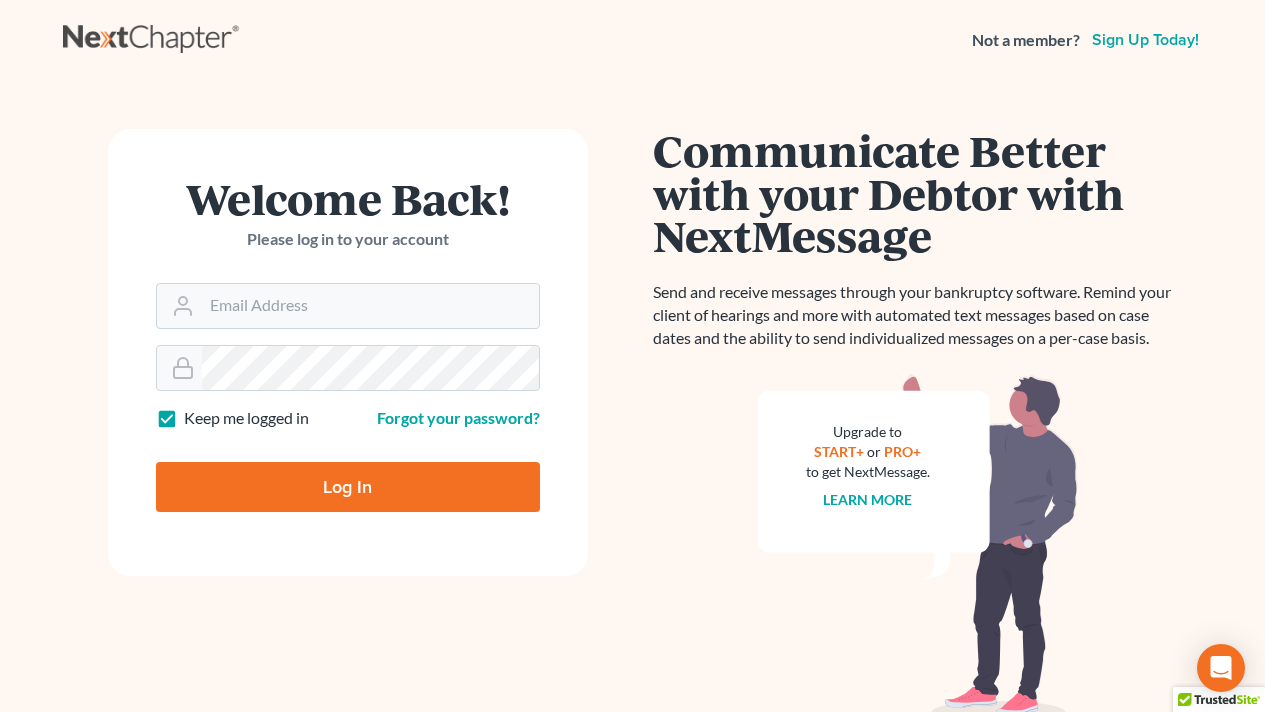 scroll, scrollTop: 0, scrollLeft: 0, axis: both 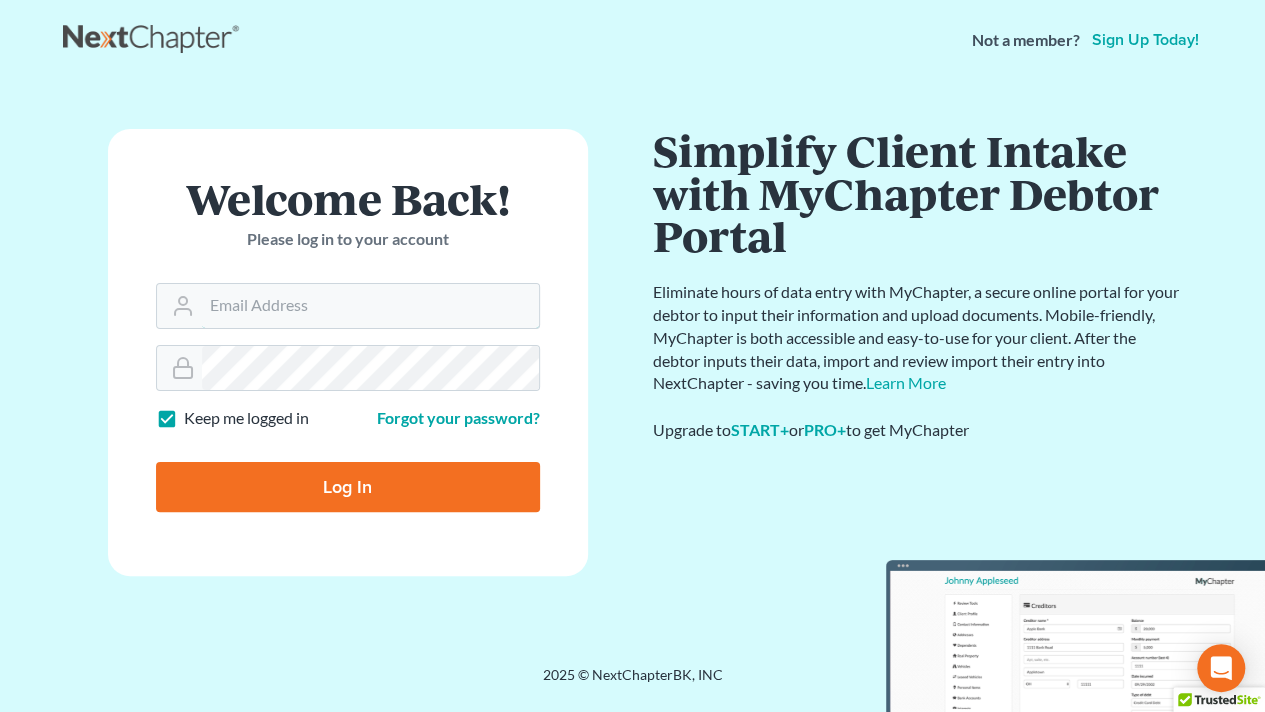 type on "[USERNAME]@[DOMAIN].legal" 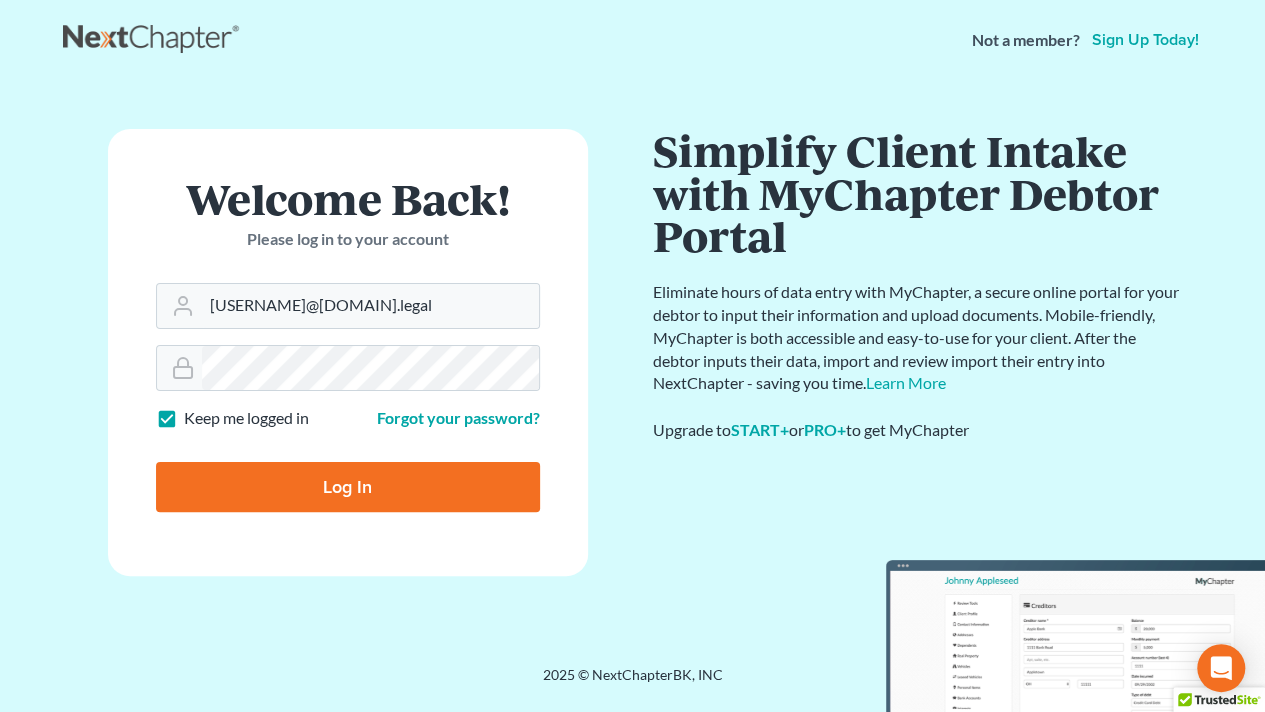 click on "Log In" at bounding box center [348, 487] 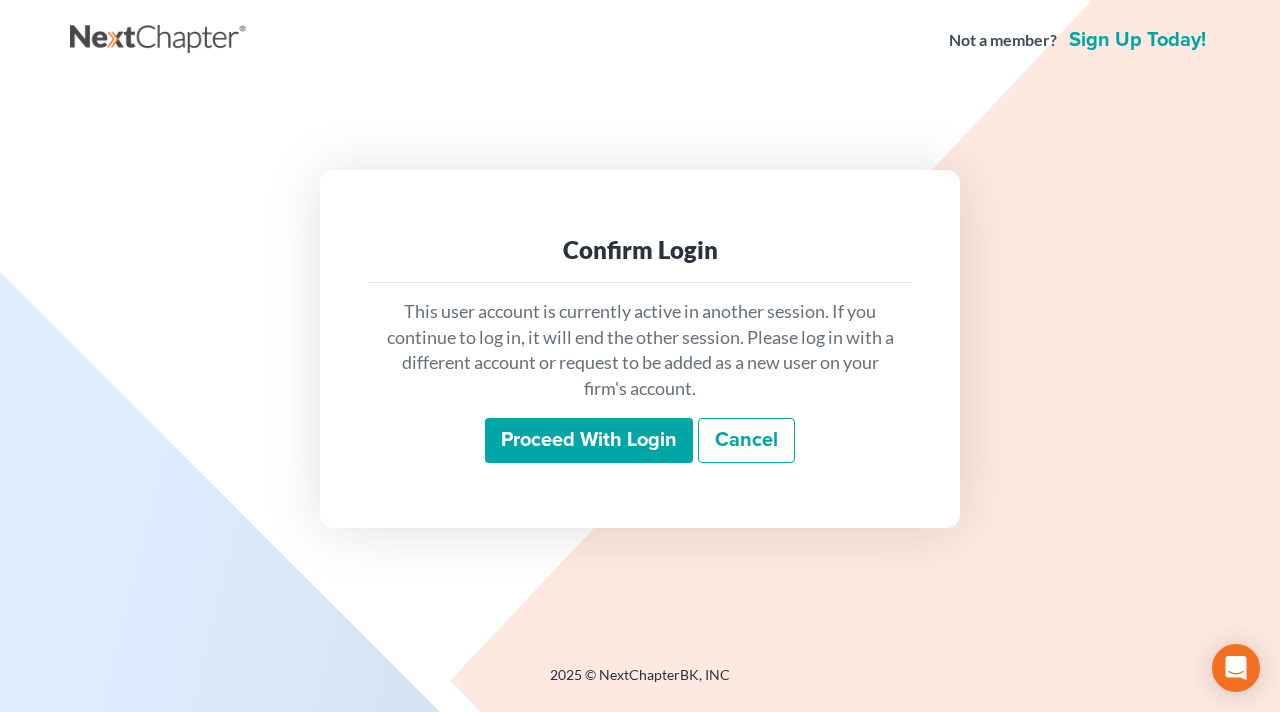 scroll, scrollTop: 0, scrollLeft: 0, axis: both 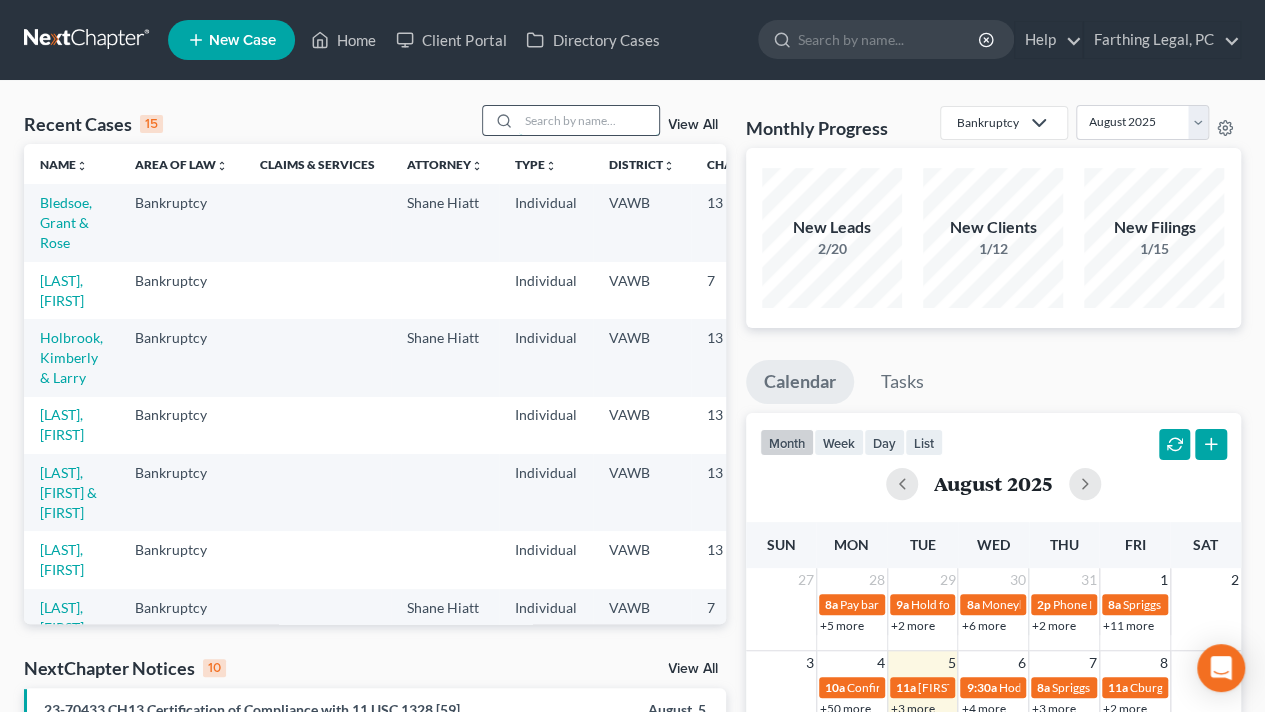 click at bounding box center [589, 120] 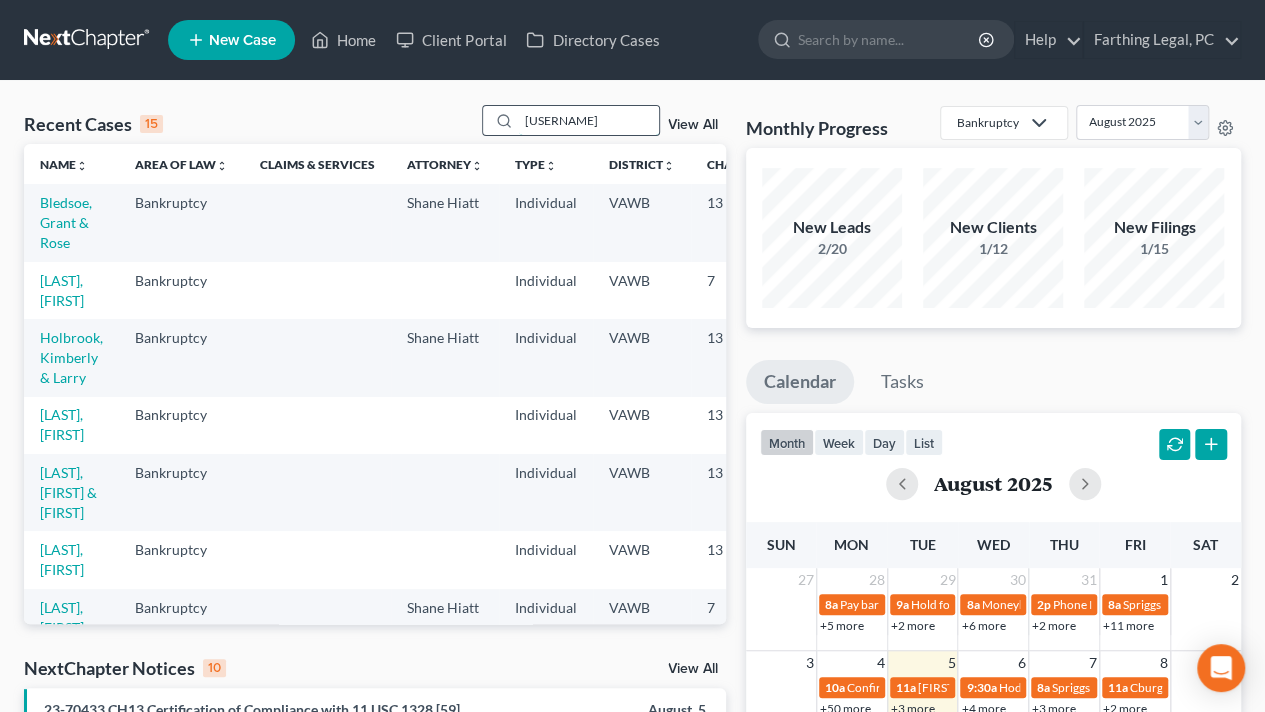 type on "[USERNAME]" 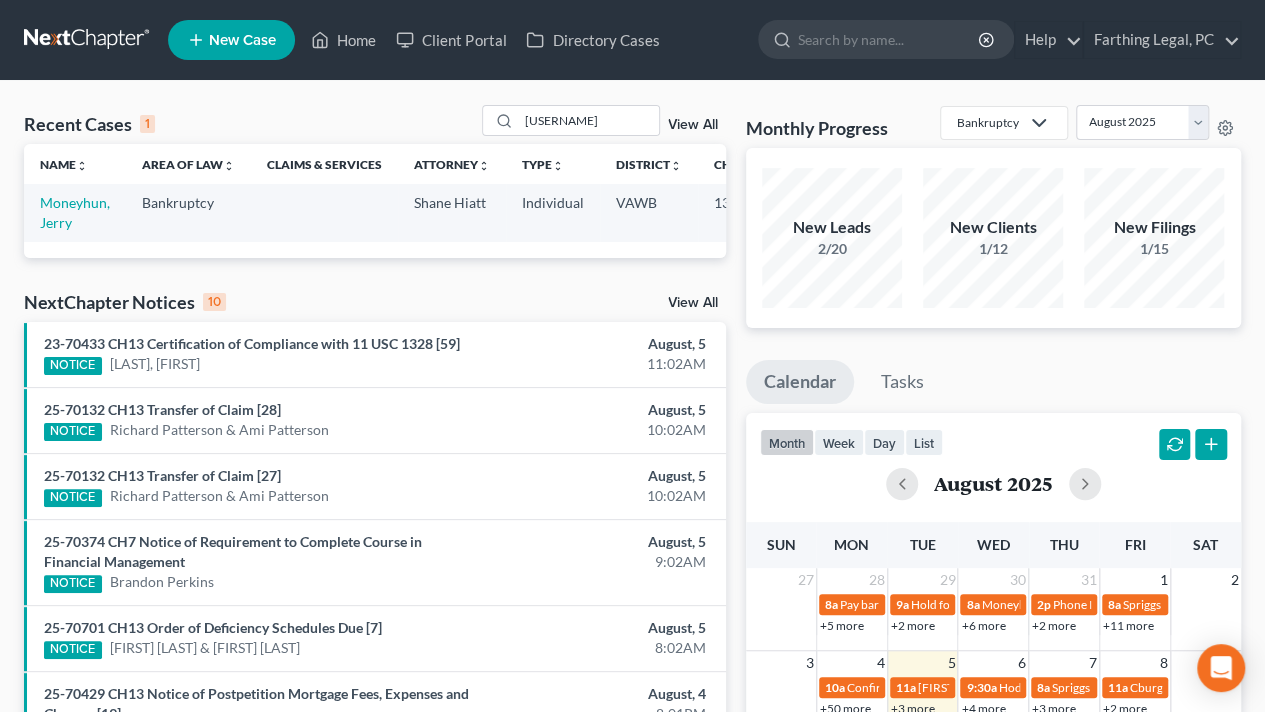 click on "Moneyhun, Jerry" at bounding box center [75, 212] 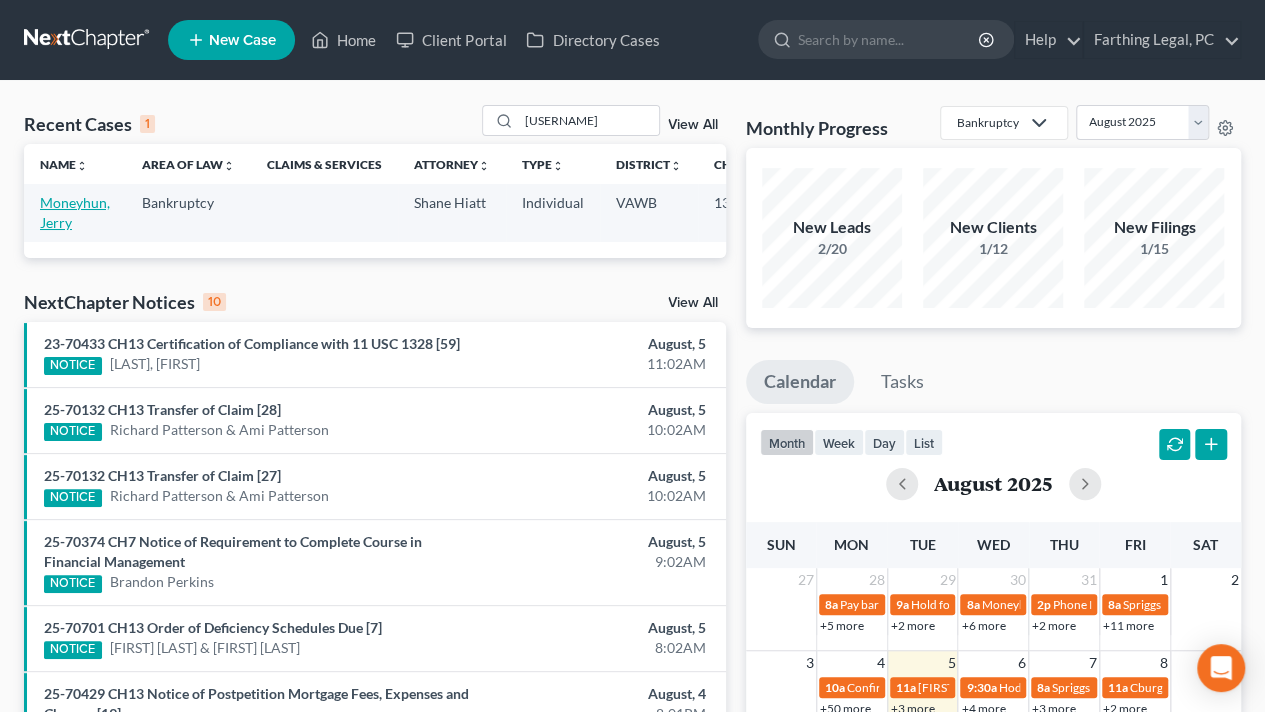 click on "Moneyhun, Jerry" at bounding box center [75, 212] 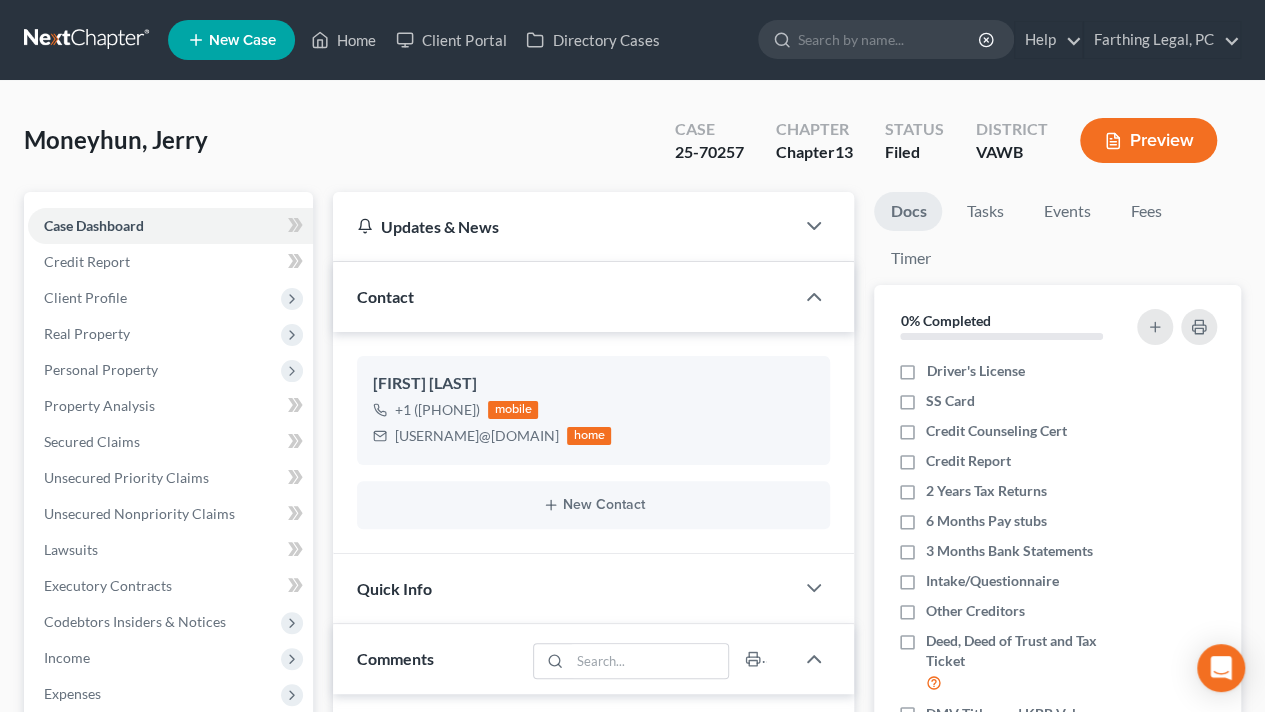 scroll, scrollTop: 389, scrollLeft: 0, axis: vertical 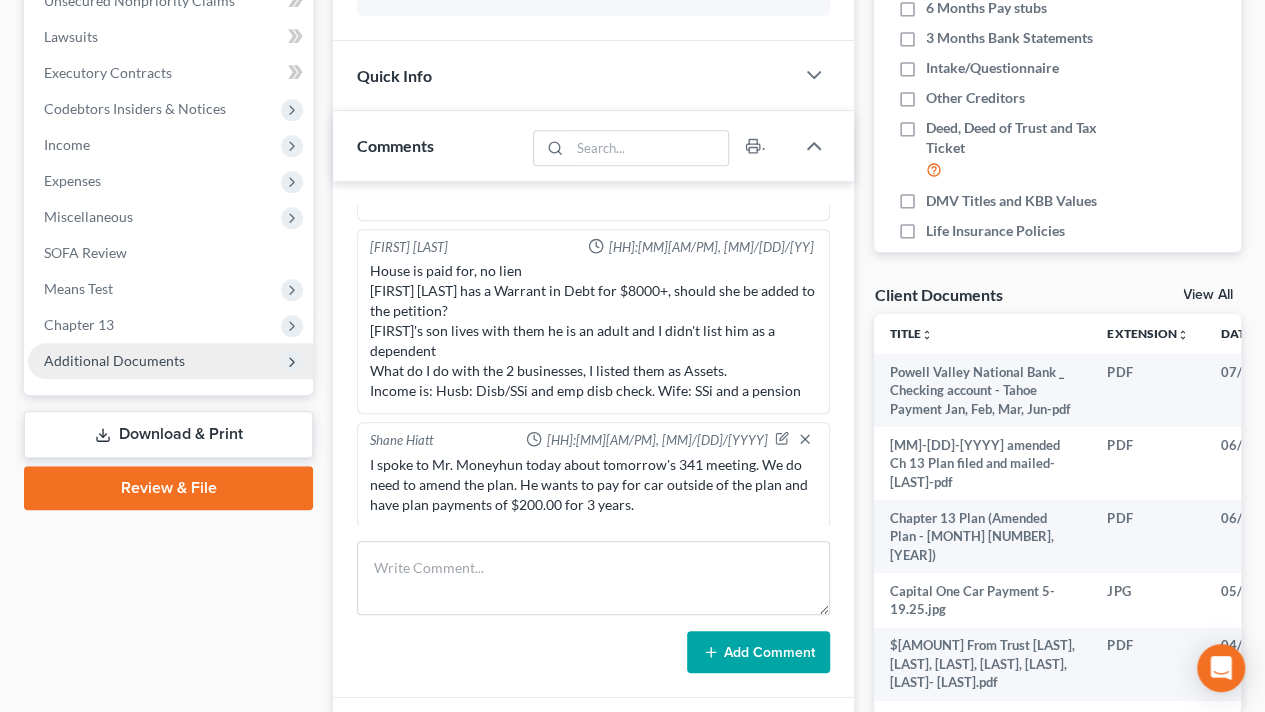 click on "Additional Documents" at bounding box center [114, 360] 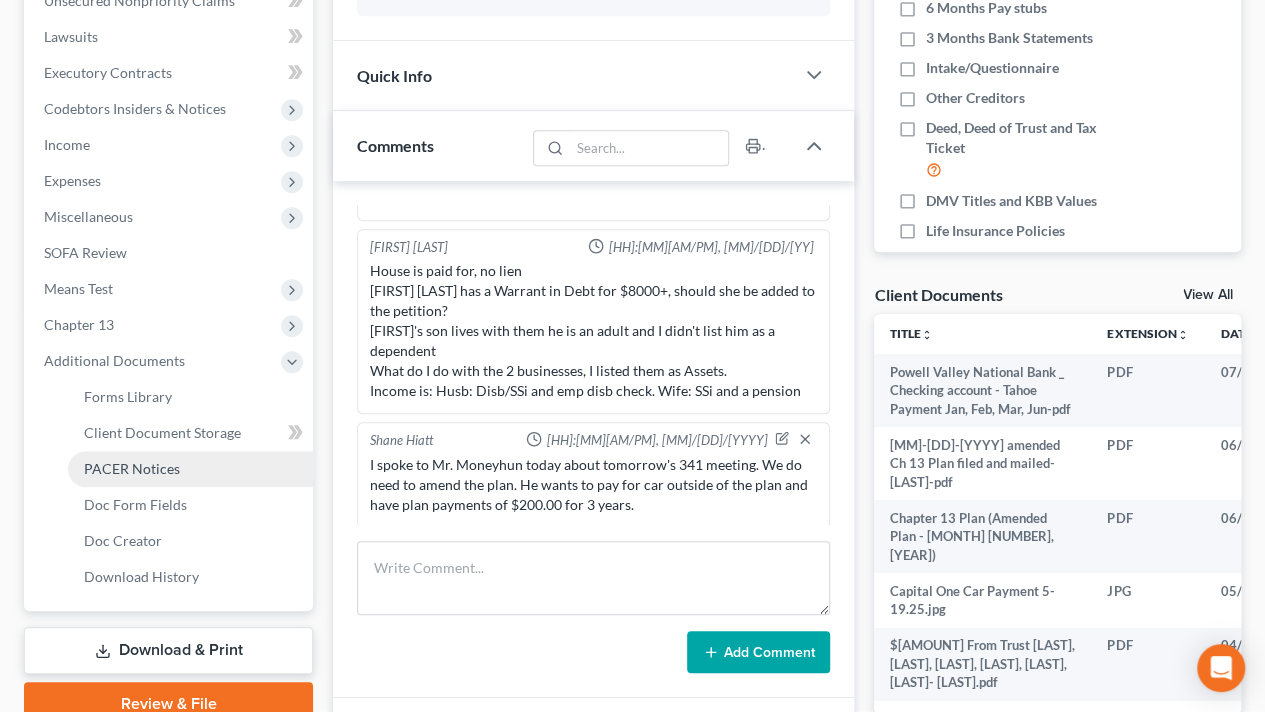 click on "PACER Notices" at bounding box center (132, 468) 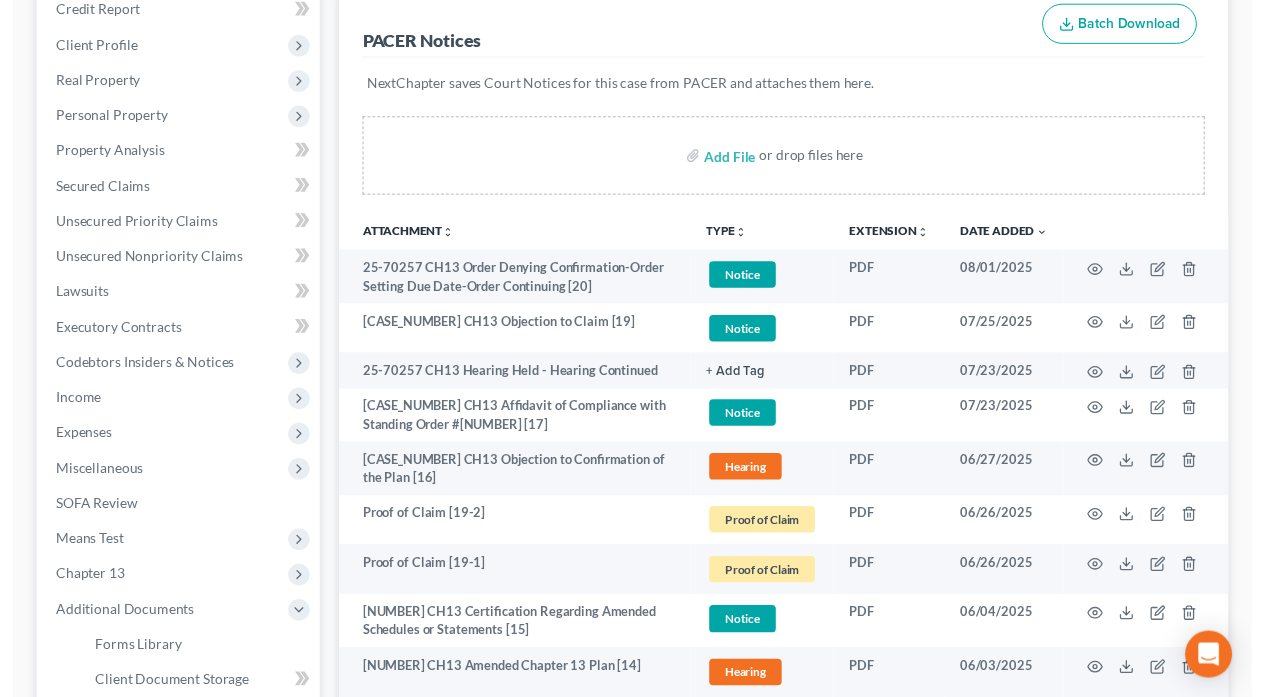 scroll, scrollTop: 0, scrollLeft: 0, axis: both 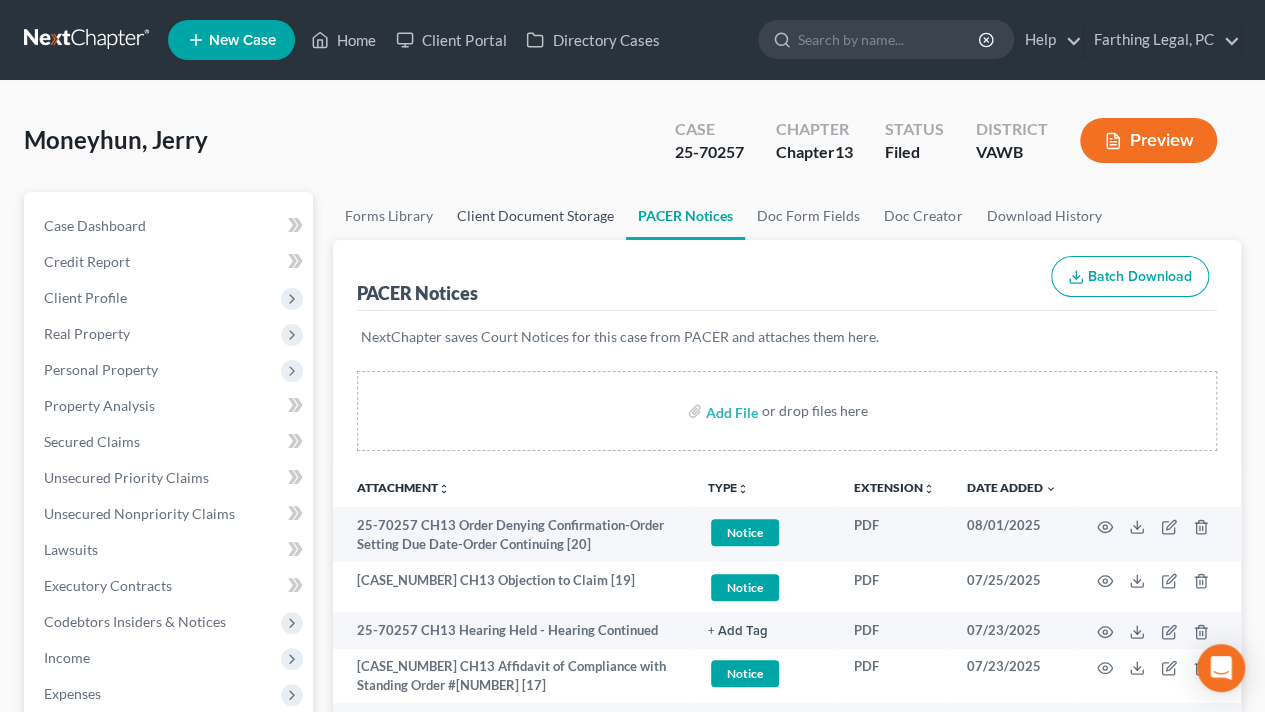 click on "Client Document Storage" at bounding box center (535, 216) 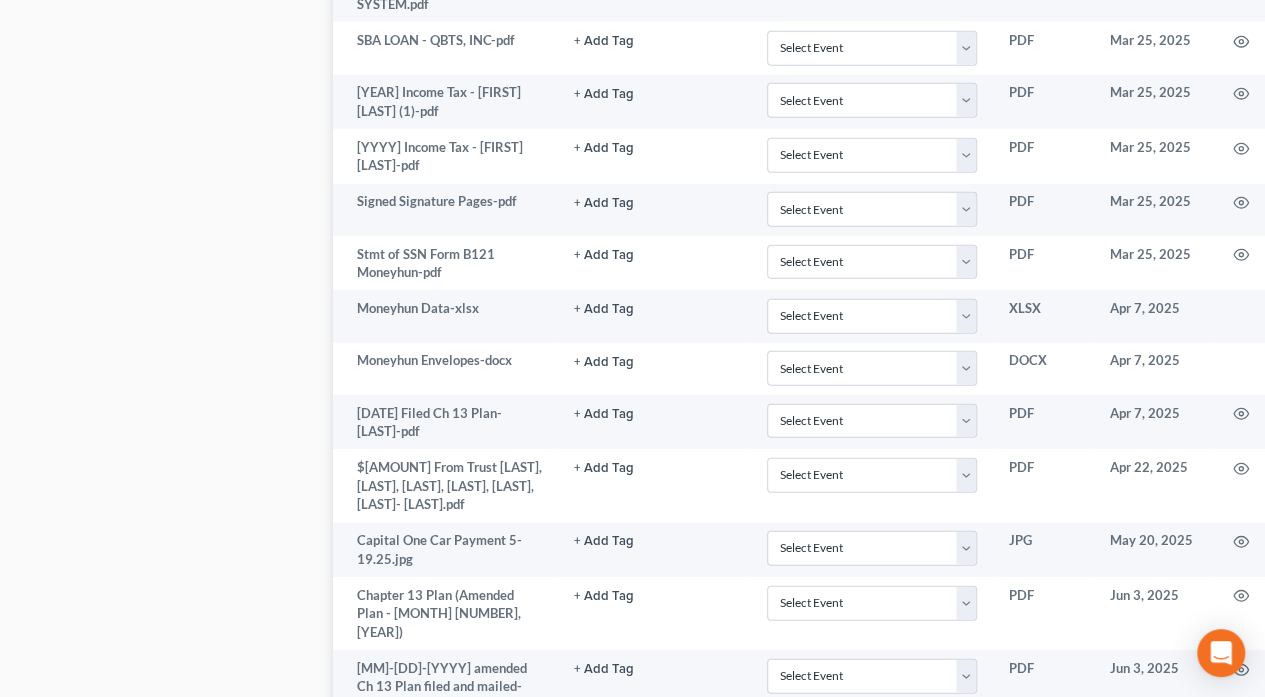 scroll, scrollTop: 2490, scrollLeft: 0, axis: vertical 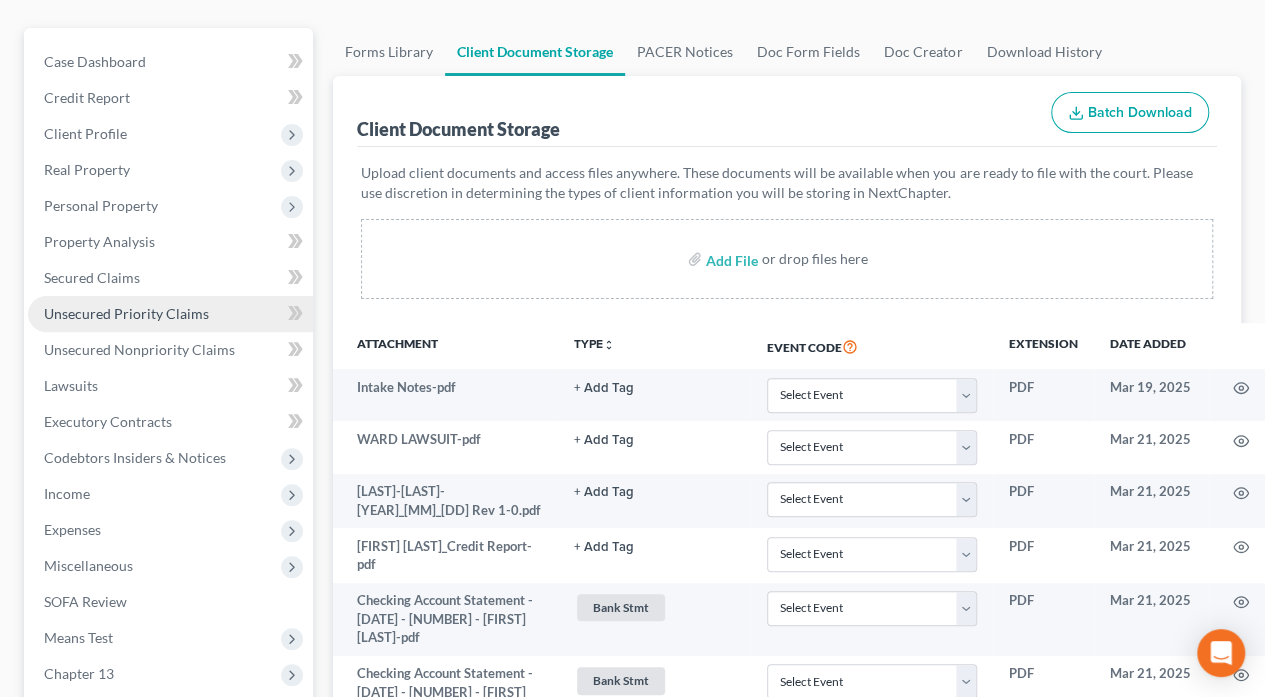 click on "Unsecured Priority Claims" at bounding box center [126, 313] 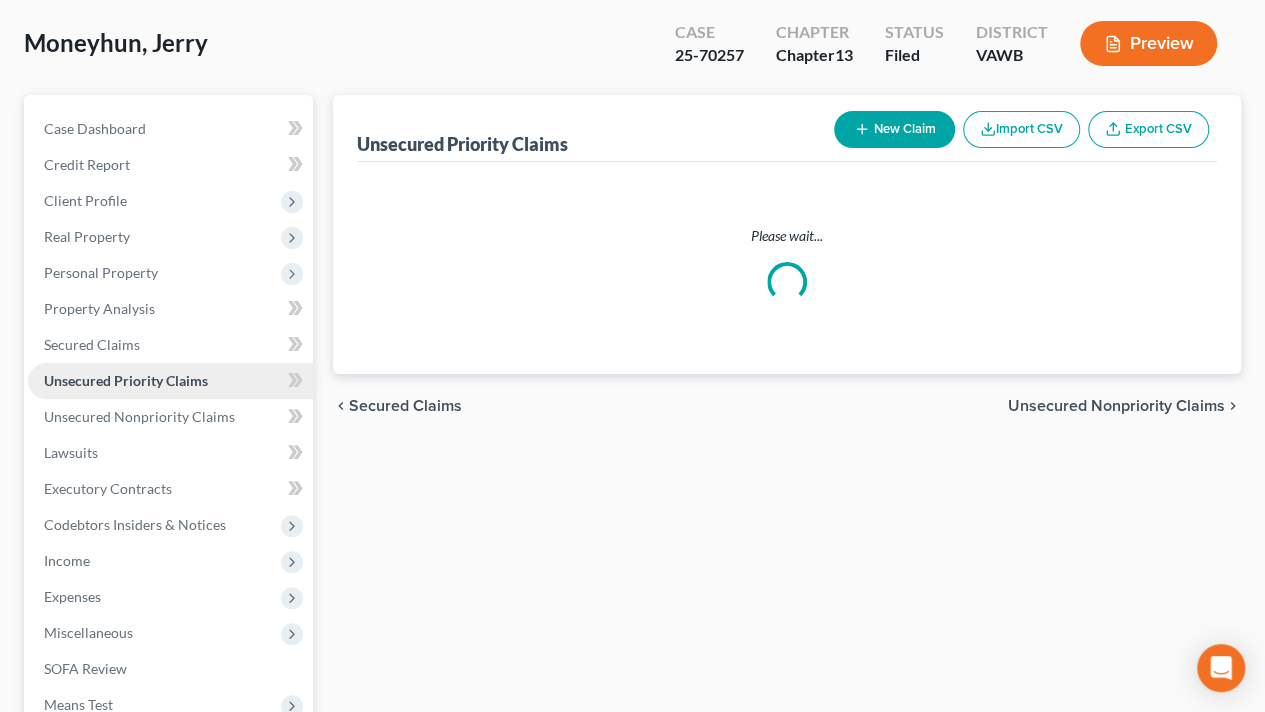 scroll, scrollTop: 0, scrollLeft: 0, axis: both 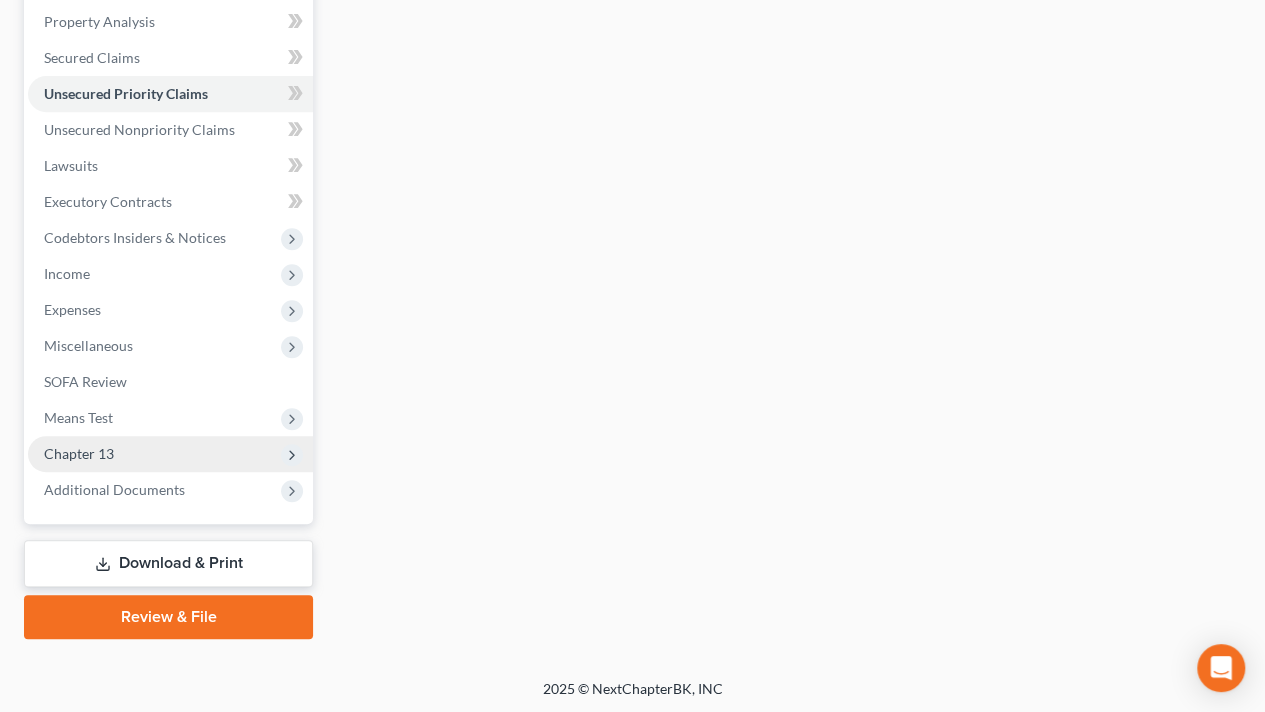click on "Chapter 13" at bounding box center (79, 453) 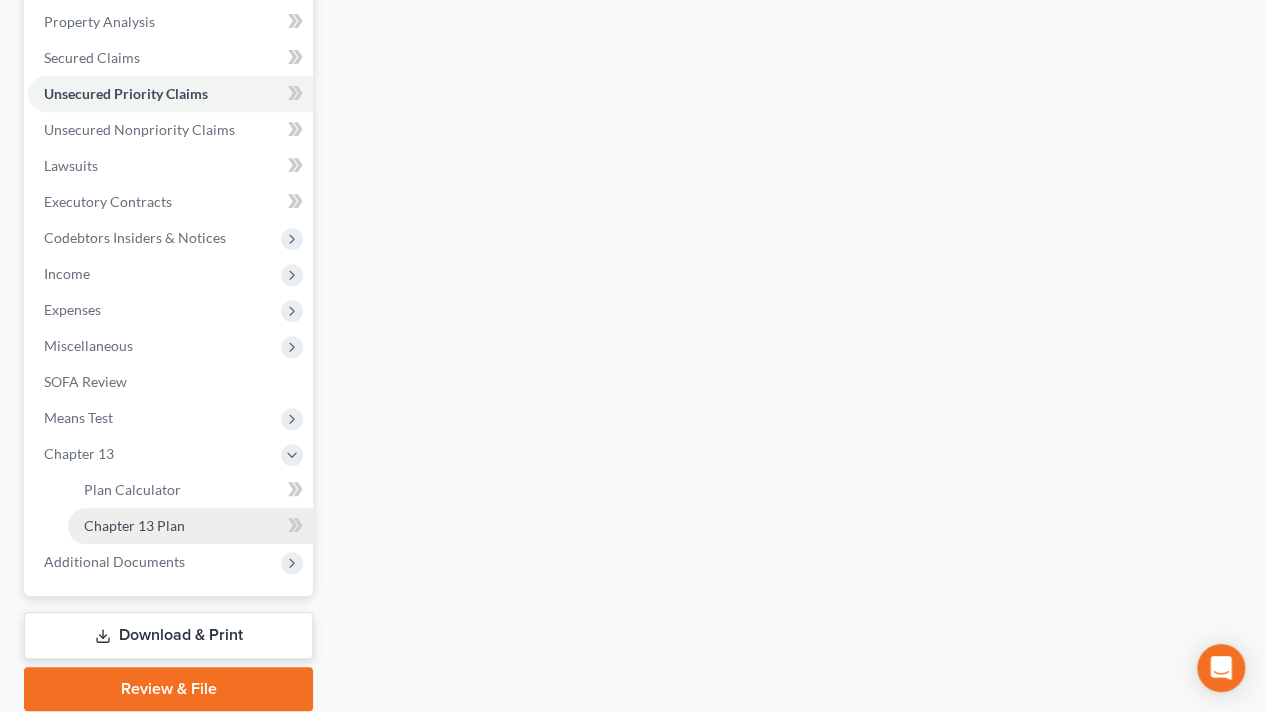 click on "Chapter 13 Plan" at bounding box center (134, 525) 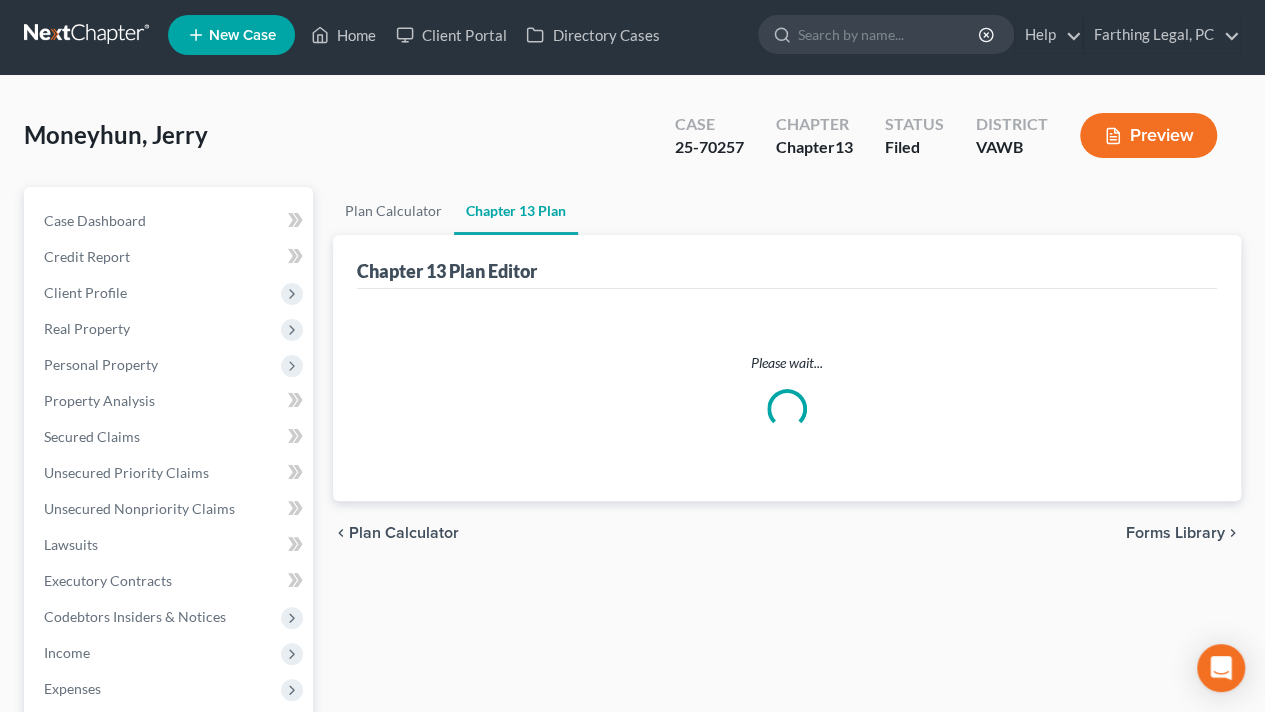 scroll, scrollTop: 0, scrollLeft: 0, axis: both 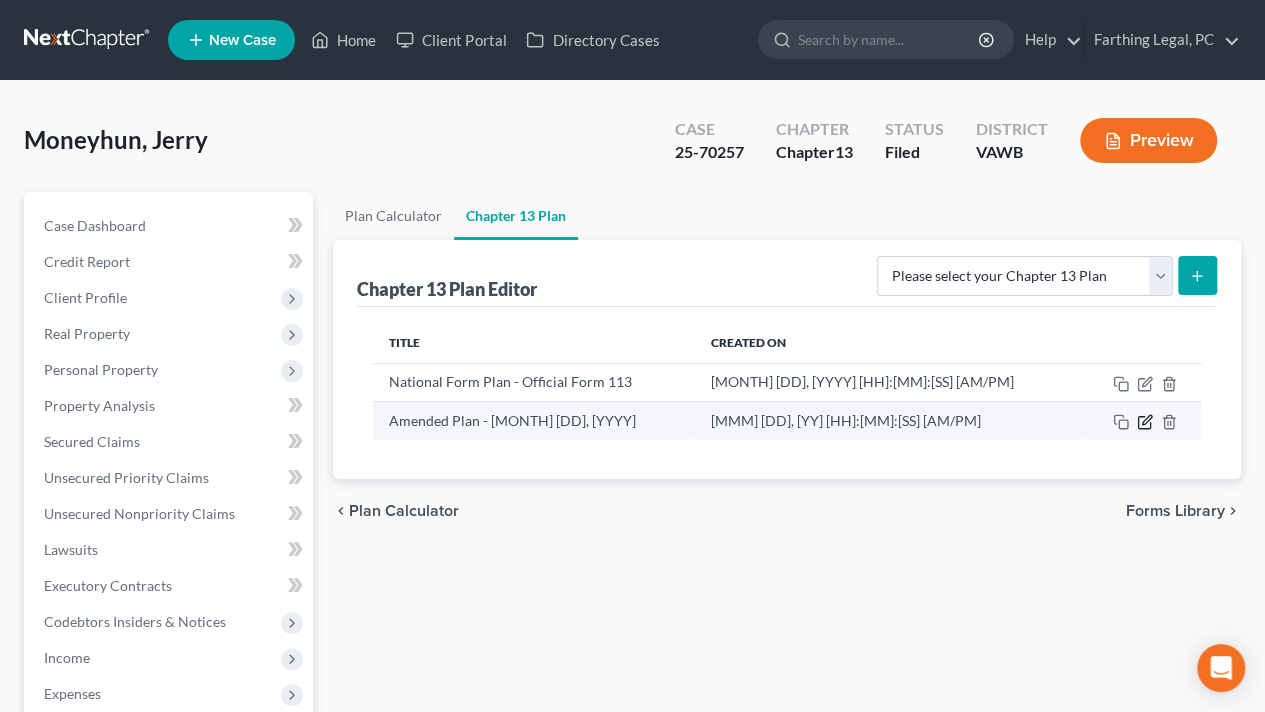 click 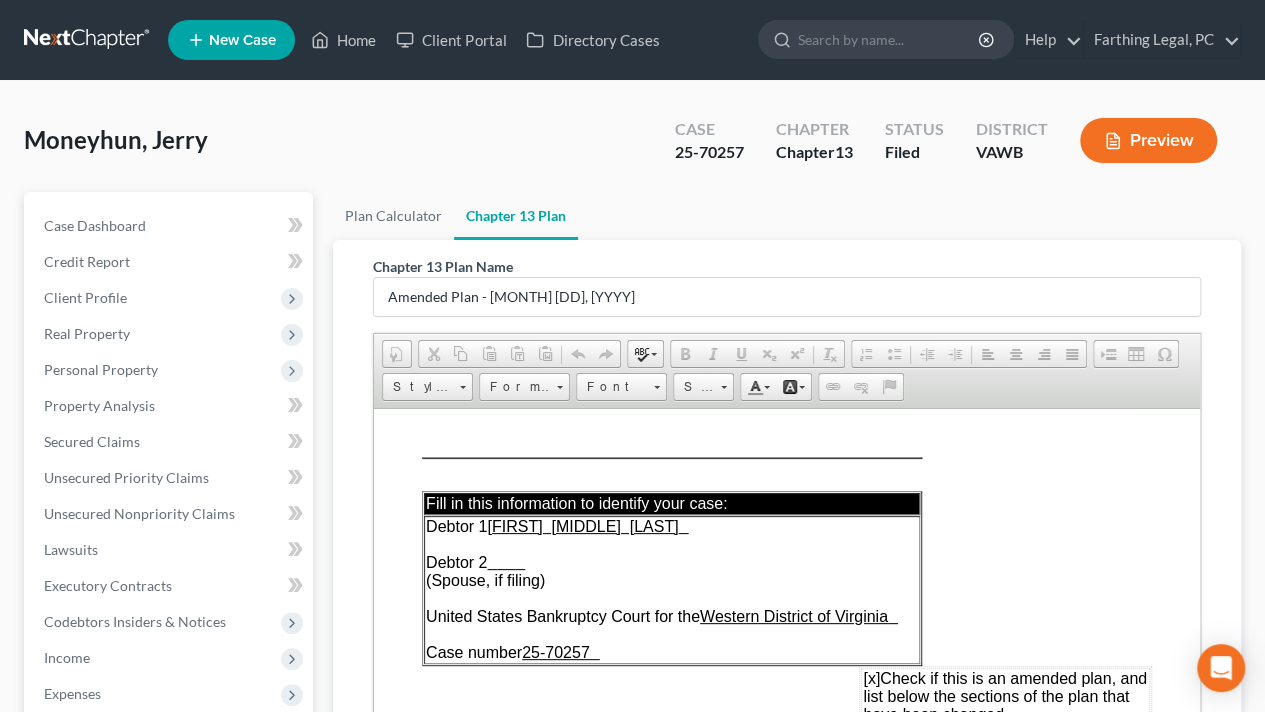 scroll, scrollTop: 0, scrollLeft: 0, axis: both 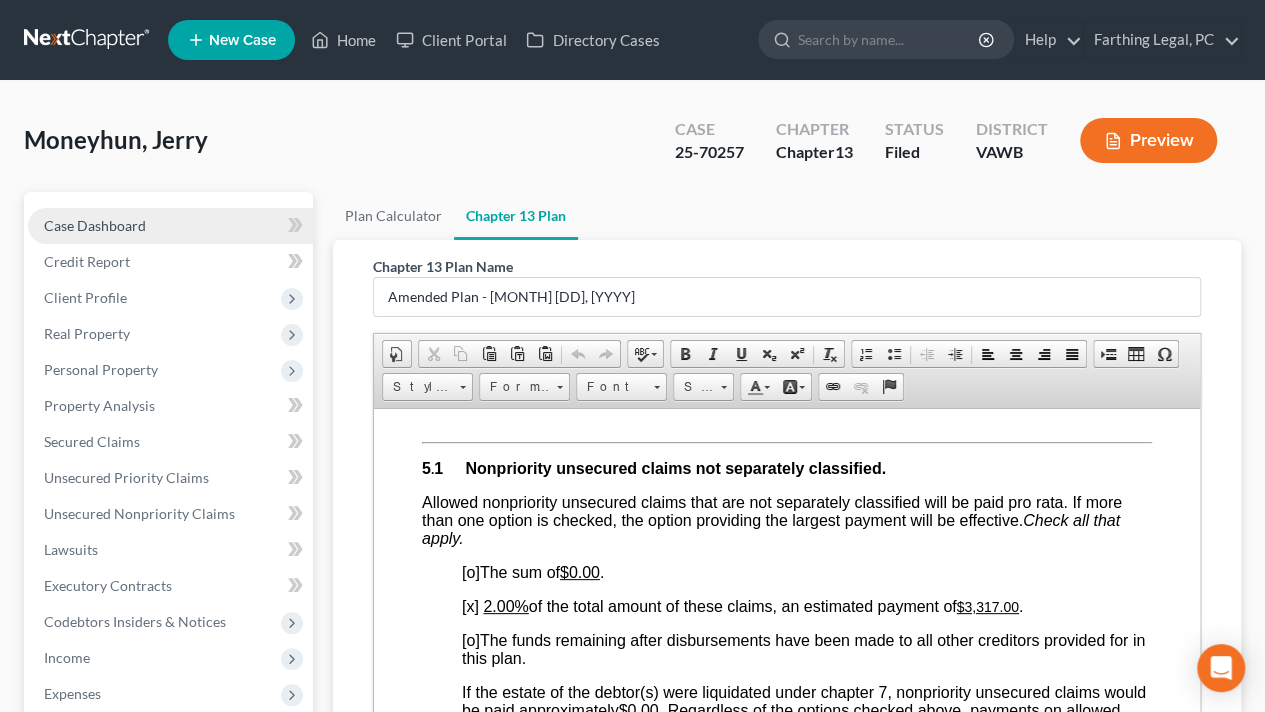click on "Case Dashboard" at bounding box center (95, 225) 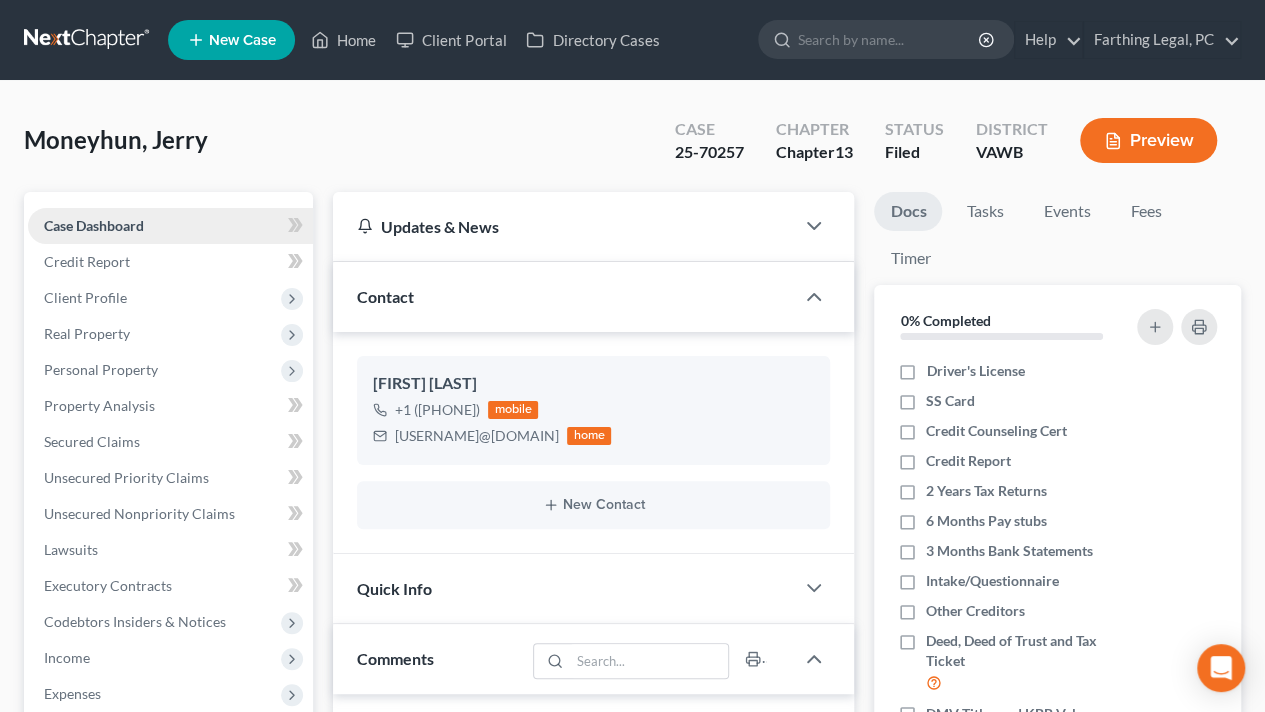 scroll, scrollTop: 389, scrollLeft: 0, axis: vertical 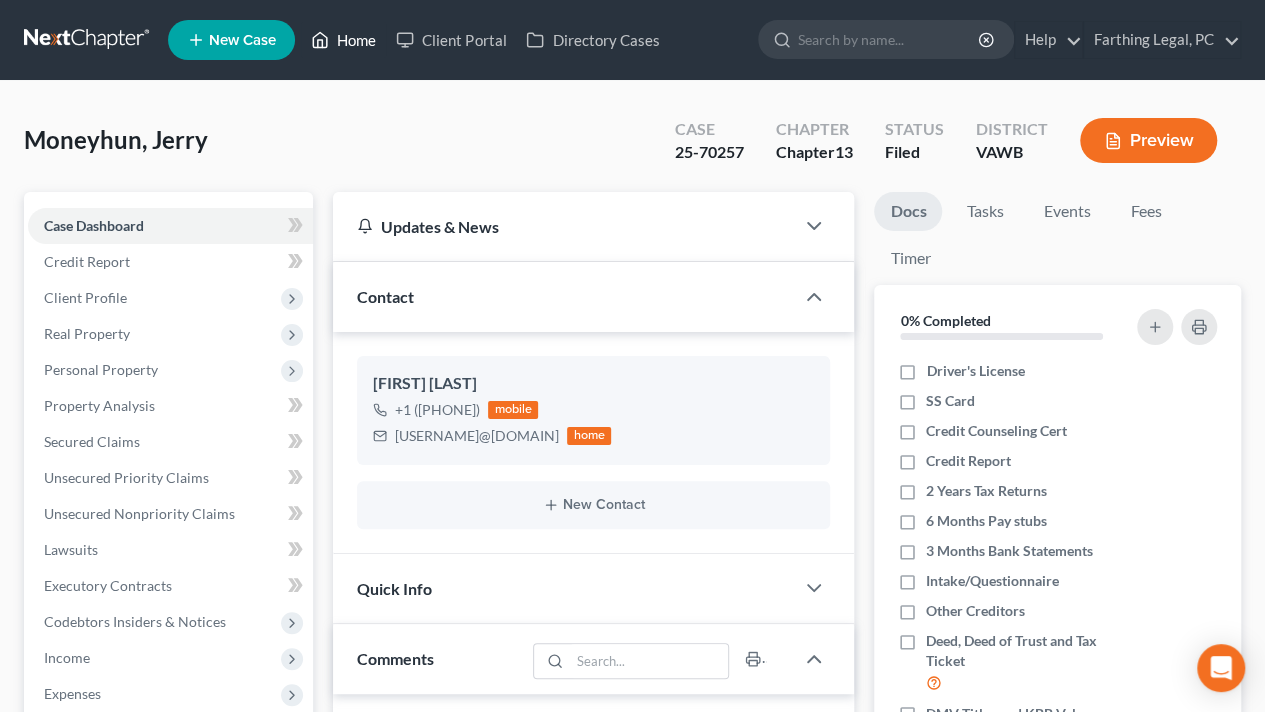 click on "Home" at bounding box center [343, 40] 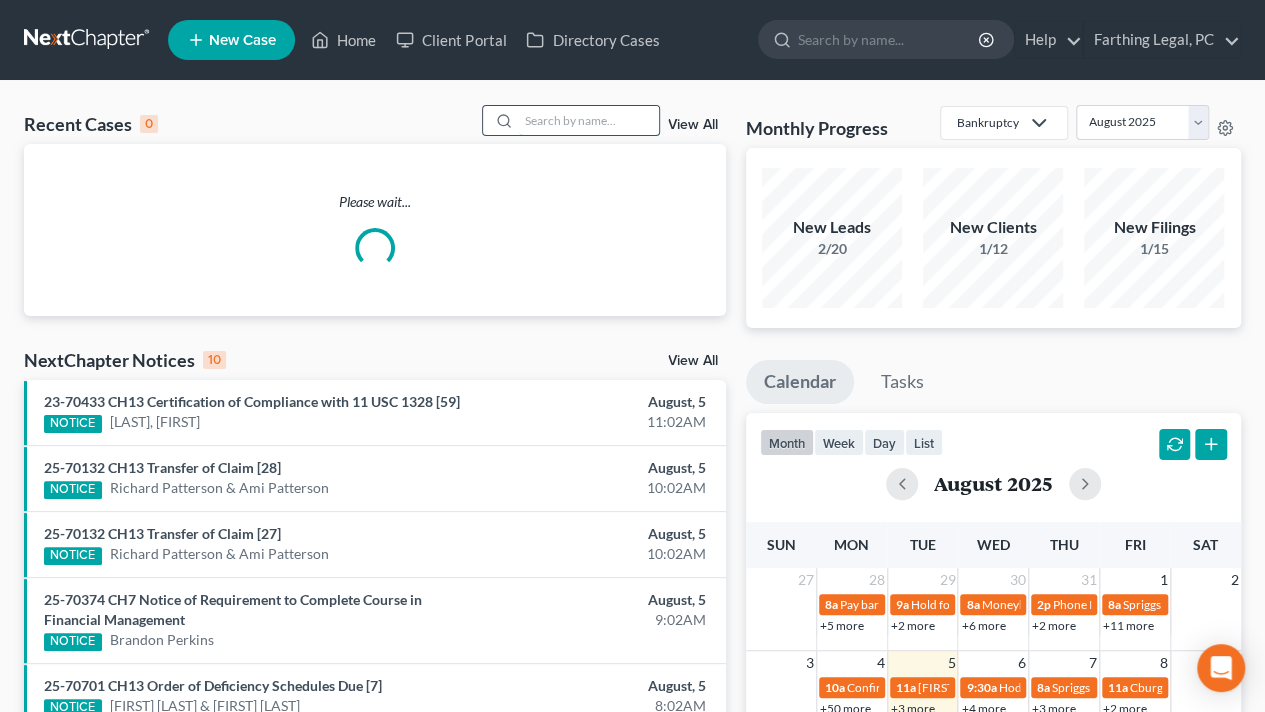 click at bounding box center [589, 120] 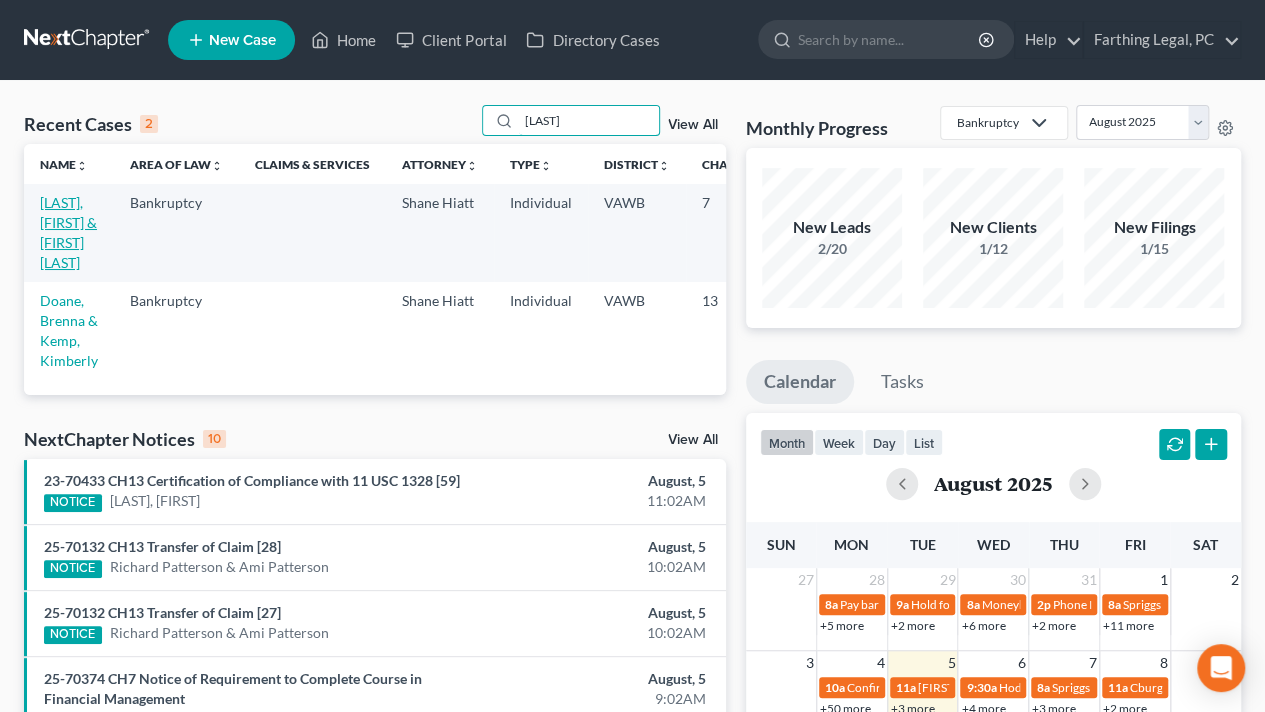 type on "[LAST]" 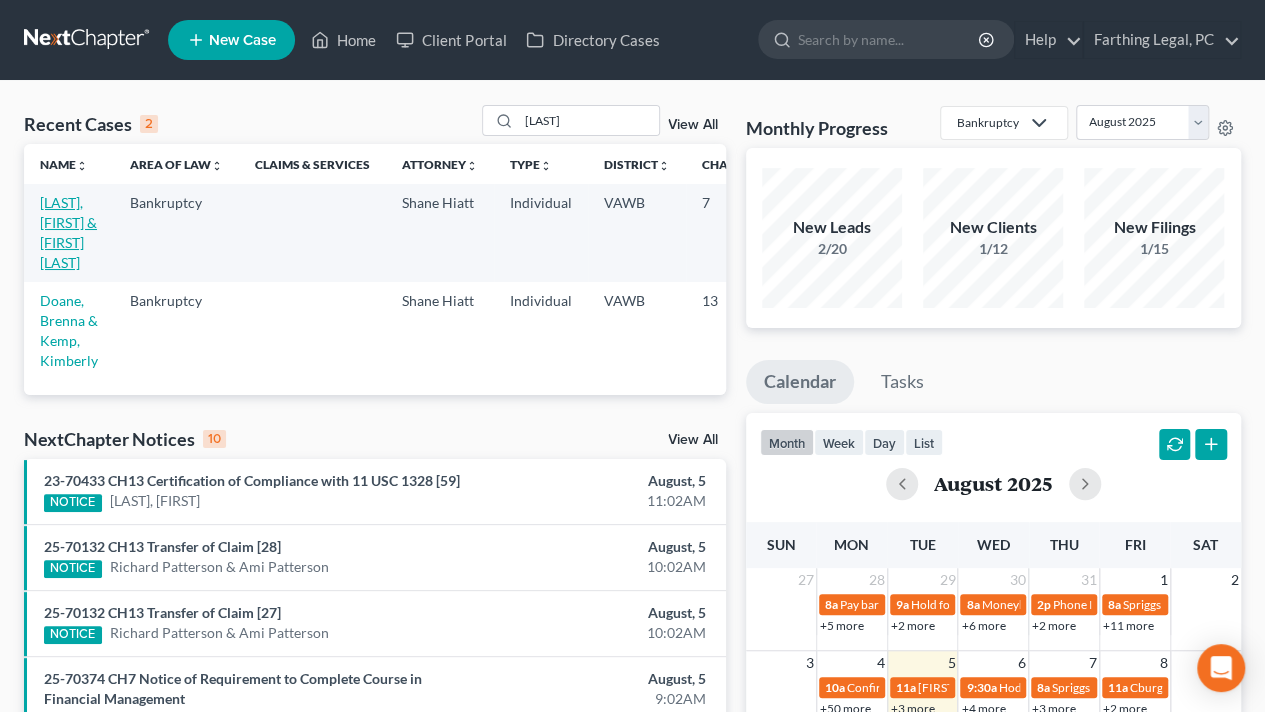 click on "[LAST], [FIRST] & [FIRST] [LAST]" at bounding box center [68, 232] 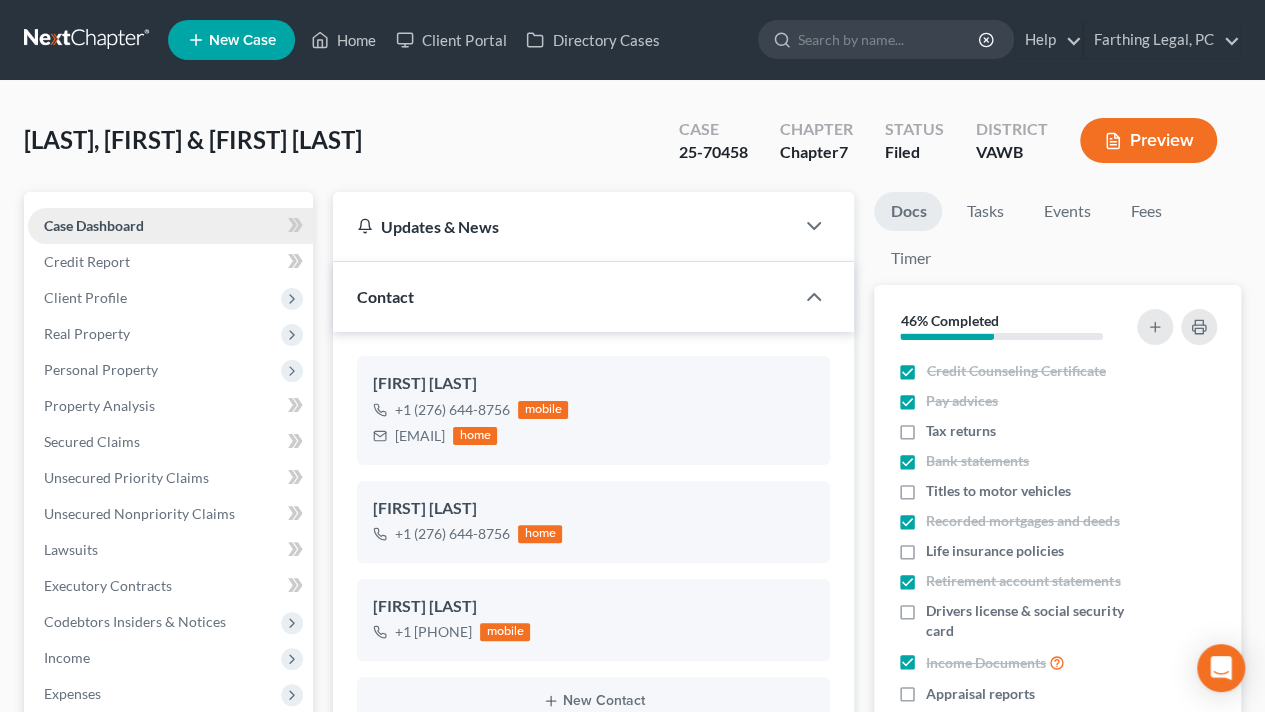 scroll, scrollTop: 927, scrollLeft: 0, axis: vertical 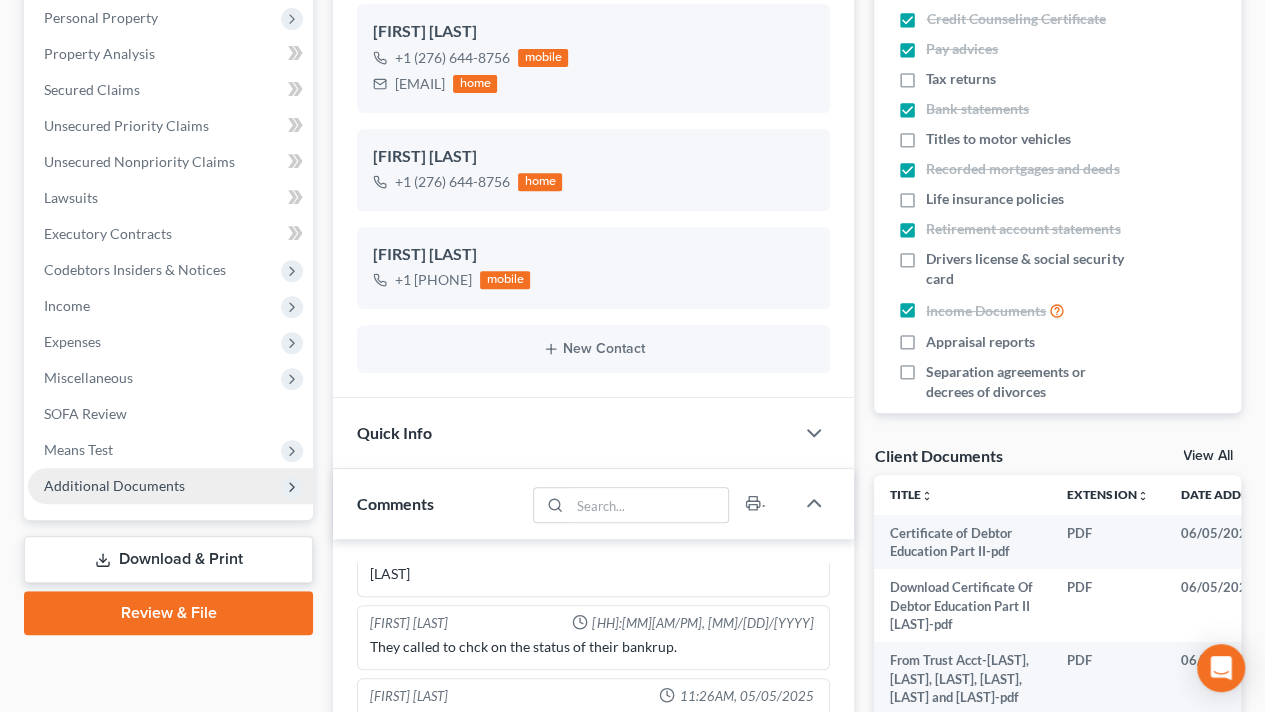 click on "Additional Documents" at bounding box center (114, 485) 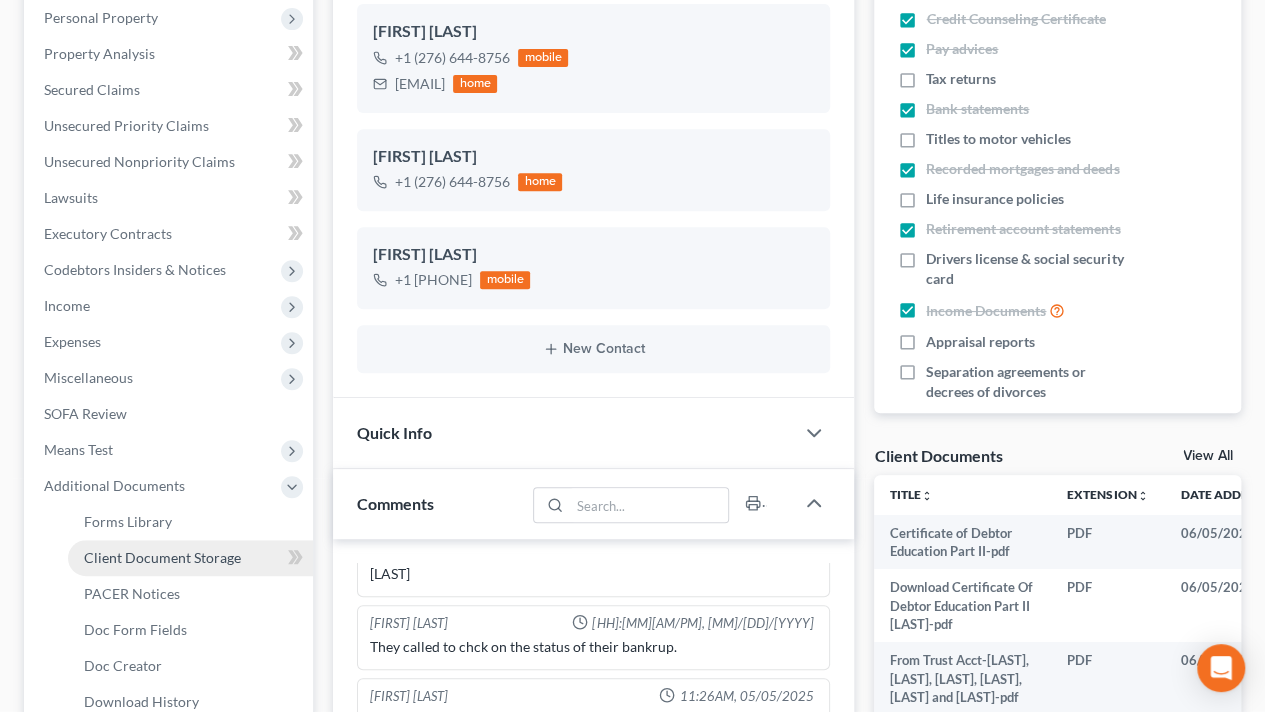 click on "Client Document Storage" at bounding box center (162, 557) 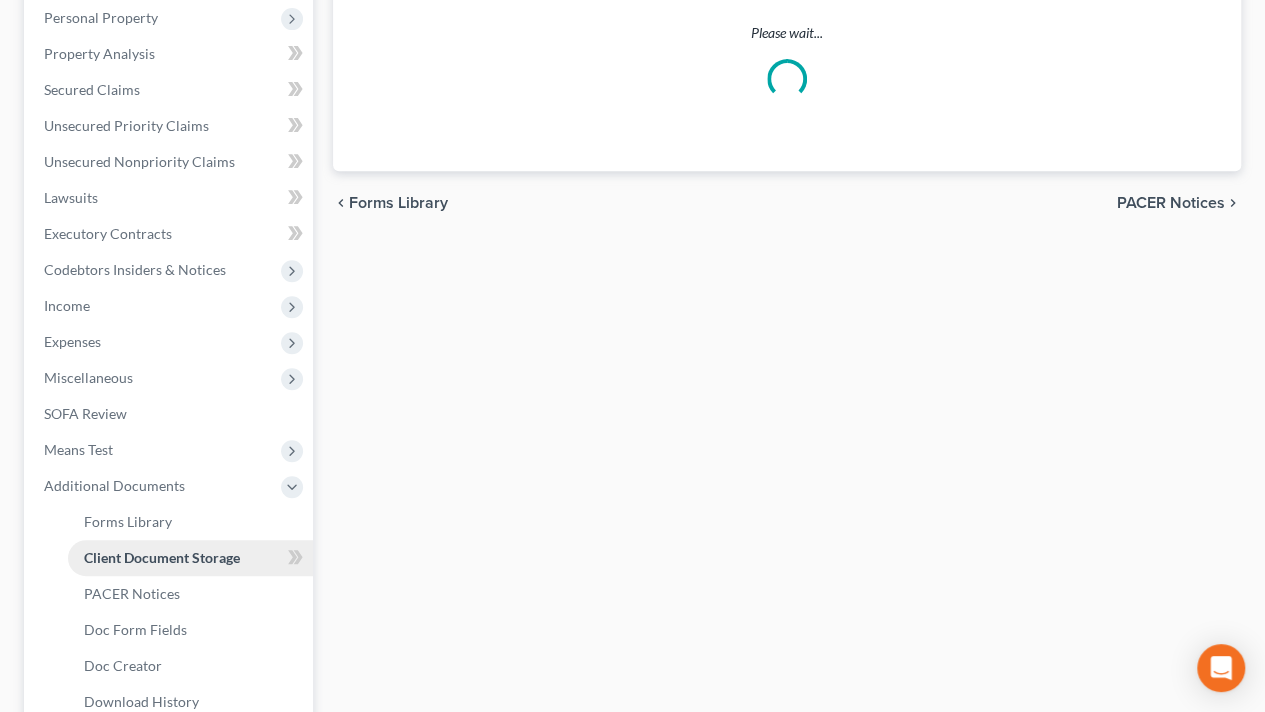 scroll, scrollTop: 284, scrollLeft: 0, axis: vertical 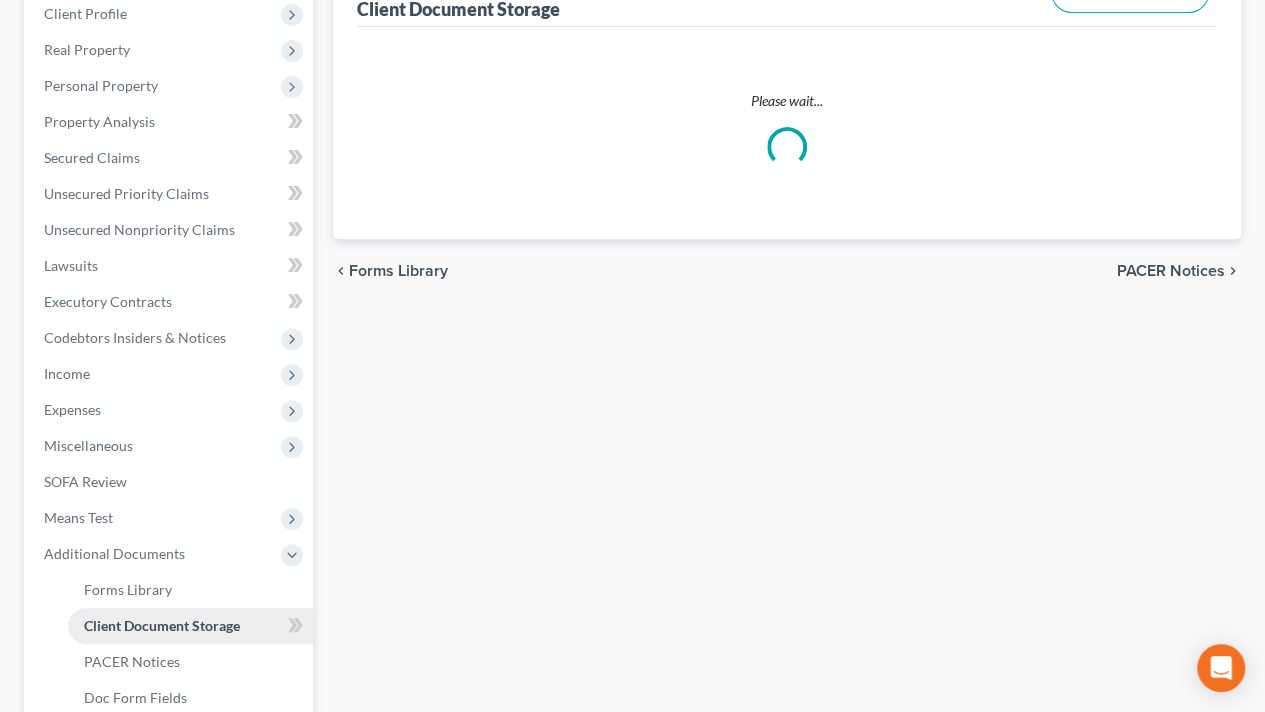 select on "0" 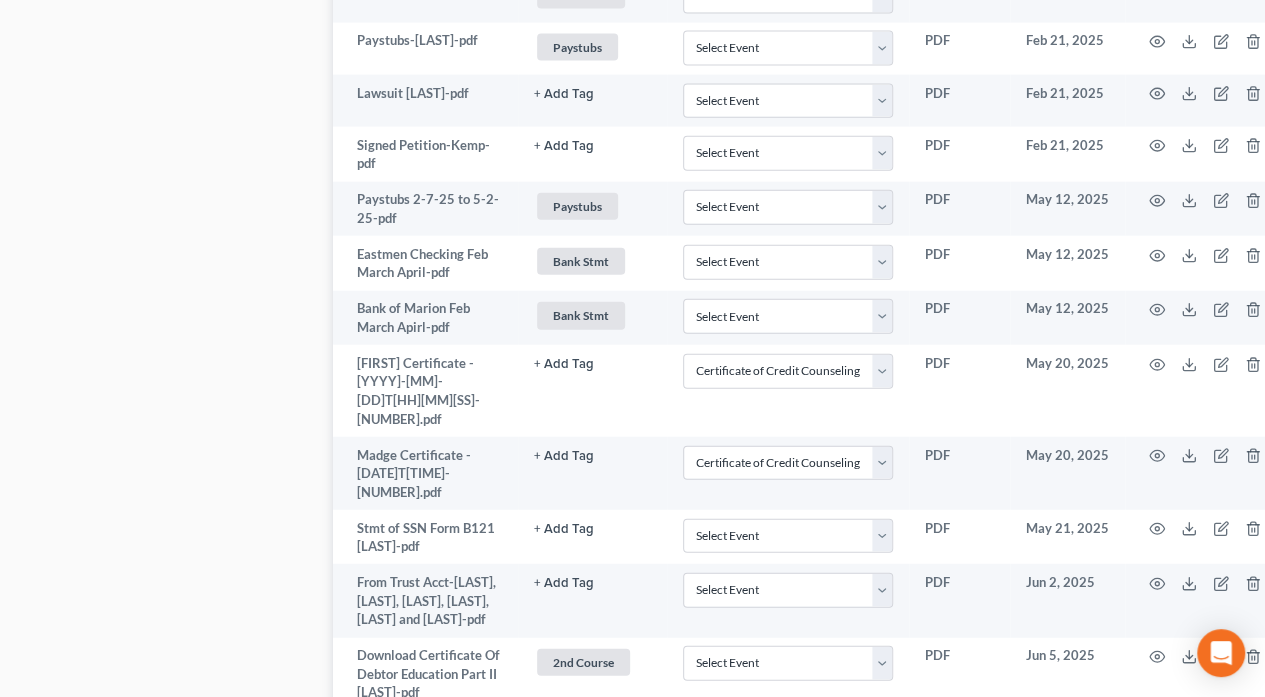 scroll, scrollTop: 2541, scrollLeft: 0, axis: vertical 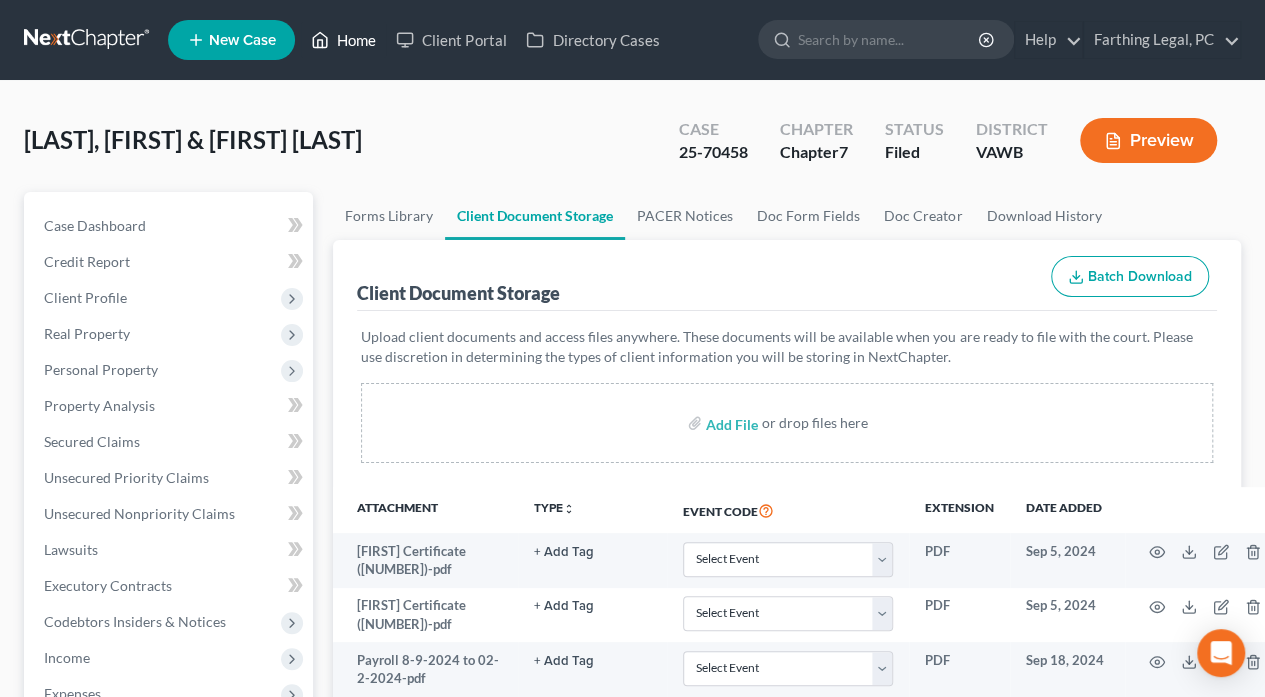 click on "Home" at bounding box center (343, 40) 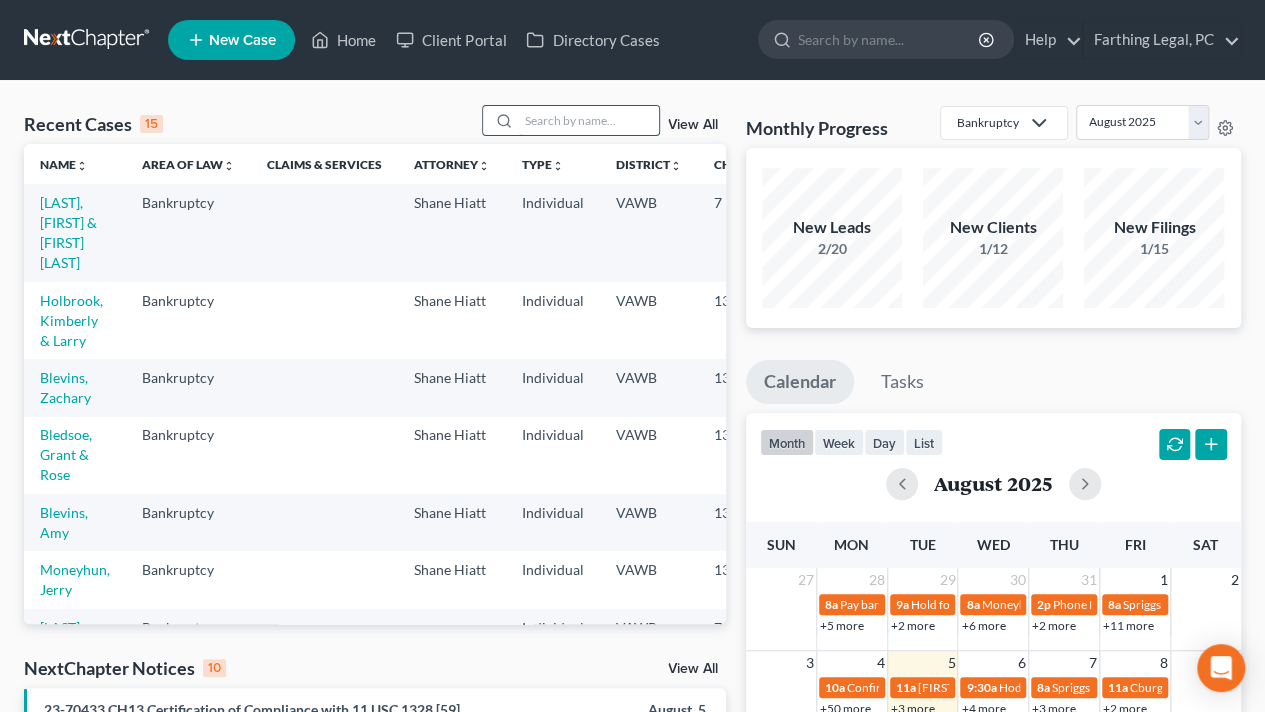 click at bounding box center [589, 120] 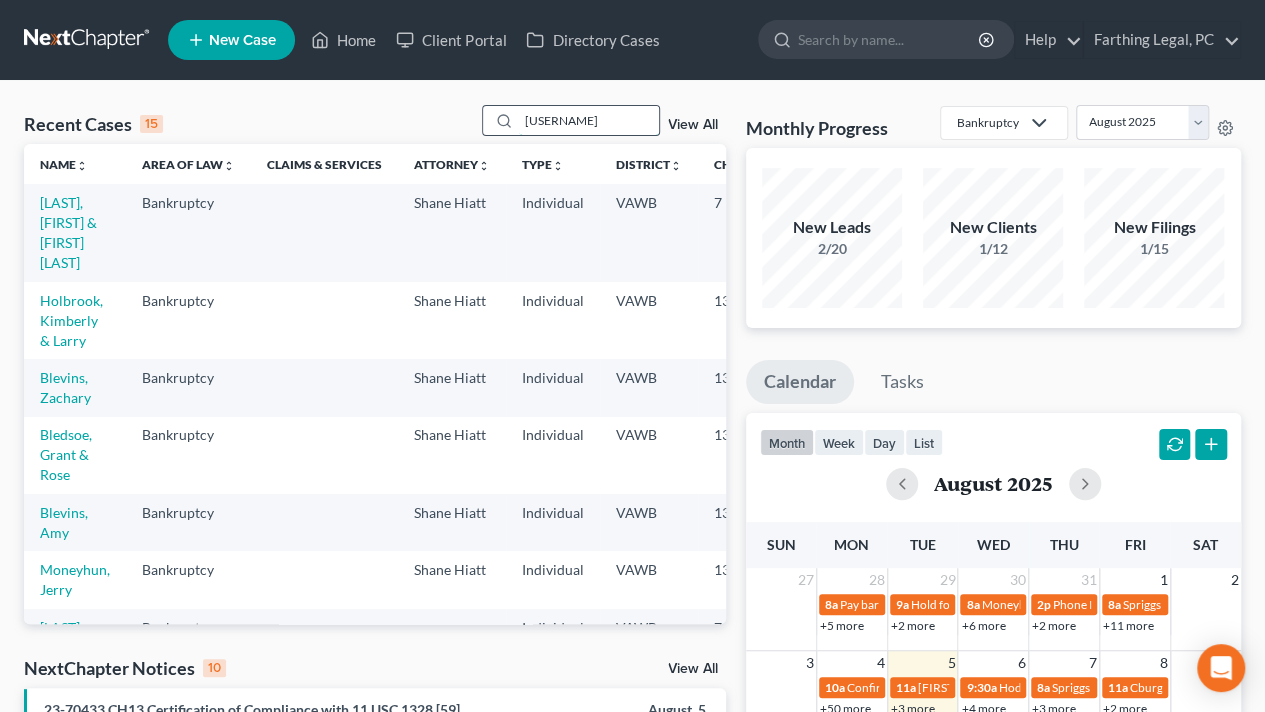 type on "[USERNAME]" 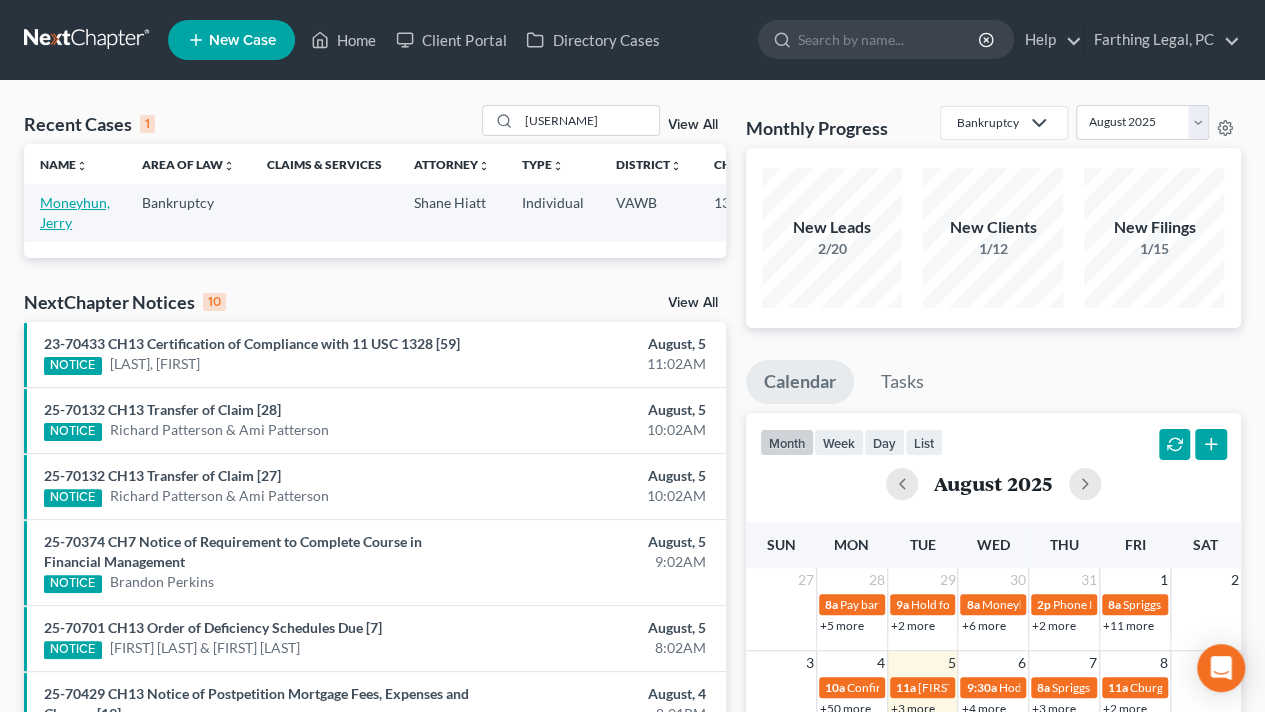 click on "Moneyhun, Jerry" at bounding box center [75, 212] 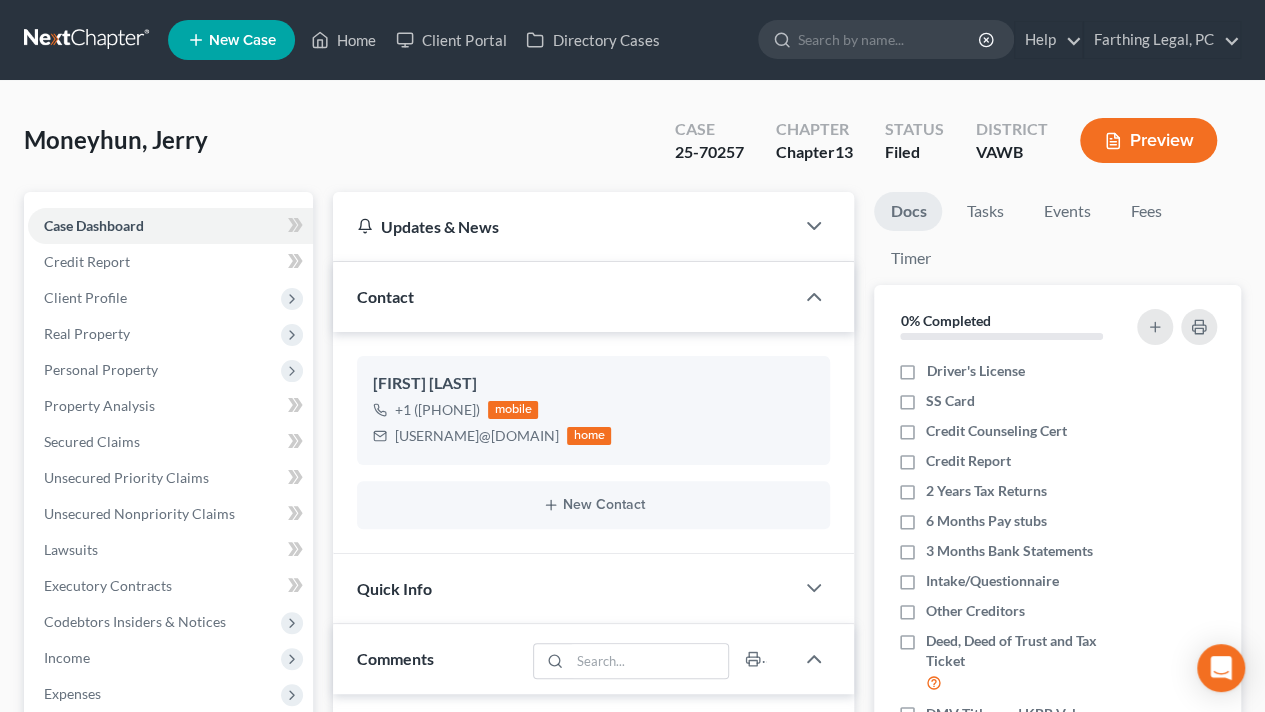 scroll, scrollTop: 389, scrollLeft: 0, axis: vertical 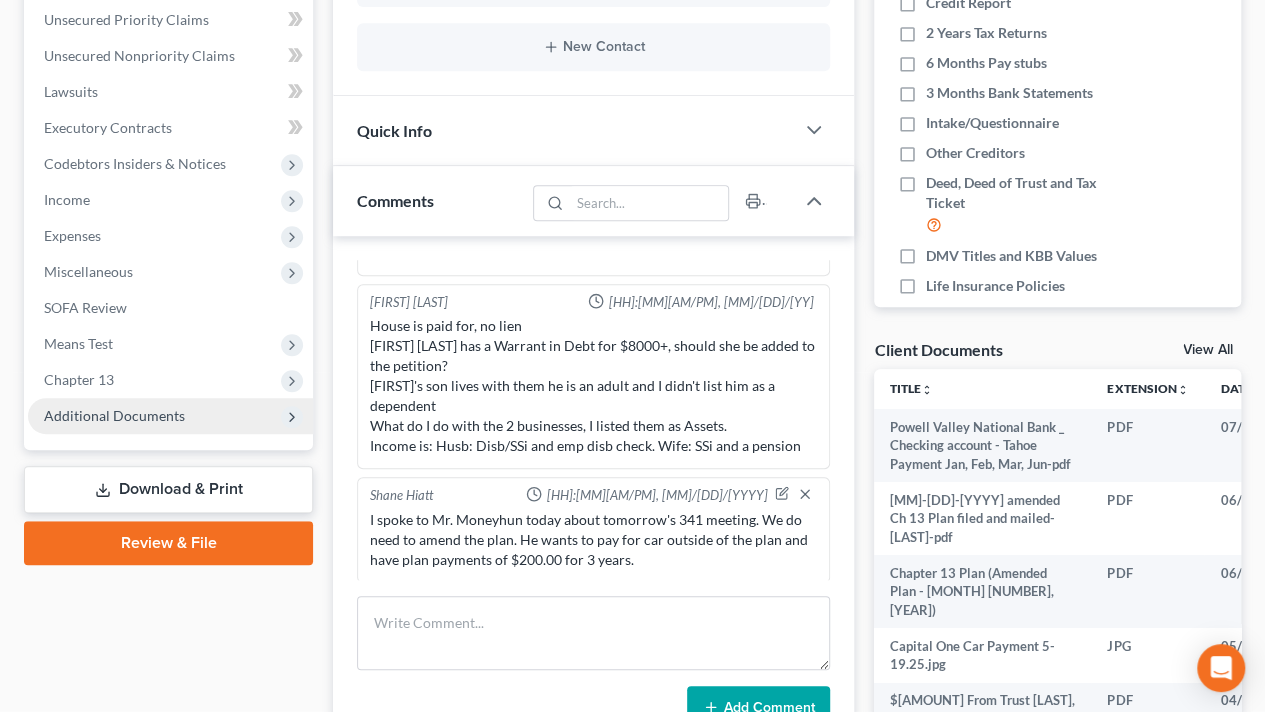 click on "Additional Documents" at bounding box center (170, 416) 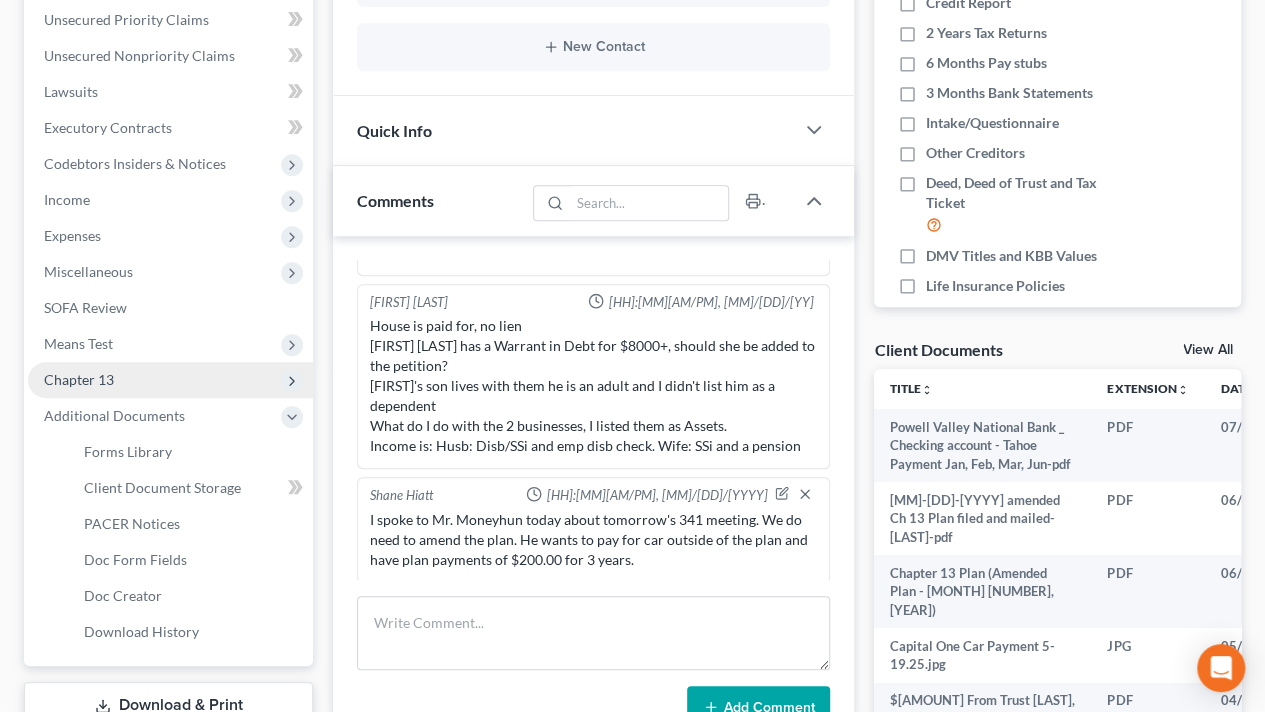 click on "Chapter 13" at bounding box center (79, 379) 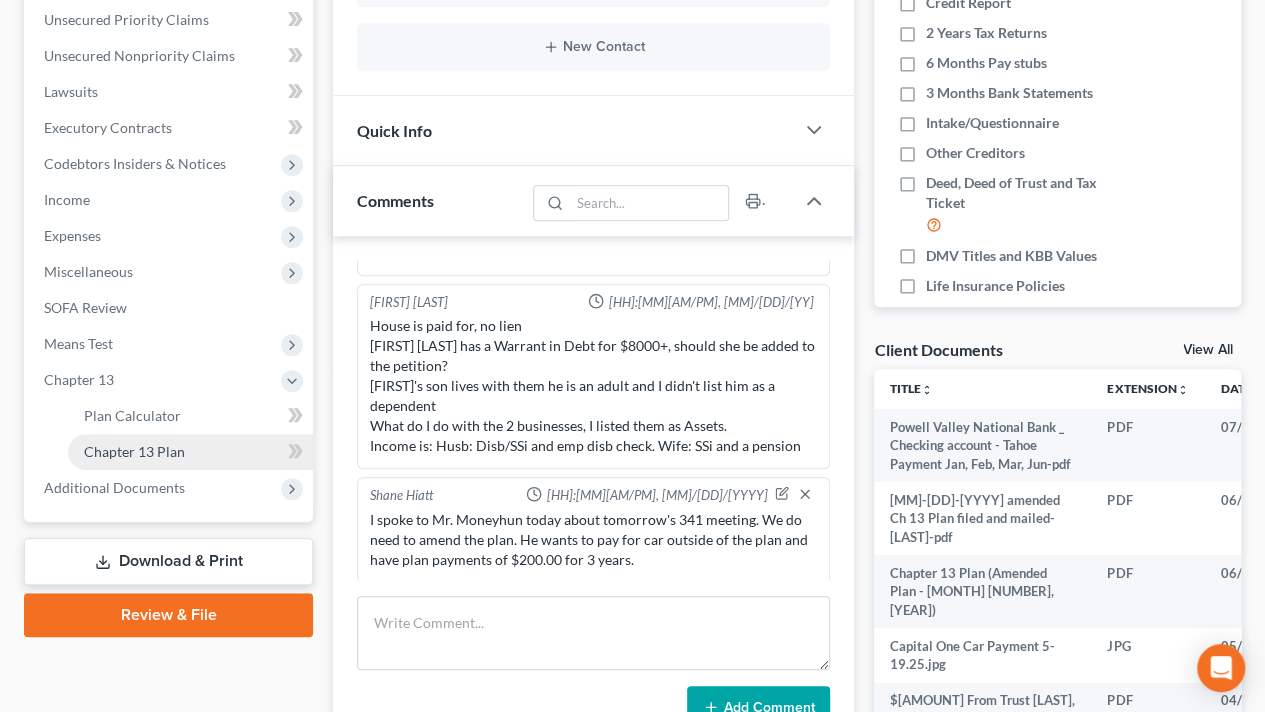 click on "Chapter 13 Plan" at bounding box center (190, 452) 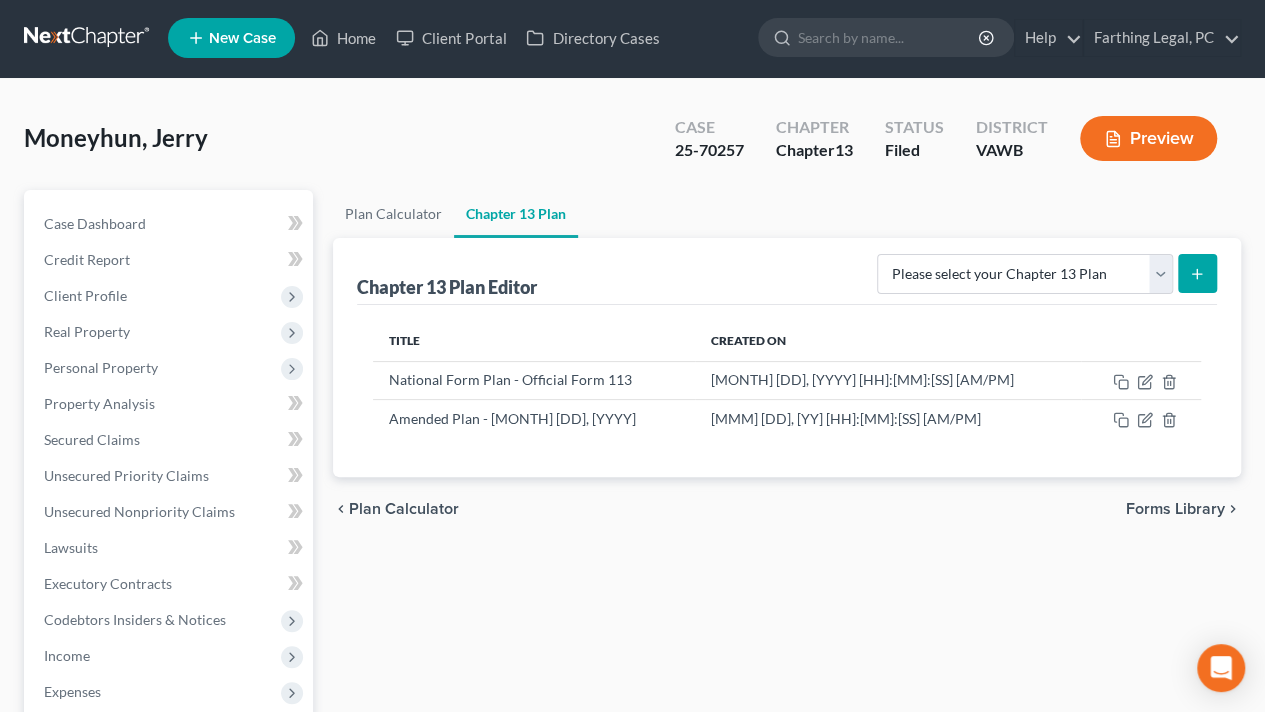 scroll, scrollTop: 0, scrollLeft: 0, axis: both 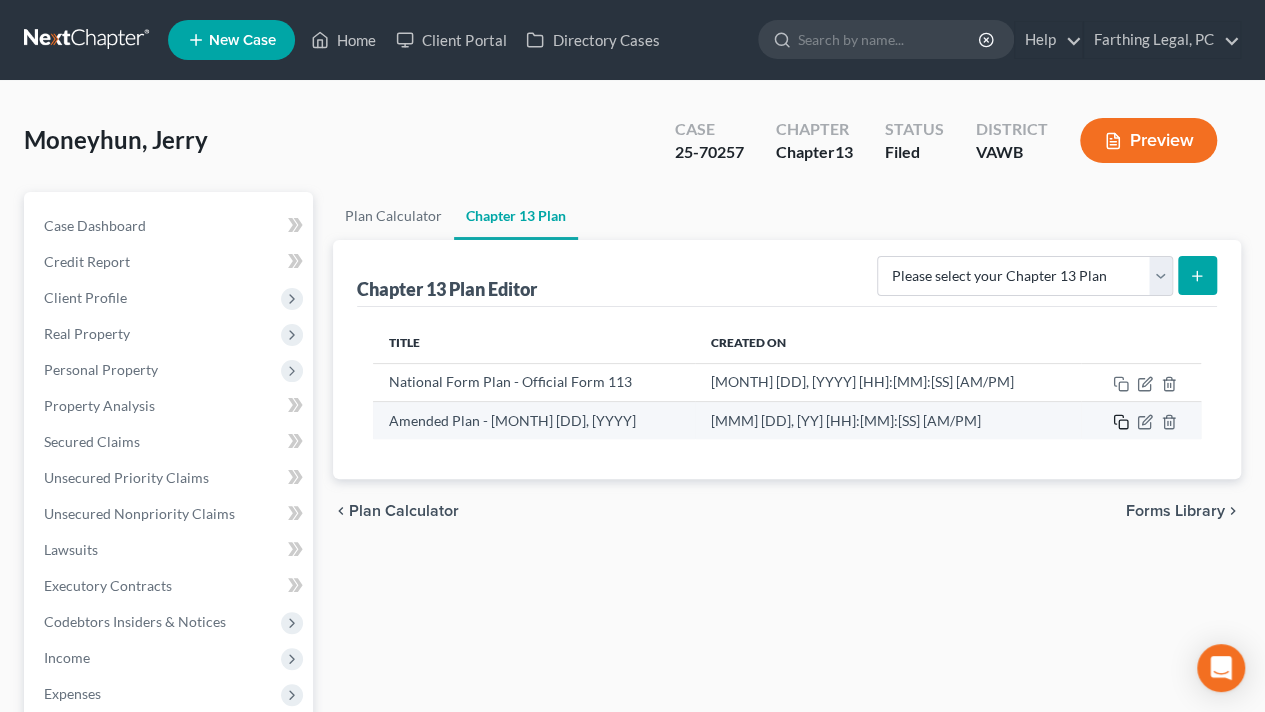 click 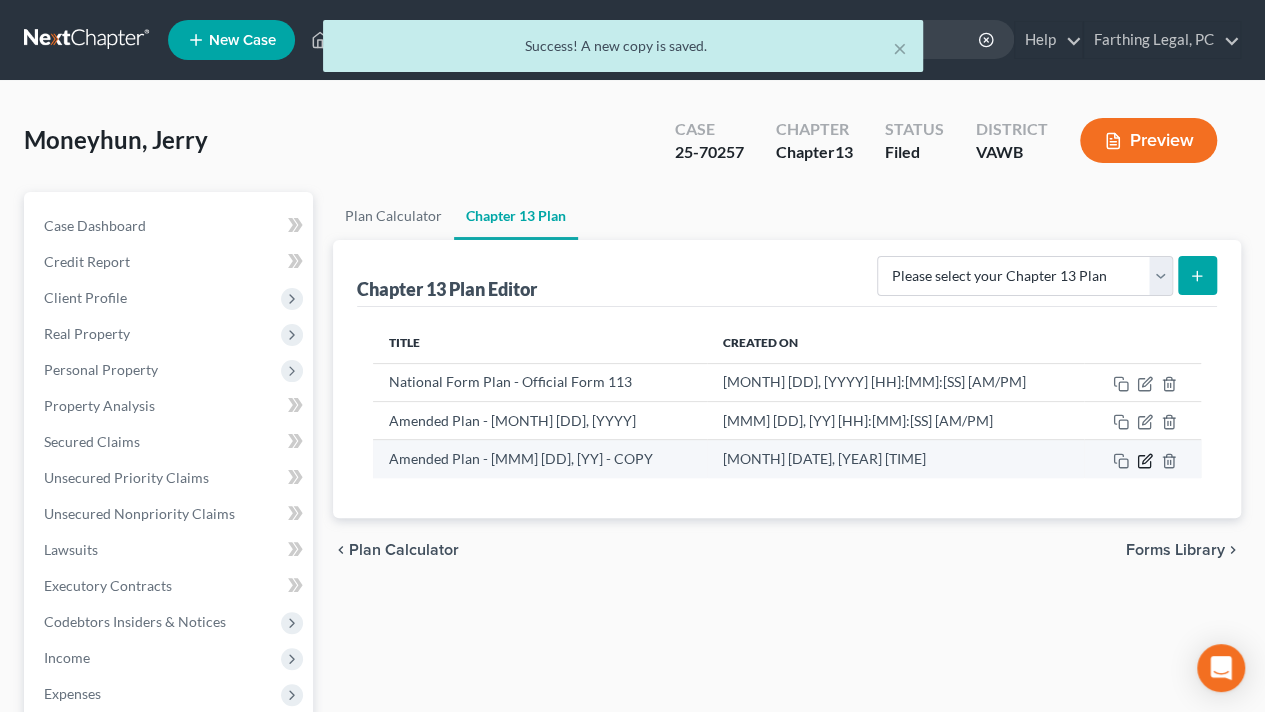click 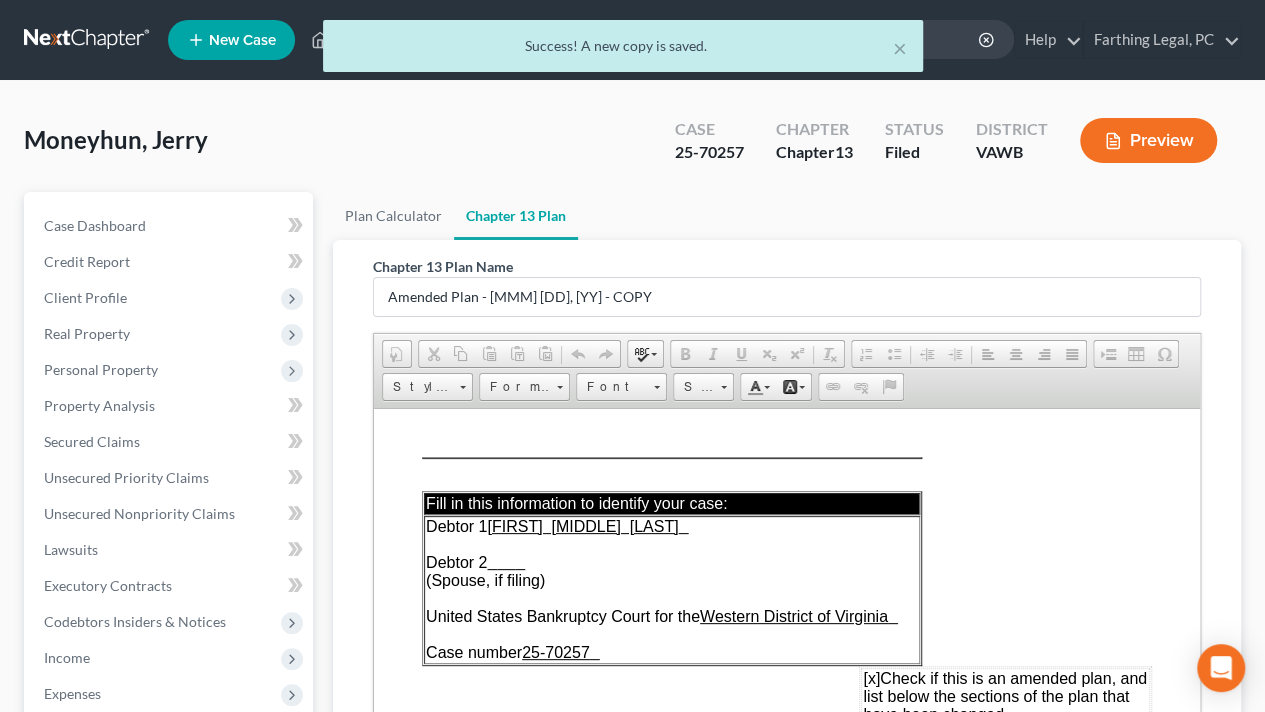 scroll, scrollTop: 0, scrollLeft: 0, axis: both 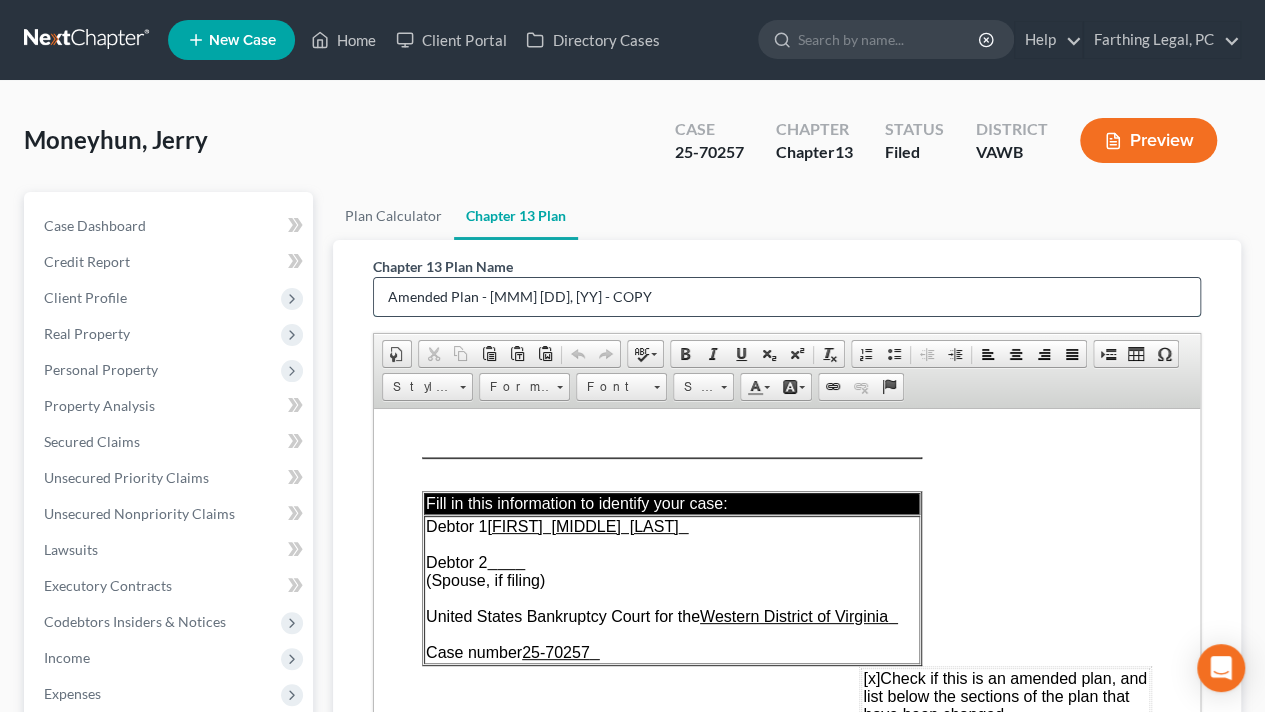 click on "Amended Plan - [MMM] [DD], [YY] - COPY" at bounding box center (787, 297) 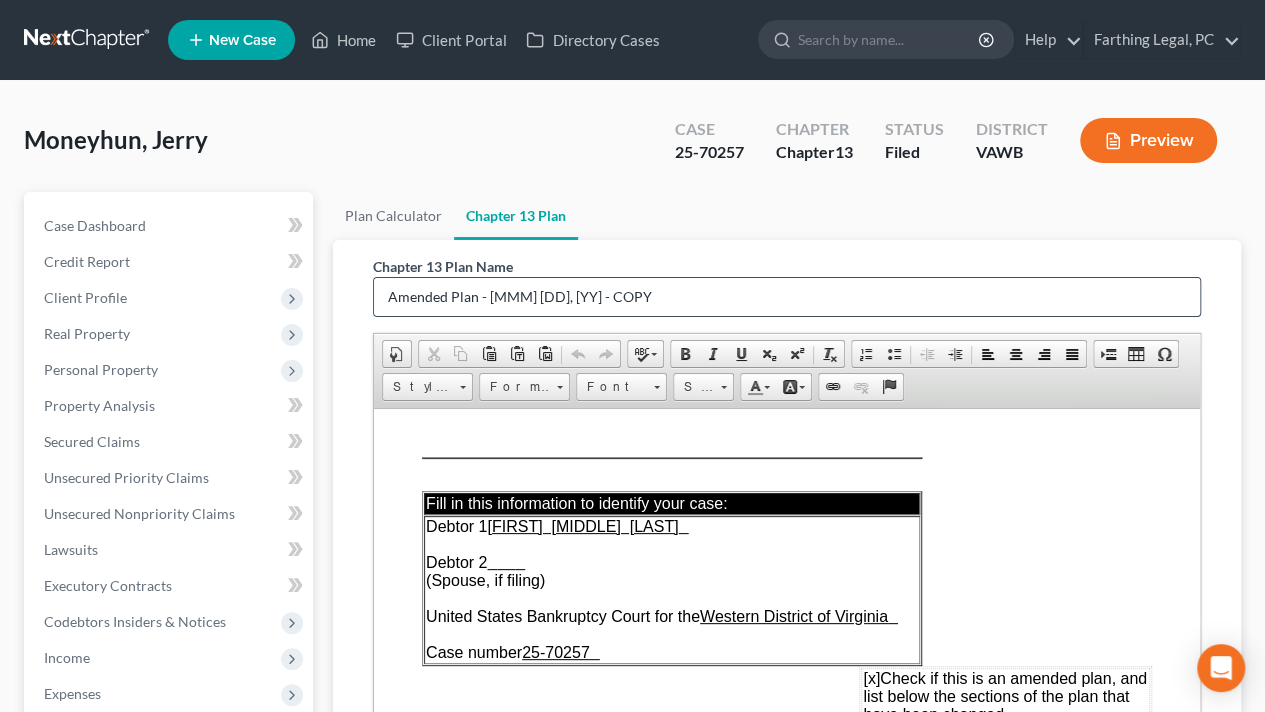 click on "Amended Plan - [MMM] [DD], [YY] - COPY" at bounding box center (787, 297) 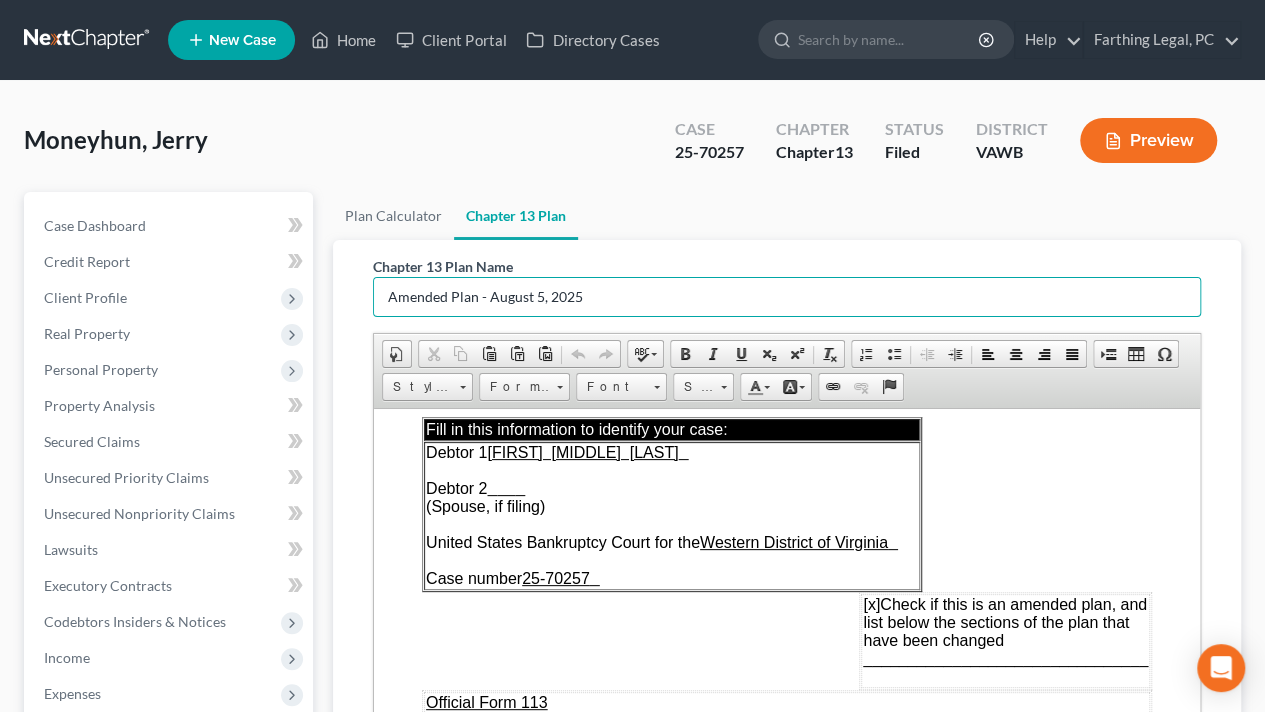 scroll, scrollTop: 76, scrollLeft: 0, axis: vertical 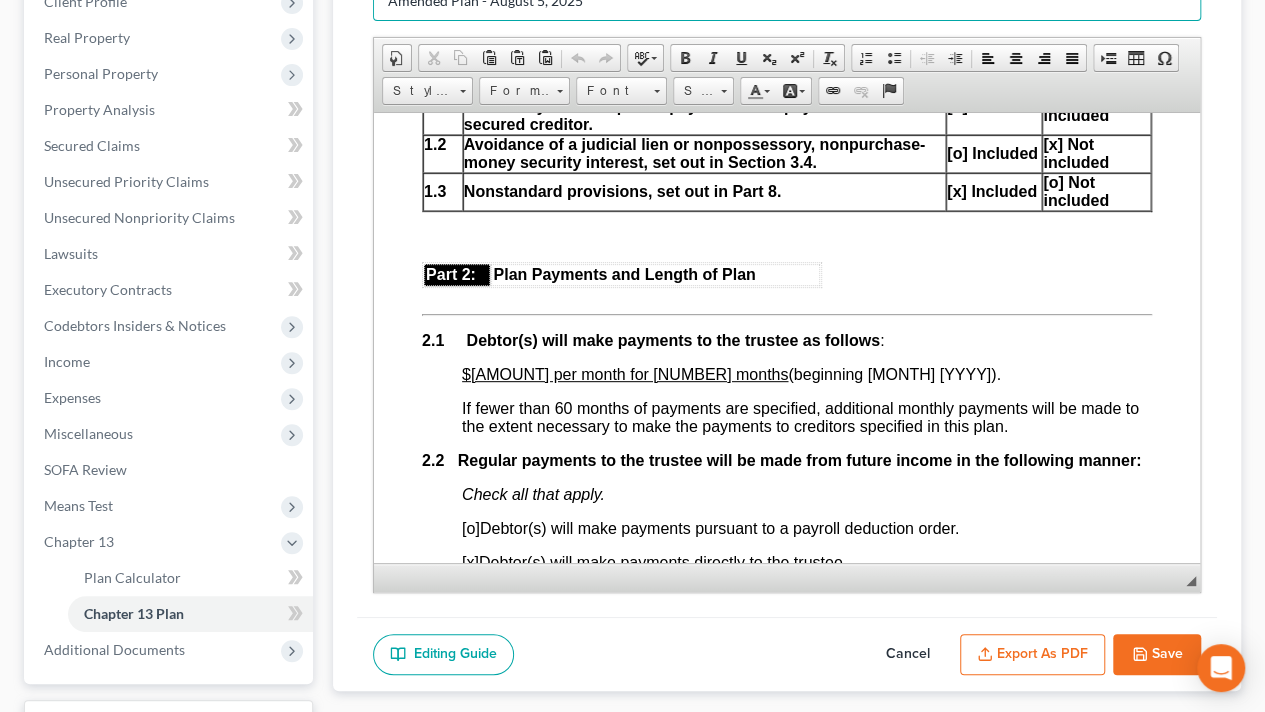 type on "Amended Plan - August 5, 2025" 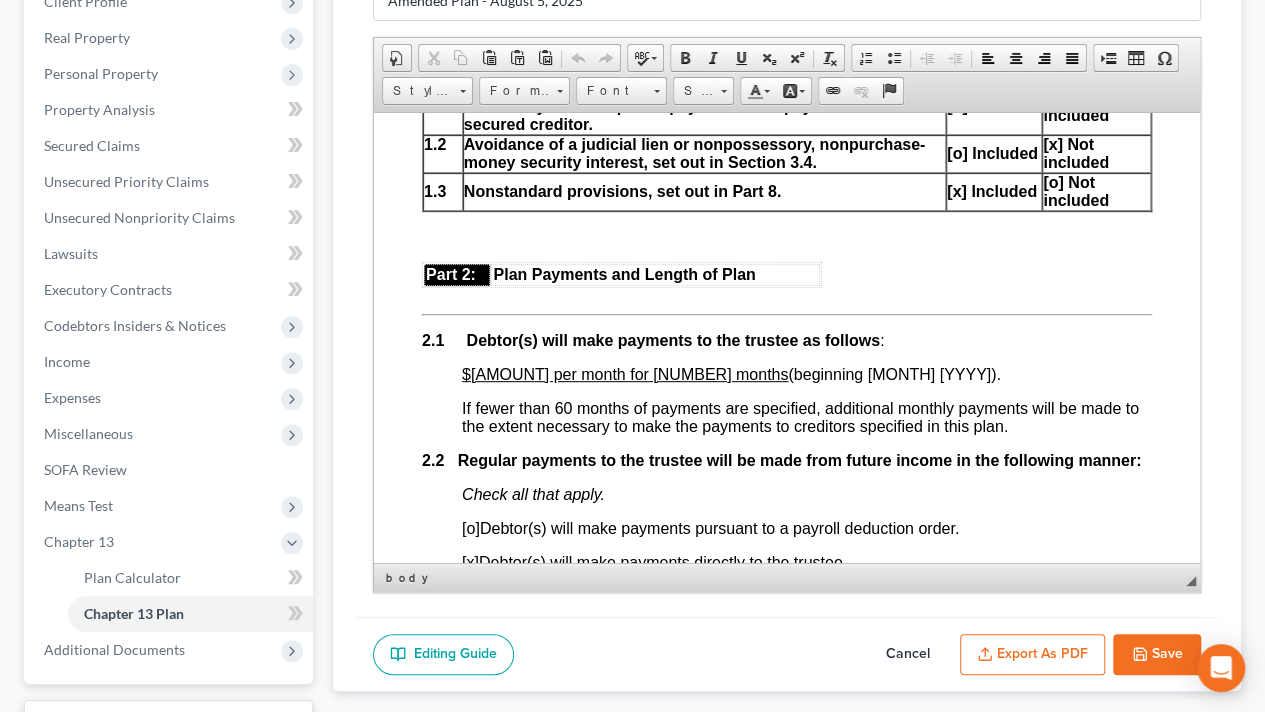 click on "$[AMOUNT] per month for [NUMBER] months" at bounding box center (625, 373) 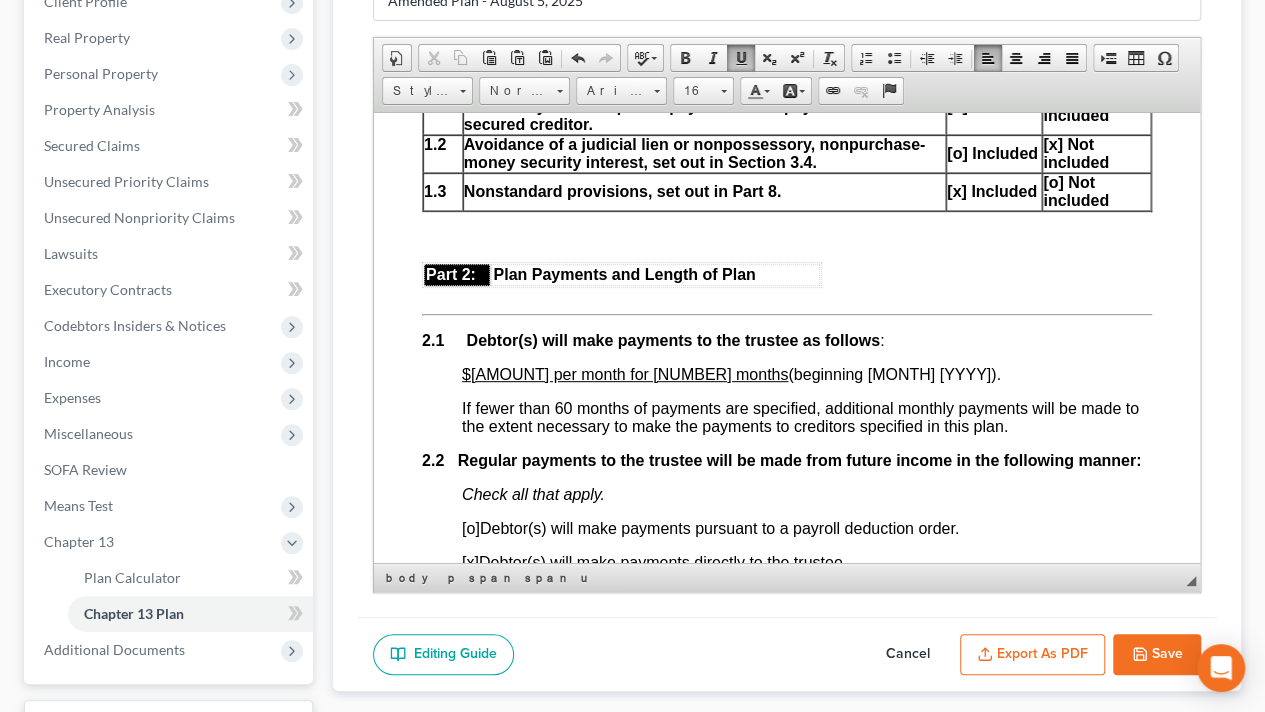 type 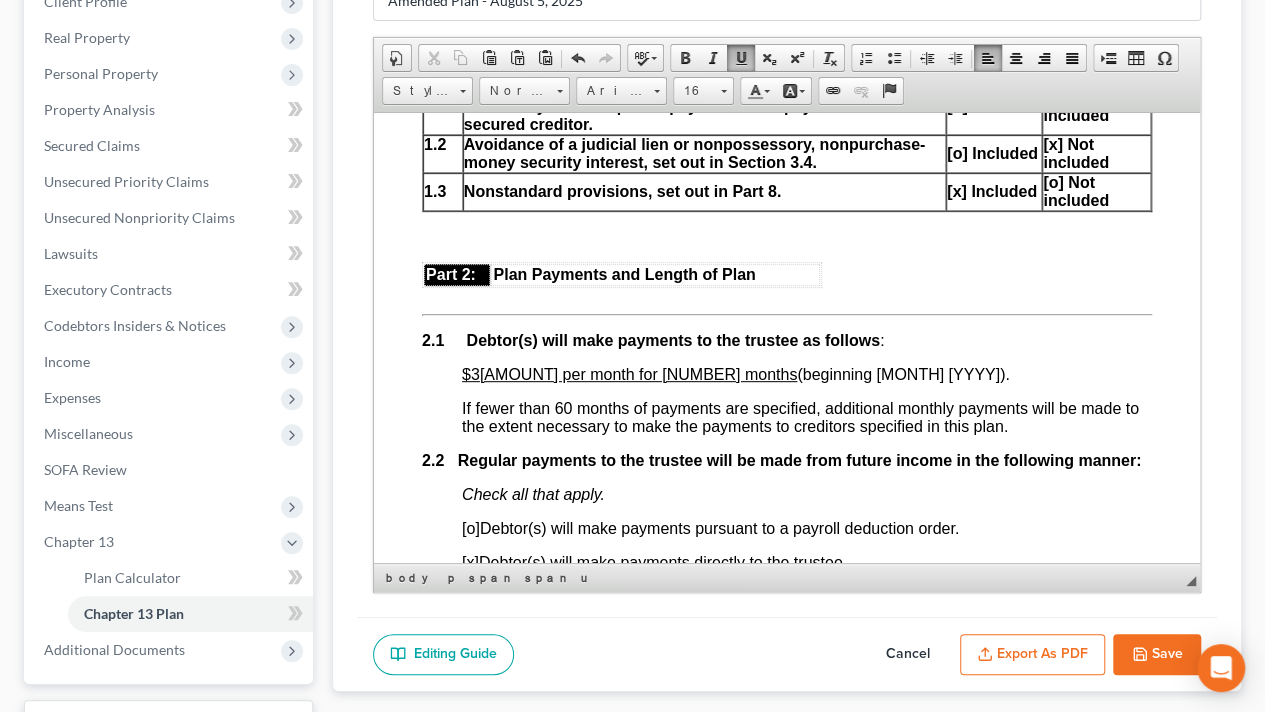 click on "$3 00.00 per month for 36 months" at bounding box center (629, 373) 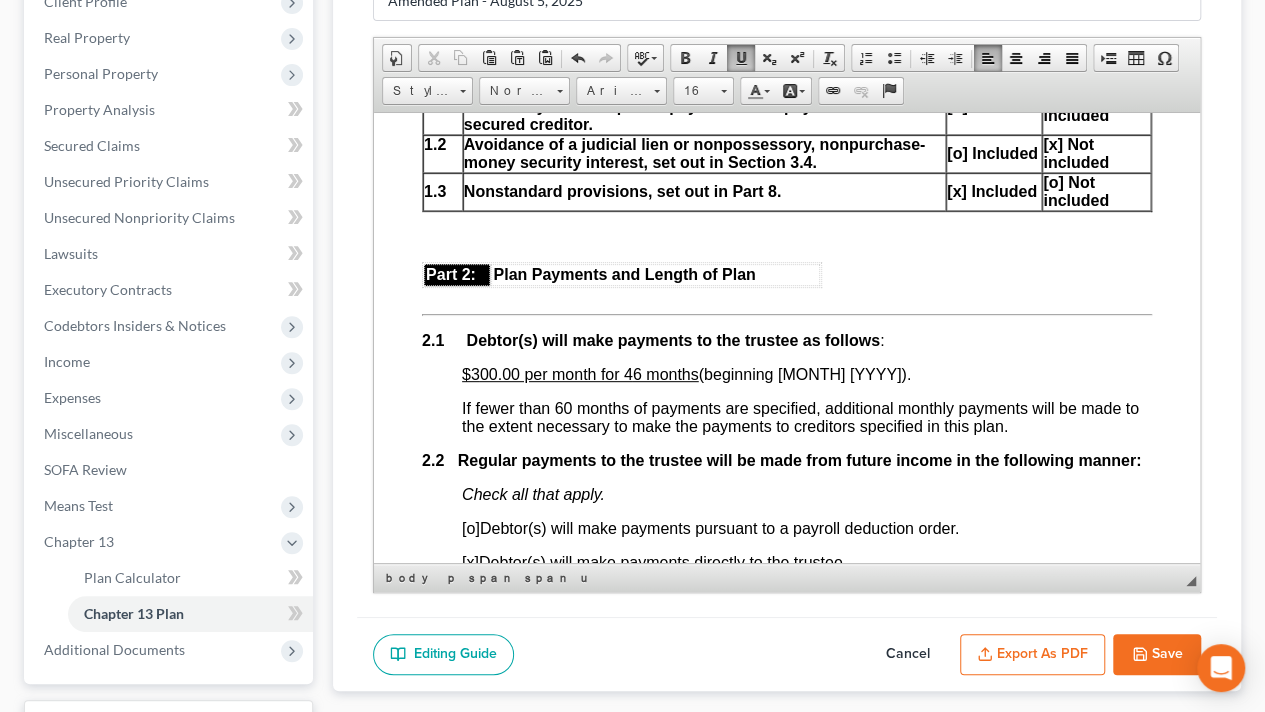 click on "[AMOUNT] per month for [NUMBER] [NUMBER] months  (beginning [MONTH] [YEAR])." at bounding box center (686, 373) 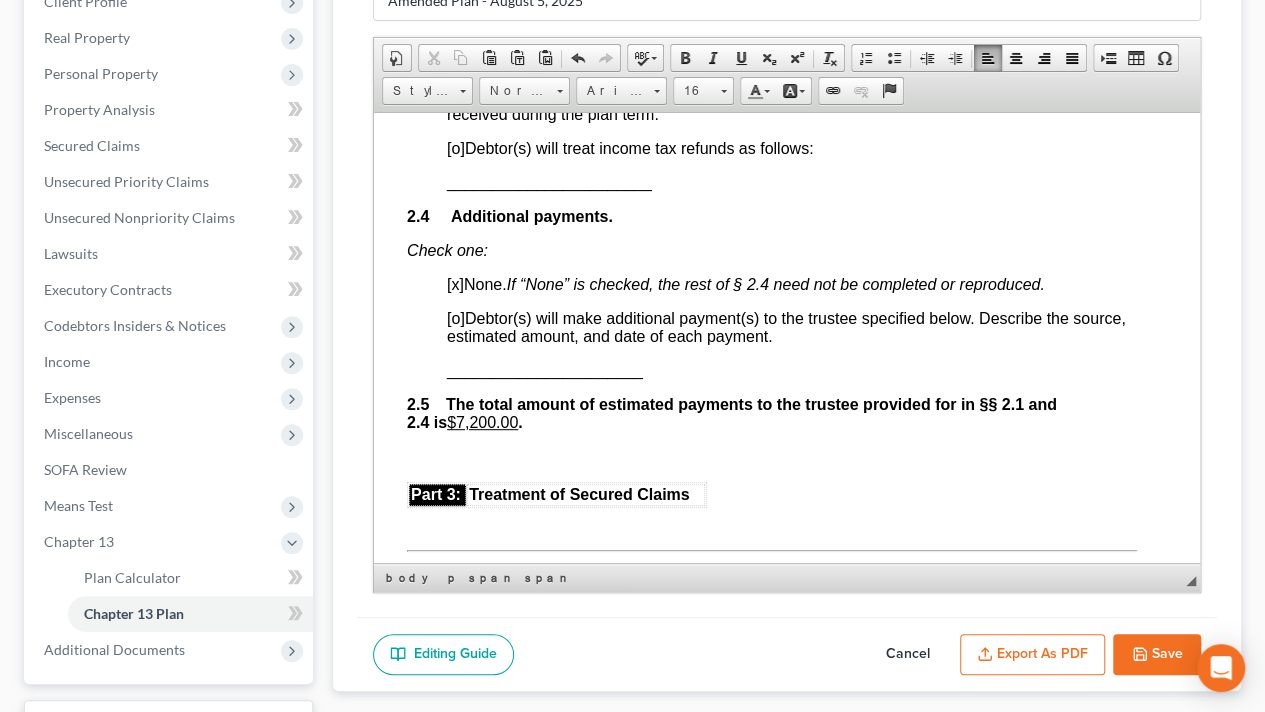 scroll, scrollTop: 1638, scrollLeft: 17, axis: both 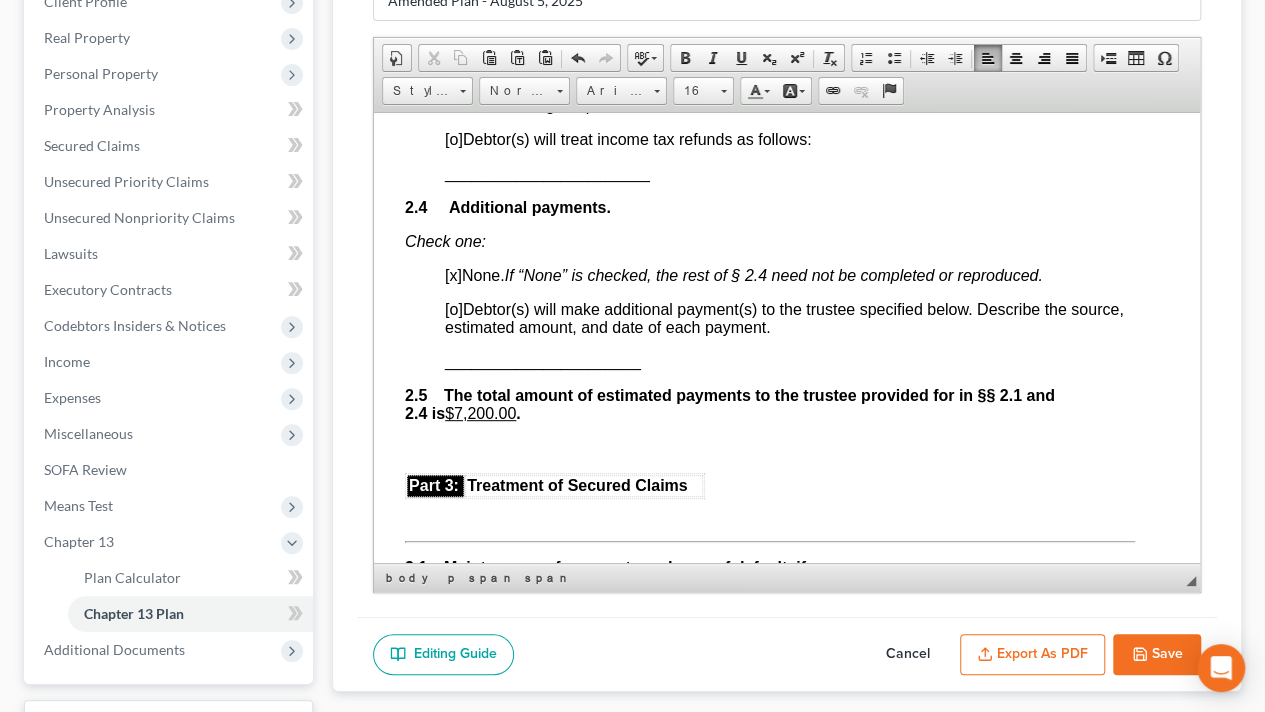click on "[o]" at bounding box center (454, 308) 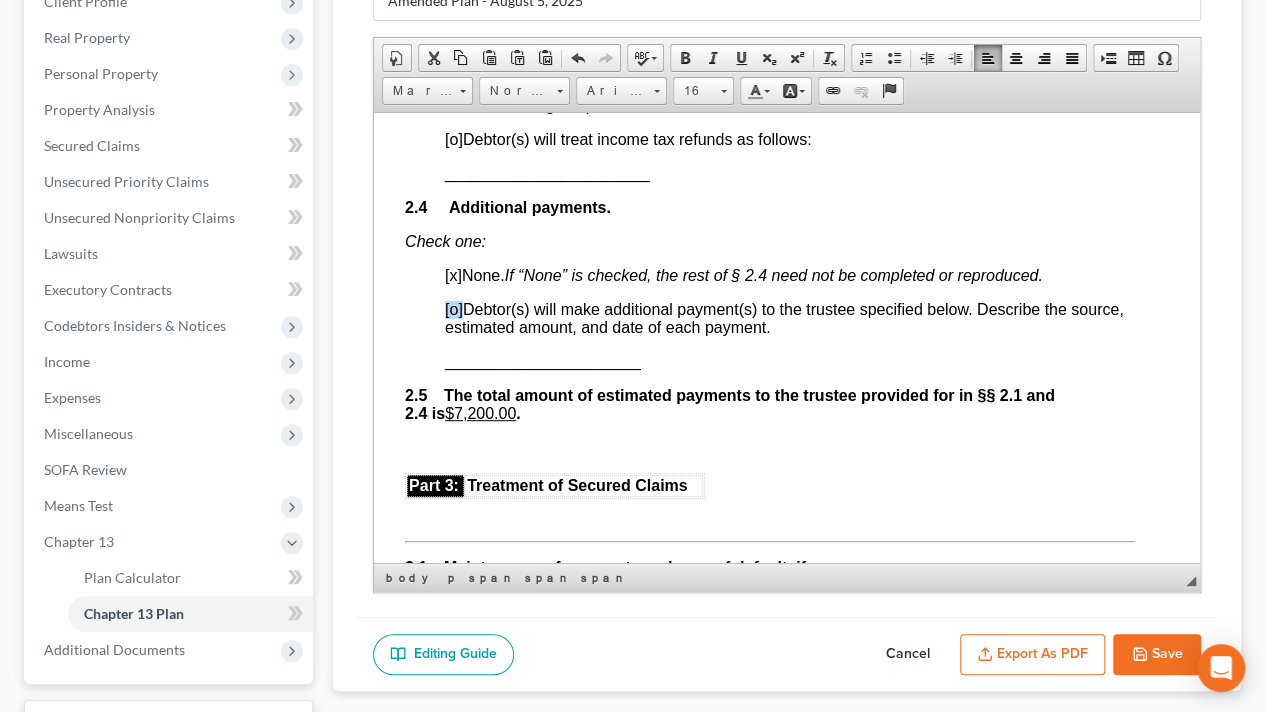 copy on "[o]" 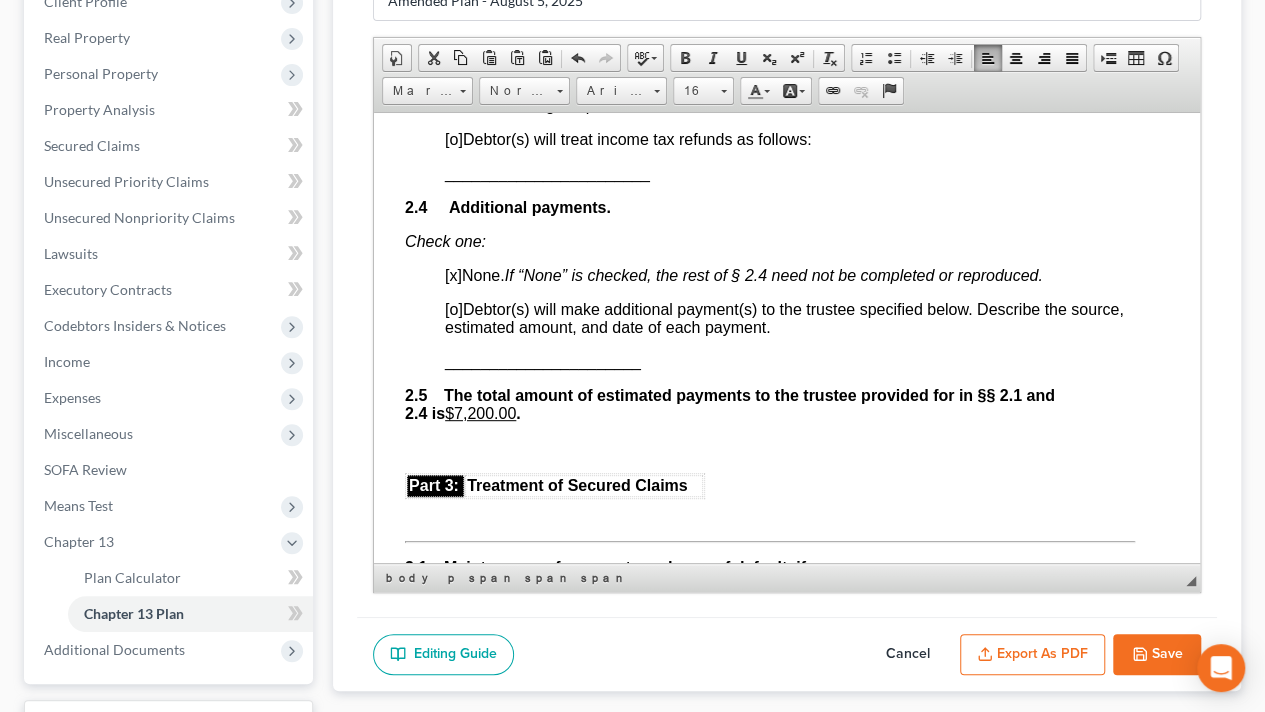 click on "[x]" at bounding box center (453, 274) 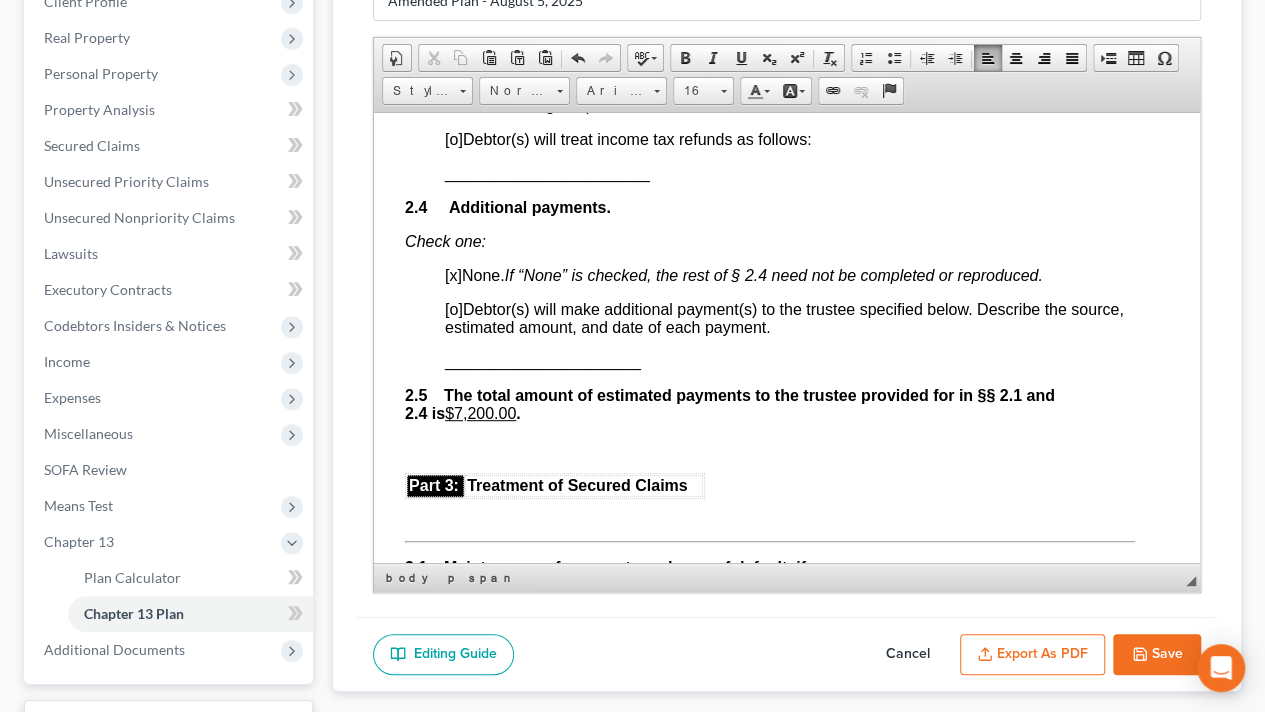scroll, scrollTop: 1638, scrollLeft: 0, axis: vertical 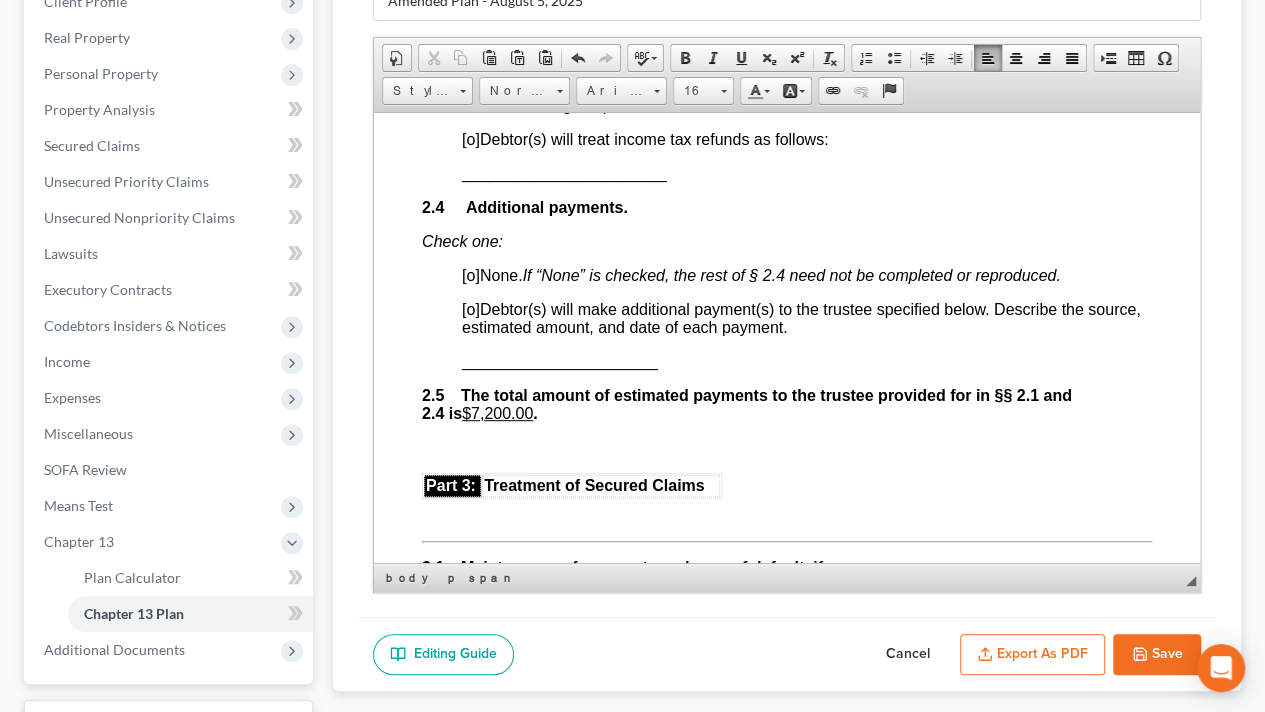 click on "[o]" at bounding box center [471, 308] 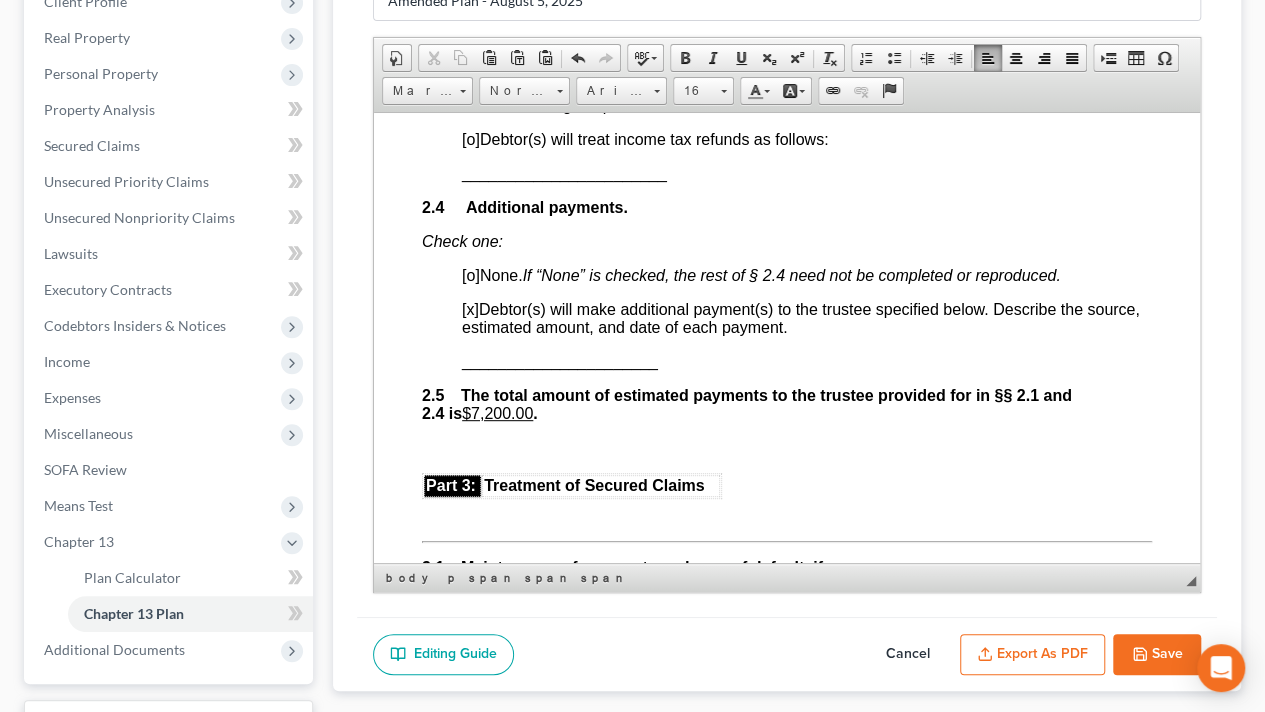 click on "______________________" at bounding box center [807, 361] 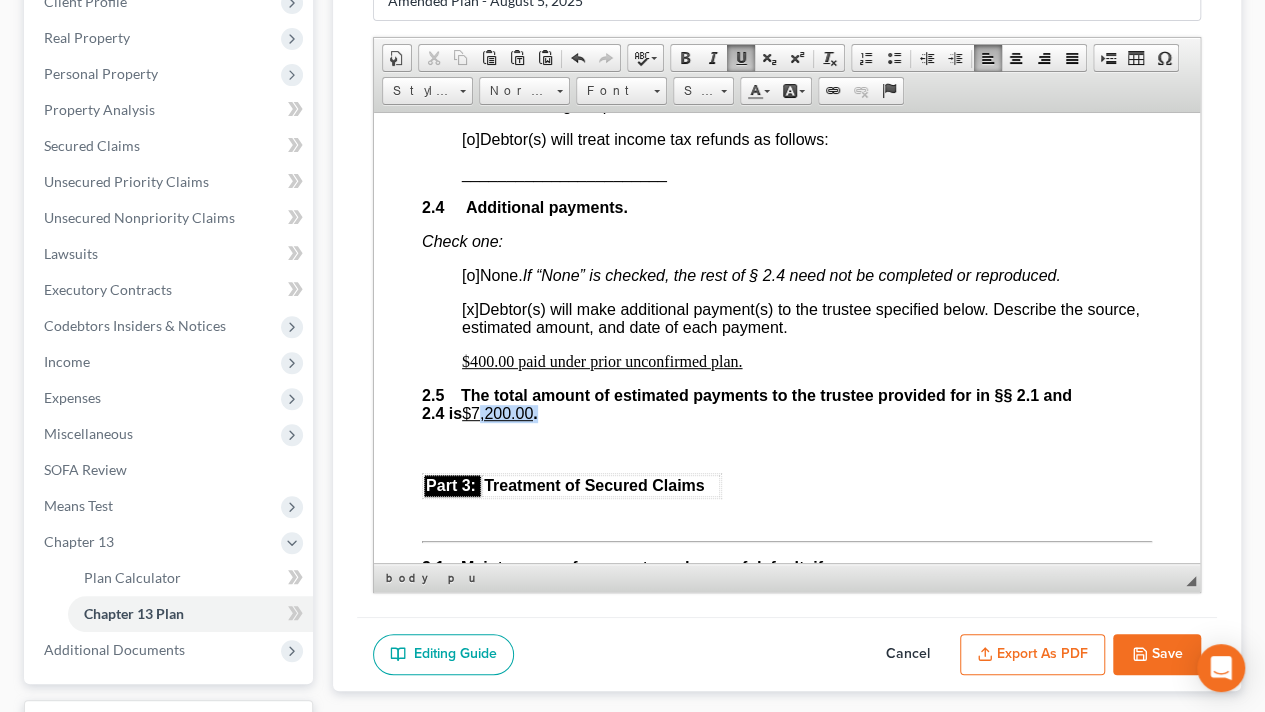 drag, startPoint x: 445, startPoint y: 461, endPoint x: 604, endPoint y: 445, distance: 159.80301 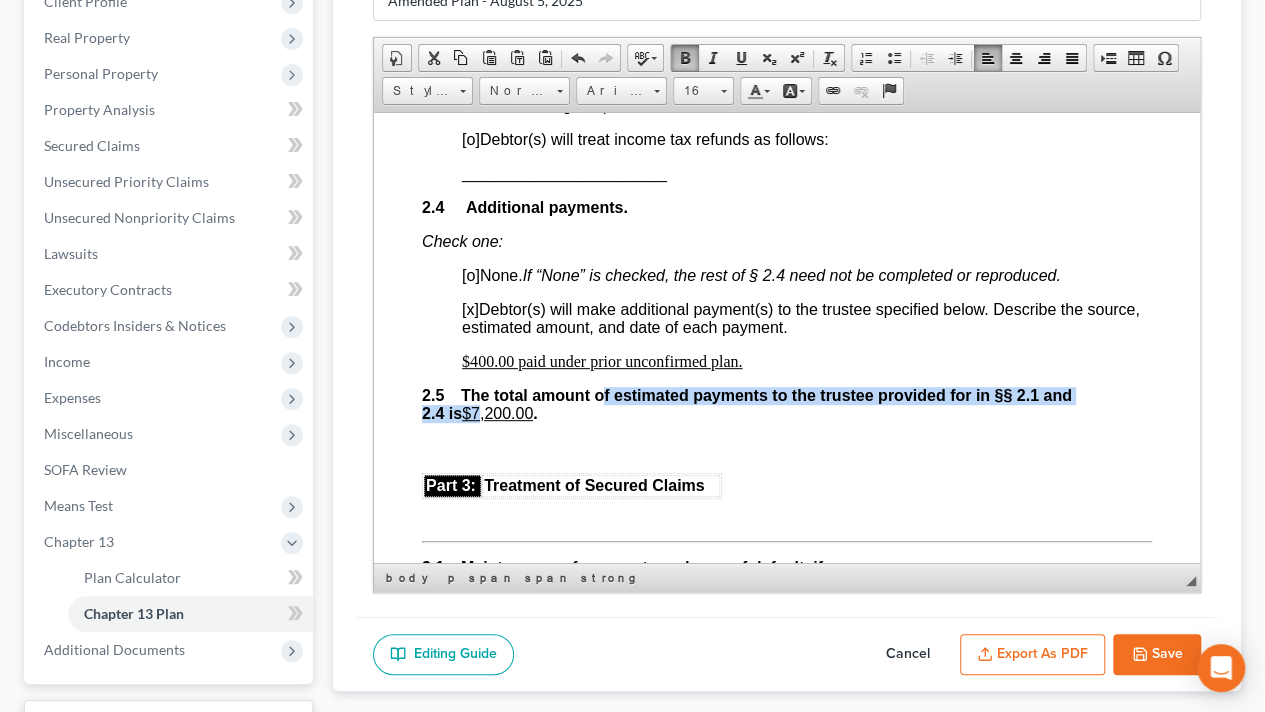 click on "$7,200.00" at bounding box center (497, 412) 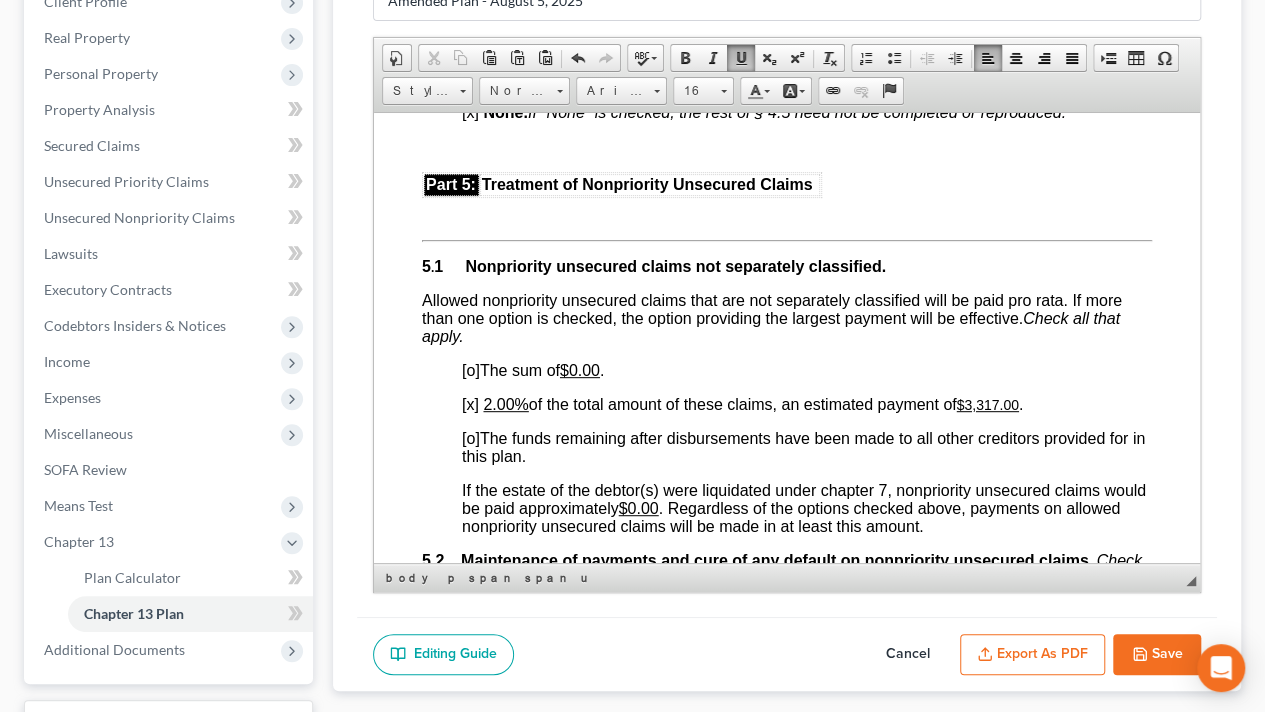 scroll, scrollTop: 3594, scrollLeft: 0, axis: vertical 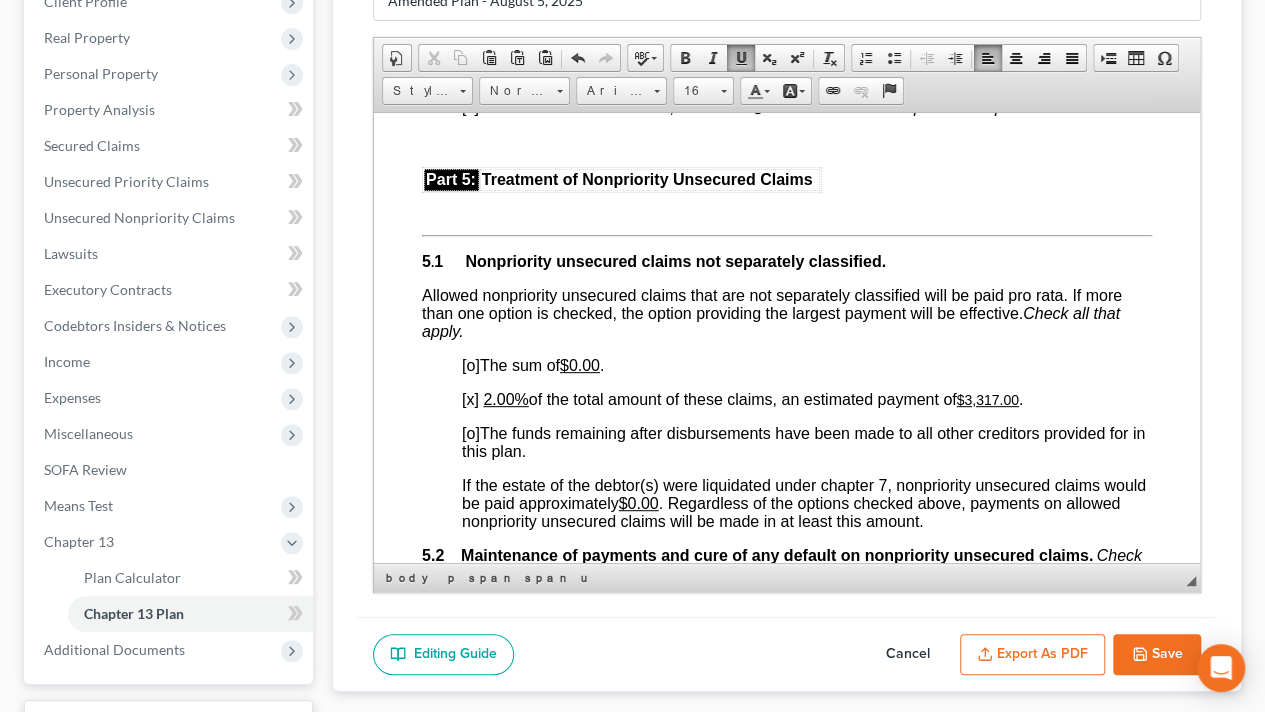 click on "$3,317.00" at bounding box center [988, 399] 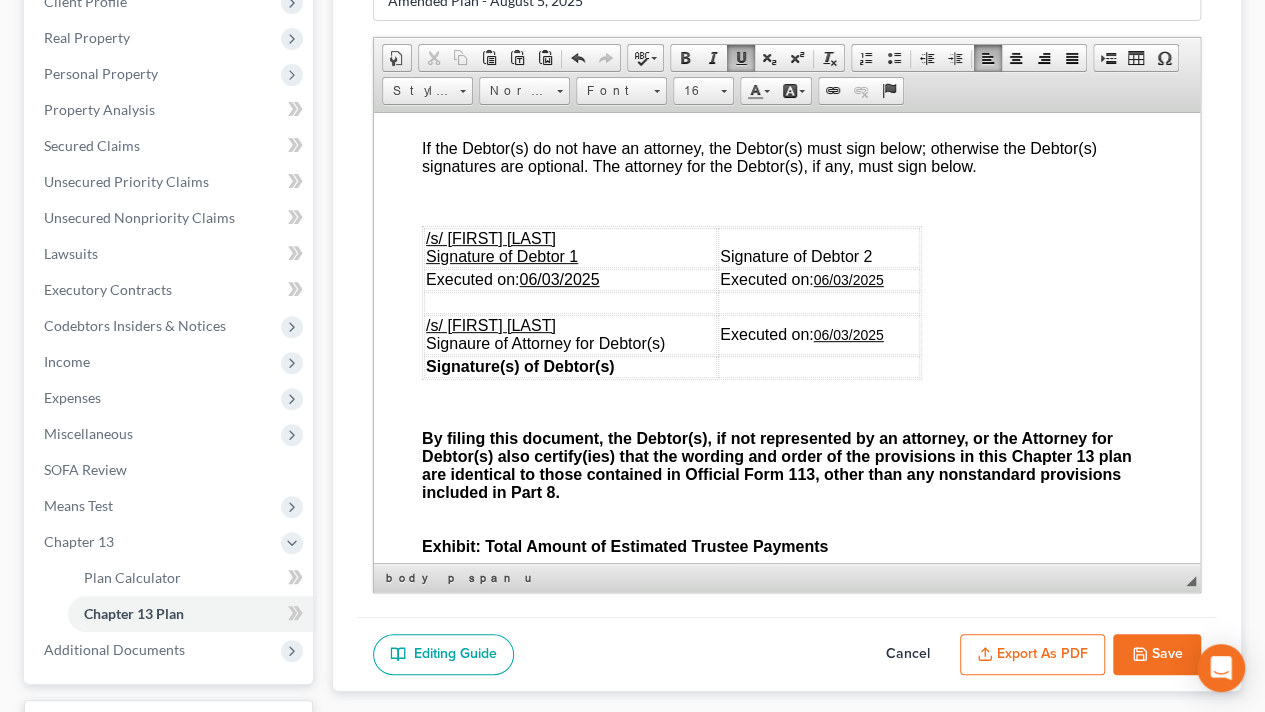 scroll, scrollTop: 5605, scrollLeft: 0, axis: vertical 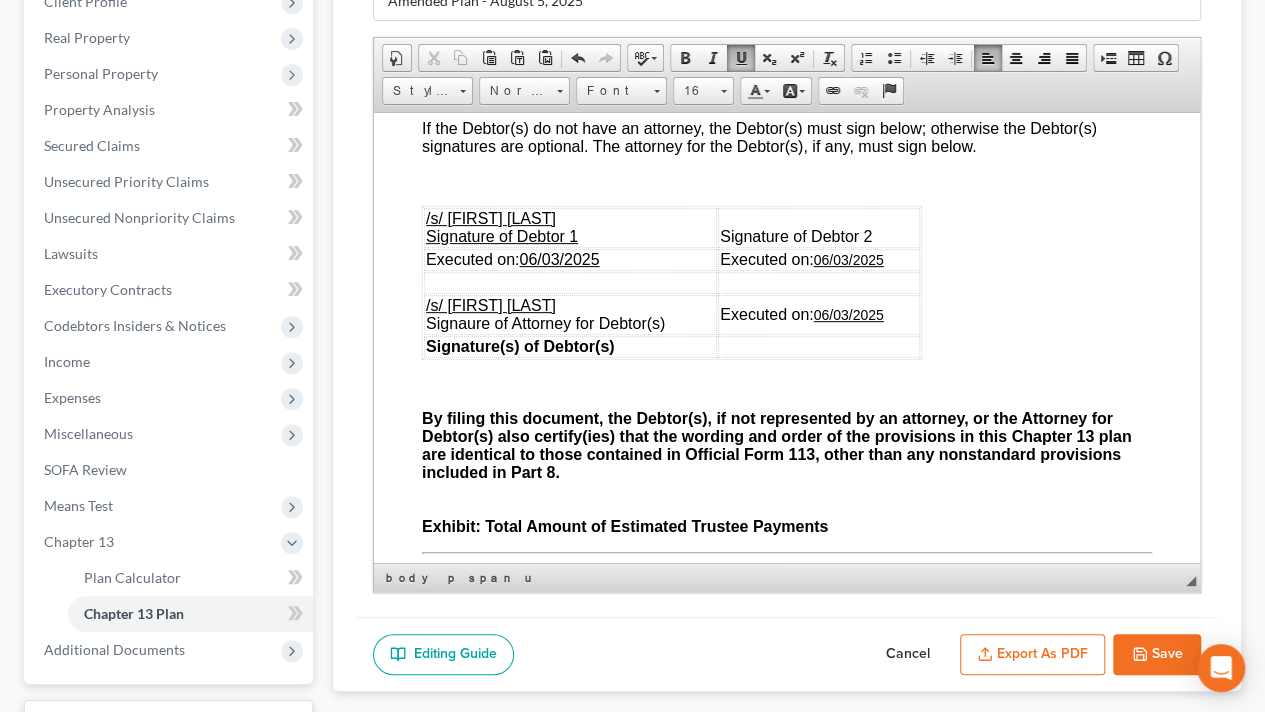 click on "06/03/2025" at bounding box center [559, 258] 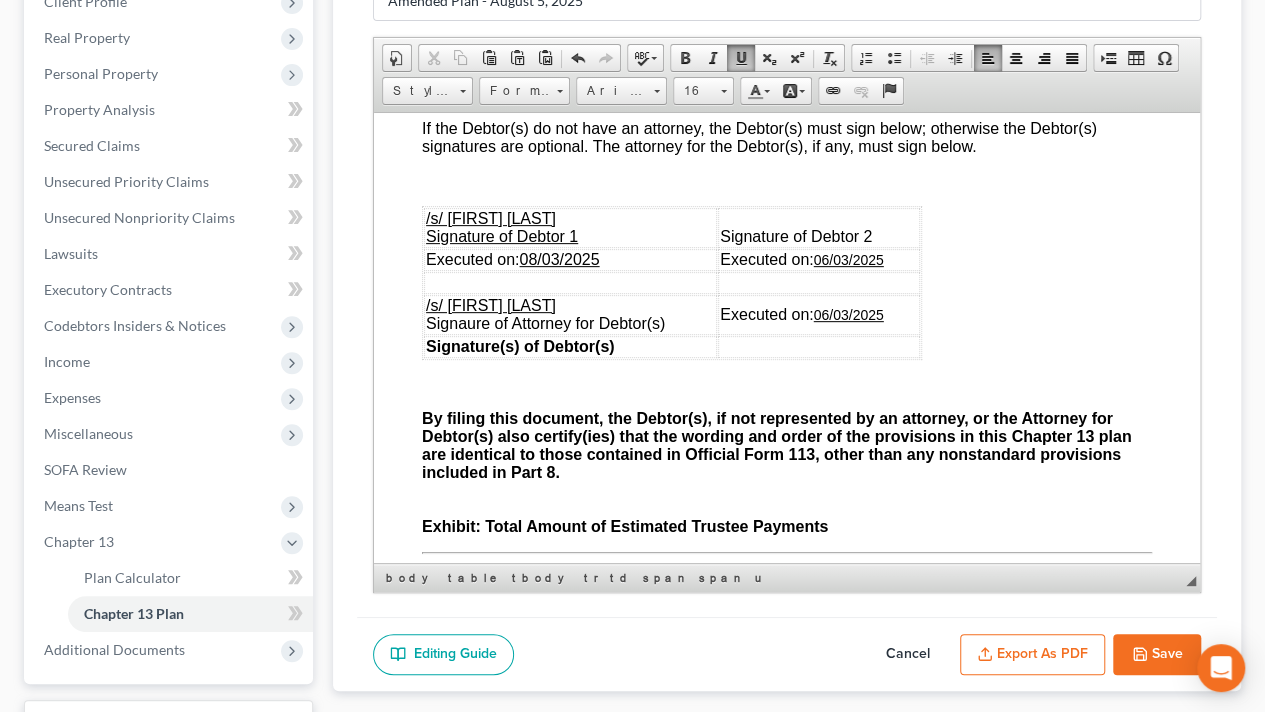 click on "08/03/2025" at bounding box center (559, 258) 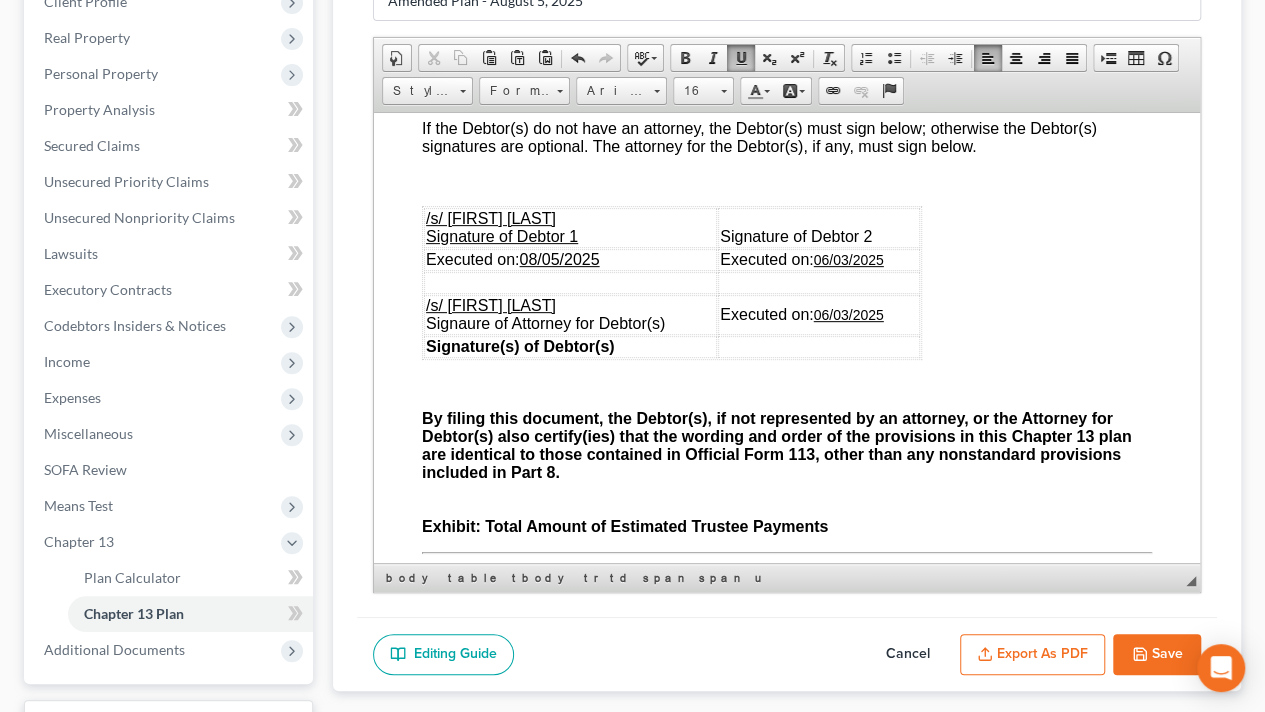 click on "06/03/2025" at bounding box center (849, 259) 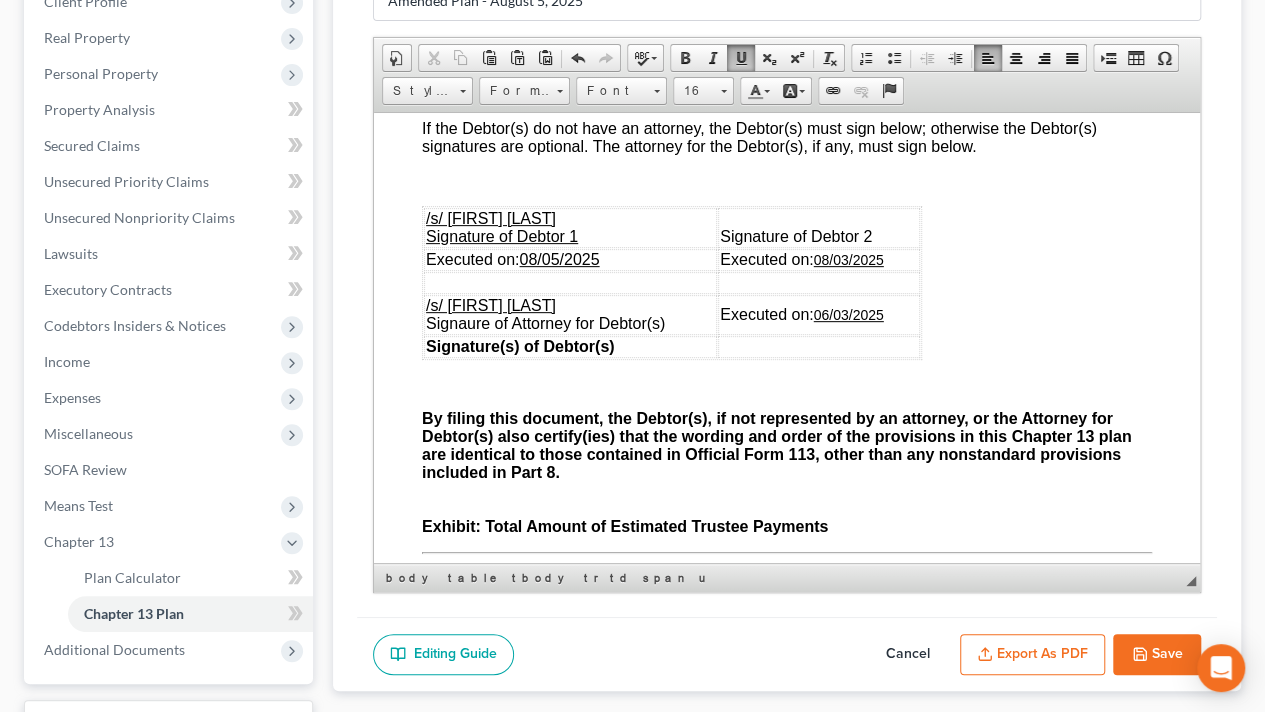 click on "08/03/2025" at bounding box center (849, 259) 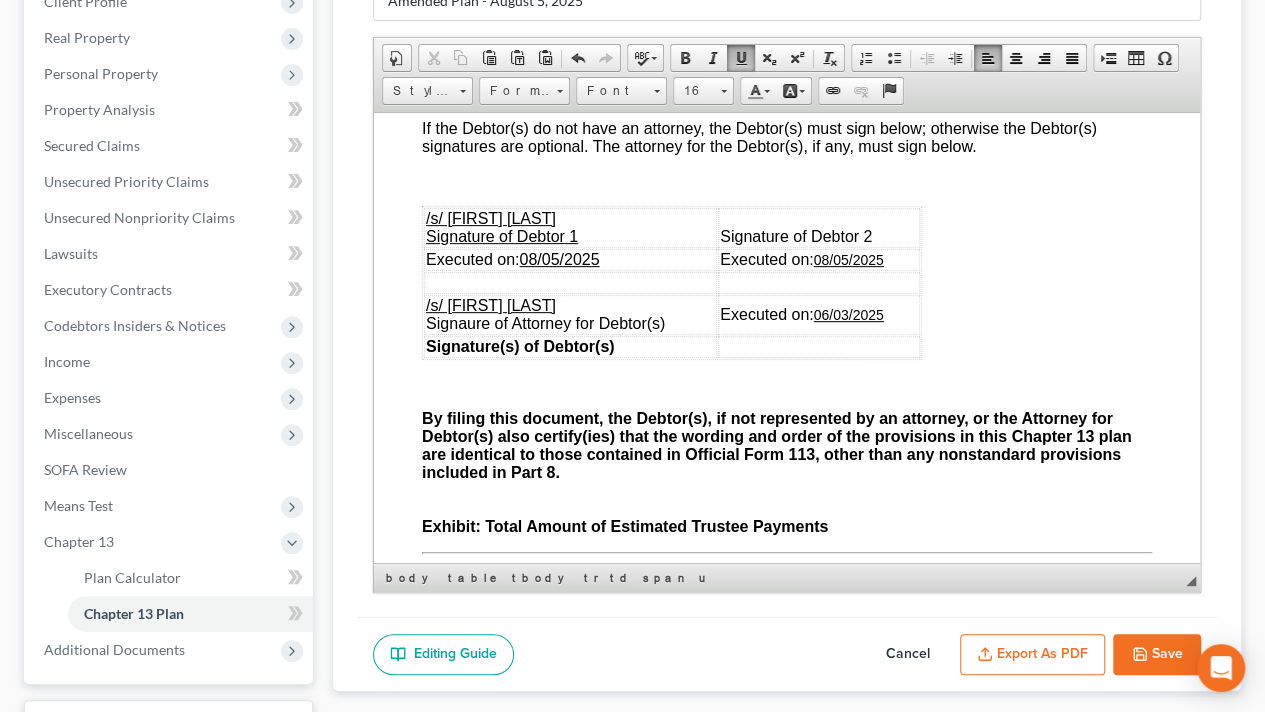 click on "06/03/2025" at bounding box center (849, 314) 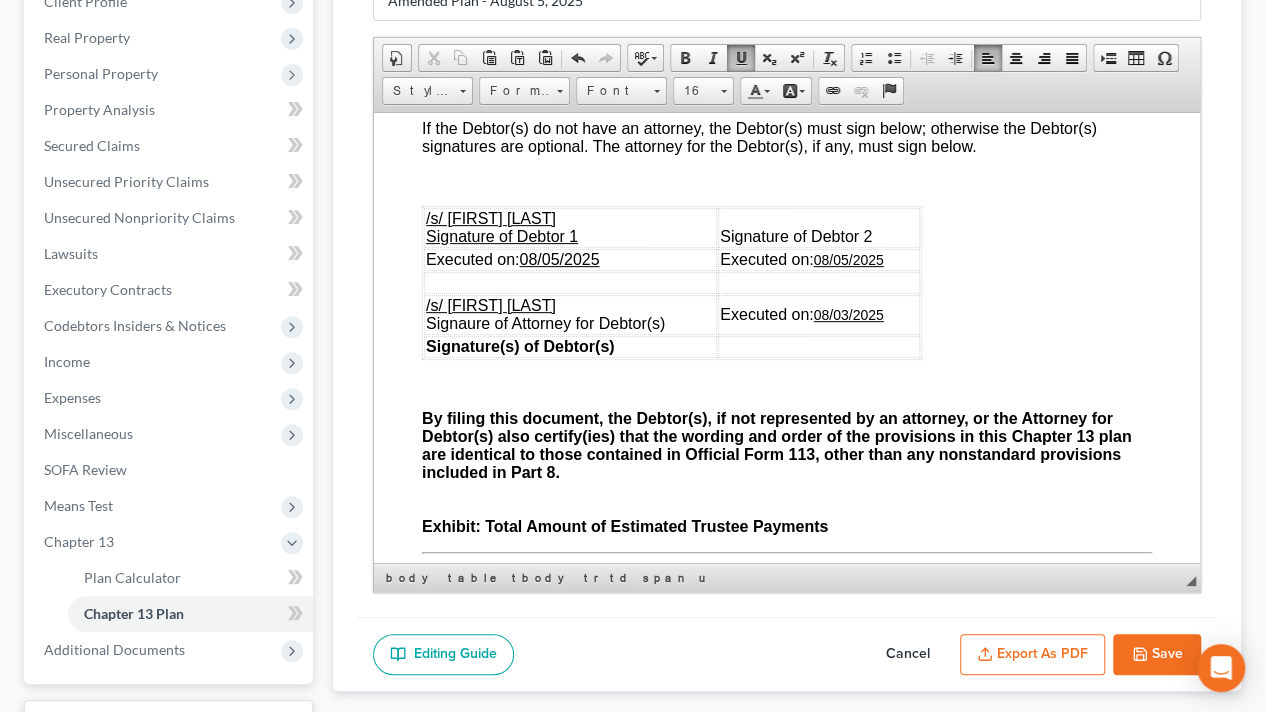click on "08/03/2025" at bounding box center [849, 314] 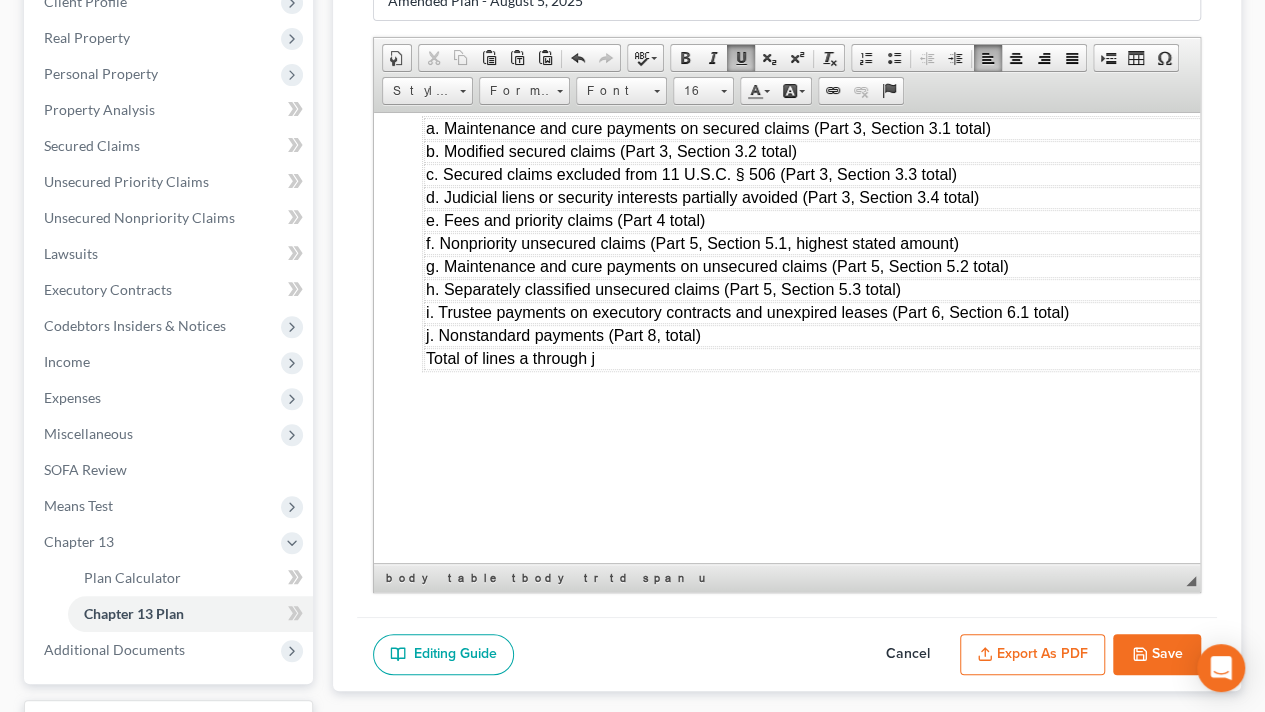 scroll, scrollTop: 6145, scrollLeft: 296, axis: both 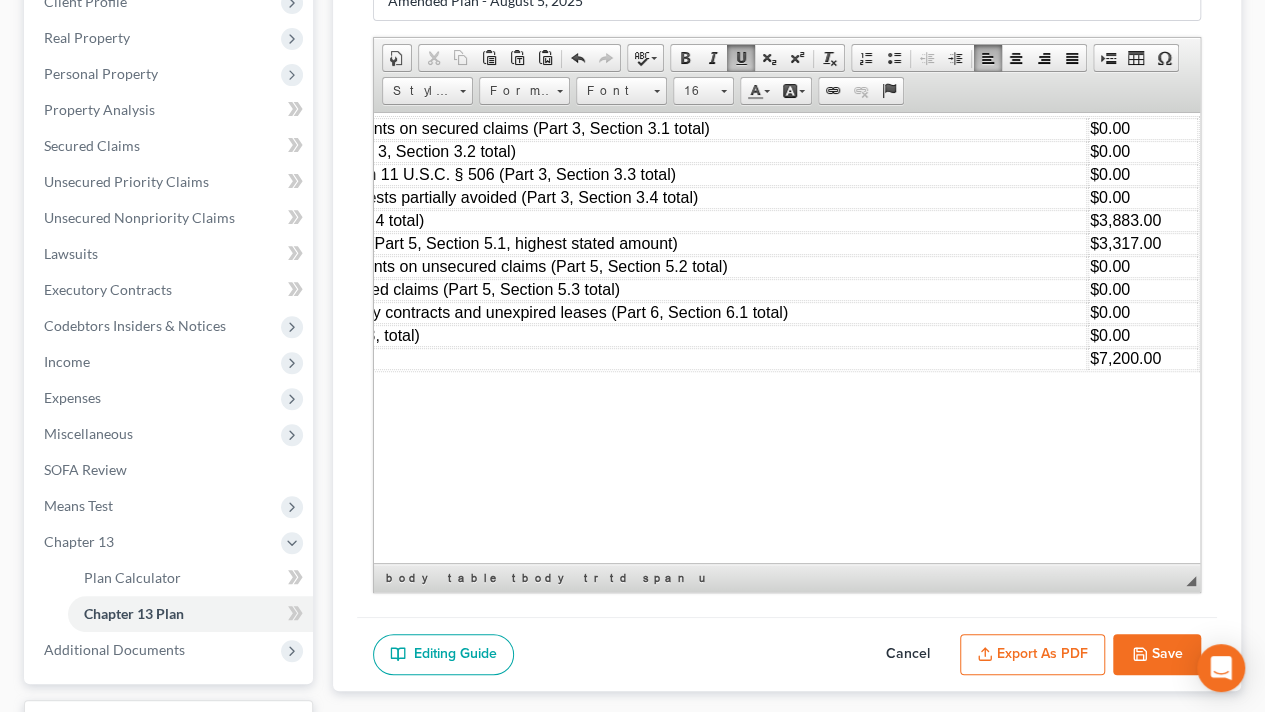 click on "$3,317.00" at bounding box center (1143, 243) 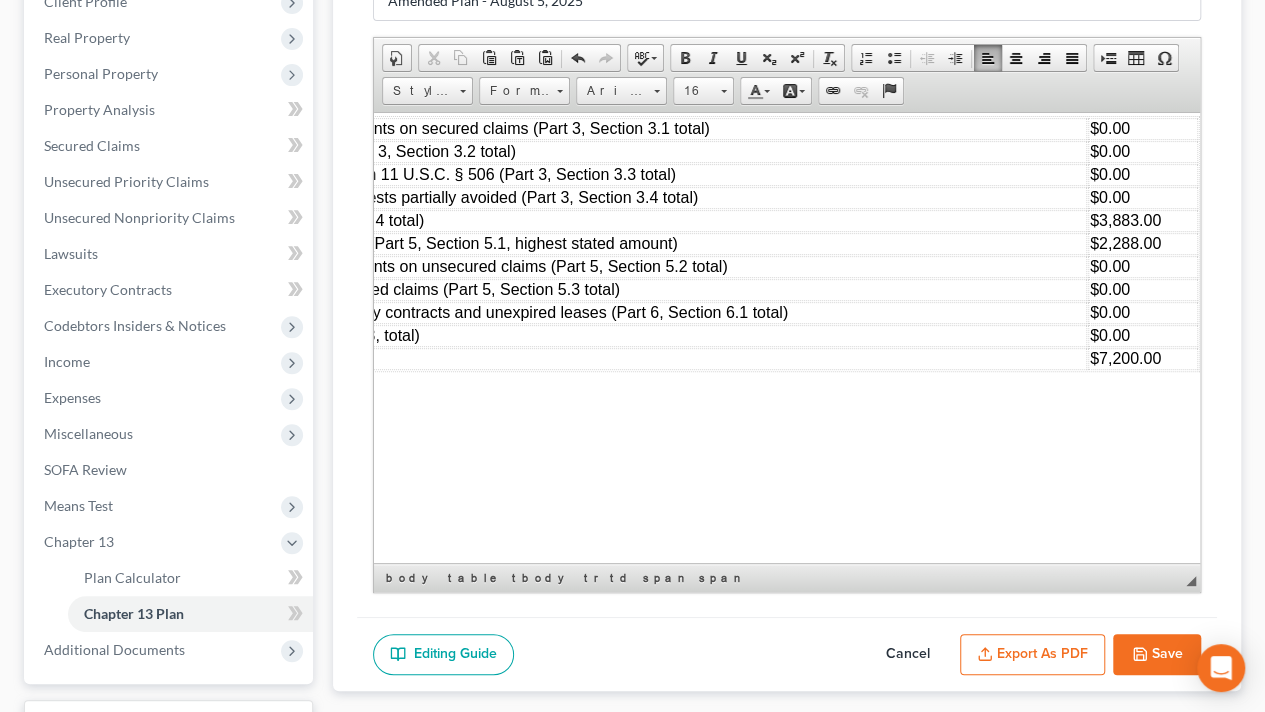 click on "$3,883.00" at bounding box center [1143, 220] 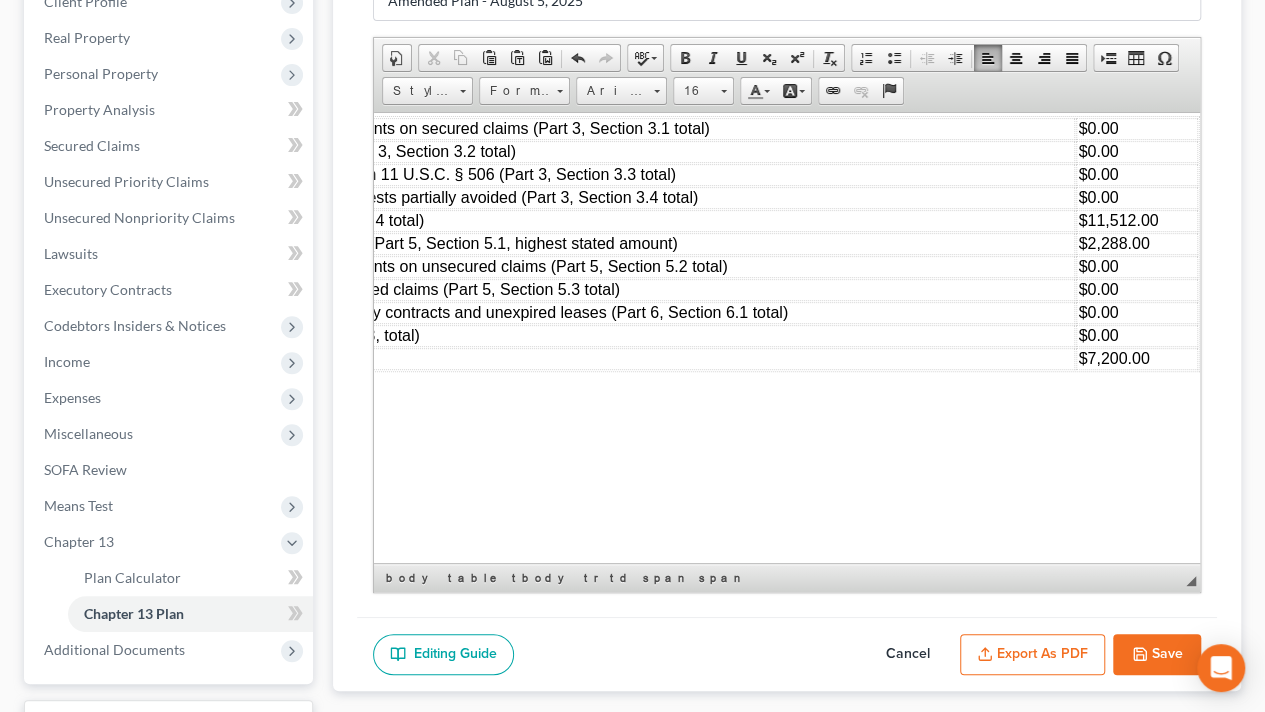 click on "$7,200.00" at bounding box center (1136, 358) 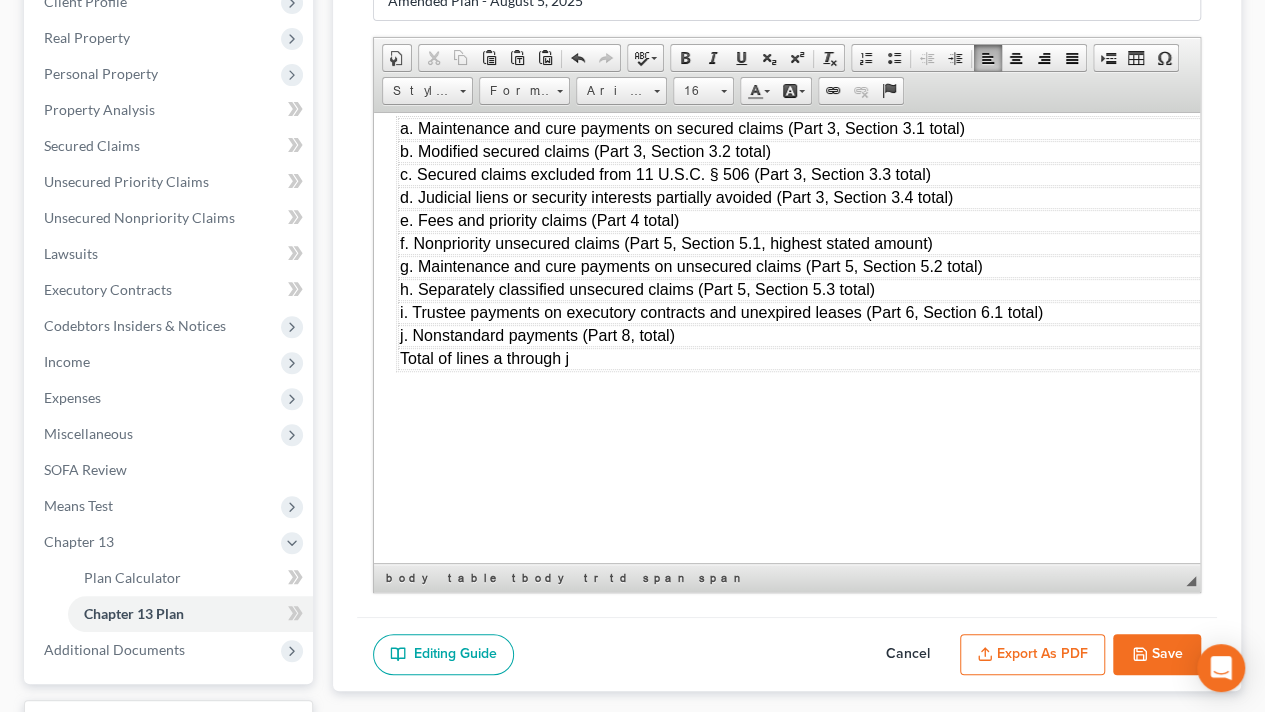 scroll, scrollTop: 6145, scrollLeft: 24, axis: both 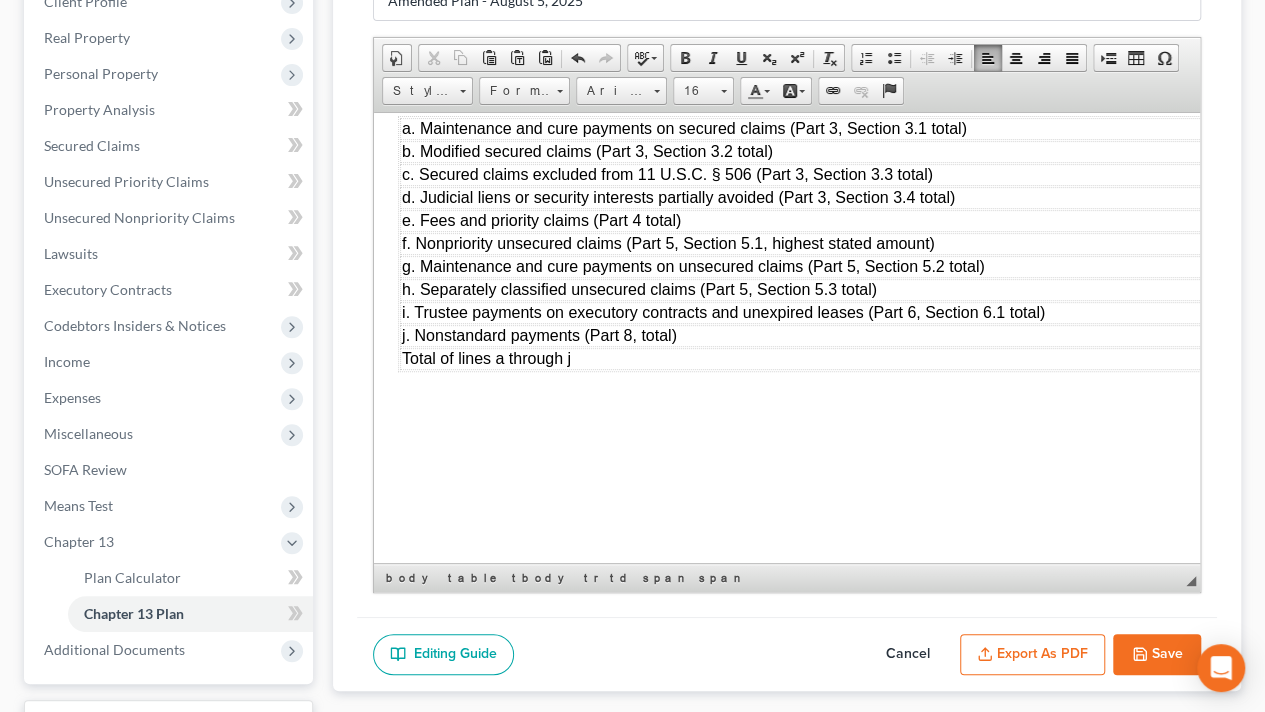click 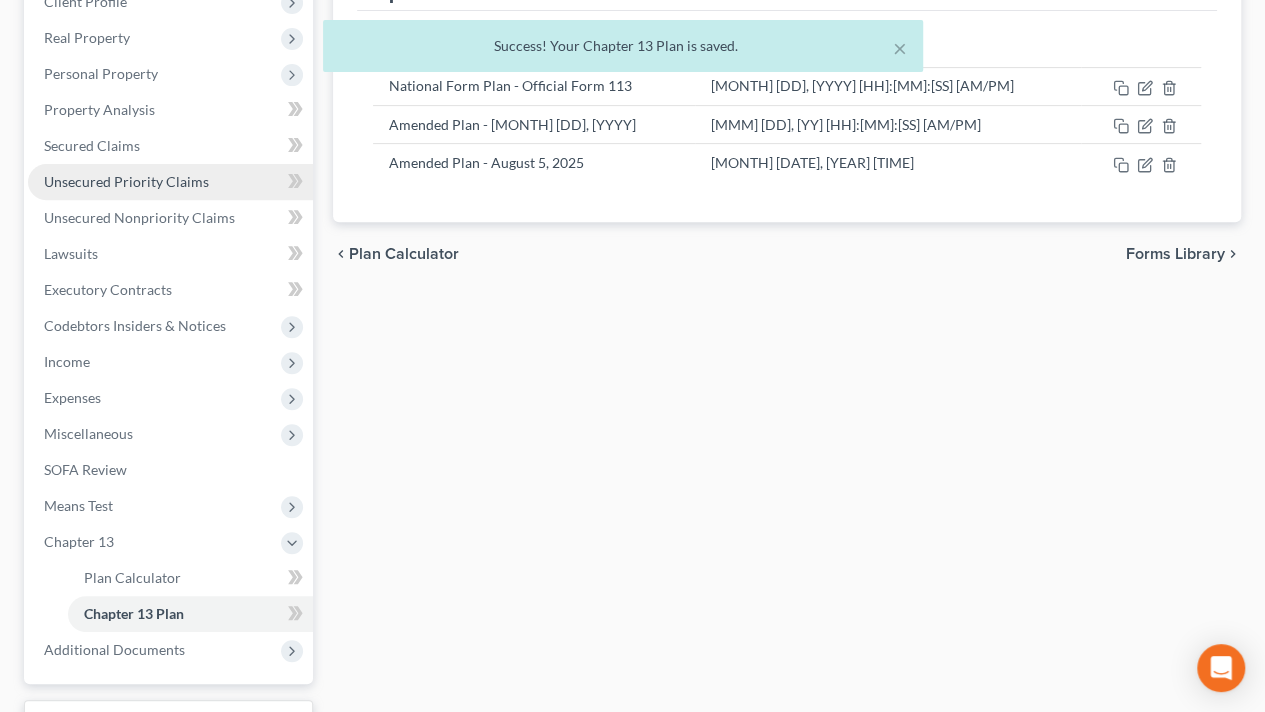 click on "Unsecured Priority Claims" at bounding box center [126, 181] 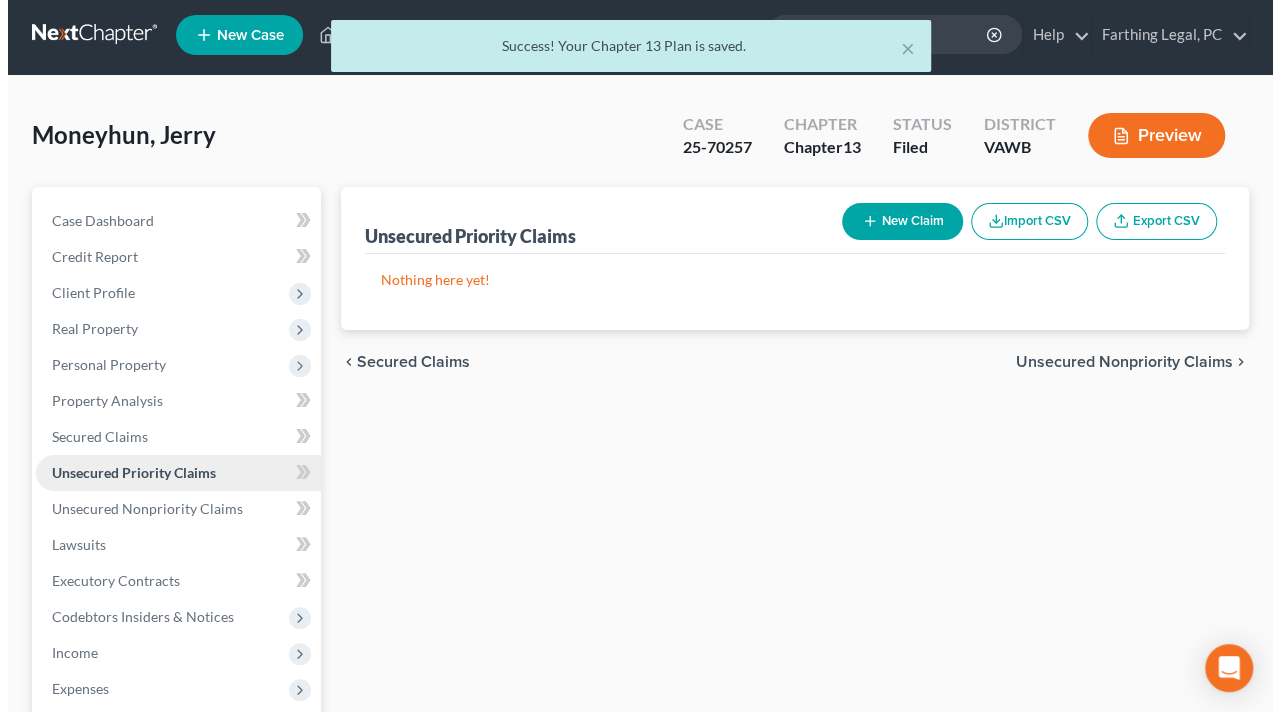 scroll, scrollTop: 0, scrollLeft: 0, axis: both 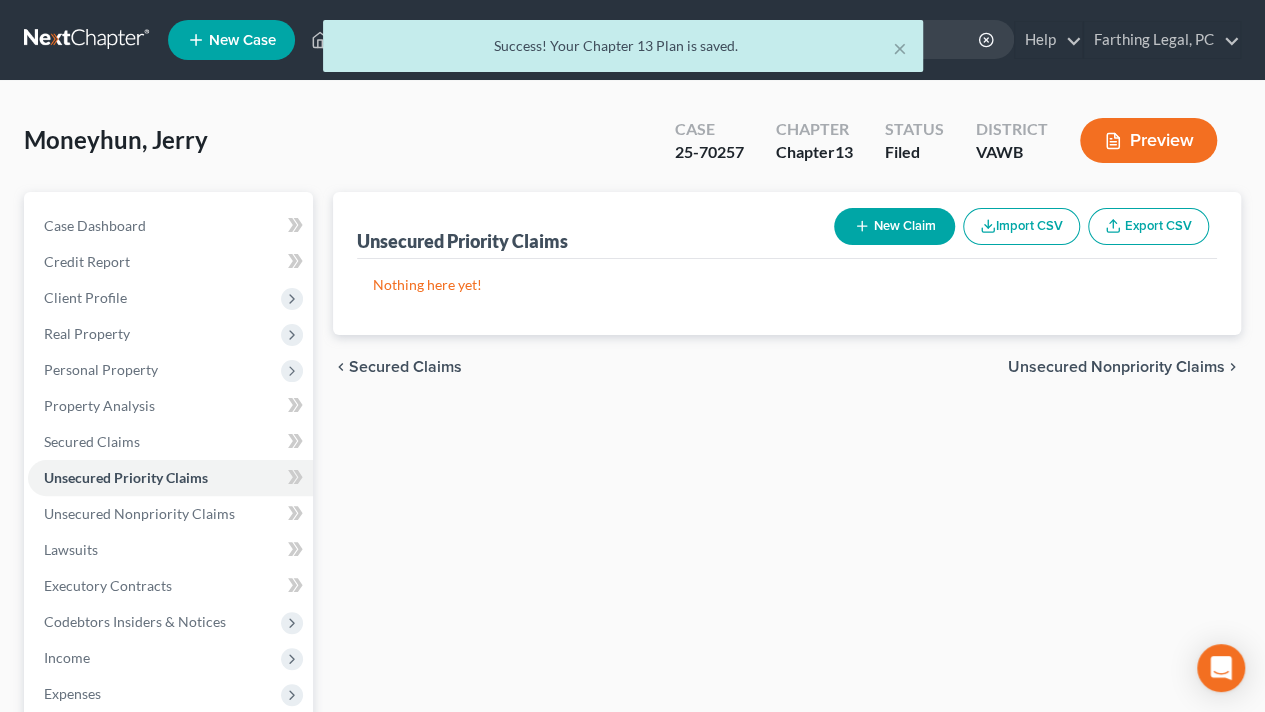 click on "New Claim" at bounding box center [894, 226] 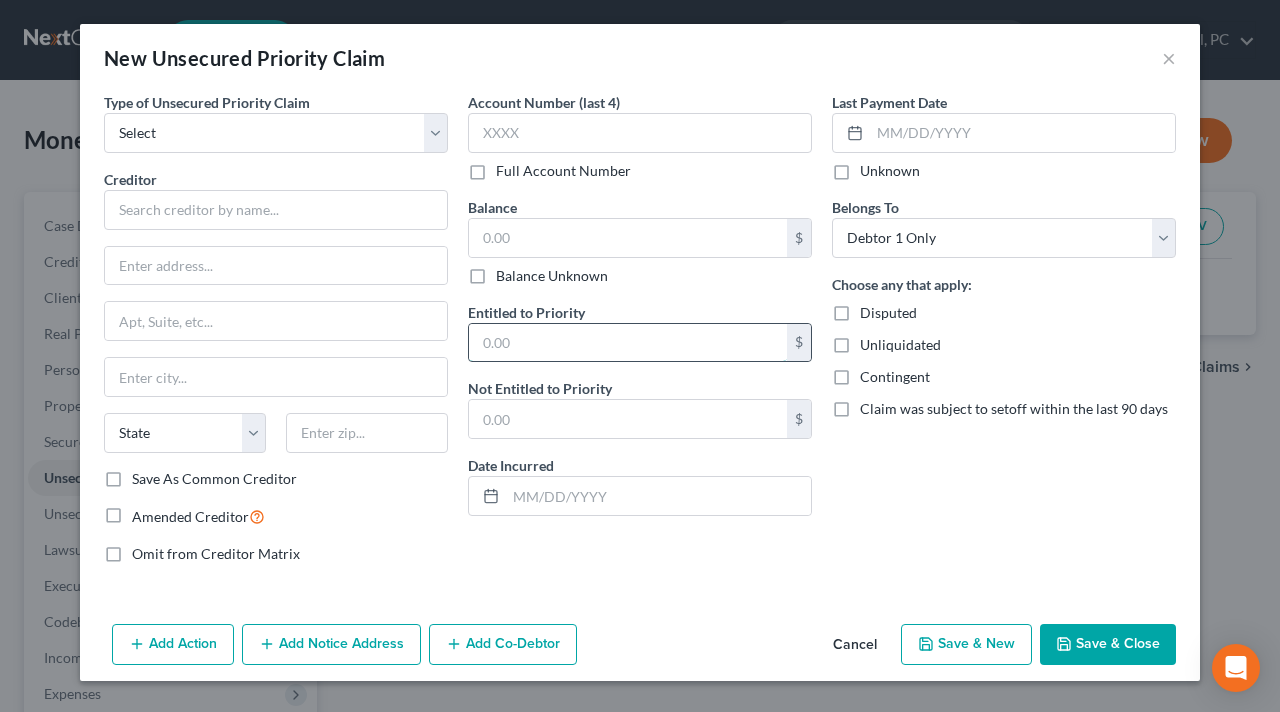 click at bounding box center (628, 343) 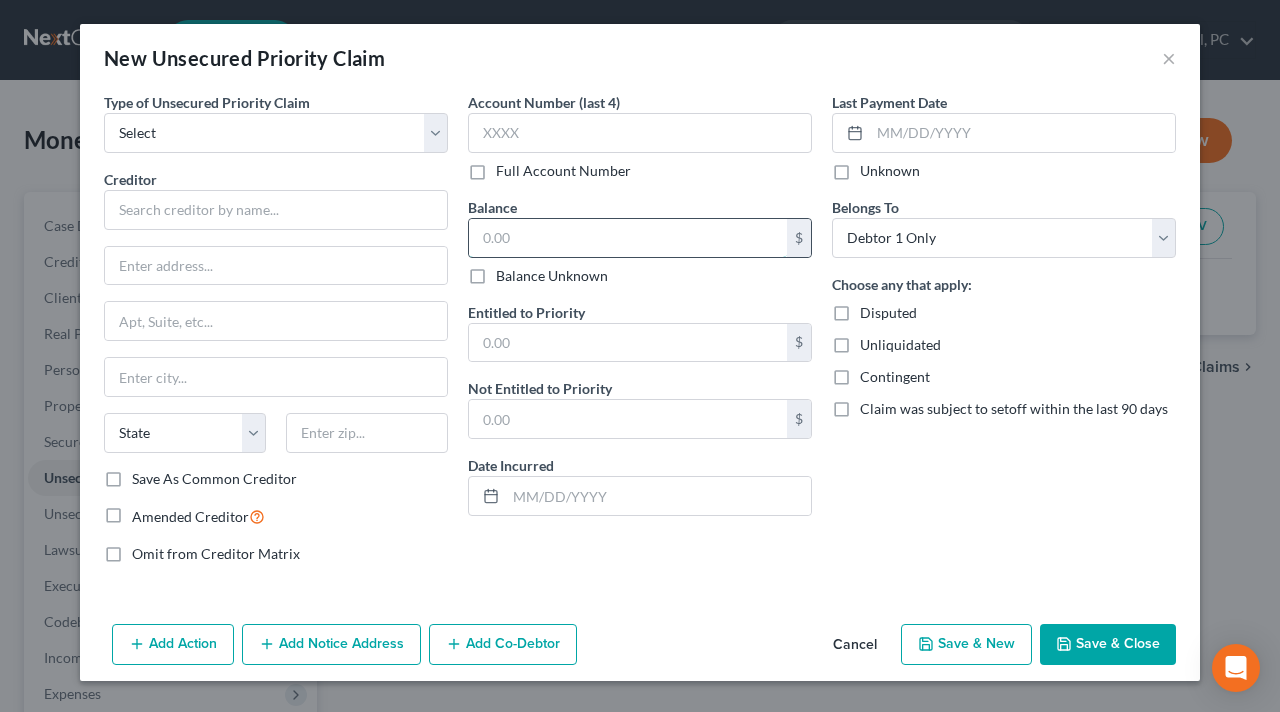 click at bounding box center (628, 238) 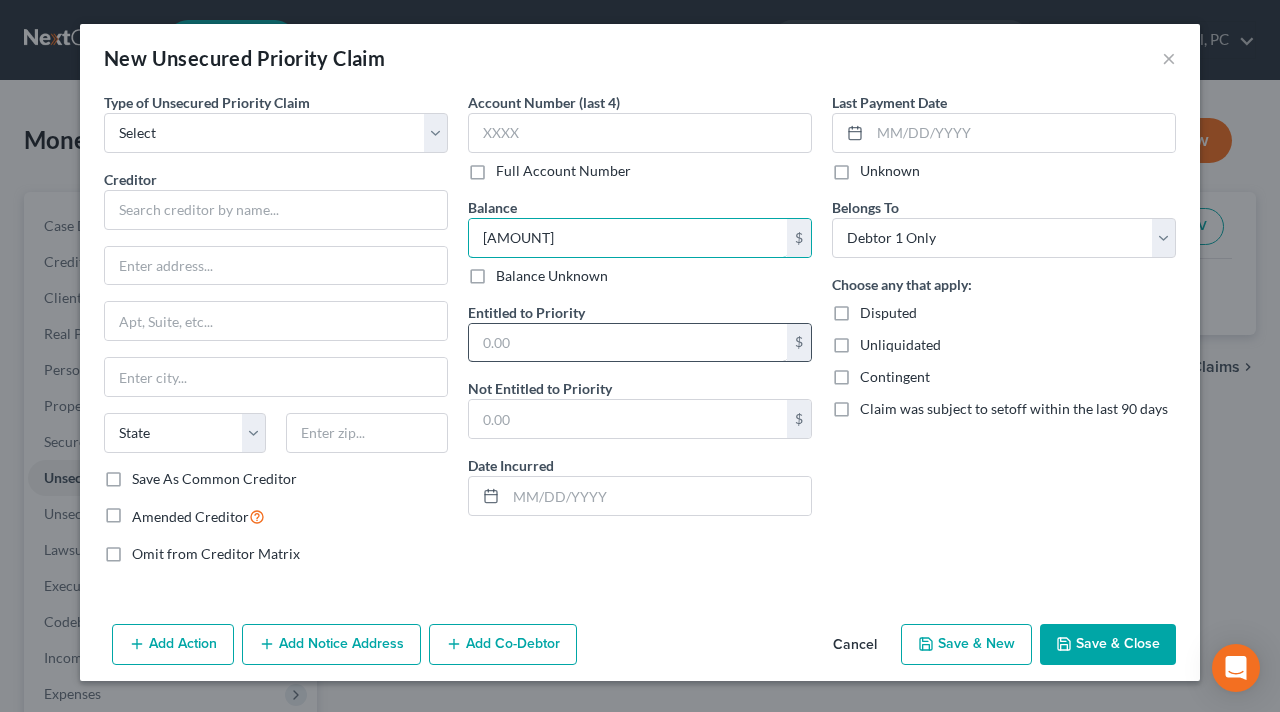 type on "[AMOUNT]" 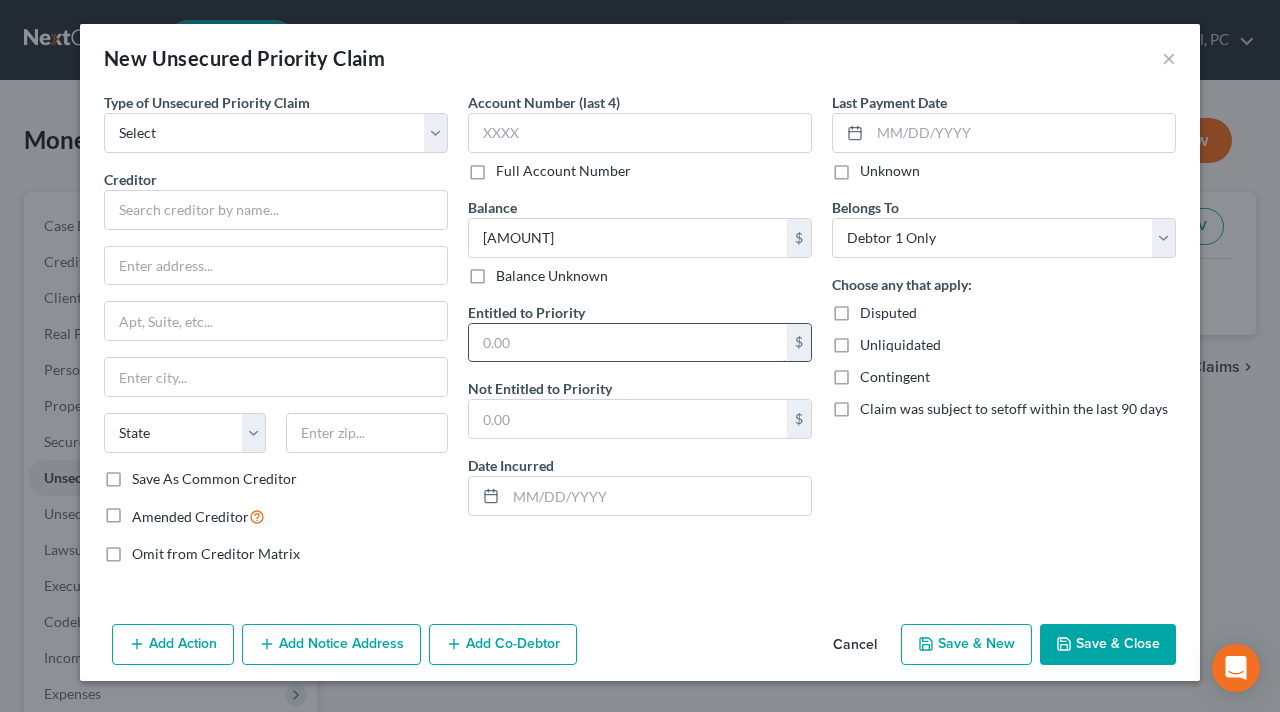 click at bounding box center (628, 343) 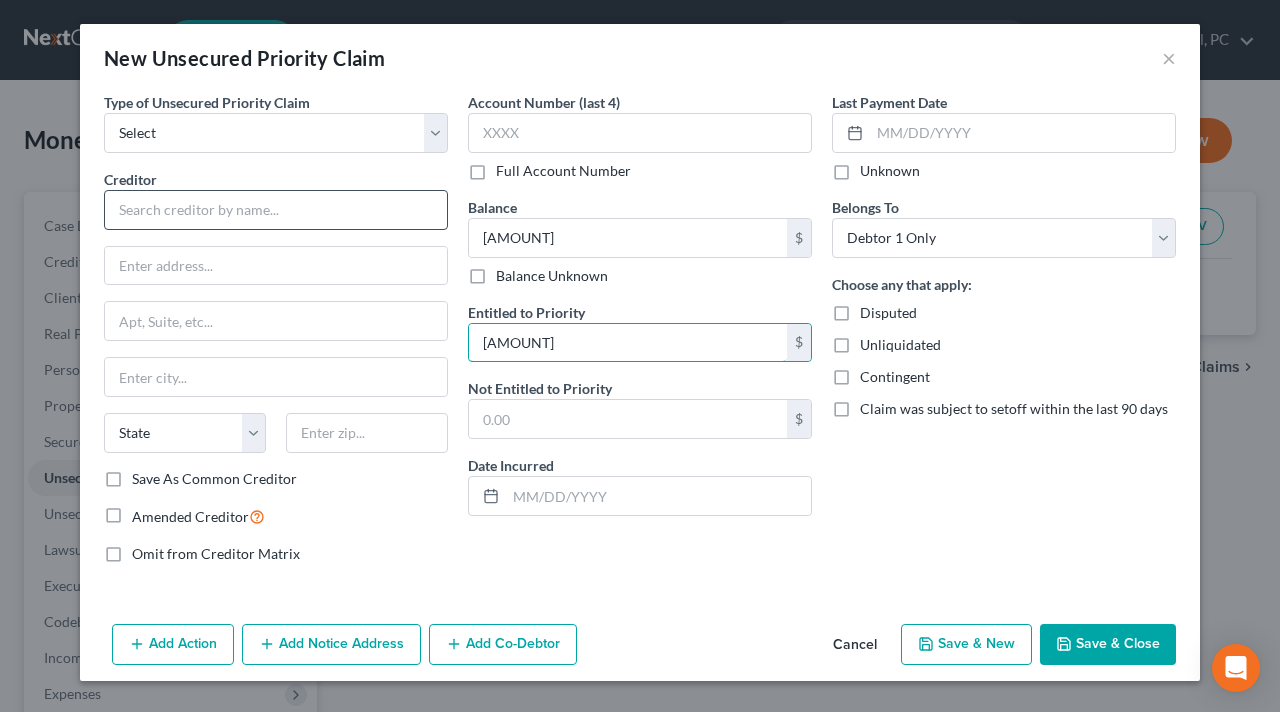 type on "[AMOUNT]" 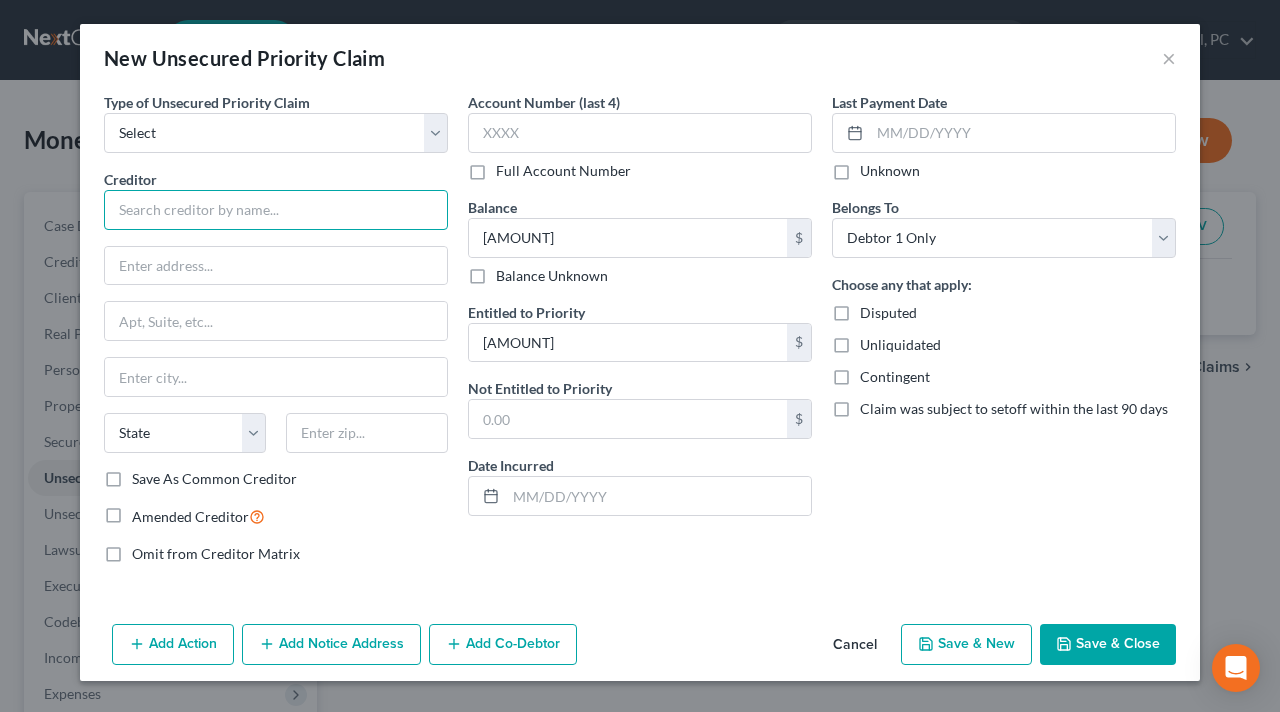 click at bounding box center [276, 210] 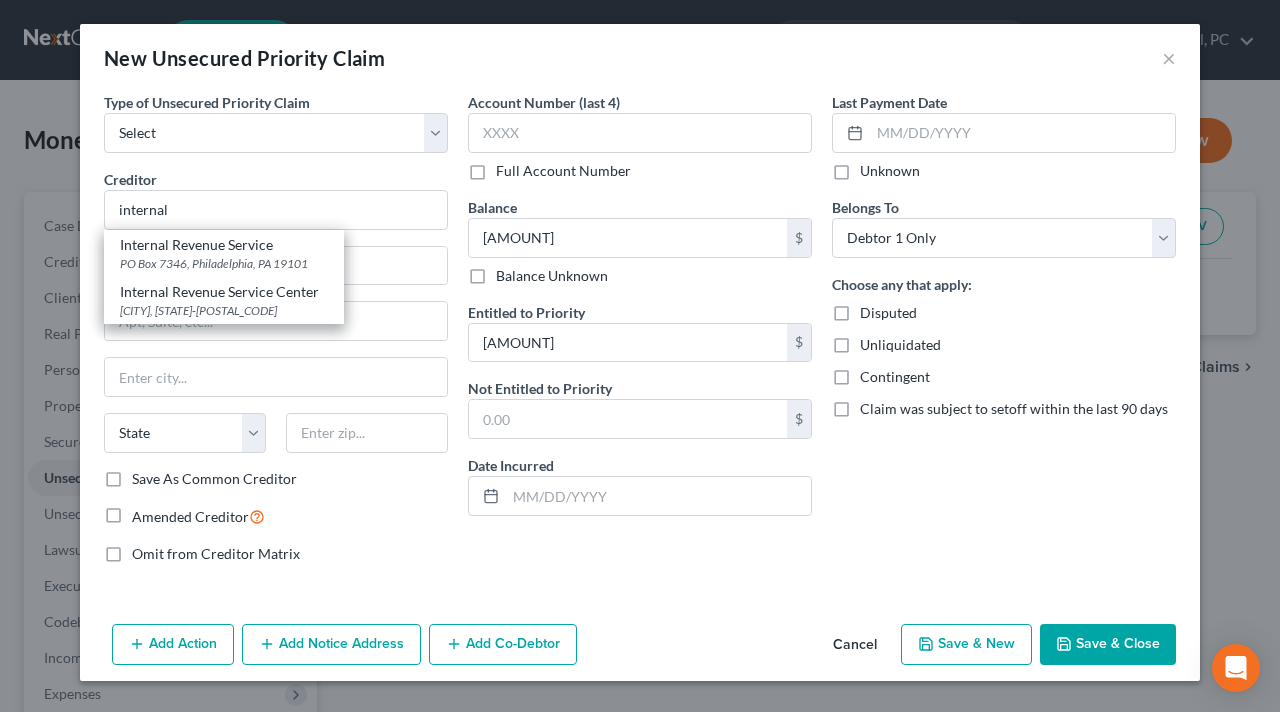 click on "Internal Revenue Service" at bounding box center [224, 245] 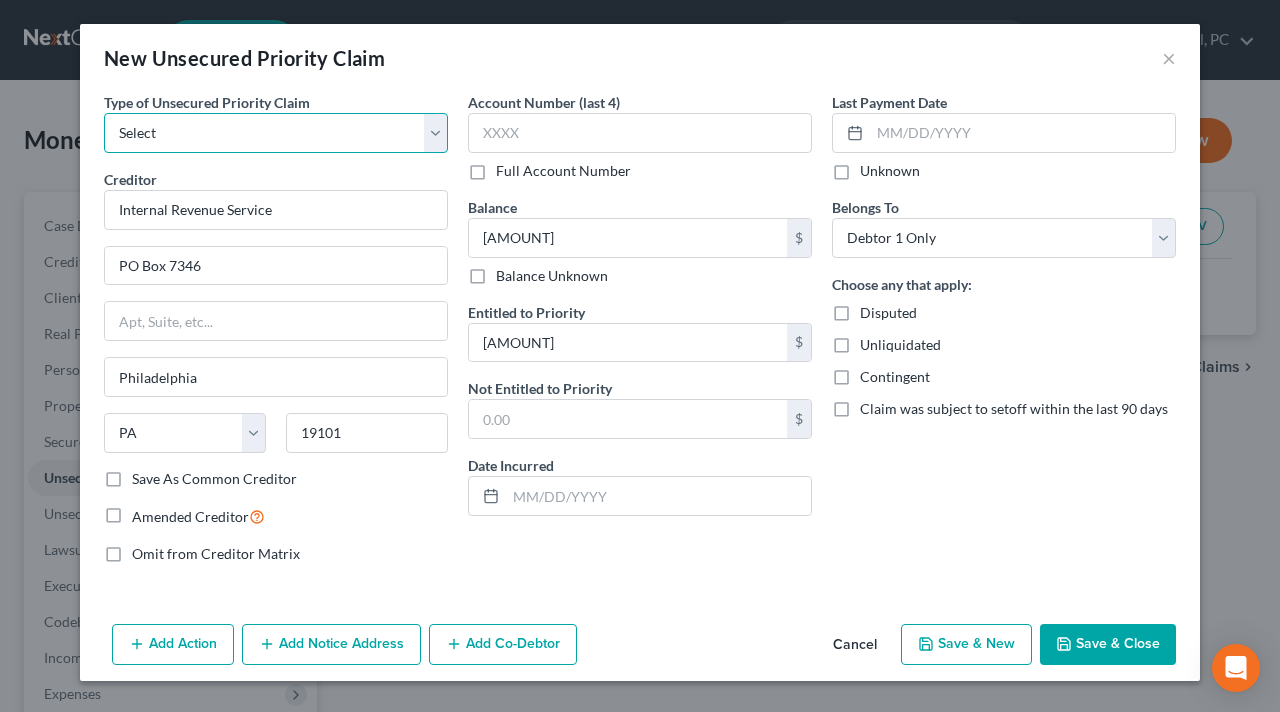 click on "Select Taxes & Other Government Units Domestic Support Obligations Extensions of credit in an involuntary case Wages, Salaries, Commissions Contributions to employee benefits Certain farmers and fisherman Deposits by individuals Commitments to maintain capitals Claims for death or injury while intoxicated Other" at bounding box center [276, 133] 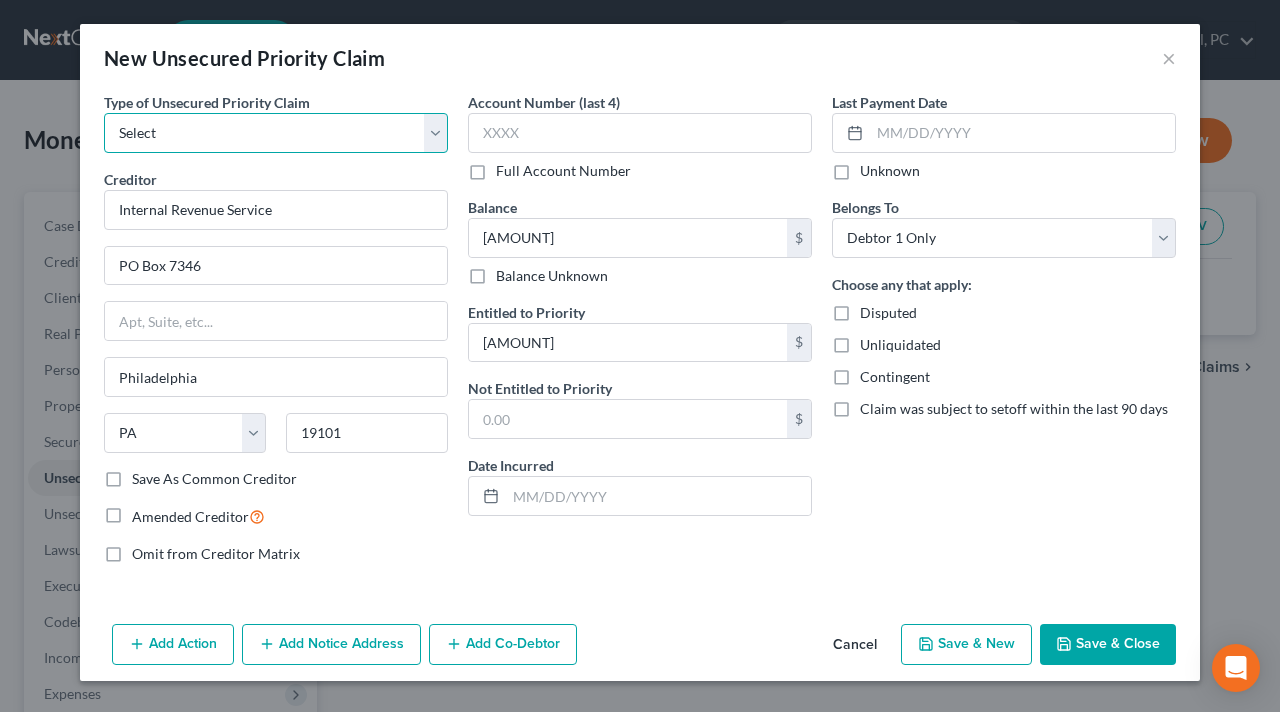 select on "0" 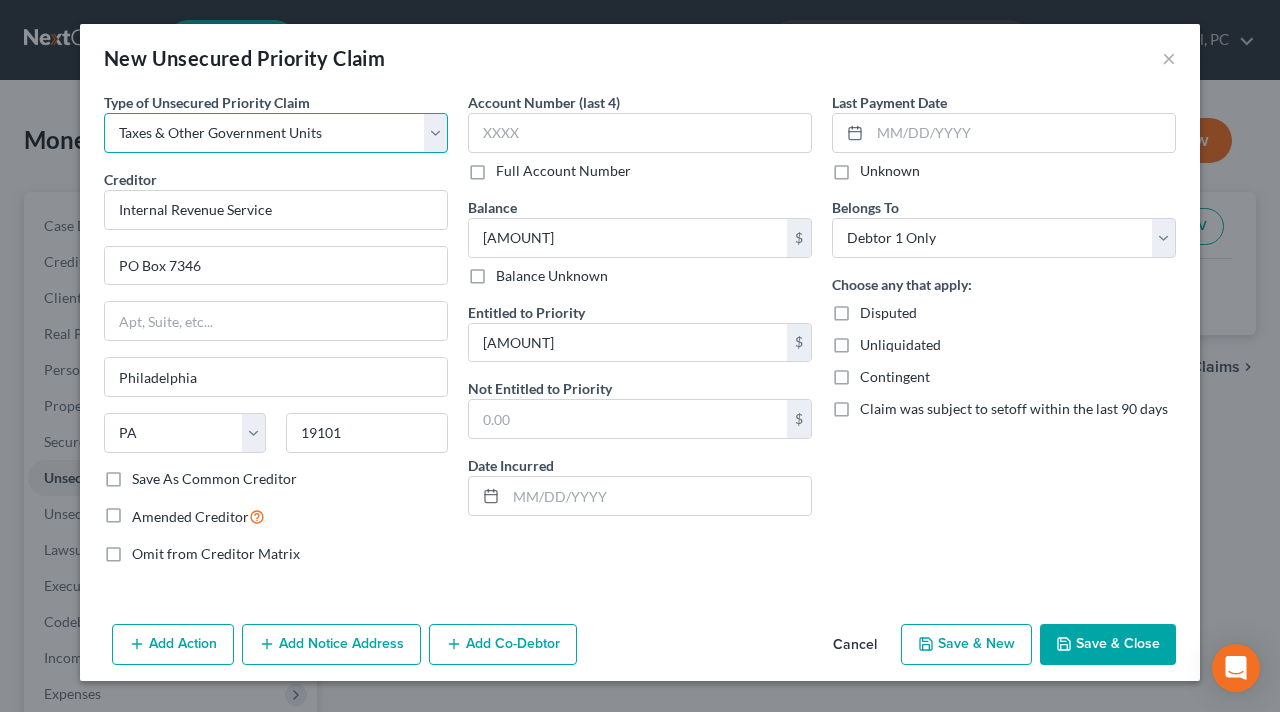click on "Select Taxes & Other Government Units Domestic Support Obligations Extensions of credit in an involuntary case Wages, Salaries, Commissions Contributions to employee benefits Certain farmers and fisherman Deposits by individuals Commitments to maintain capitals Claims for death or injury while intoxicated Other" at bounding box center [276, 133] 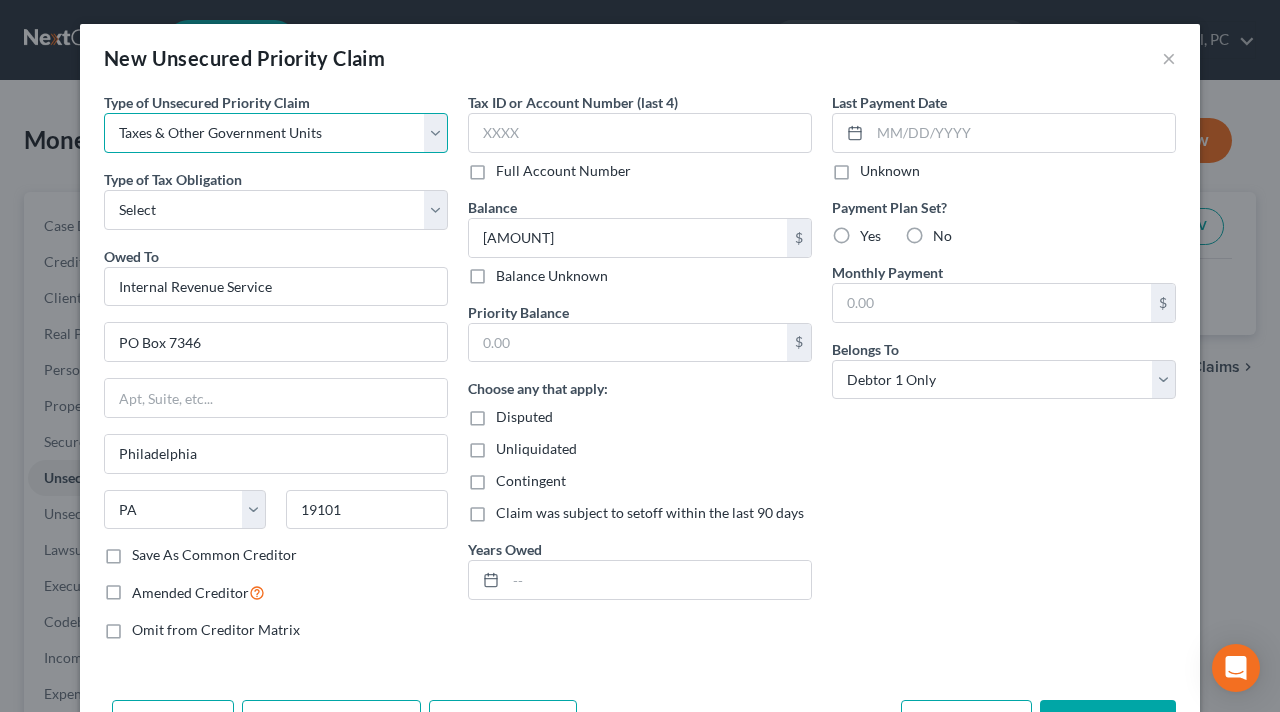 scroll, scrollTop: 65, scrollLeft: 0, axis: vertical 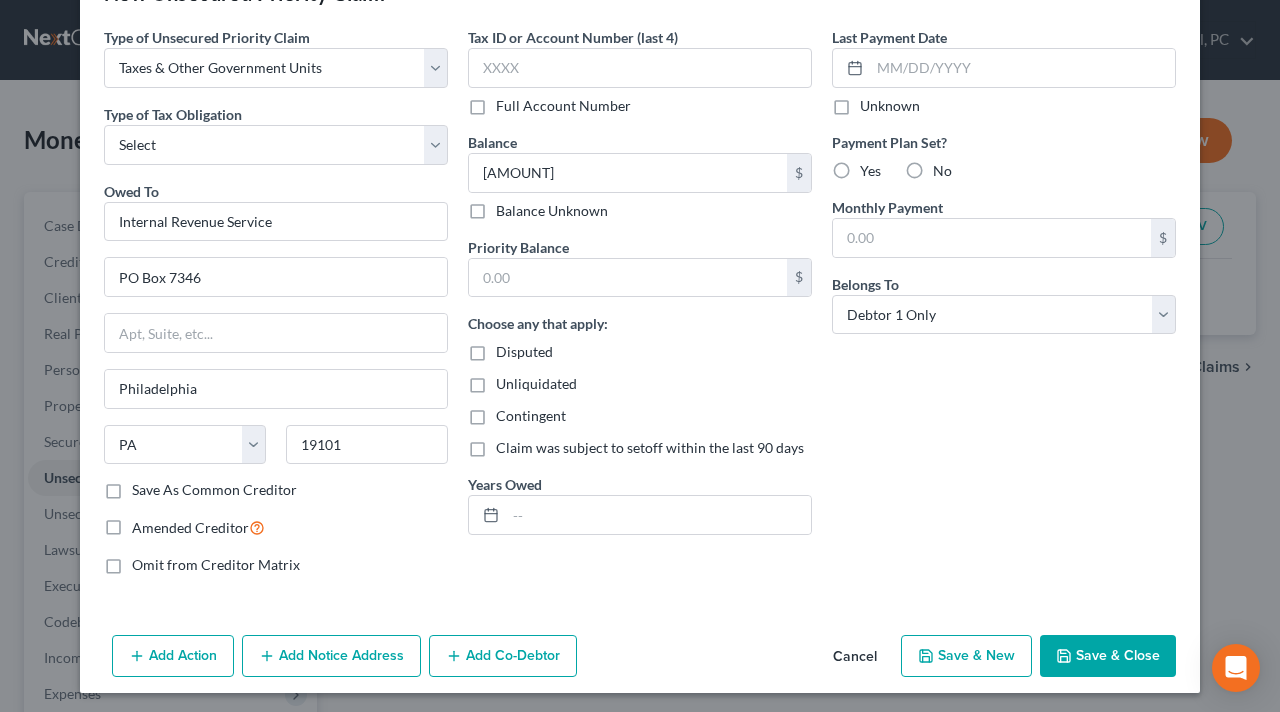click on "Save & Close" at bounding box center [1108, 656] 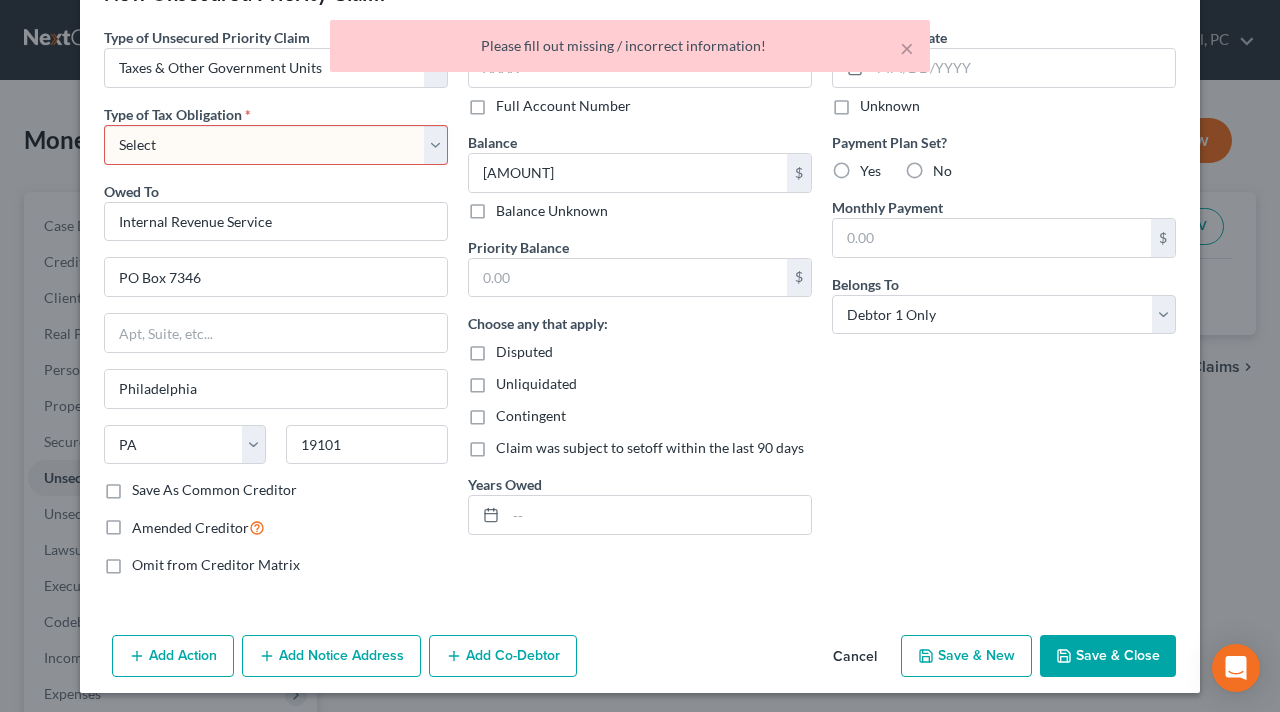 scroll, scrollTop: 0, scrollLeft: 0, axis: both 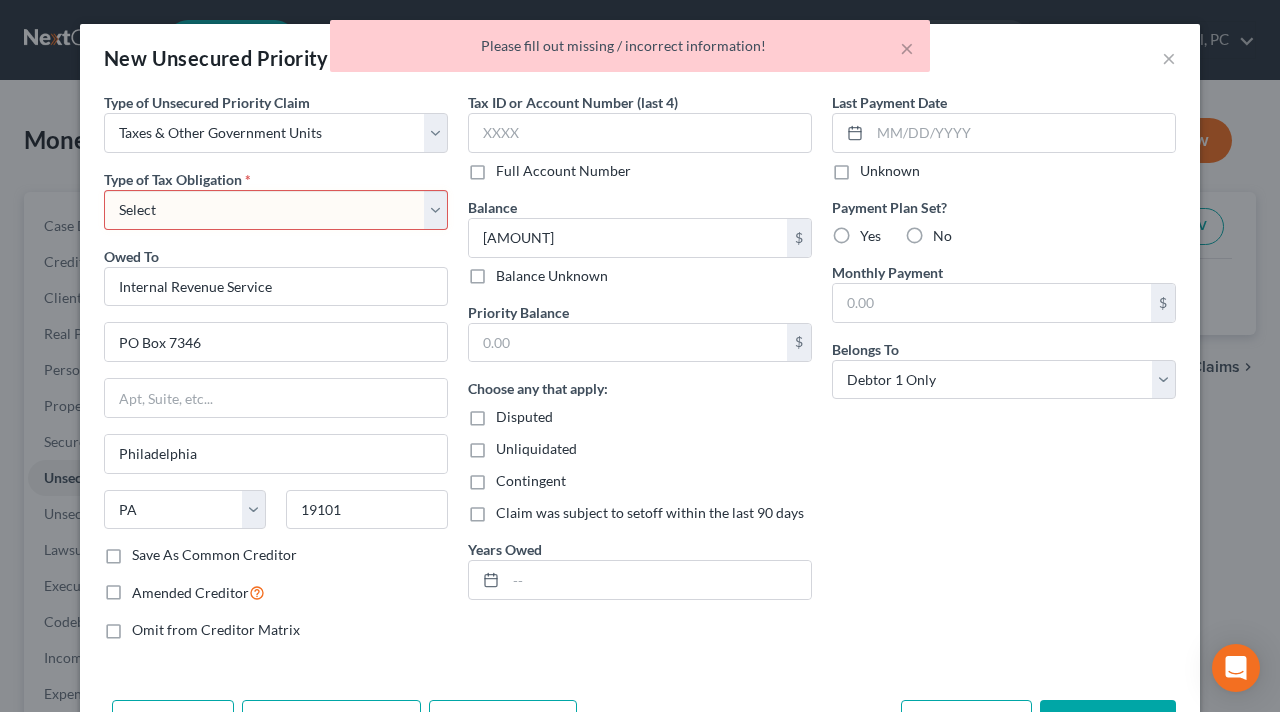 click on "Select Federal City State Franchise Tax Board Other" at bounding box center [276, 210] 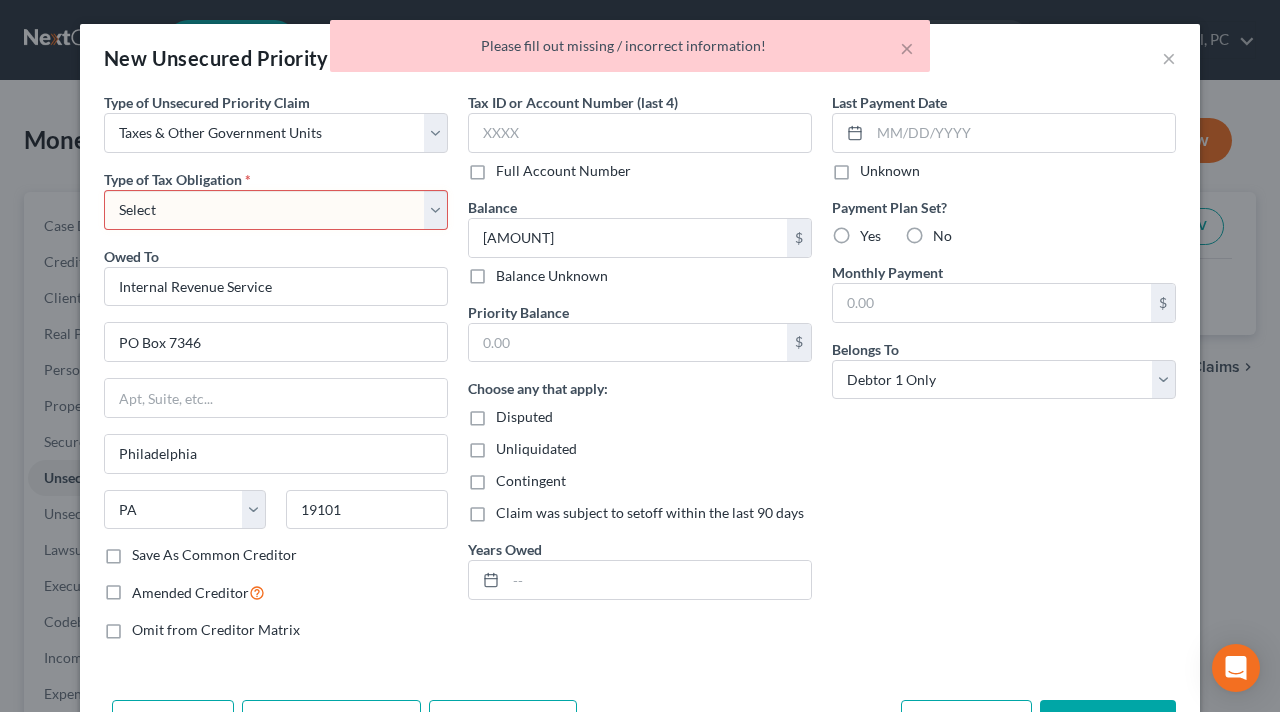 select on "0" 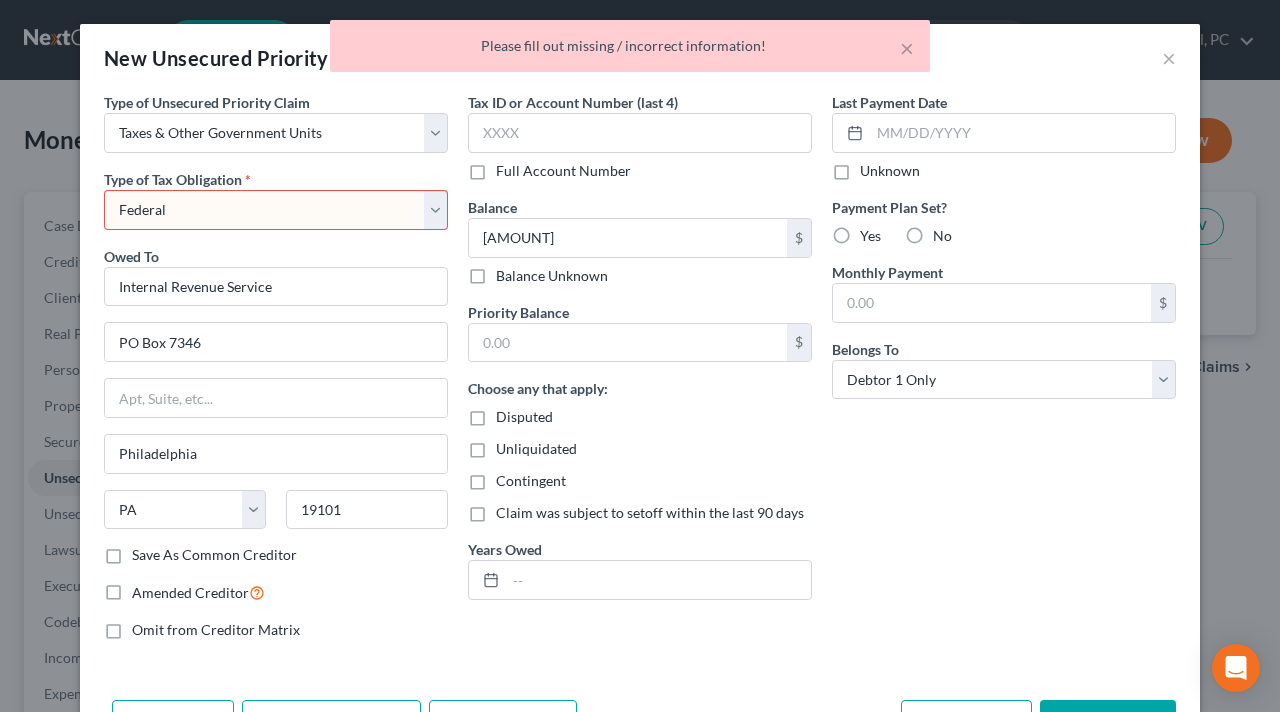 click on "Select Federal City State Franchise Tax Board Other" at bounding box center (276, 210) 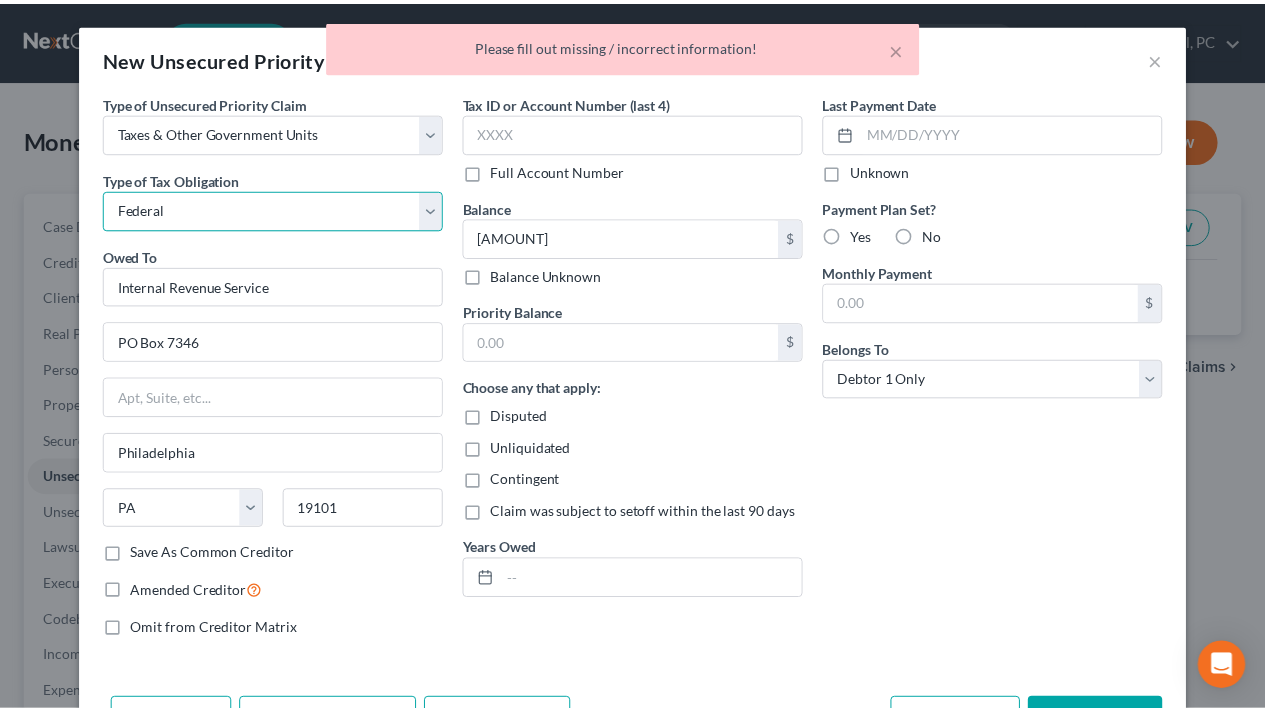 scroll, scrollTop: 64, scrollLeft: 0, axis: vertical 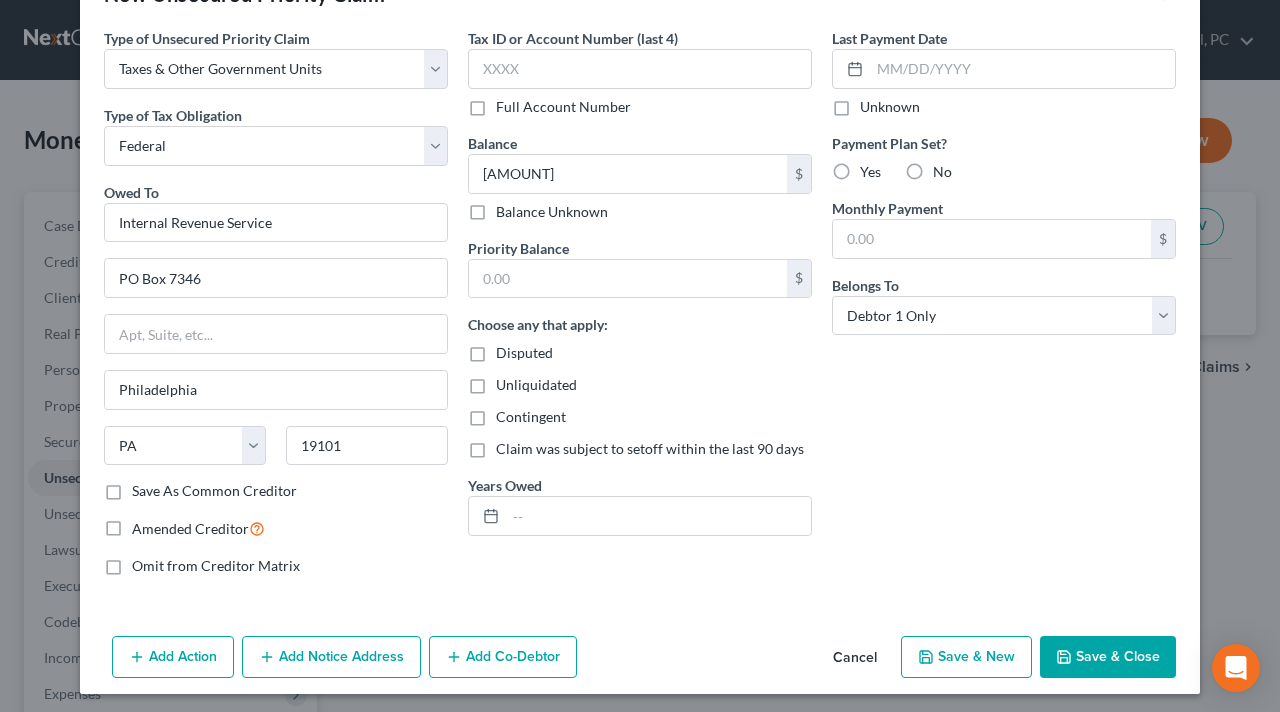click on "Save & Close" at bounding box center [1108, 657] 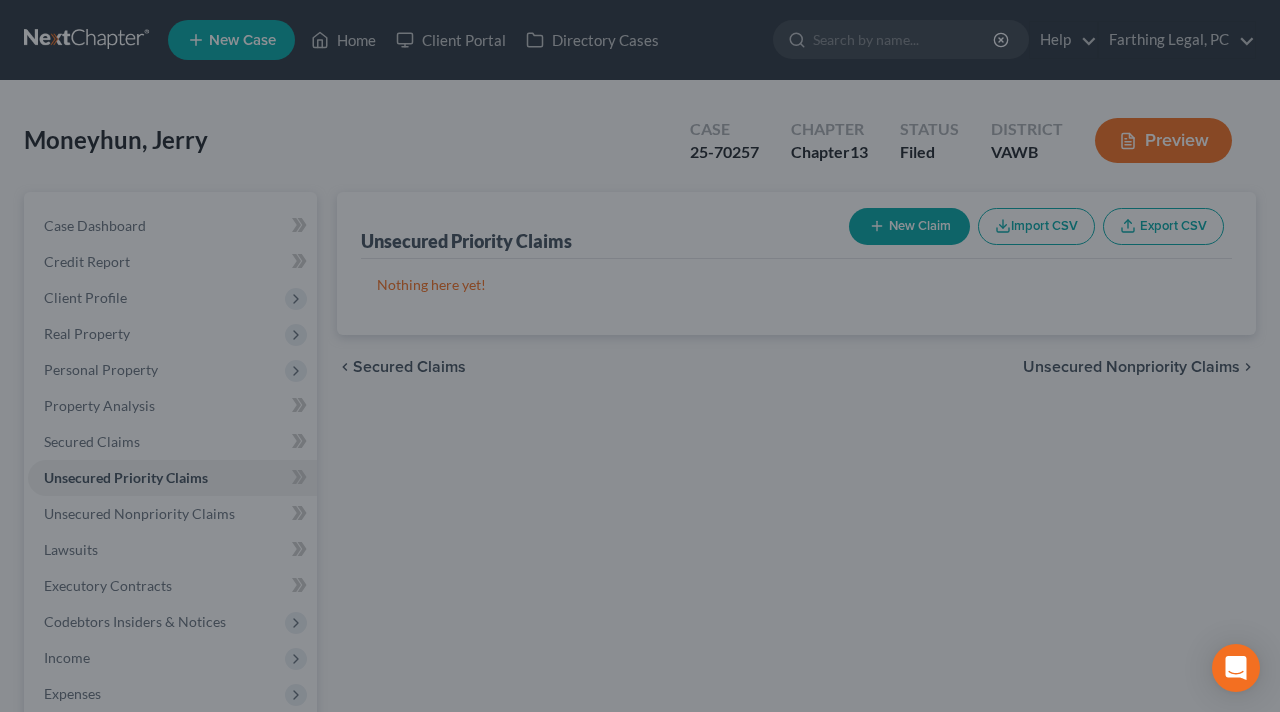 type on "6,969.00" 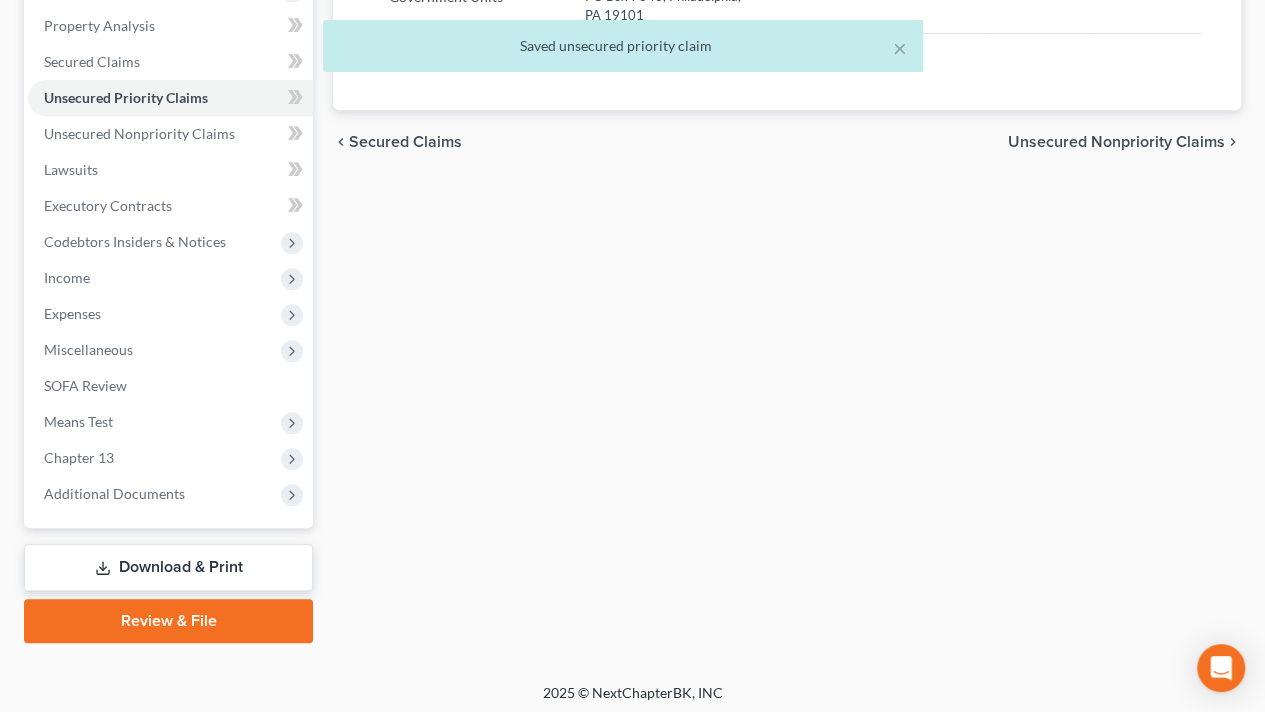 scroll, scrollTop: 384, scrollLeft: 0, axis: vertical 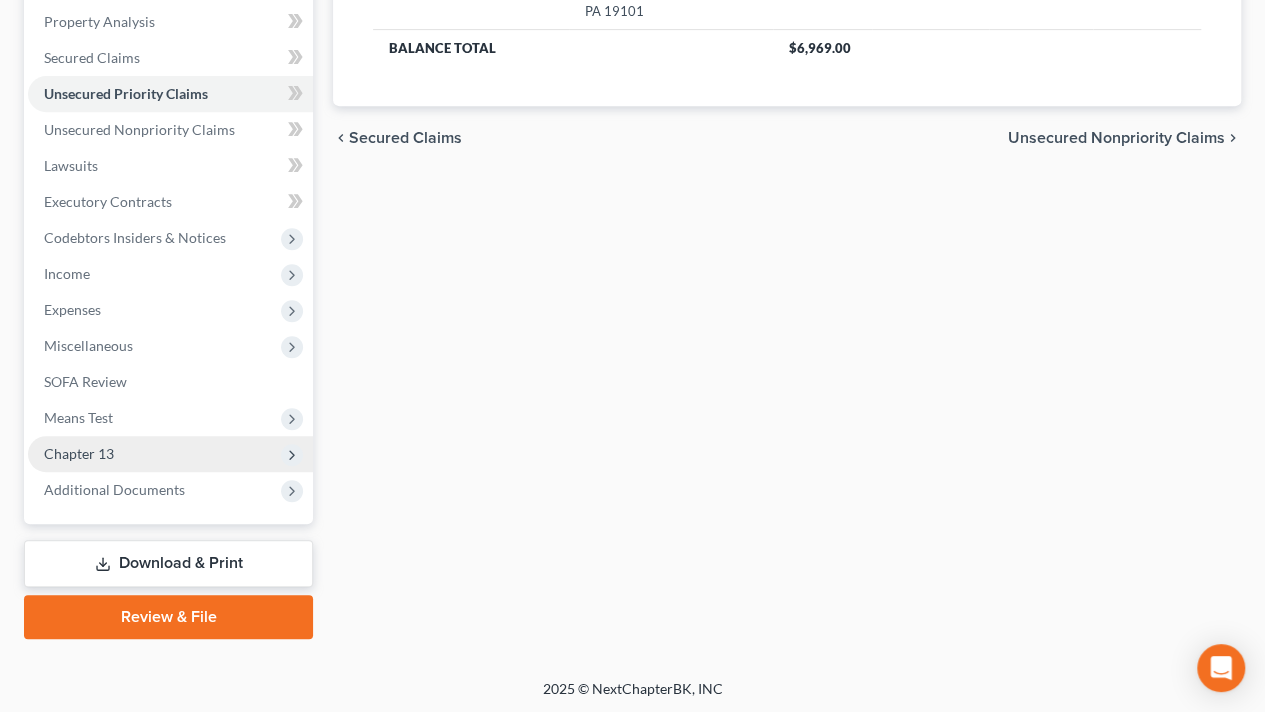 click on "Chapter 13" at bounding box center (170, 454) 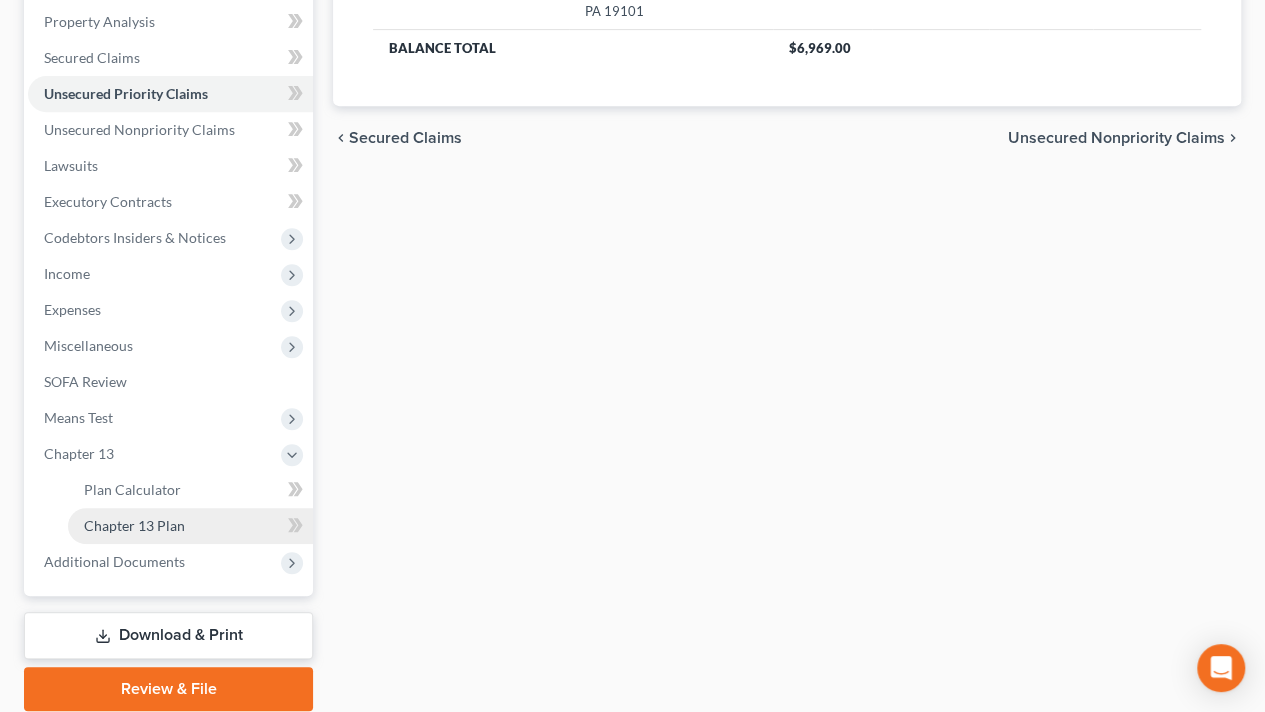 click on "Chapter 13 Plan" at bounding box center (134, 525) 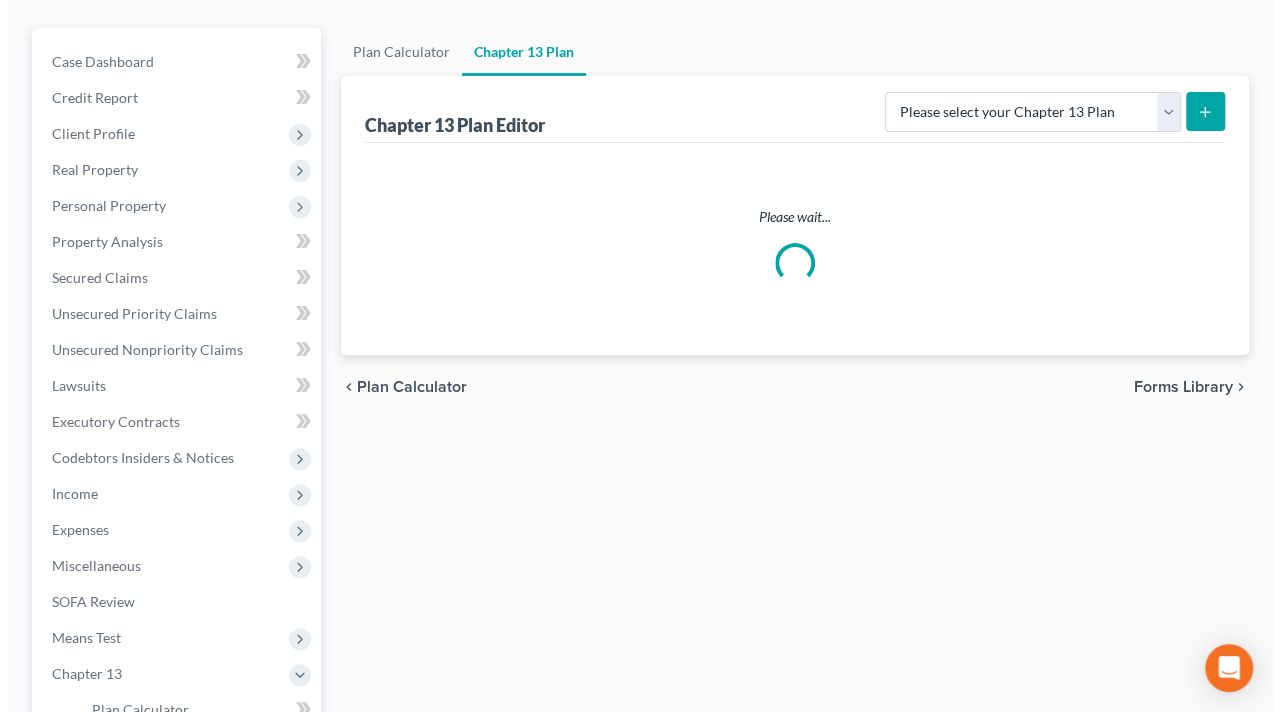 scroll, scrollTop: 0, scrollLeft: 0, axis: both 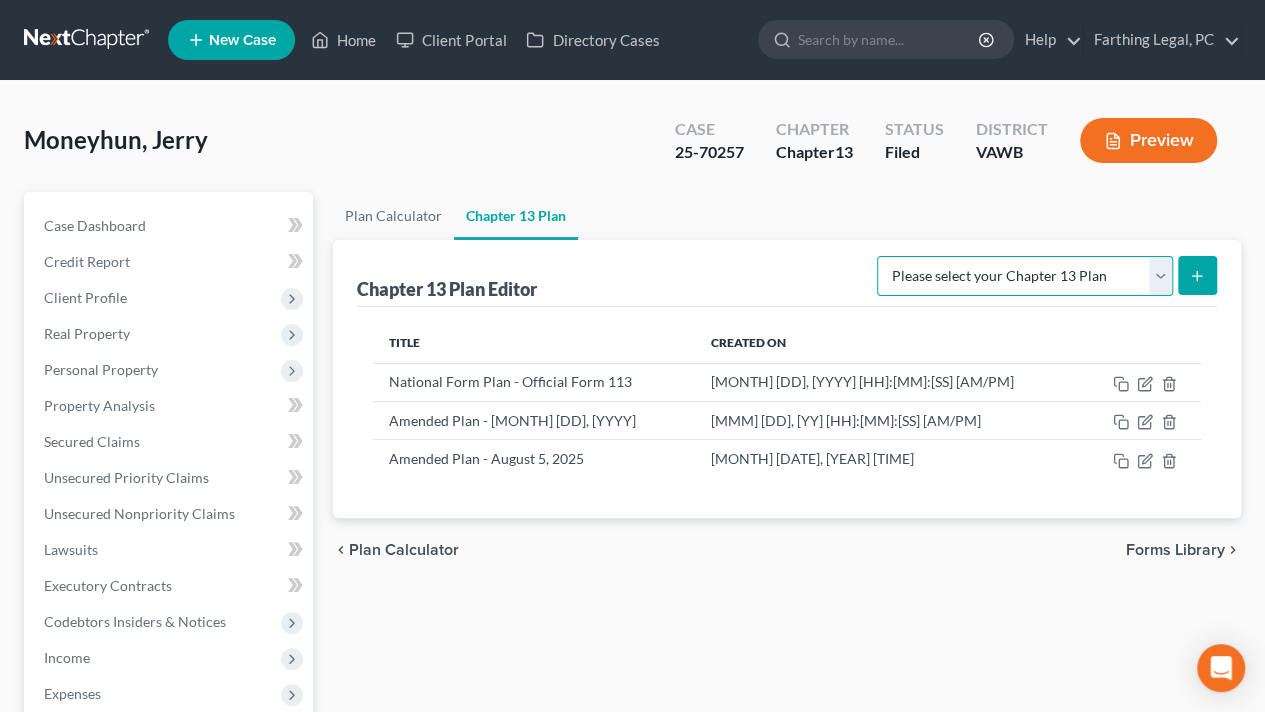 drag, startPoint x: 1082, startPoint y: 273, endPoint x: 1046, endPoint y: 329, distance: 66.573265 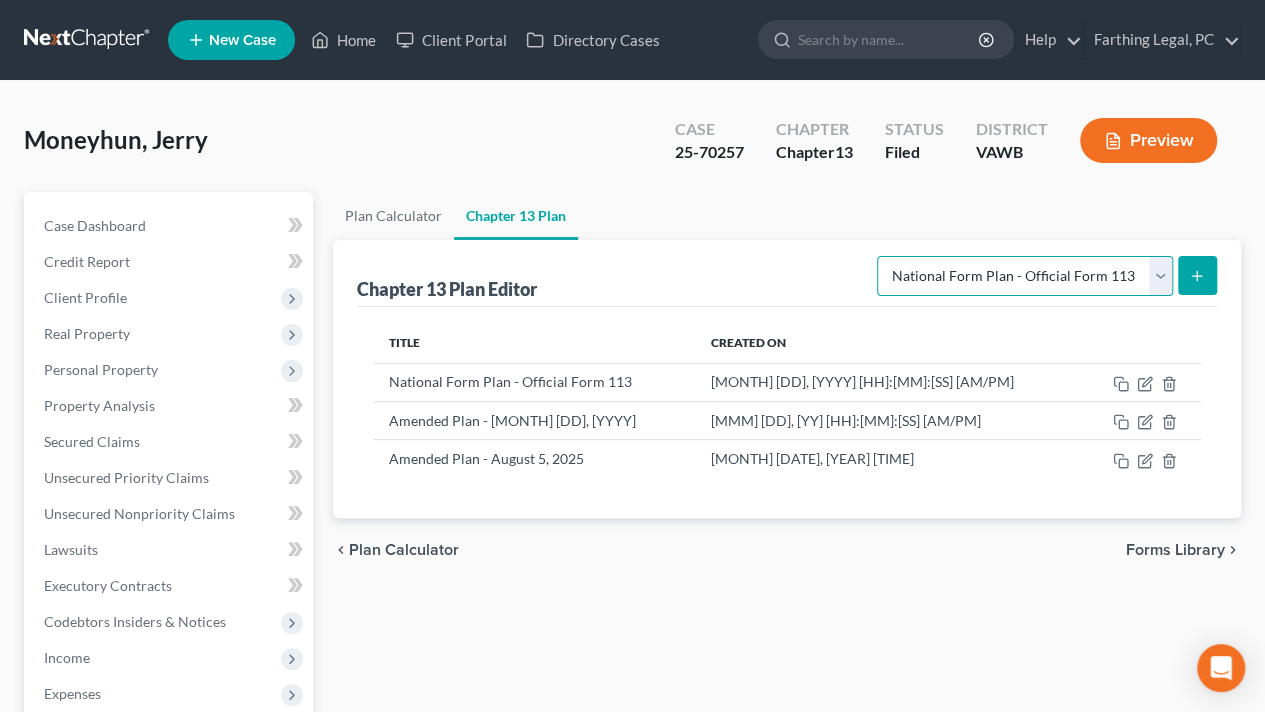 click on "Please select your Chapter 13 Plan National Form Plan - Official Form 113" at bounding box center [1025, 276] 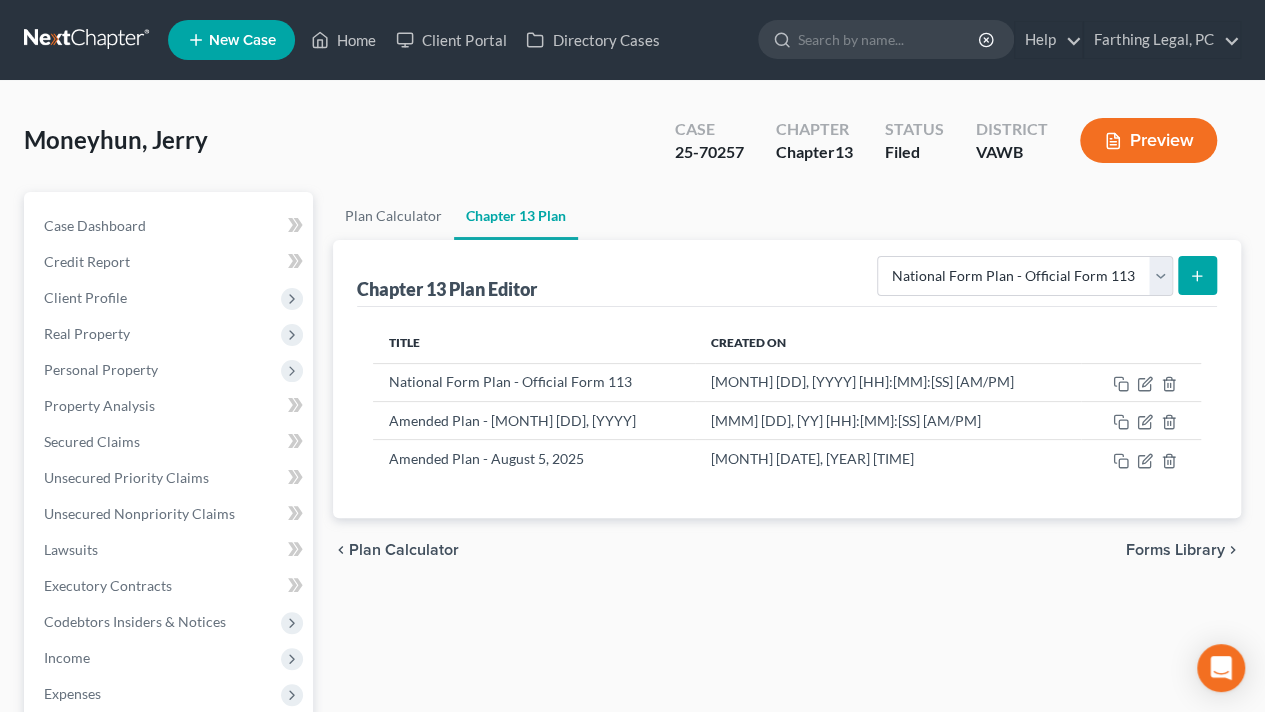 click 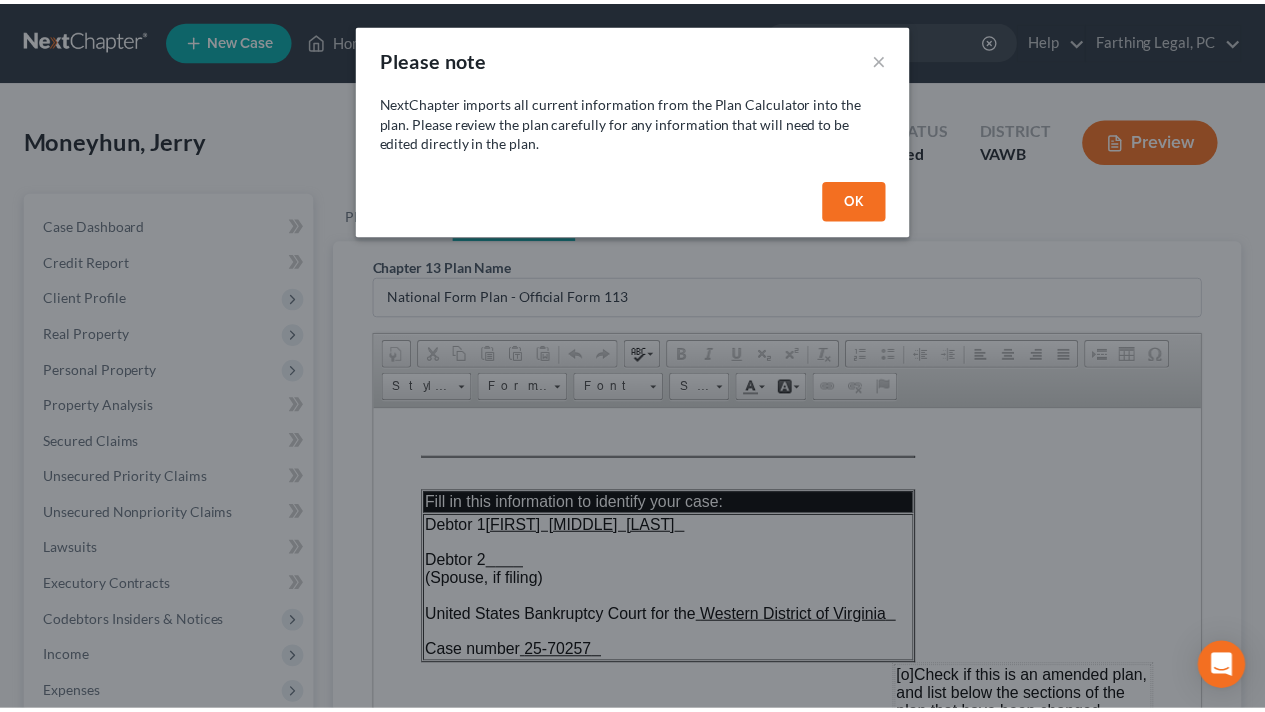scroll, scrollTop: 0, scrollLeft: 0, axis: both 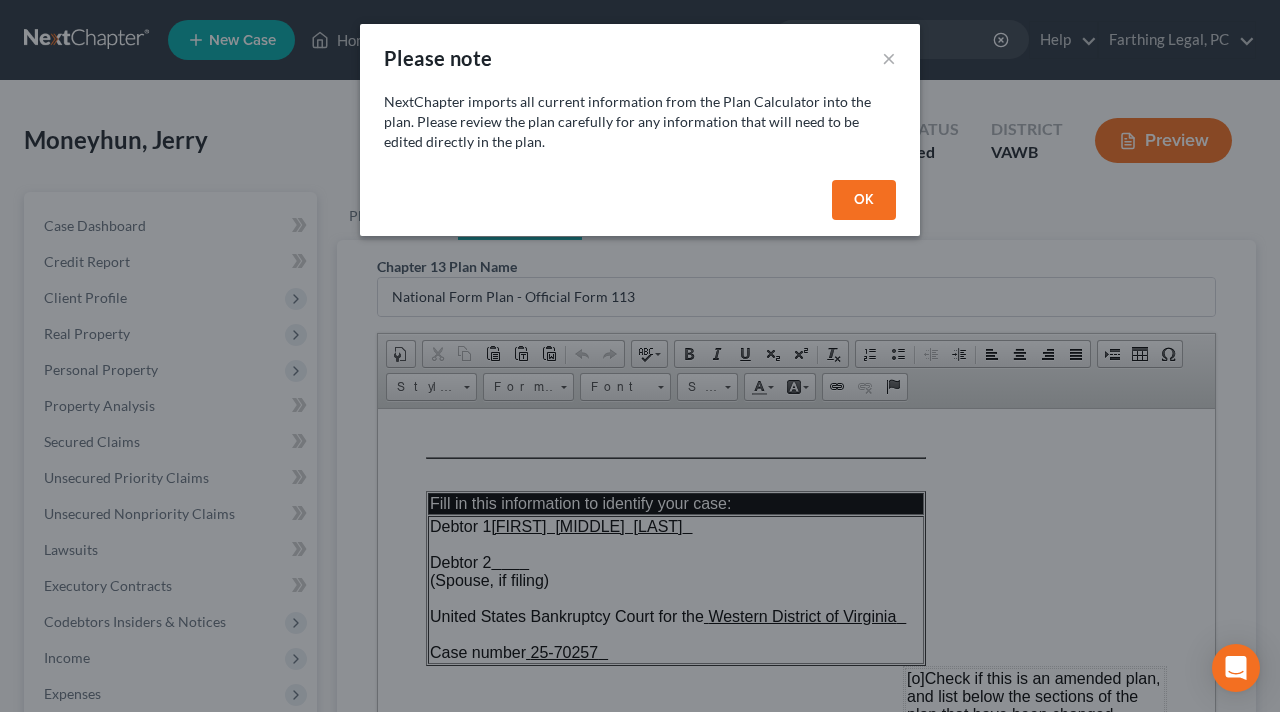 click on "OK" at bounding box center [864, 200] 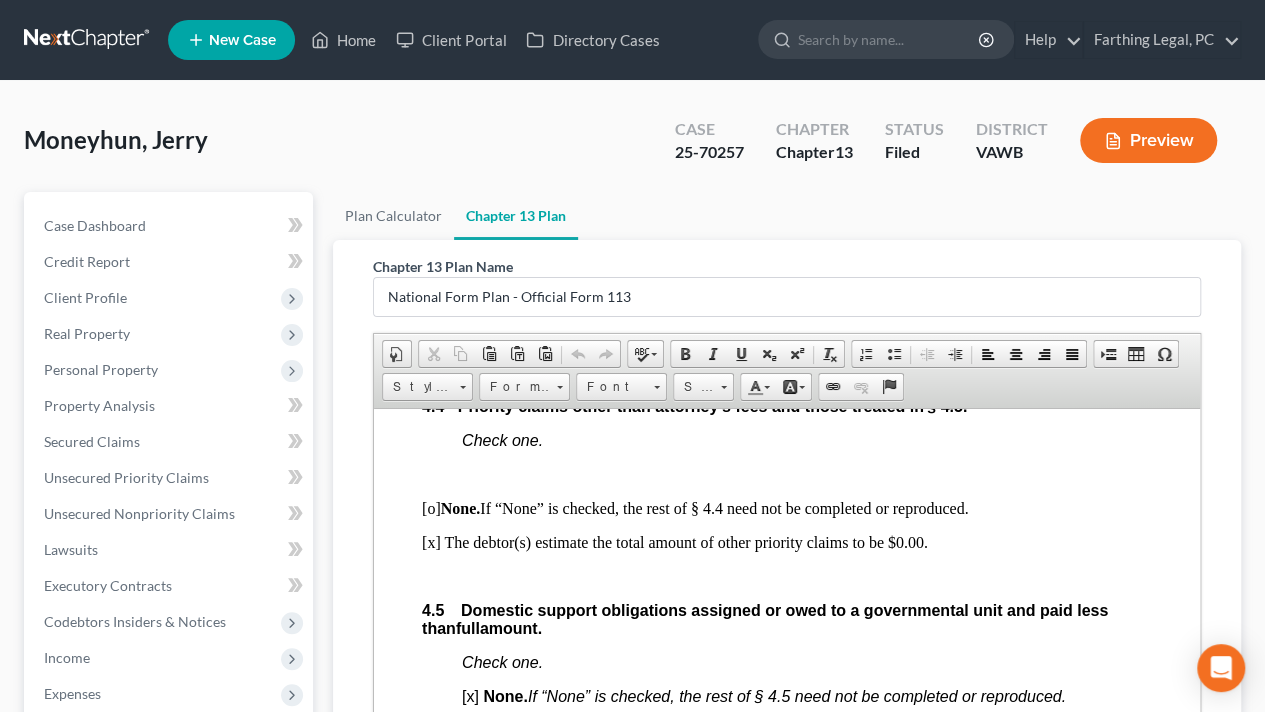 scroll, scrollTop: 3930, scrollLeft: 0, axis: vertical 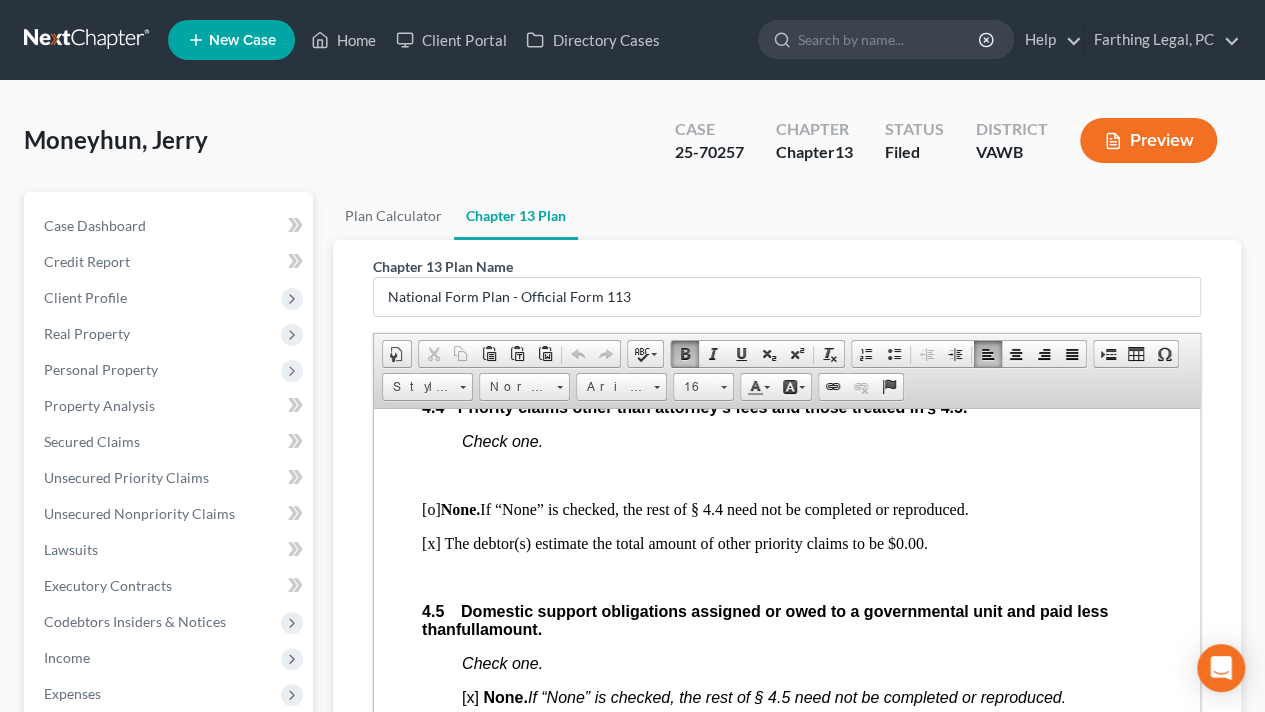 drag, startPoint x: 415, startPoint y: 466, endPoint x: 686, endPoint y: 547, distance: 282.84625 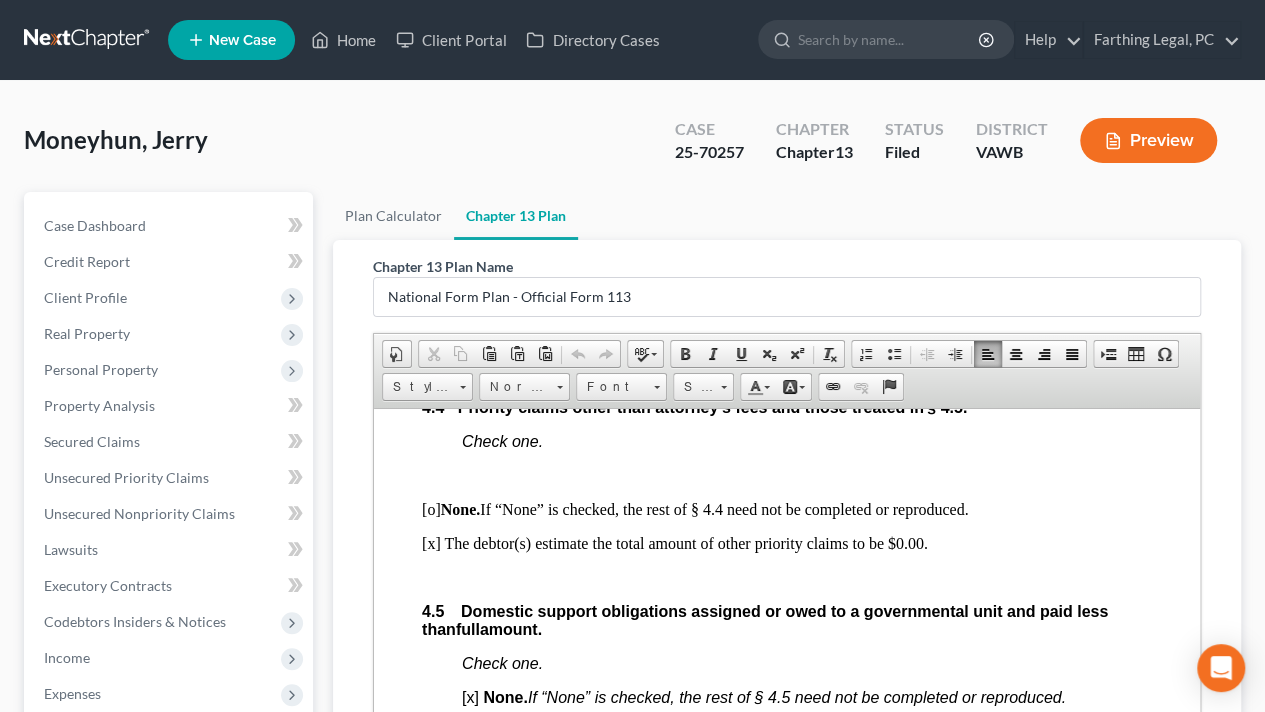 drag, startPoint x: 937, startPoint y: 598, endPoint x: 578, endPoint y: 577, distance: 359.61368 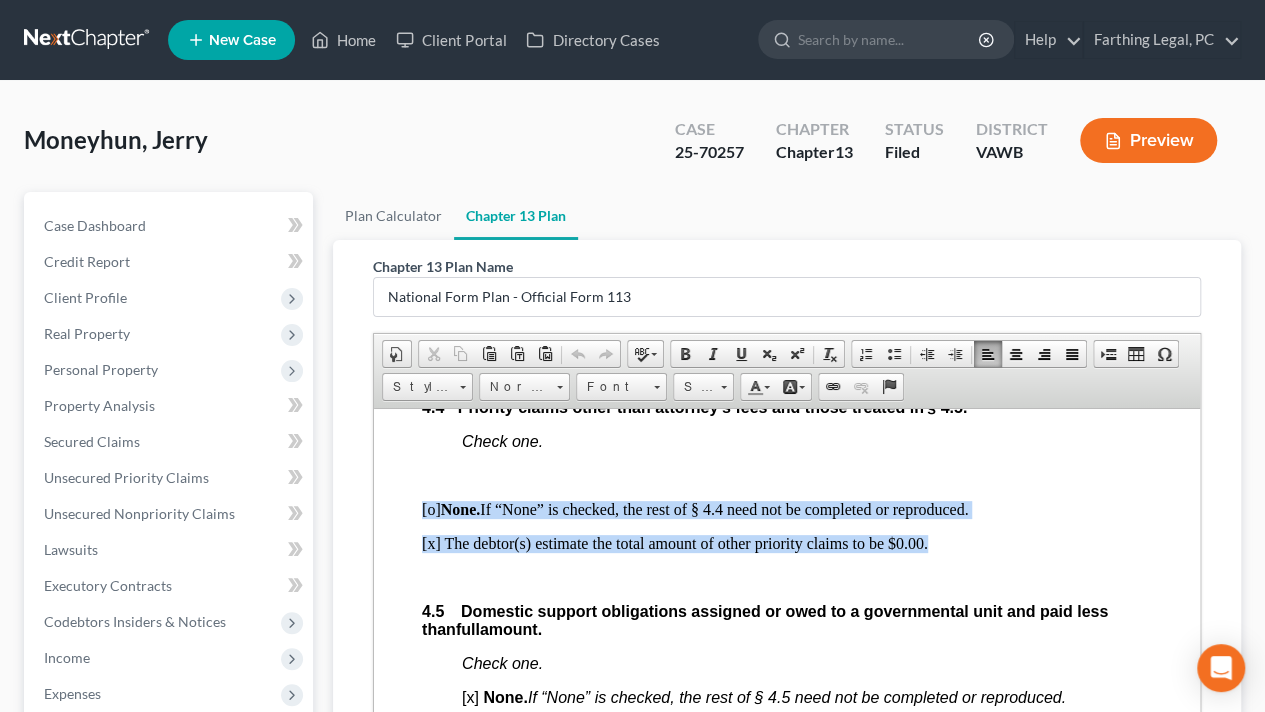 drag, startPoint x: 937, startPoint y: 606, endPoint x: 406, endPoint y: 575, distance: 531.9041 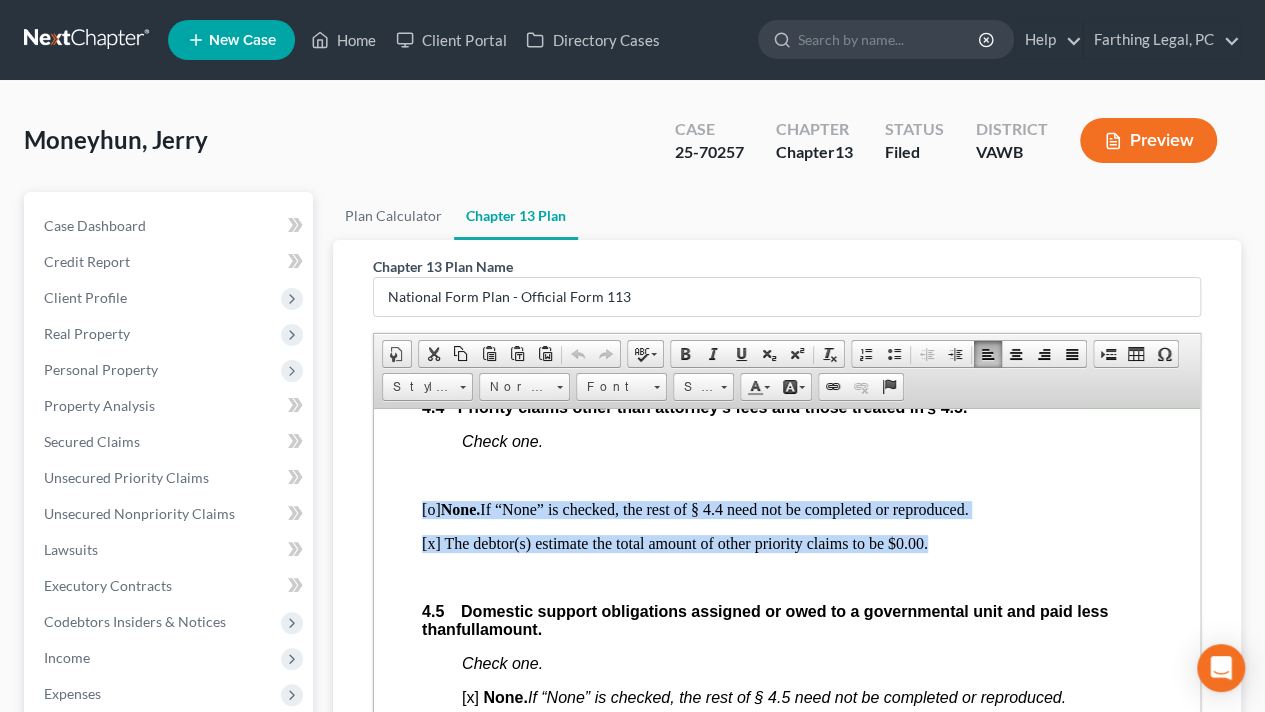 copy on "[o]  None.  If “None” is checked, the rest of § 4.4 need not be completed or reproduced. [x] The debtor(s) estimate the total amount of other priority claims to be $0.00." 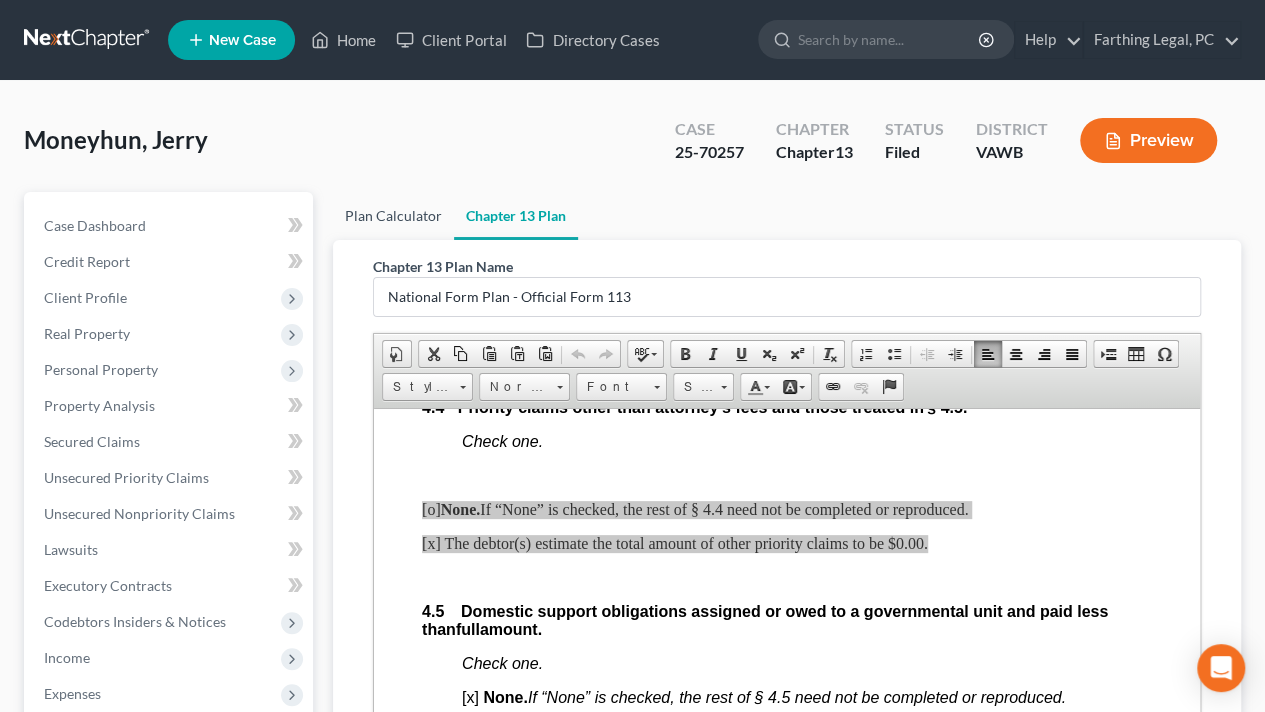 click on "Plan Calculator" at bounding box center [393, 216] 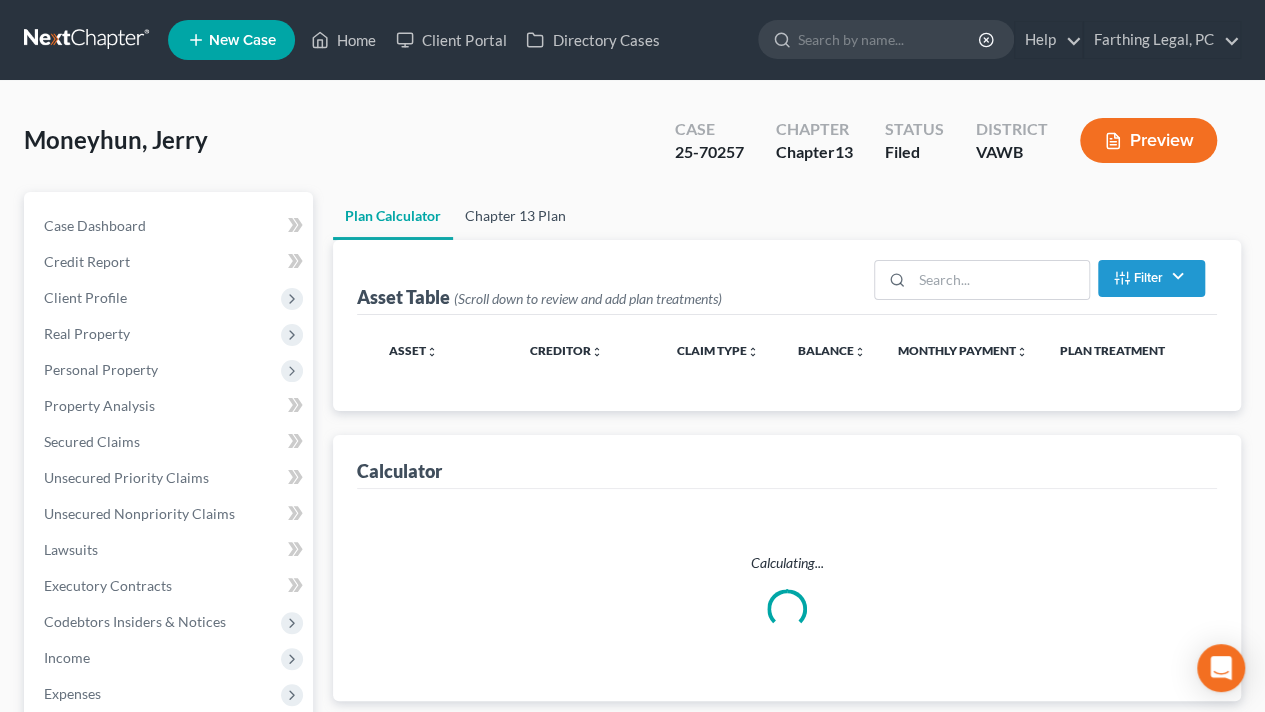 select on "35" 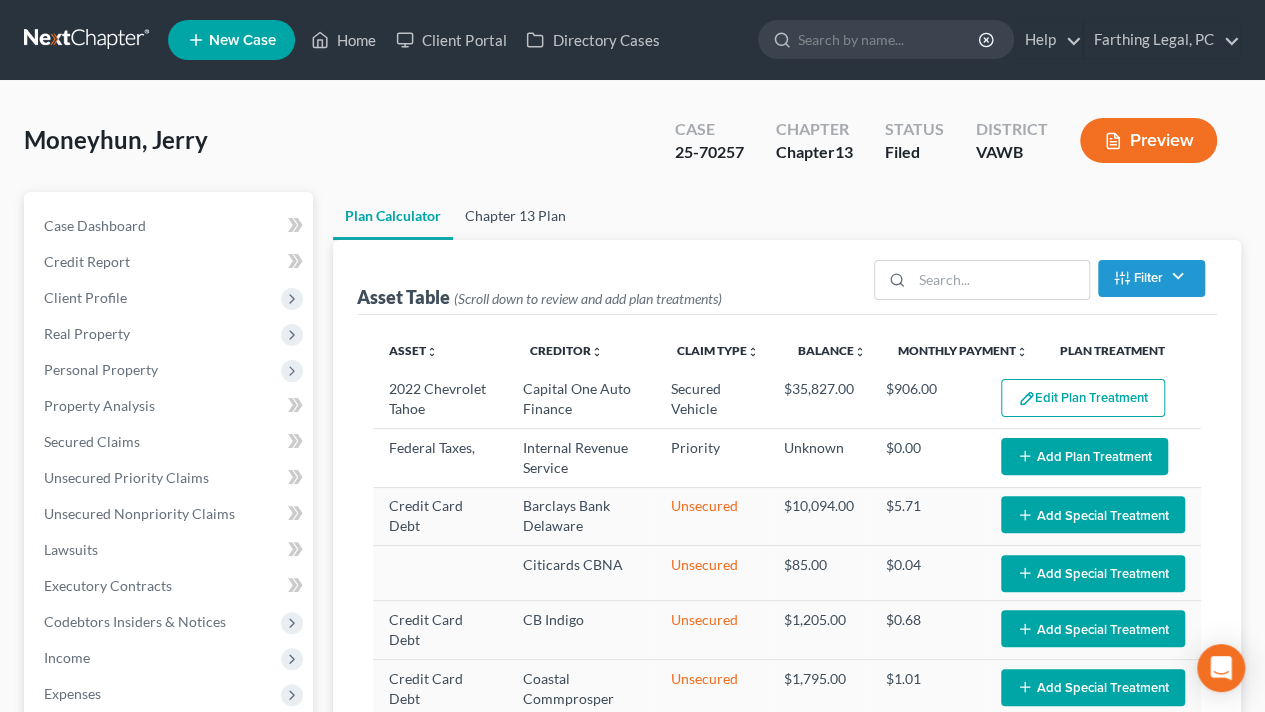 click on "Chapter 13 Plan" at bounding box center (515, 216) 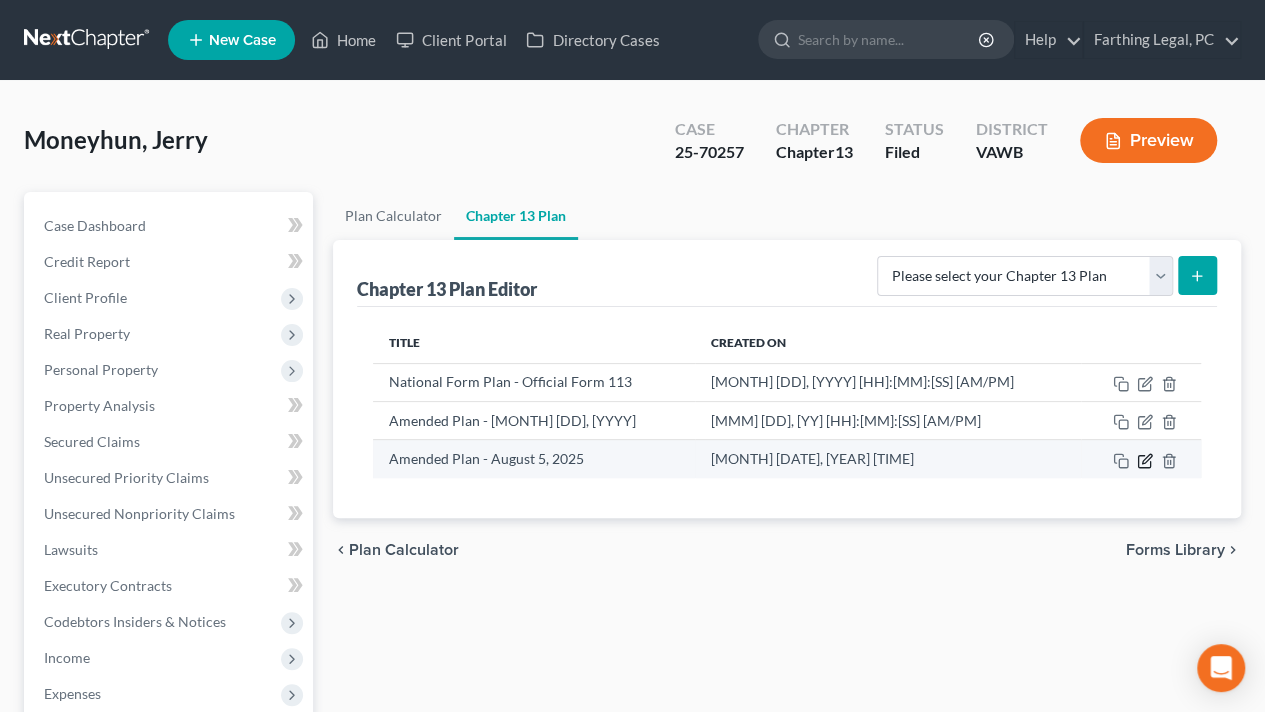 click 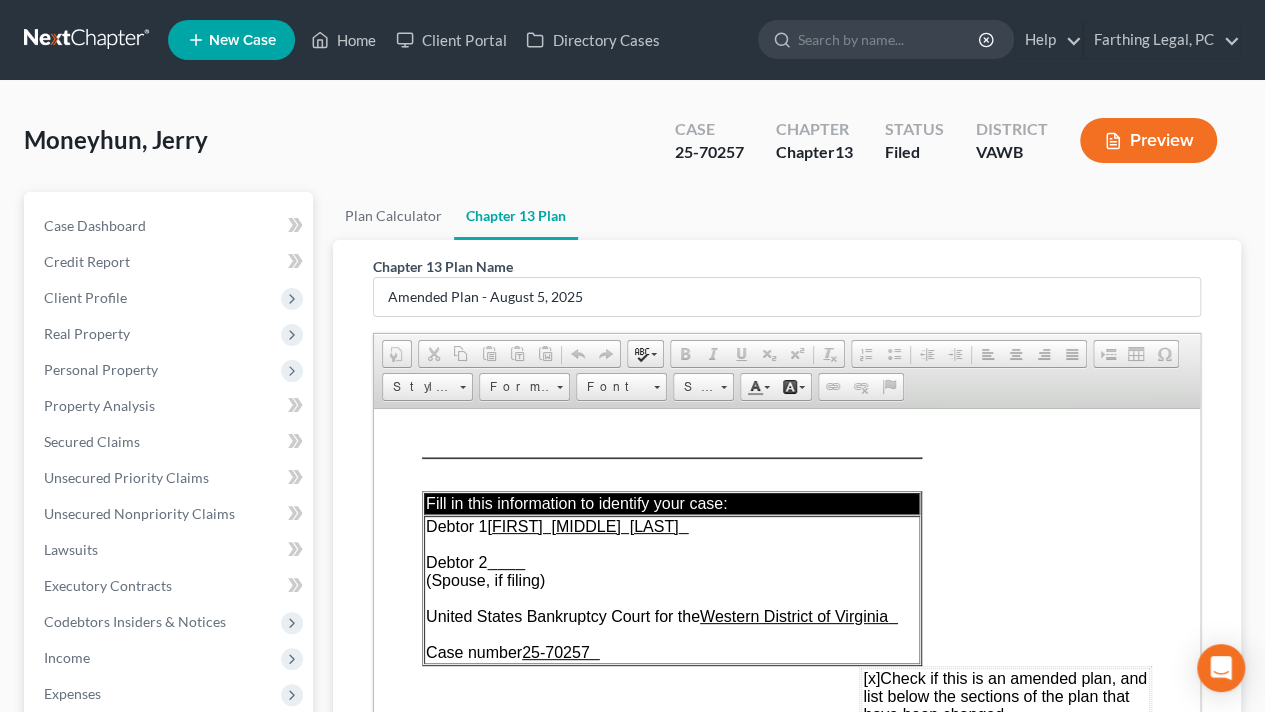 scroll, scrollTop: 0, scrollLeft: 0, axis: both 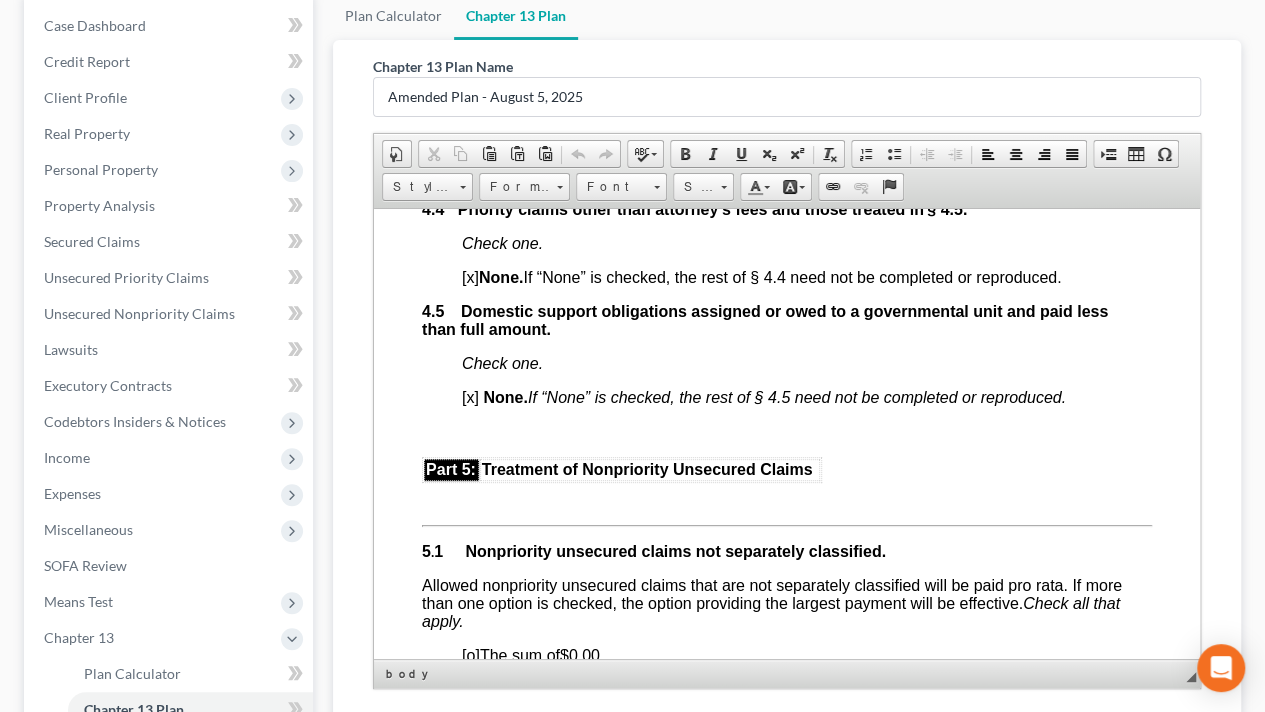 drag, startPoint x: 1074, startPoint y: 348, endPoint x: 441, endPoint y: 346, distance: 633.0032 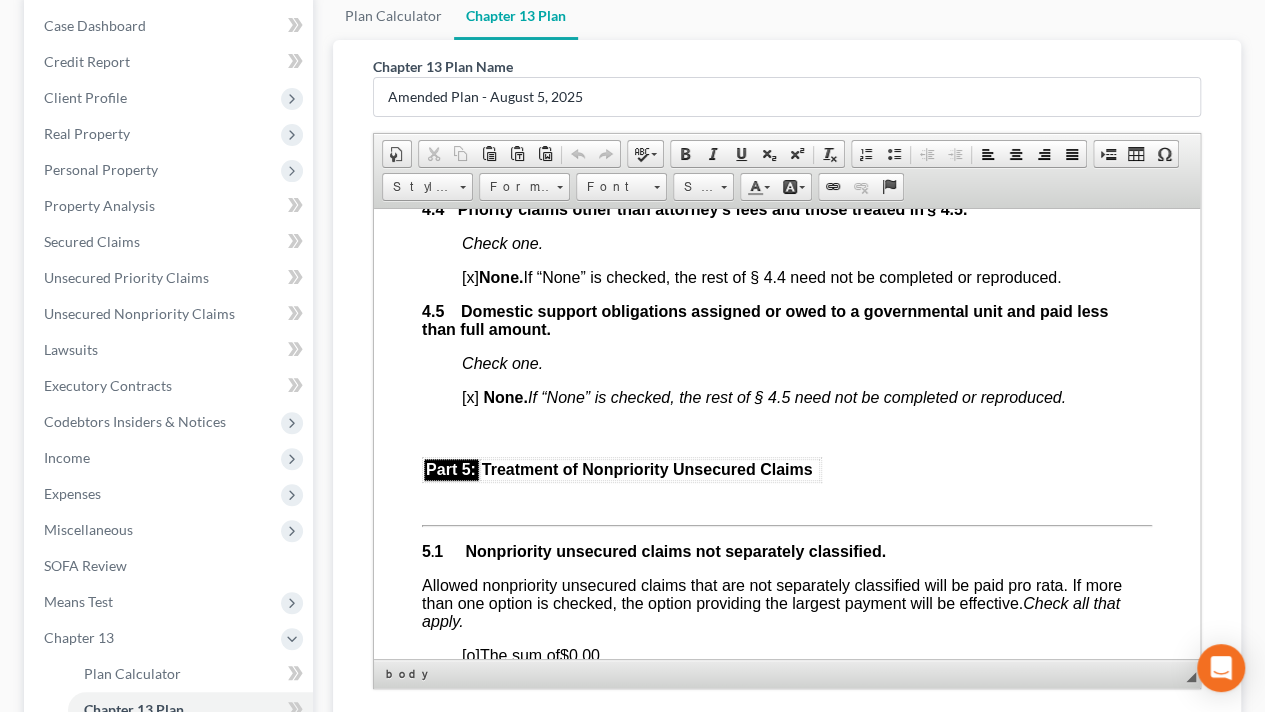 click on "Fill in this information to identify your case: Debtor 1       [FIRST]  [MIDDLE]  [LAST]     Debtor 2        ([Spouse, if filing]) United States Bankruptcy Court for the   Western District of Virginia   Case number   [NUMBER]   [X]  Check if this is an amended plan, and list below the sections of the plan that have been changed ________________________________ Official Form 113 Chapter 13 Plan 12/17 Part 1:  Notices To Debtor(s):  This form sets out options that may be appropriate in some cases, but the presence of an option on the form does not indicate that the option is appropriate in your circumstances or that it is permissible in your judicial district. Plans that do not comply with local rules and judicial rulings may not be confirmable.  In the following notice to creditors, you must check each box that applies. To Creditor(s): Your rights are affected by this plan. Your claim may be reduced, modified, or eliminated.  1.1 [O]  Included [X]  Not included 1.2 1.3 [X]  ." at bounding box center [787, 289] 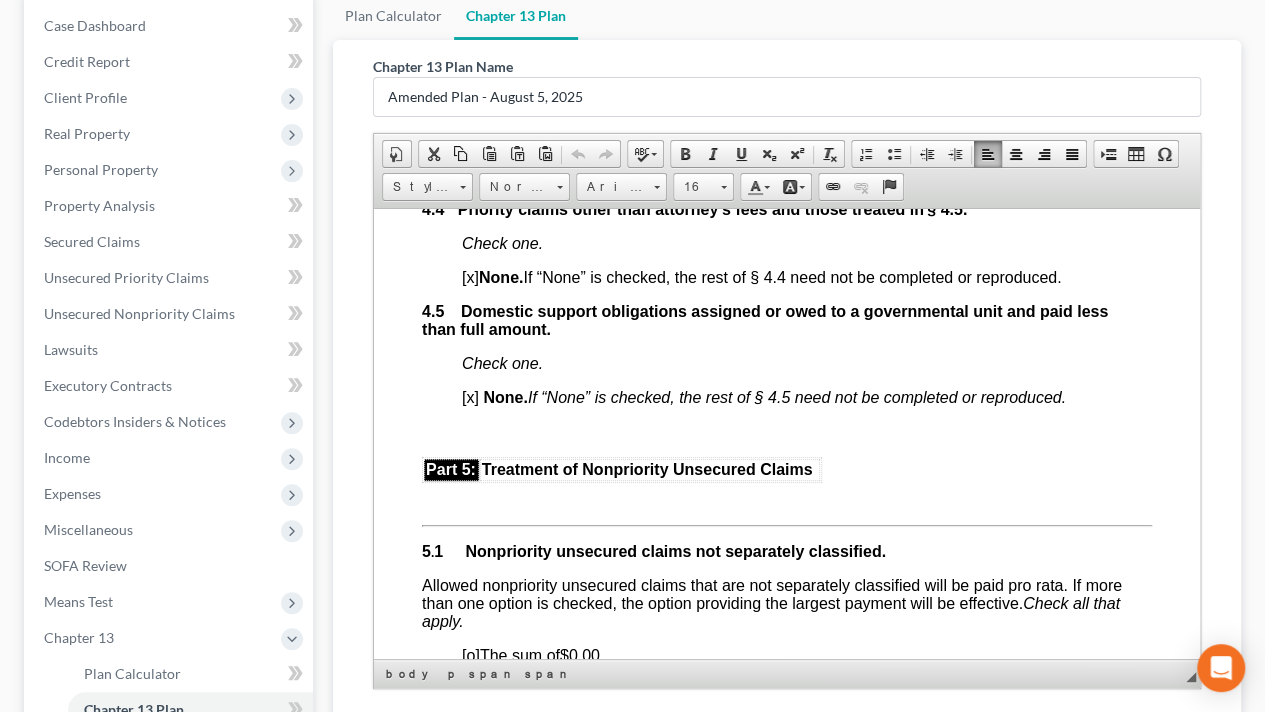 paste 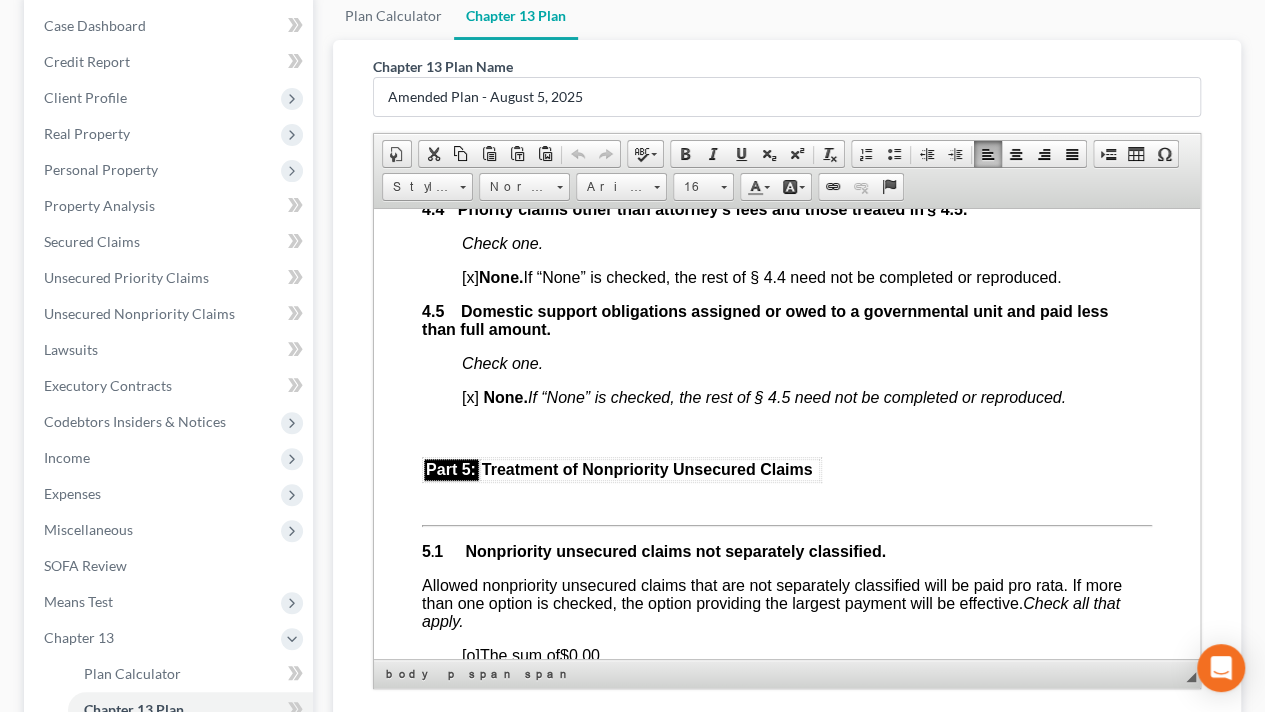type 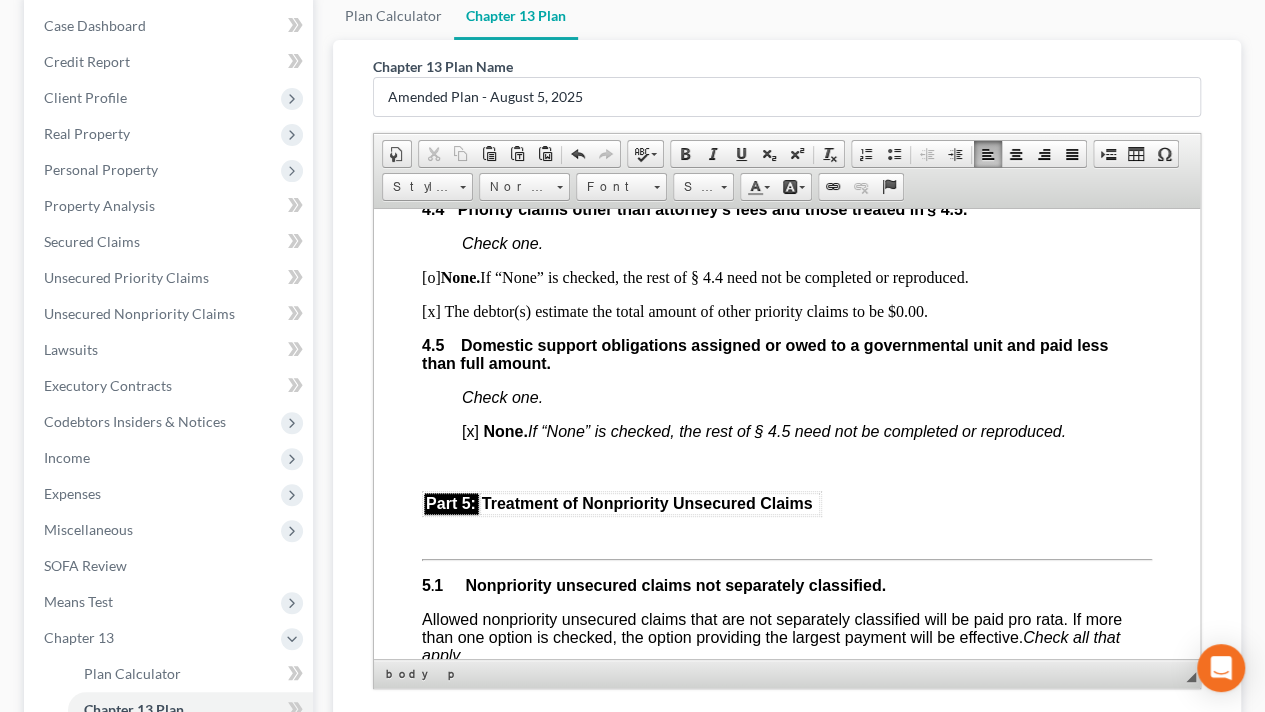 click on "Fill in this information to identify your case: Debtor 1       [FIRST]  [MIDDLE]  [LAST]     Debtor 2        ([Spouse, if filing]) United States Bankruptcy Court for the   Western District of Virginia   Case number   [NUMBER]   [X]  Check if this is an amended plan, and list below the sections of the plan that have been changed ________________________________ Official Form 113 Chapter 13 Plan 12/17 Part 1:  Notices To Debtor(s):  This form sets out options that may be appropriate in some cases, but the presence of an option on the form does not indicate that the option is appropriate in your circumstances or that it is permissible in your judicial district. Plans that do not comply with local rules and judicial rulings may not be confirmable.  In the following notice to creditors, you must check each box that applies. To Creditor(s): Your rights are affected by this plan. Your claim may be reduced, modified, or eliminated.  1.1 [O]  Included [X]  Not included 1.2 1.3 [X]  ." at bounding box center [787, 306] 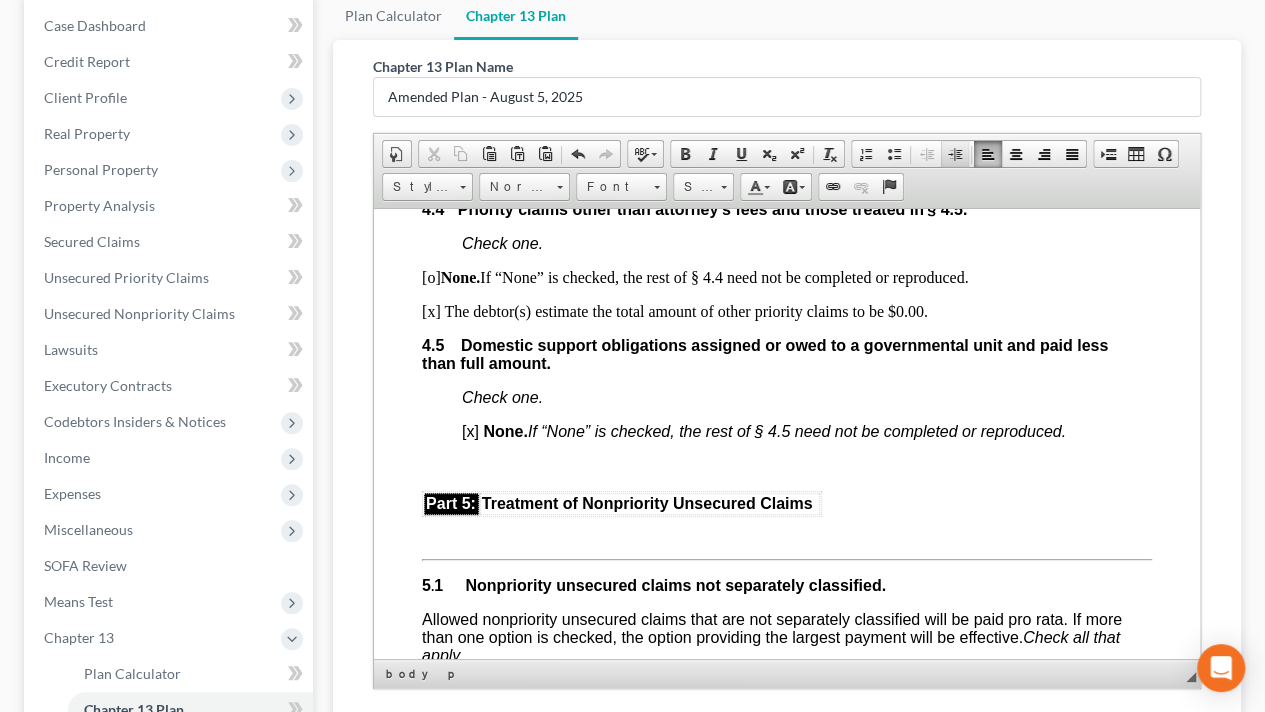 click on "Increase Indent" at bounding box center [955, 154] 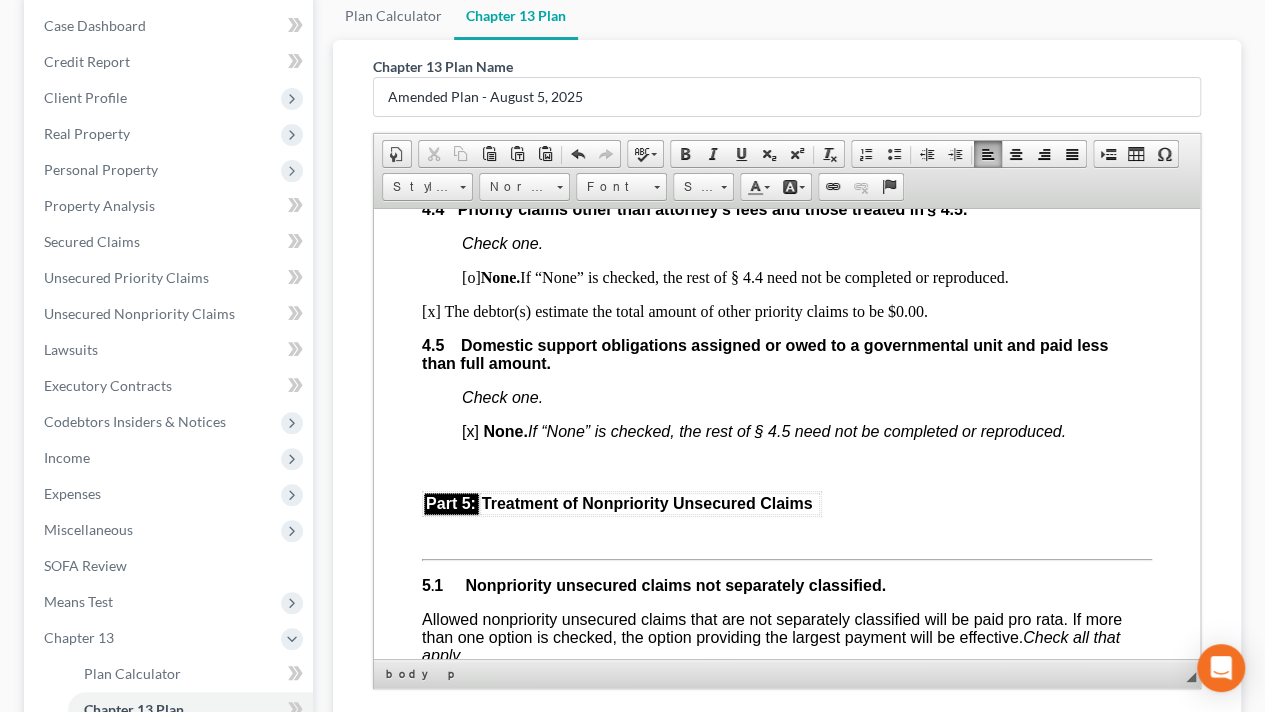 click on "Fill in this information to identify your case: Debtor 1       [FIRST]  [MIDDLE]  [LAST]     Debtor 2        ([Spouse, if filing]) United States Bankruptcy Court for the   Western District of Virginia   Case number   [NUMBER]   [X]  Check if this is an amended plan, and list below the sections of the plan that have been changed ________________________________ Official Form 113 Chapter 13 Plan 12/17 Part 1:  Notices To Debtor(s):  This form sets out options that may be appropriate in some cases, but the presence of an option on the form does not indicate that the option is appropriate in your circumstances or that it is permissible in your judicial district. Plans that do not comply with local rules and judicial rulings may not be confirmable.  In the following notice to creditors, you must check each box that applies. To Creditor(s): Your rights are affected by this plan. Your claim may be reduced, modified, or eliminated.  1.1 [O]  Included [X]  Not included 1.2 1.3 [X]  ." at bounding box center (787, 306) 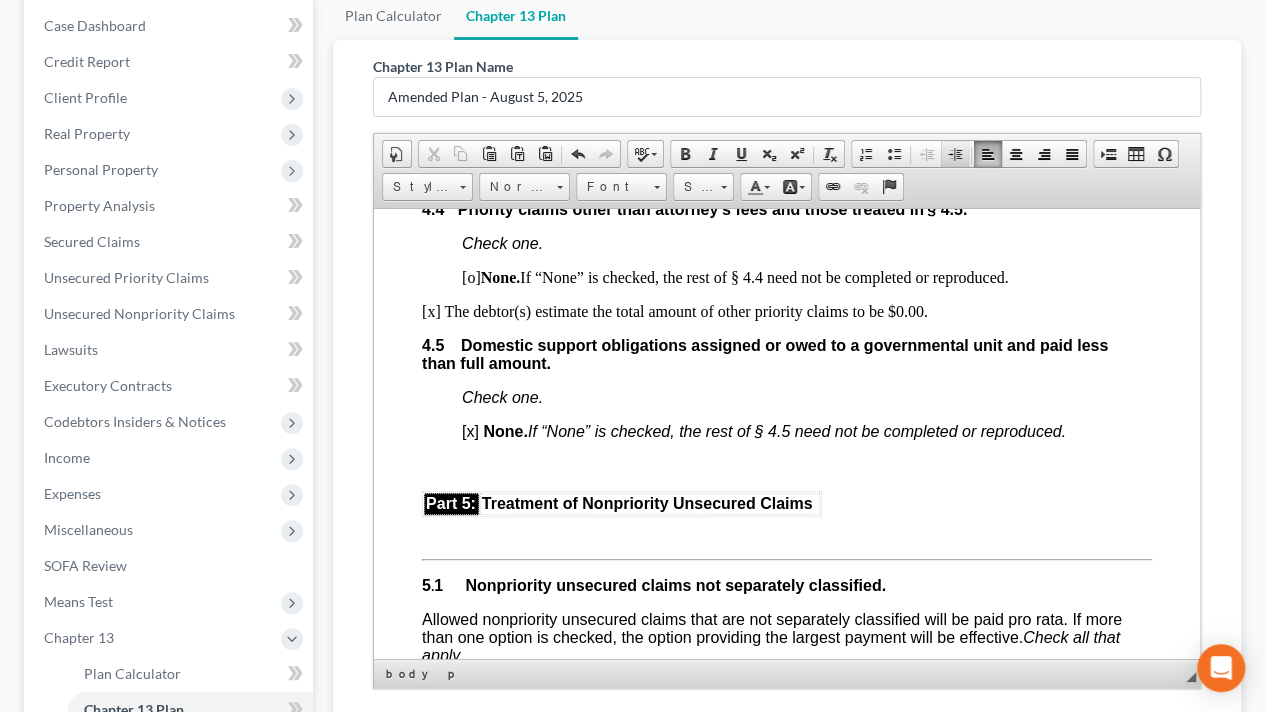 click at bounding box center [955, 154] 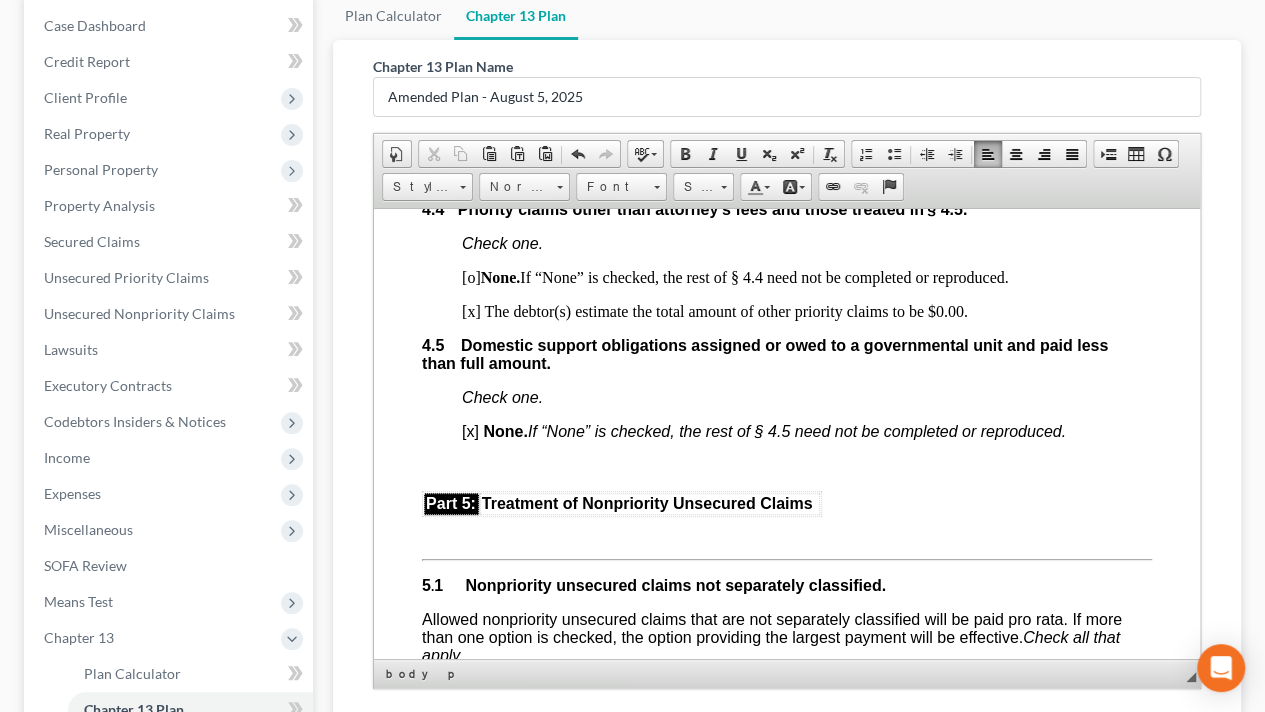 click on "[x] The debtor(s) estimate the total amount of other priority claims to be $0.00." at bounding box center [807, 311] 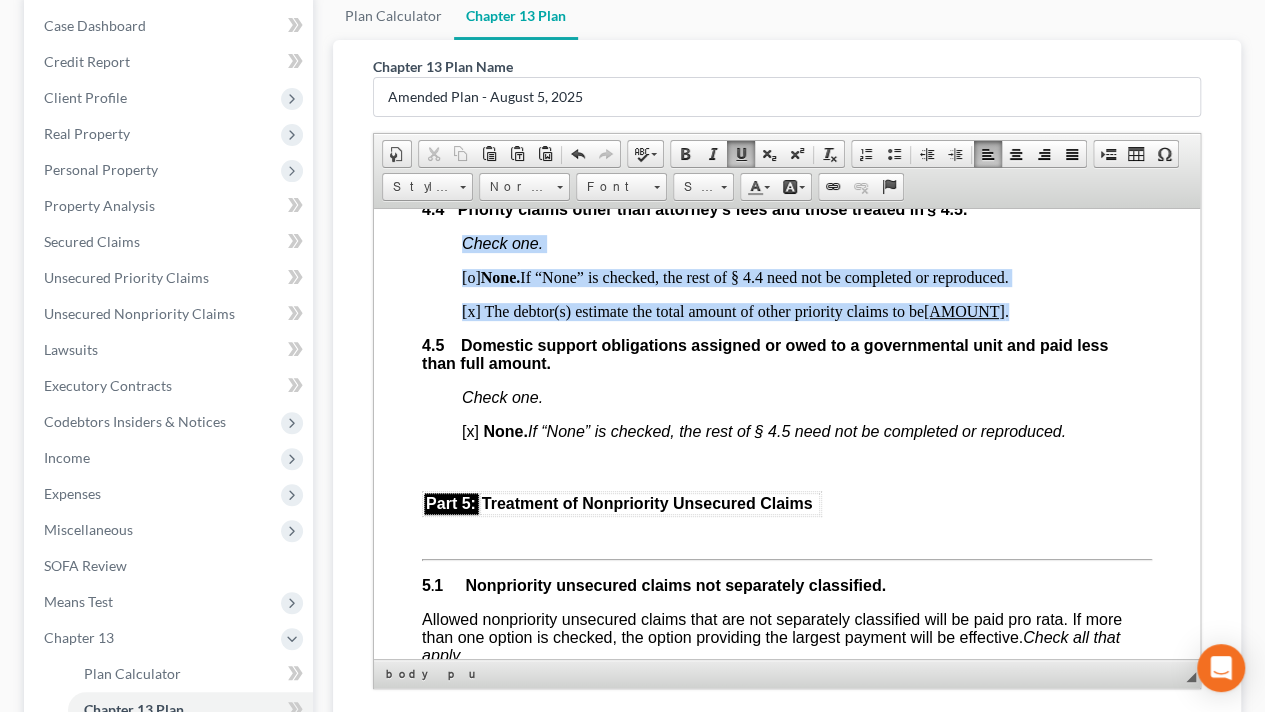 drag, startPoint x: 1016, startPoint y: 382, endPoint x: 394, endPoint y: 296, distance: 627.9172 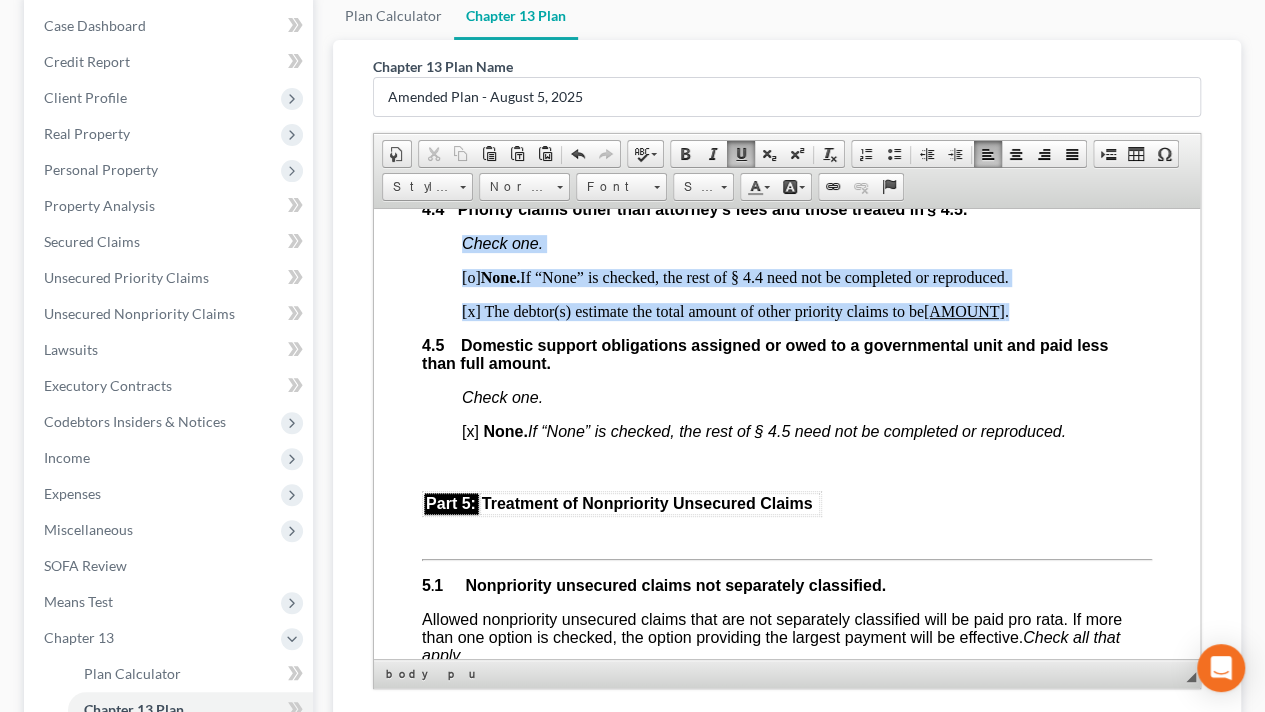 click on "Fill in this information to identify your case: Debtor 1       [FIRST]  [MIDDLE]  [LAST]     Debtor 2        ([Spouse, if filing]) United States Bankruptcy Court for the   Western District of Virginia   Case number   [NUMBER]   [X]  Check if this is an amended plan, and list below the sections of the plan that have been changed ________________________________ Official Form 113 Chapter 13 Plan 12/17 Part 1:  Notices To Debtor(s):  This form sets out options that may be appropriate in some cases, but the presence of an option on the form does not indicate that the option is appropriate in your circumstances or that it is permissible in your judicial district. Plans that do not comply with local rules and judicial rulings may not be confirmable.  In the following notice to creditors, you must check each box that applies. To Creditor(s): Your rights are affected by this plan. Your claim may be reduced, modified, or eliminated.  1.1 [O]  Included [X]  Not included 1.2 1.3 [X]  ." at bounding box center (787, 306) 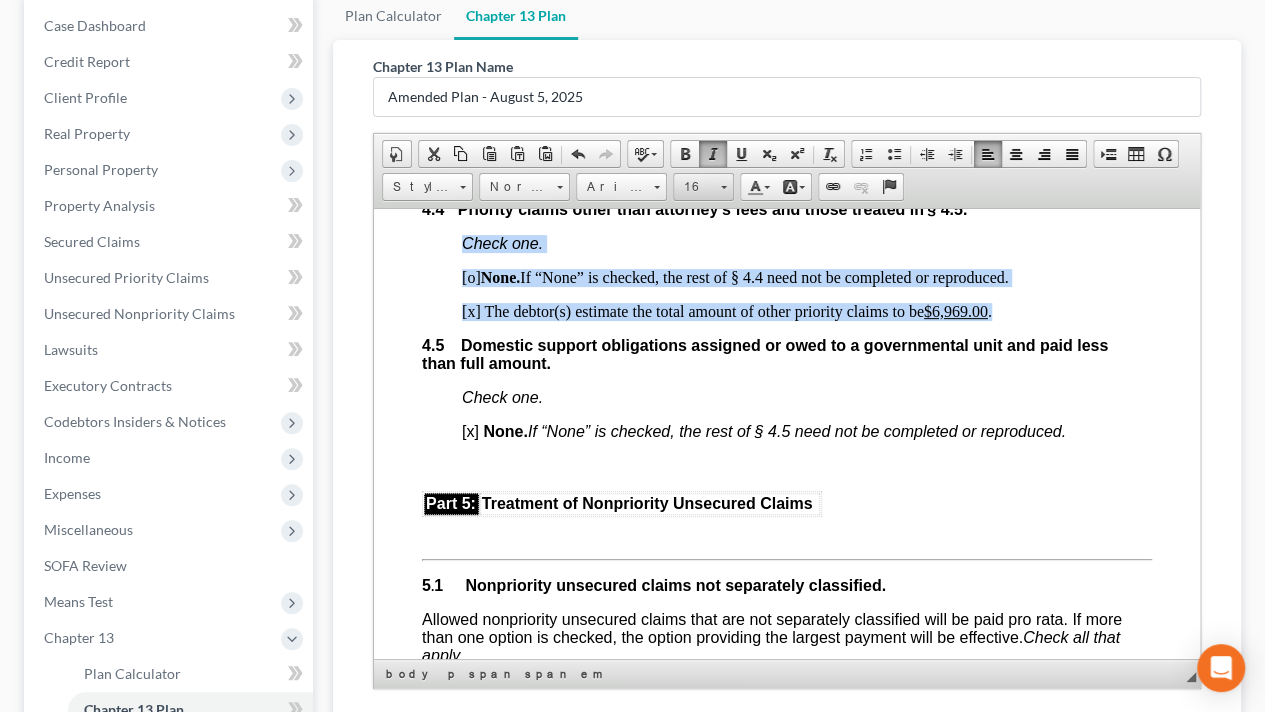 click on "16" at bounding box center [694, 187] 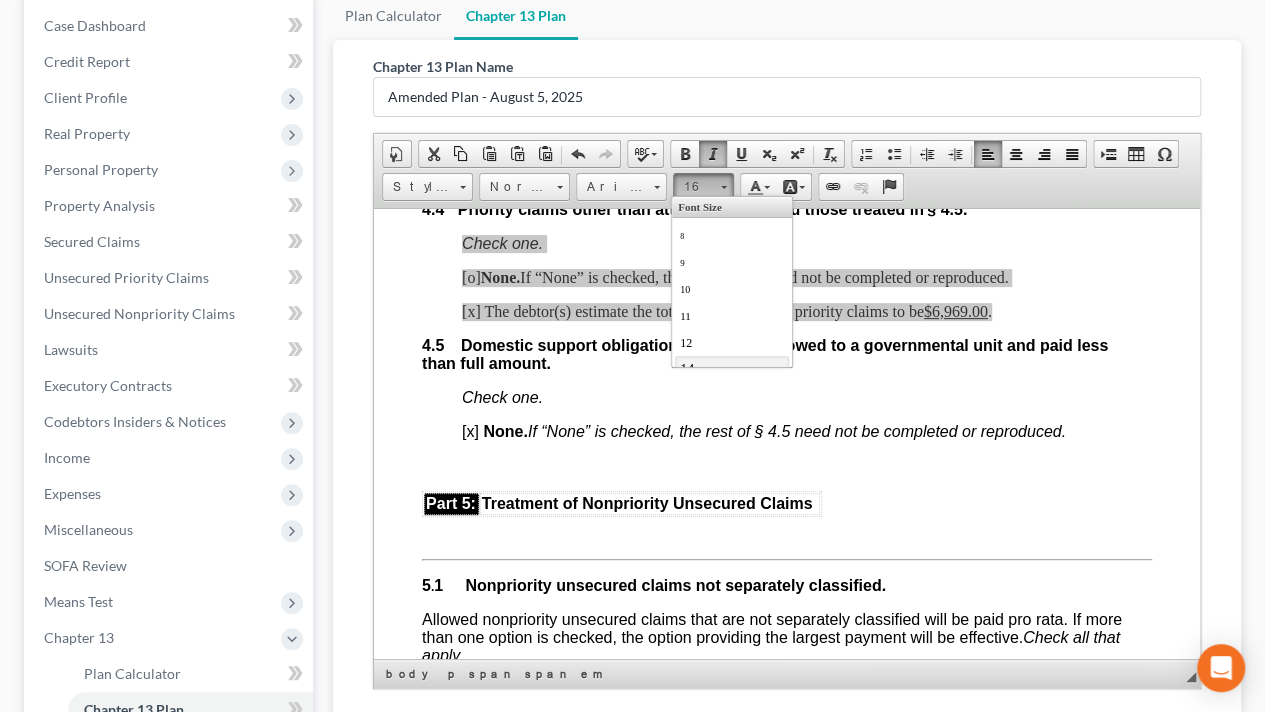 scroll, scrollTop: 110, scrollLeft: 0, axis: vertical 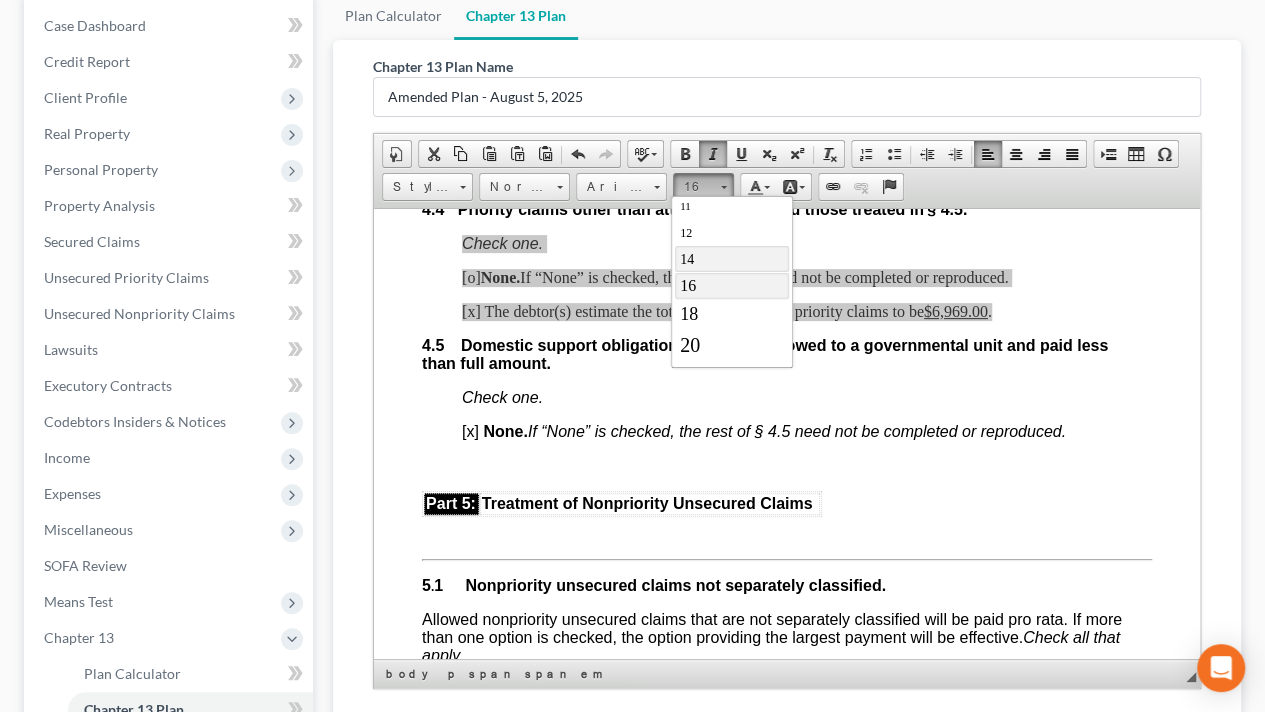 click on "14" at bounding box center [732, 259] 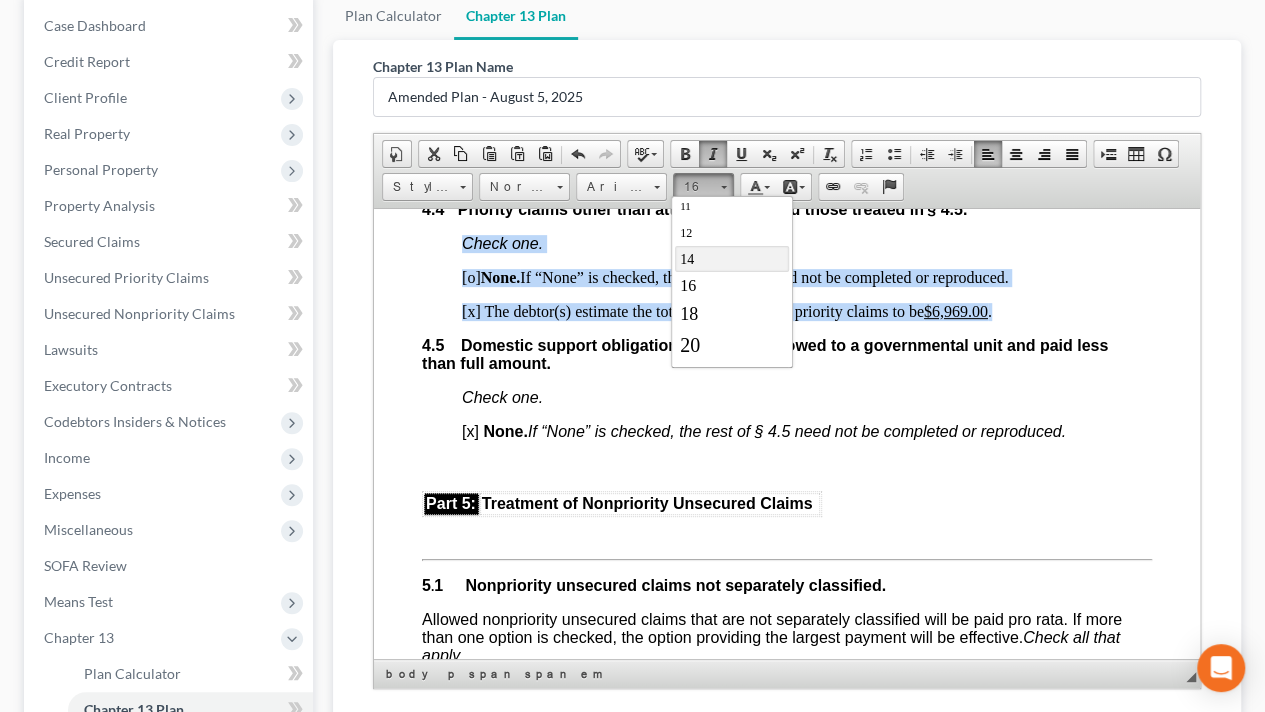 scroll, scrollTop: 0, scrollLeft: 0, axis: both 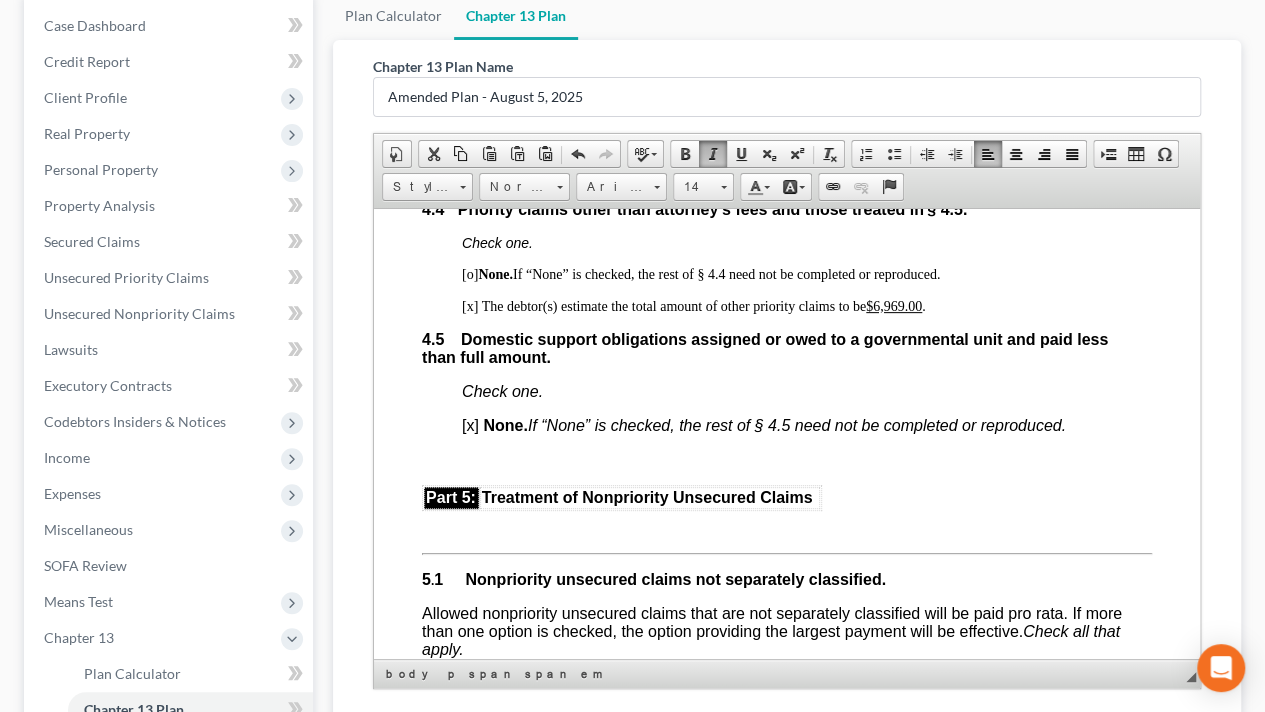 click on "Fill in this information to identify your case: Debtor 1       [FIRST]  [MIDDLE]  [LAST]     Debtor 2        ([Spouse, if filing]) United States Bankruptcy Court for the   Western District of Virginia   Case number   [NUMBER]   [X]  Check if this is an amended plan, and list below the sections of the plan that have been changed ________________________________ Official Form 113 Chapter 13 Plan 12/17 Part 1:  Notices To Debtor(s):  This form sets out options that may be appropriate in some cases, but the presence of an option on the form does not indicate that the option is appropriate in your circumstances or that it is permissible in your judicial district. Plans that do not comply with local rules and judicial rulings may not be confirmable.  In the following notice to creditors, you must check each box that applies. To Creditor(s): Your rights are affected by this plan. Your claim may be reduced, modified, or eliminated.  1.1 [O]  Included [X]  Not included 1.2 1.3 [X]  ." at bounding box center (787, 303) 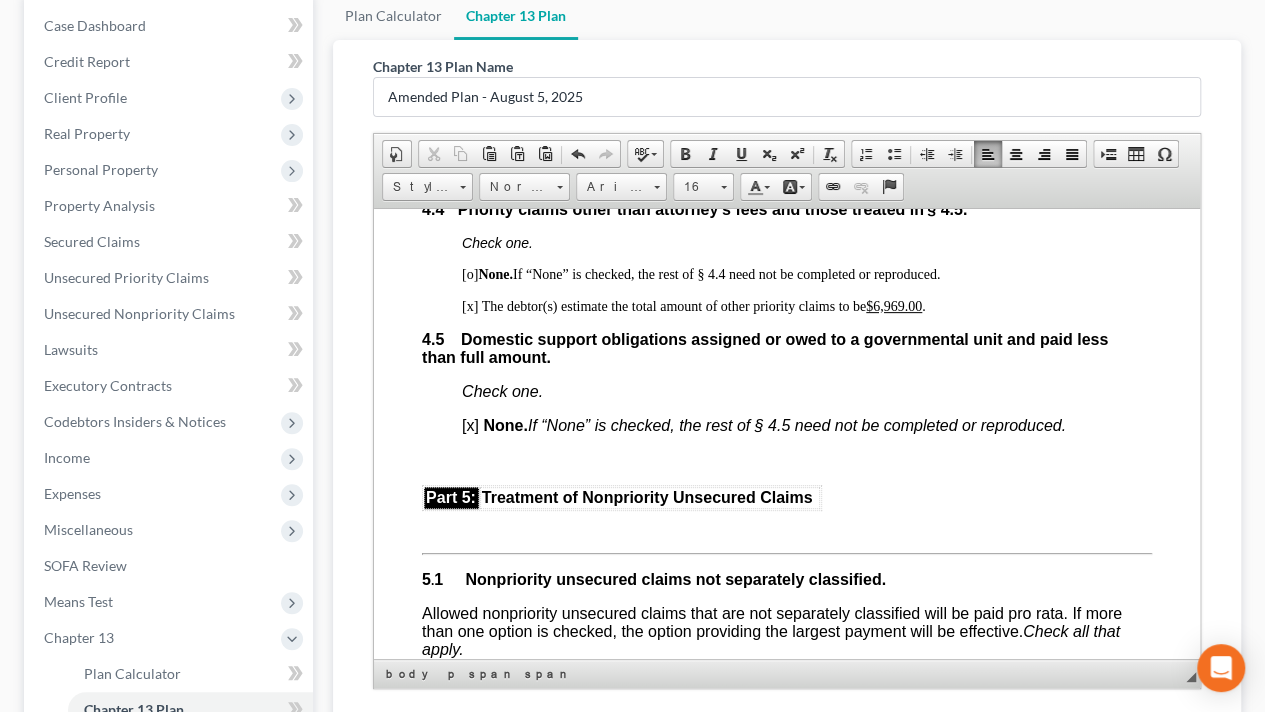 click on "The balance of the fees owed to the attorney for the debtor(s) is estimated to be  $[AMOUNT]." at bounding box center (782, 174) 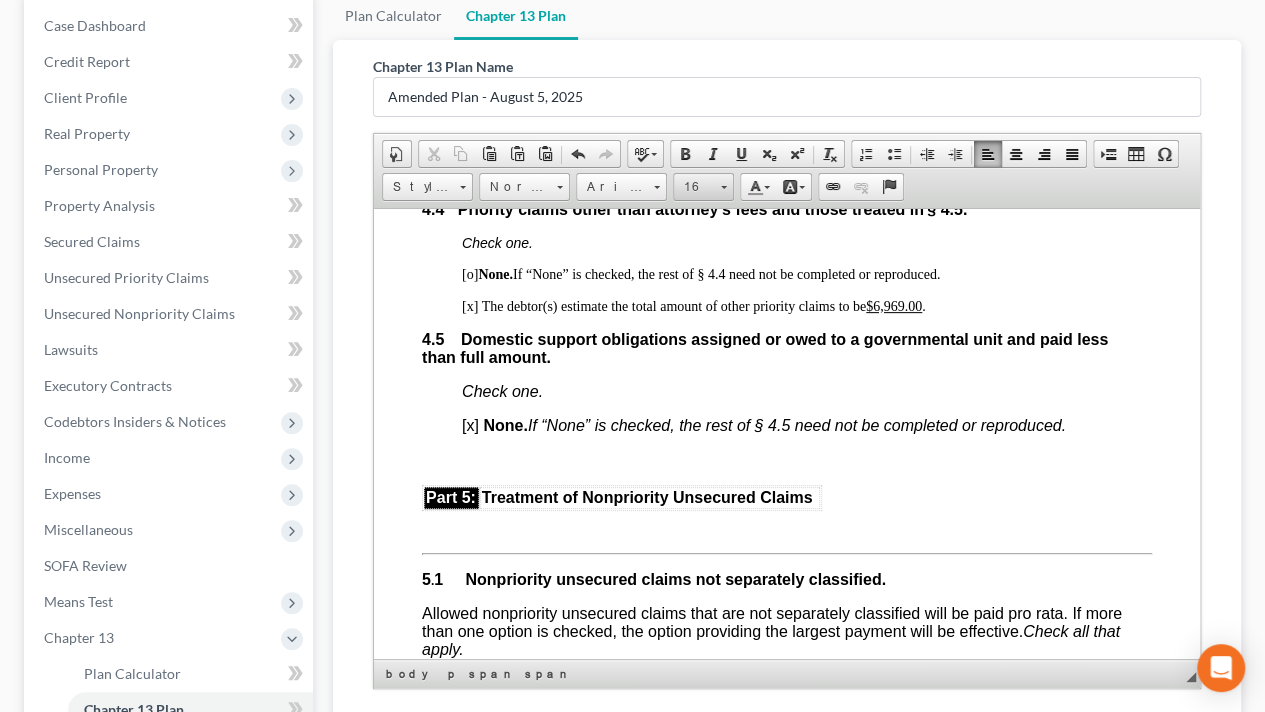 click on "16" at bounding box center (694, 187) 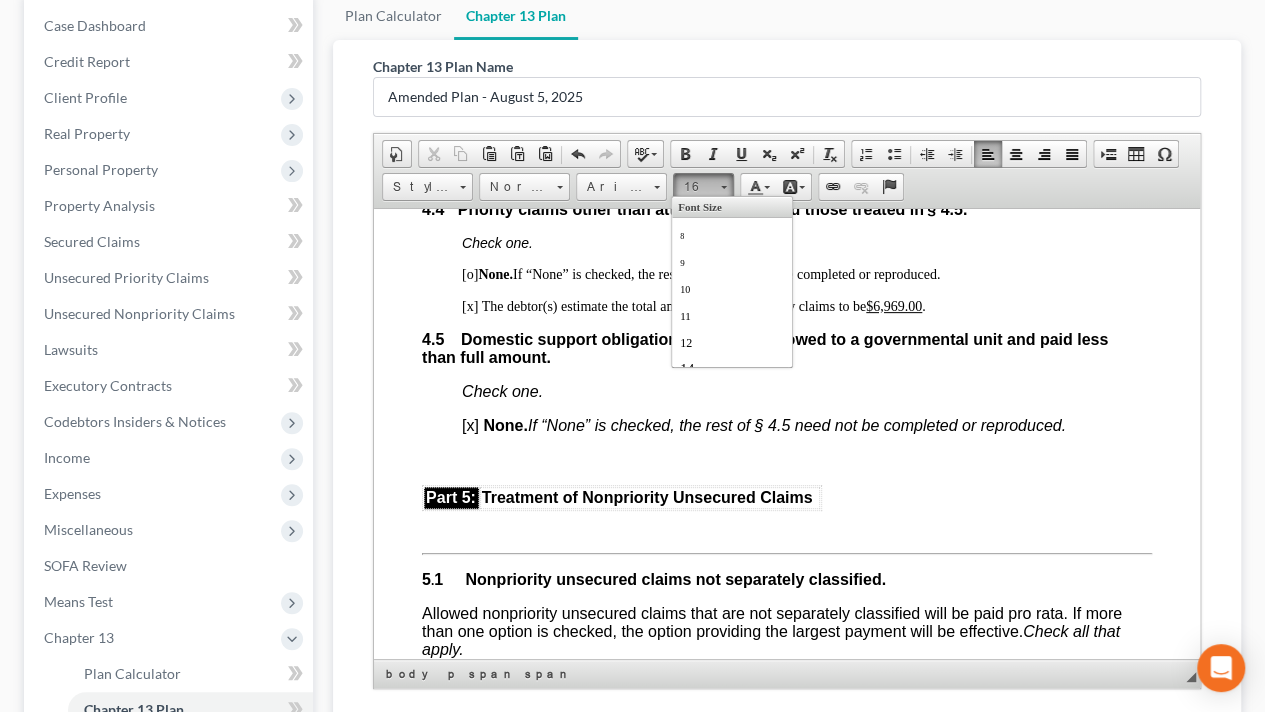 scroll, scrollTop: 110, scrollLeft: 0, axis: vertical 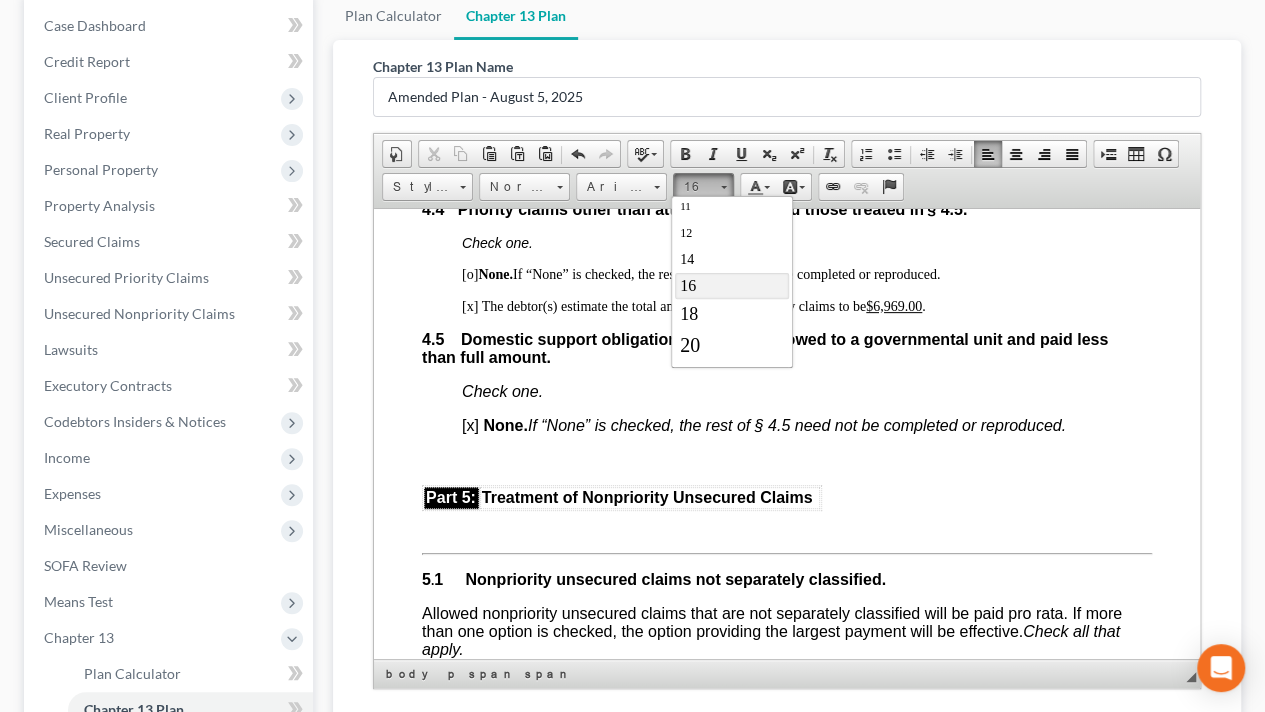 click on "16" at bounding box center (694, 187) 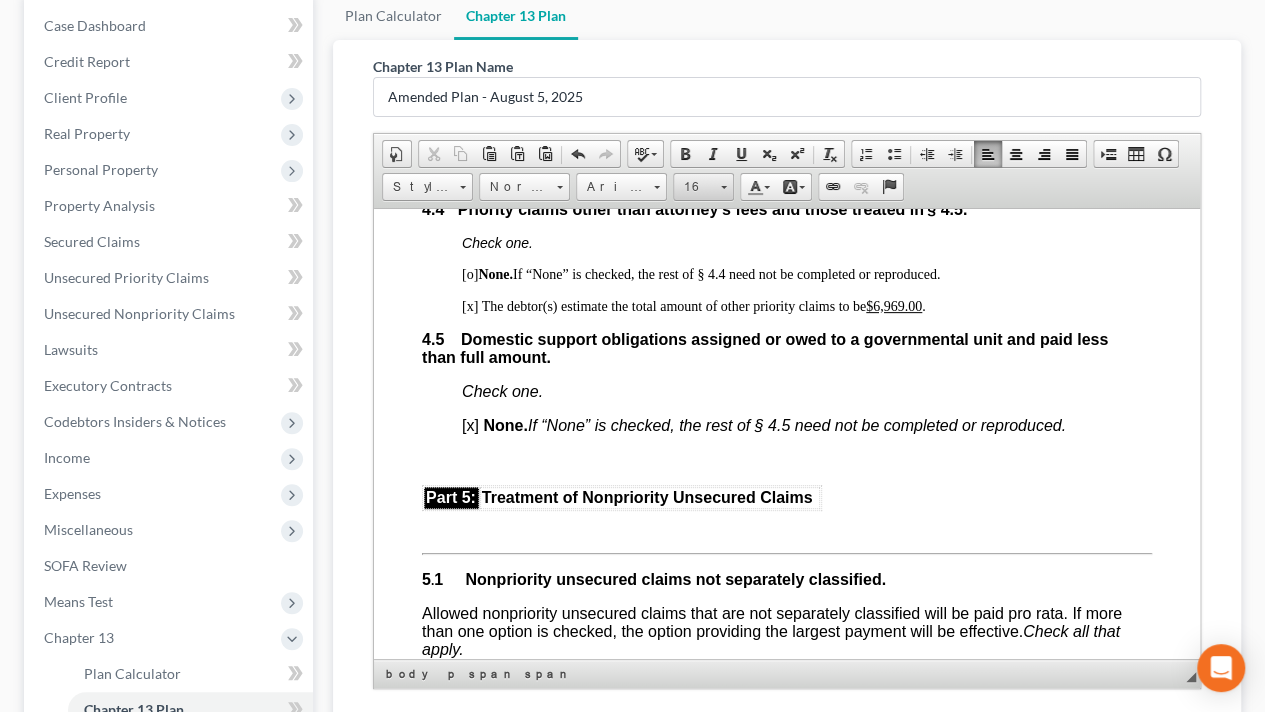 scroll, scrollTop: 0, scrollLeft: 0, axis: both 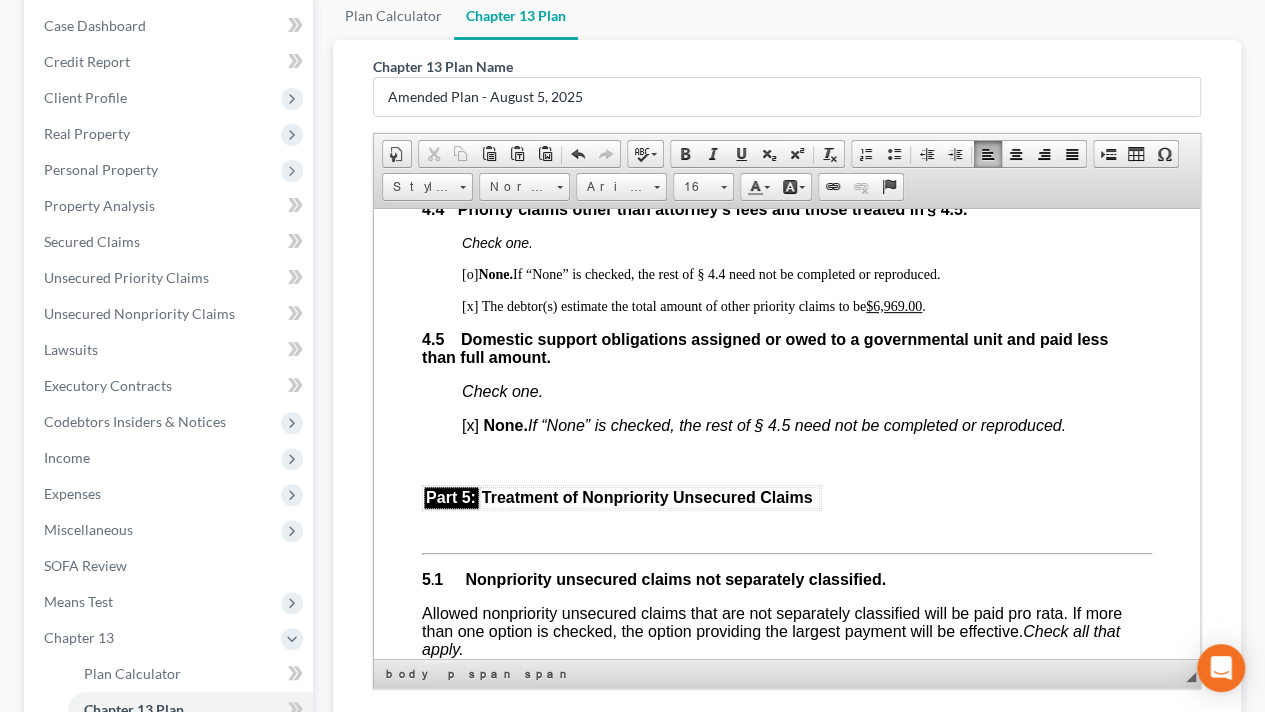 click on "Domestic support obligations assigned or owed to a governmental unit and paid less than full amount." at bounding box center [765, 347] 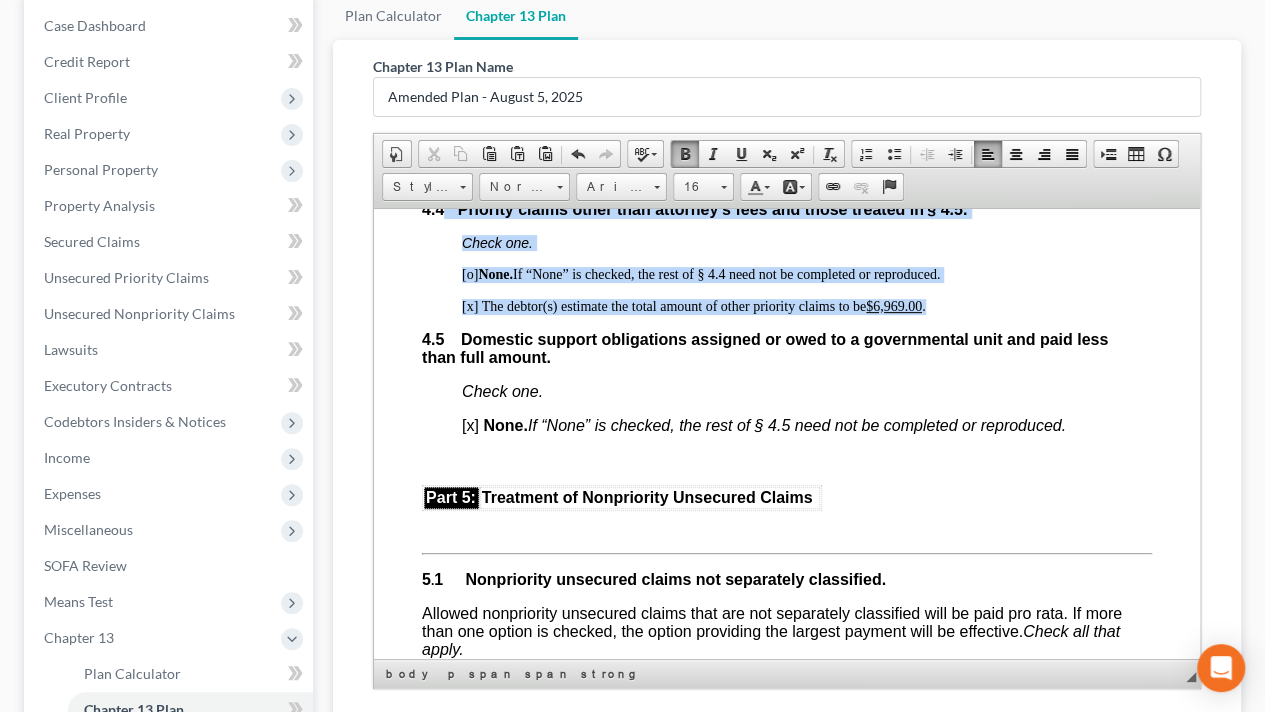 drag, startPoint x: 946, startPoint y: 378, endPoint x: 442, endPoint y: 285, distance: 512.50854 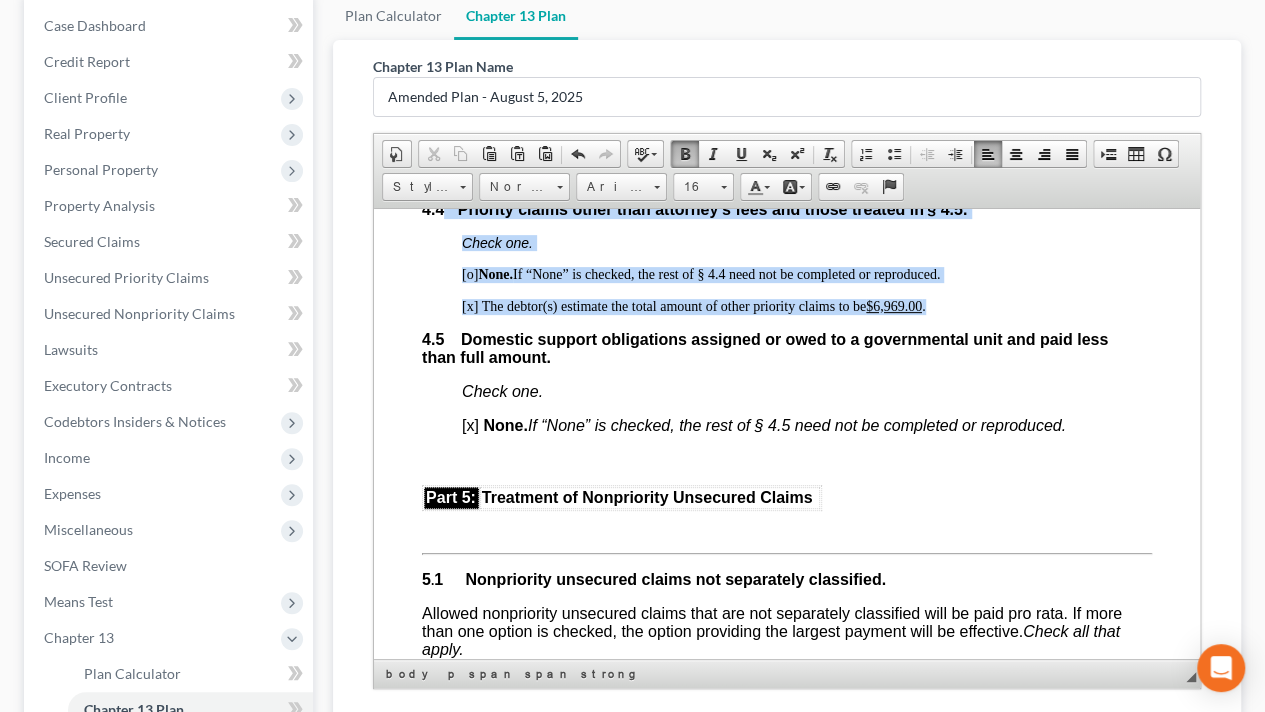 click on "Fill in this information to identify your case: Debtor 1       [FIRST]  [MIDDLE]  [LAST]     Debtor 2        ([Spouse, if filing]) United States Bankruptcy Court for the   Western District of Virginia   Case number   [NUMBER]   [X]  Check if this is an amended plan, and list below the sections of the plan that have been changed ________________________________ Official Form 113 Chapter 13 Plan 12/17 Part 1:  Notices To Debtor(s):  This form sets out options that may be appropriate in some cases, but the presence of an option on the form does not indicate that the option is appropriate in your circumstances or that it is permissible in your judicial district. Plans that do not comply with local rules and judicial rulings may not be confirmable.  In the following notice to creditors, you must check each box that applies. To Creditor(s): Your rights are affected by this plan. Your claim may be reduced, modified, or eliminated.  1.1 [O]  Included [X]  Not included 1.2 1.3 [X]  ." at bounding box center (787, 303) 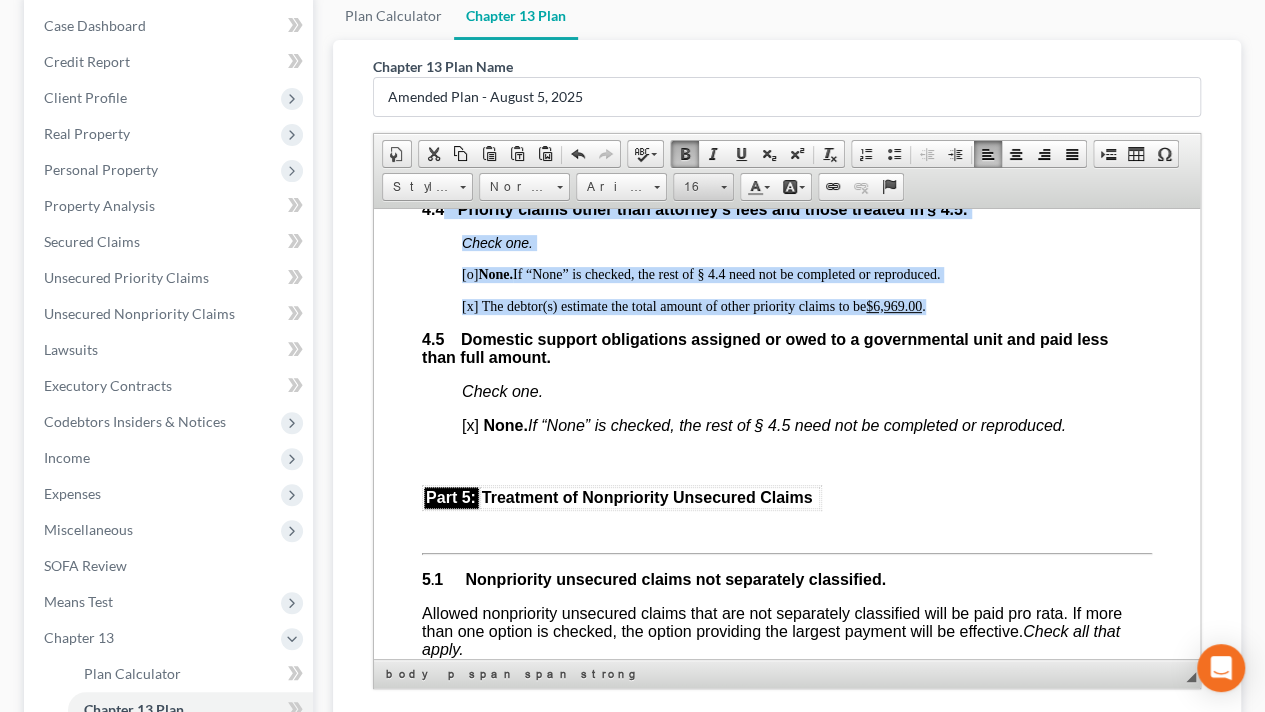 click on "16" at bounding box center (694, 187) 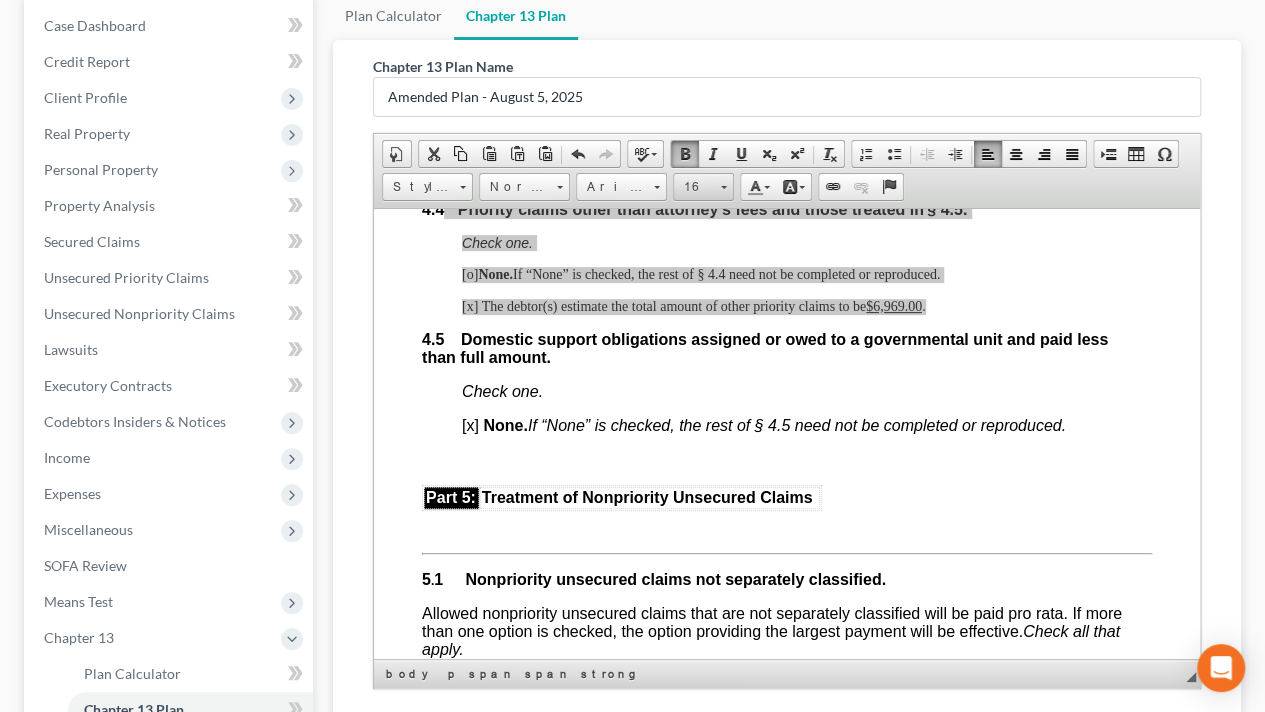 scroll, scrollTop: 110, scrollLeft: 0, axis: vertical 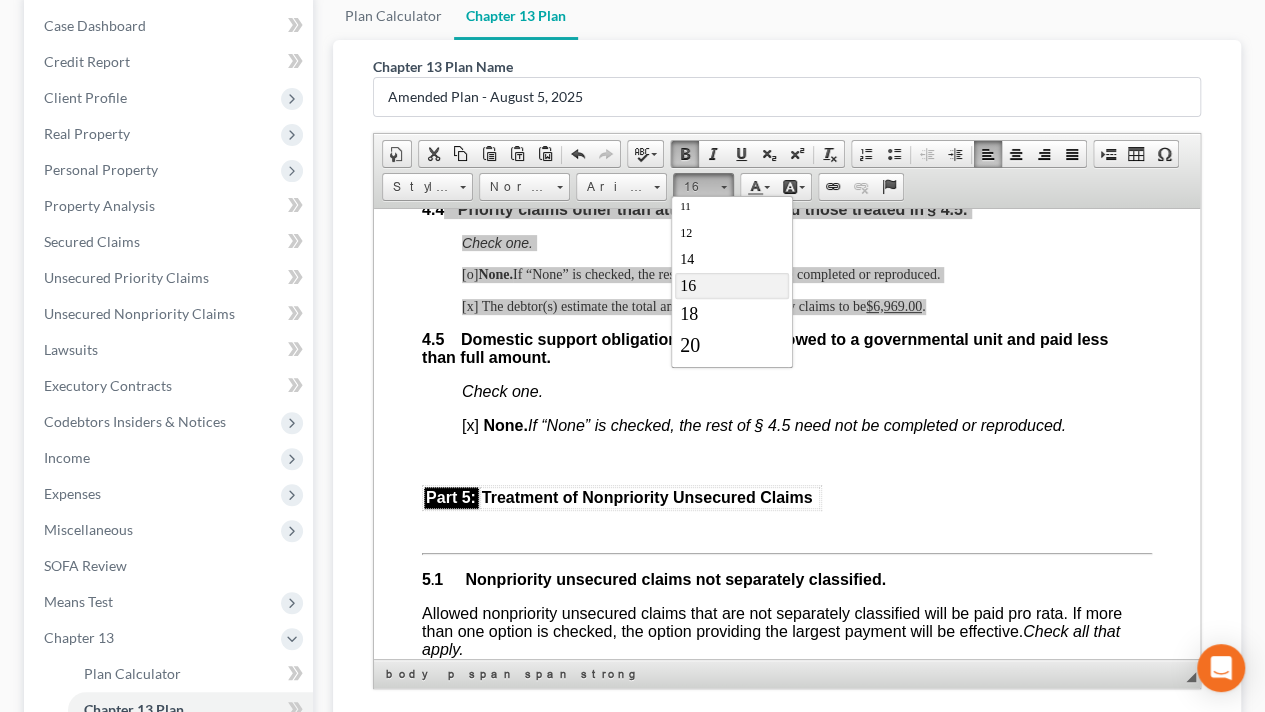 click on "16" at bounding box center [732, 286] 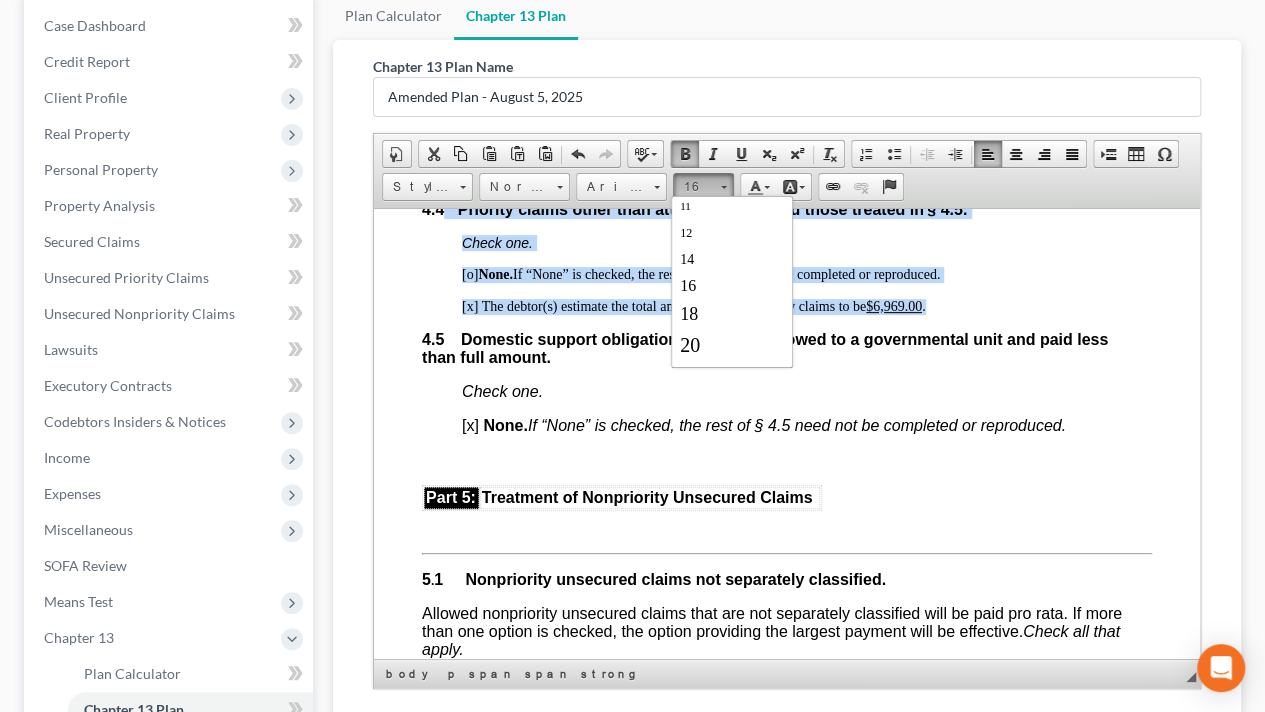 scroll, scrollTop: 0, scrollLeft: 0, axis: both 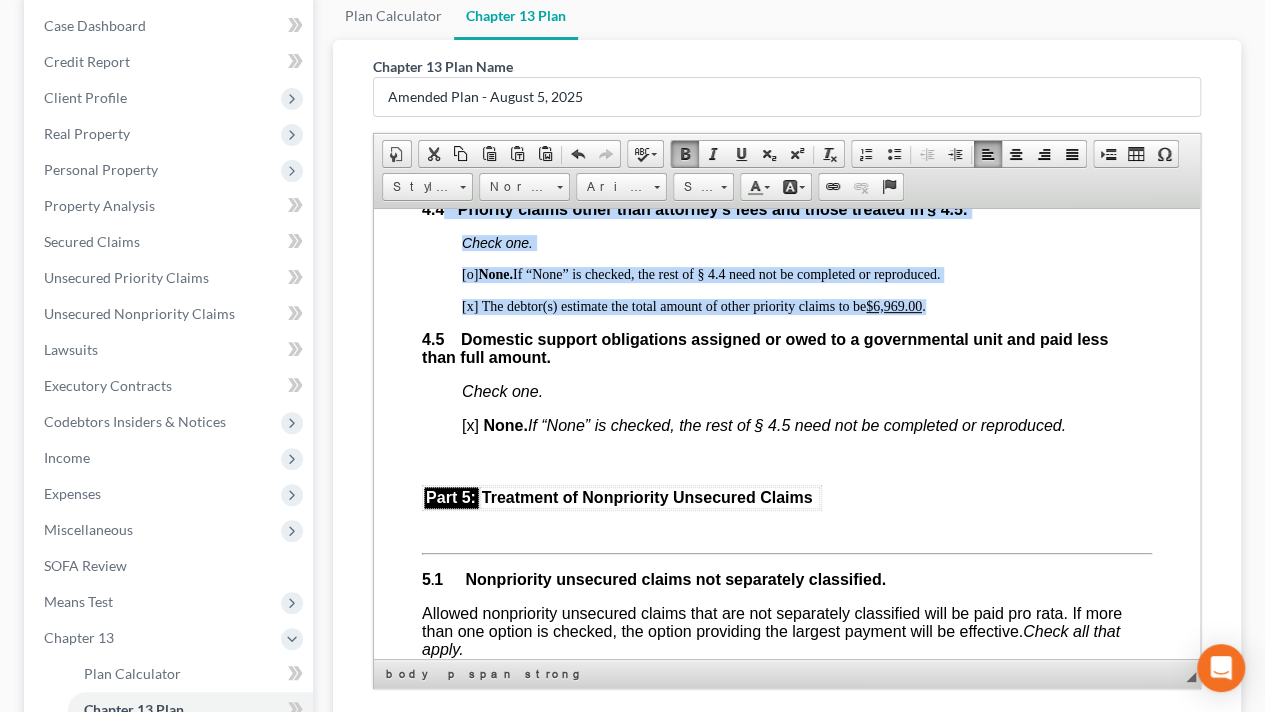 click on "[O]  None.  If “None” is checked, the rest of § 4.4 need not be completed or reproduced." at bounding box center [701, 273] 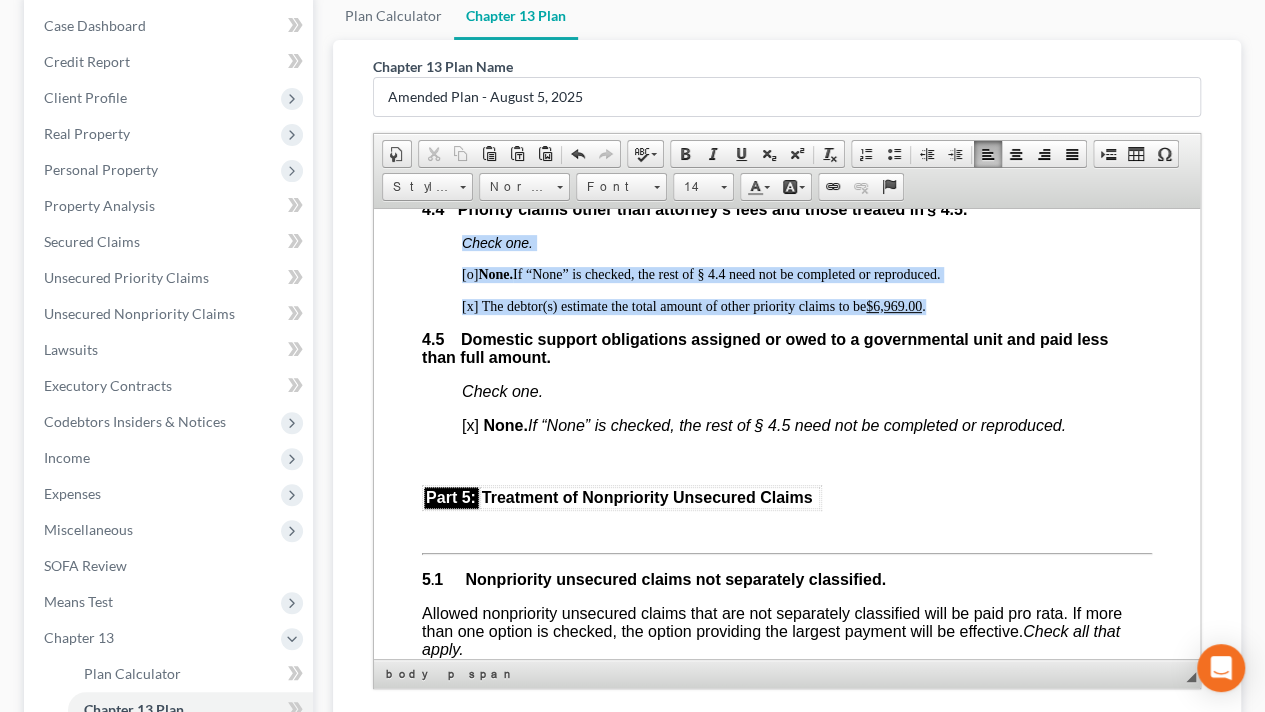 drag, startPoint x: 951, startPoint y: 375, endPoint x: 372, endPoint y: 302, distance: 583.58374 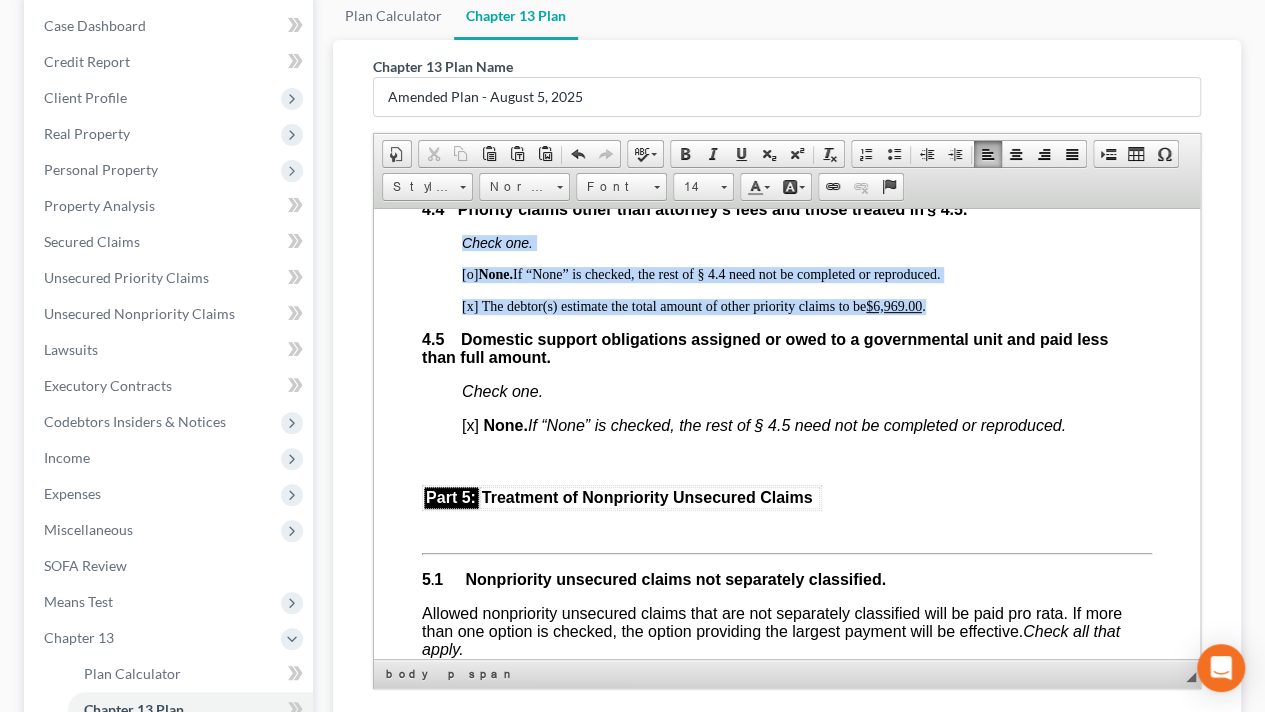 click on "Fill in this information to identify your case: Debtor 1       [FIRST]  [MIDDLE]  [LAST]     Debtor 2        ([Spouse, if filing]) United States Bankruptcy Court for the   Western District of Virginia   Case number   [NUMBER]   [X]  Check if this is an amended plan, and list below the sections of the plan that have been changed ________________________________ Official Form 113 Chapter 13 Plan 12/17 Part 1:  Notices To Debtor(s):  This form sets out options that may be appropriate in some cases, but the presence of an option on the form does not indicate that the option is appropriate in your circumstances or that it is permissible in your judicial district. Plans that do not comply with local rules and judicial rulings may not be confirmable.  In the following notice to creditors, you must check each box that applies. To Creditor(s): Your rights are affected by this plan. Your claim may be reduced, modified, or eliminated.  1.1 [O]  Included [X]  Not included 1.2 1.3 [X]  ." at bounding box center (787, 303) 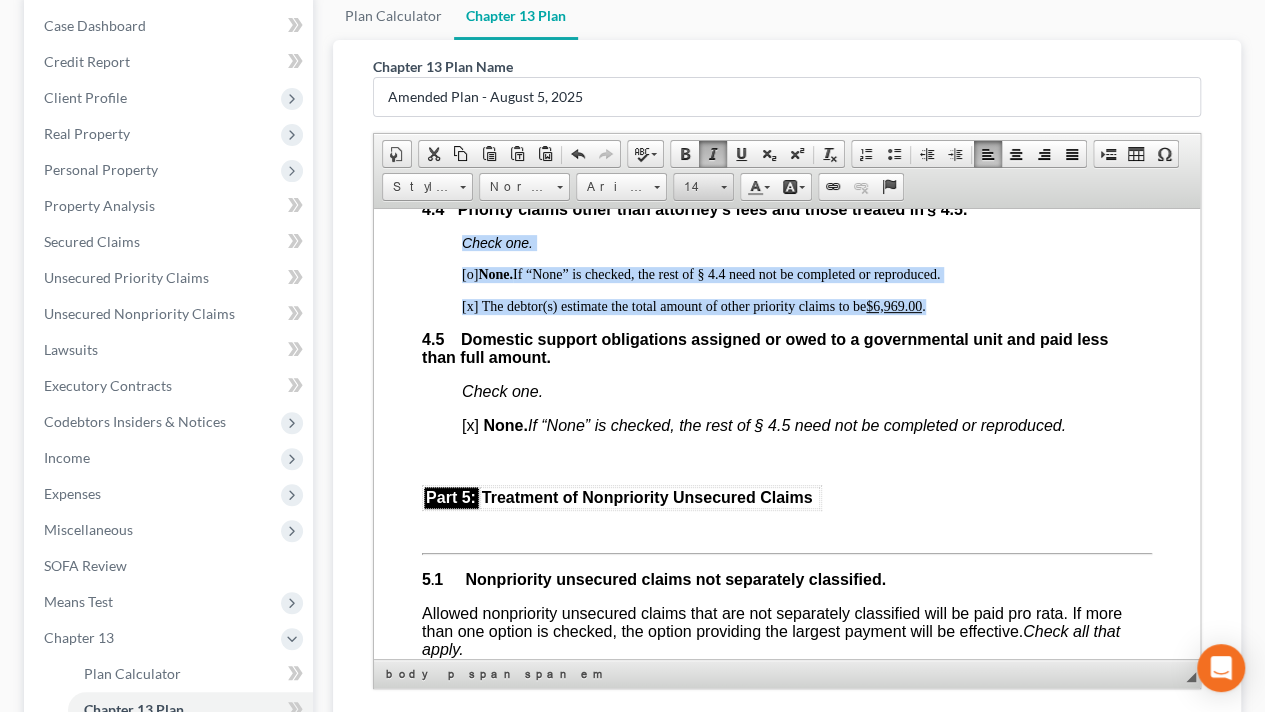click on "14" at bounding box center [694, 187] 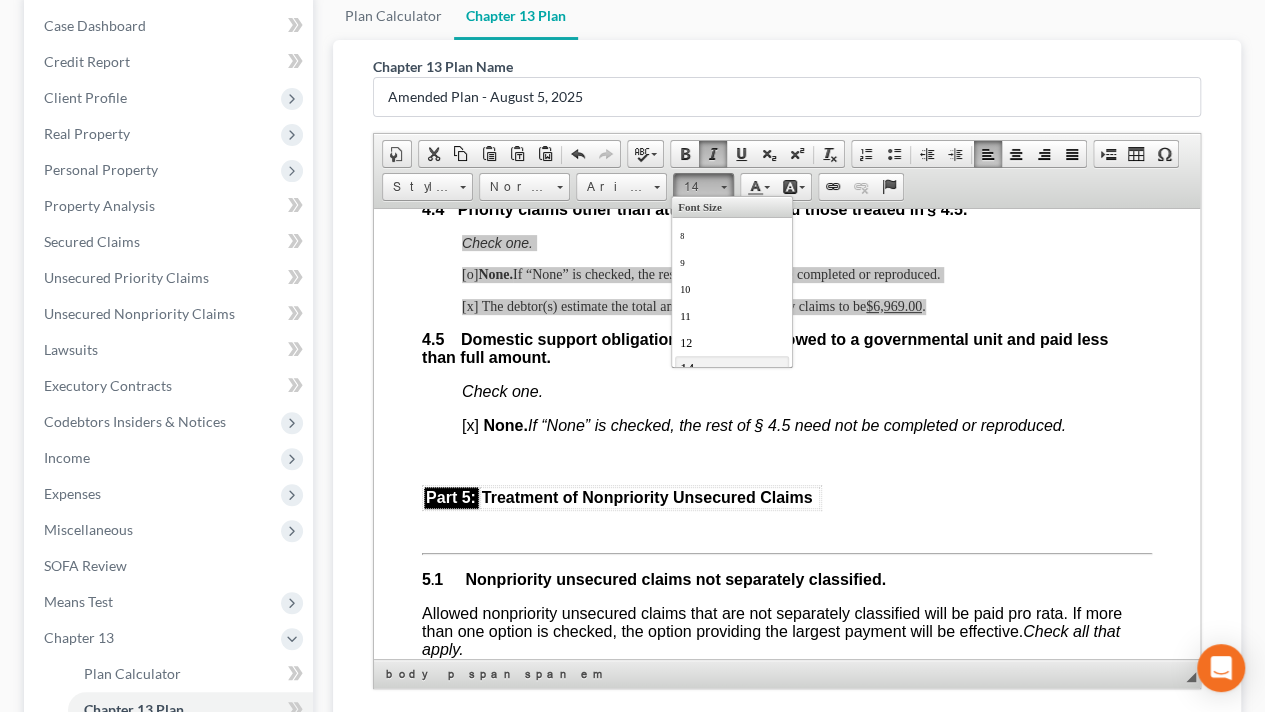 scroll, scrollTop: 11, scrollLeft: 0, axis: vertical 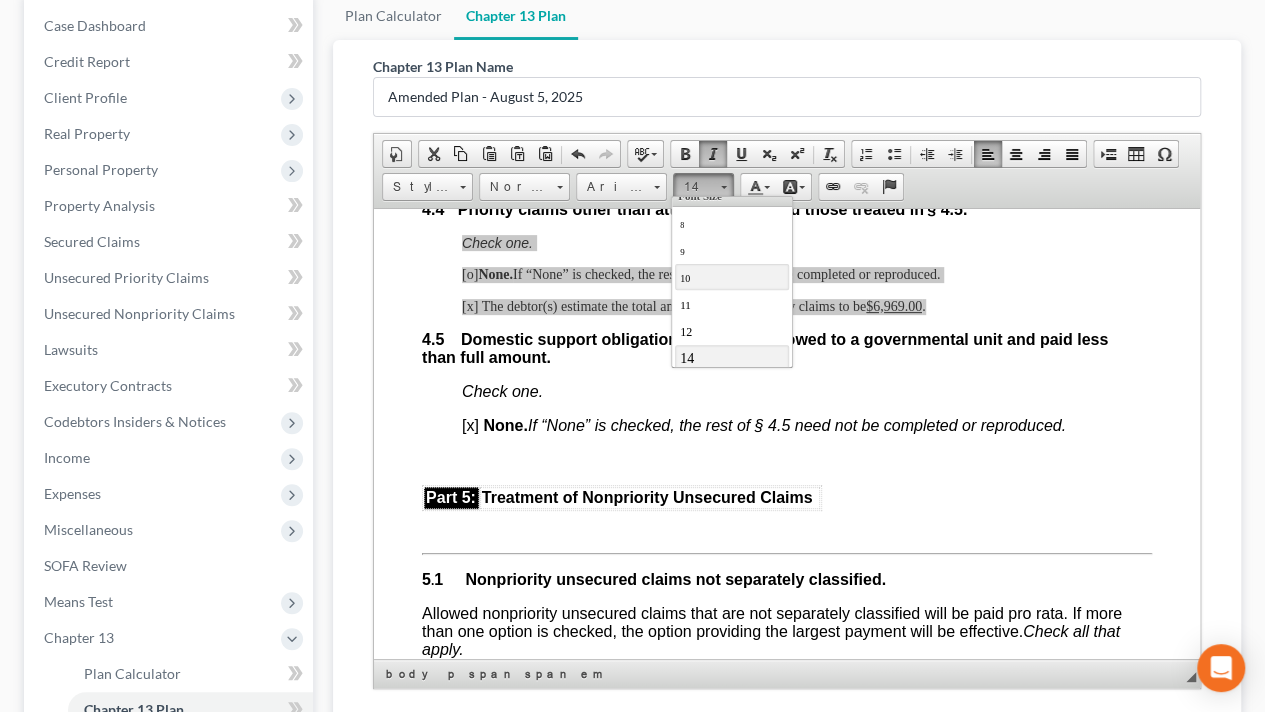 click on "10" at bounding box center [732, 277] 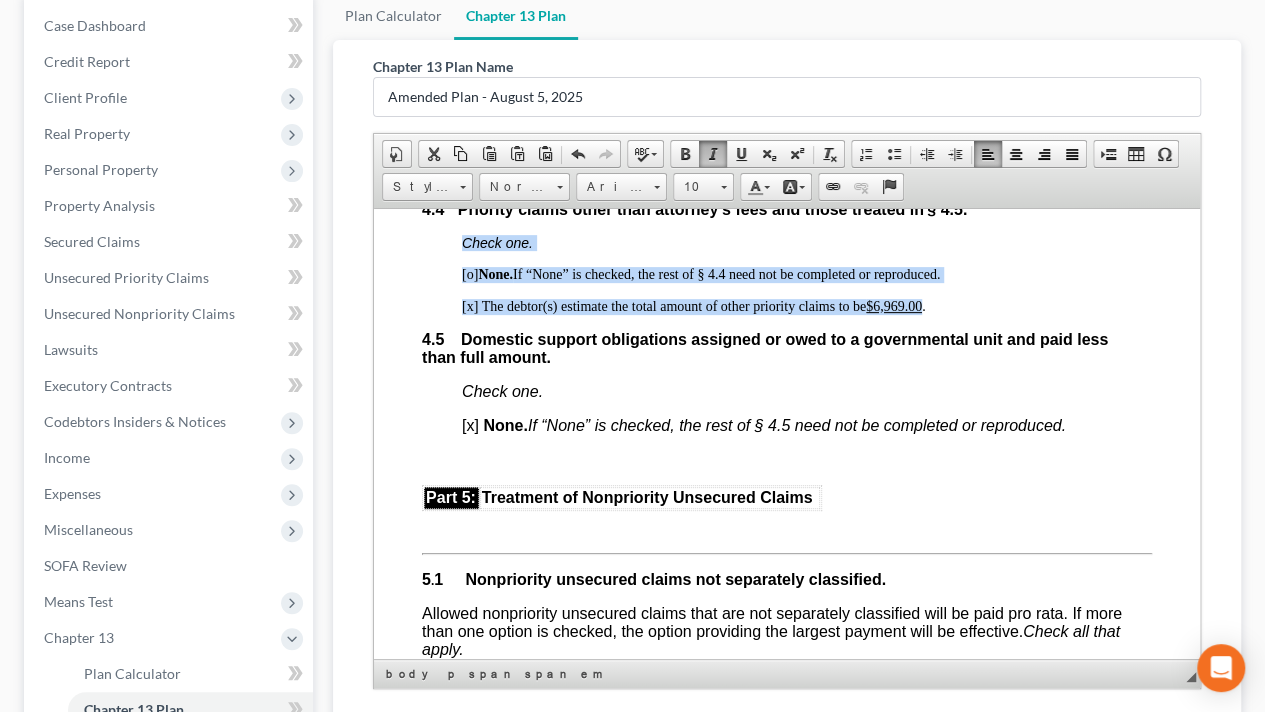 scroll, scrollTop: 0, scrollLeft: 0, axis: both 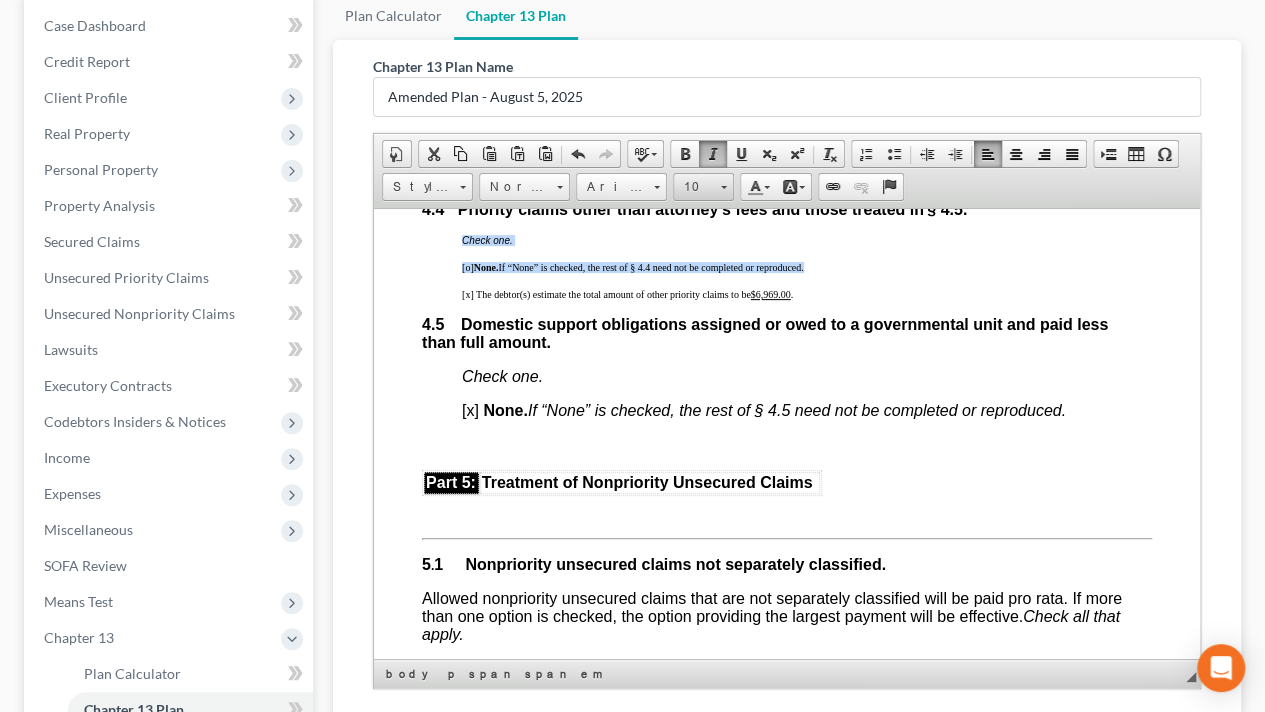 click on "10" at bounding box center [694, 187] 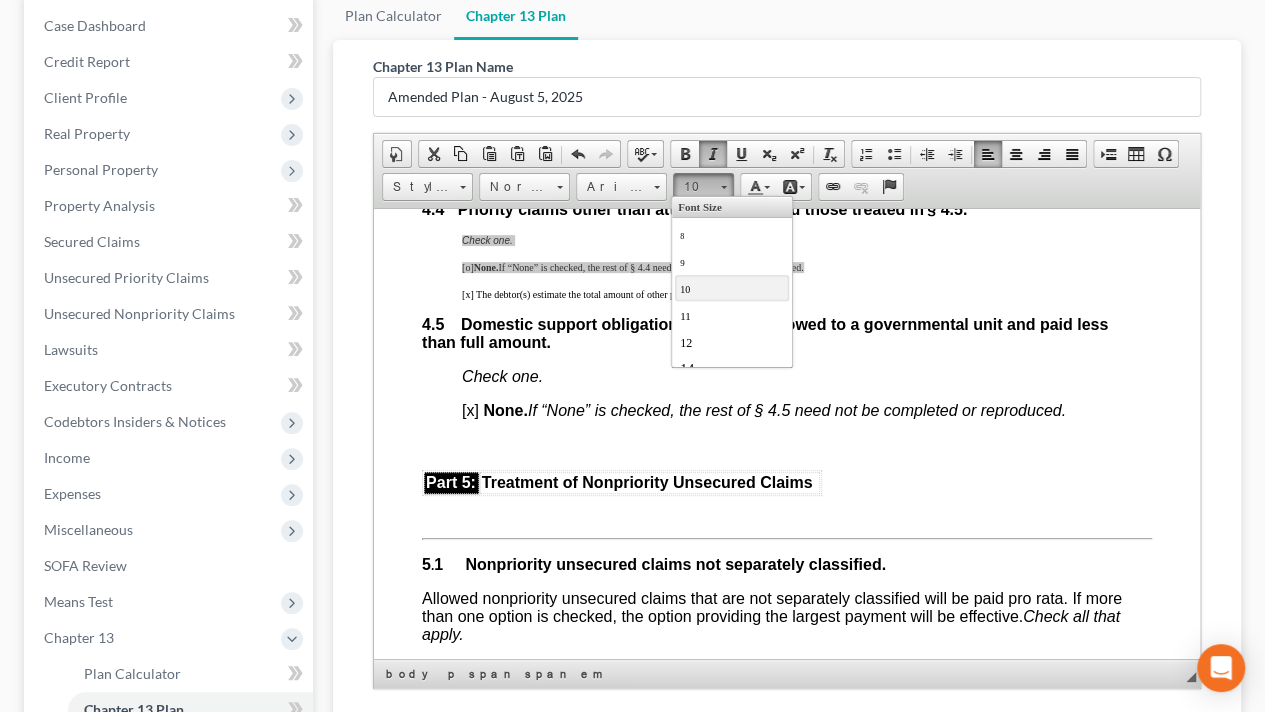 scroll, scrollTop: 100, scrollLeft: 0, axis: vertical 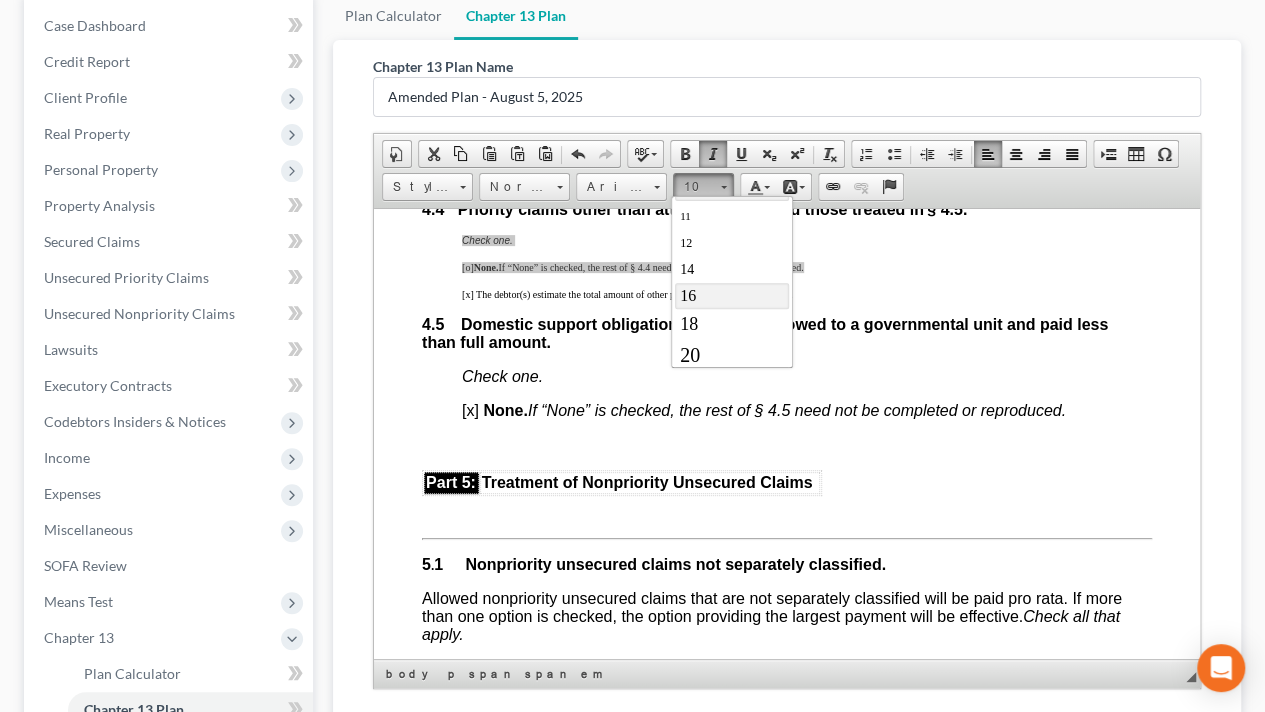 click on "16" at bounding box center (732, 296) 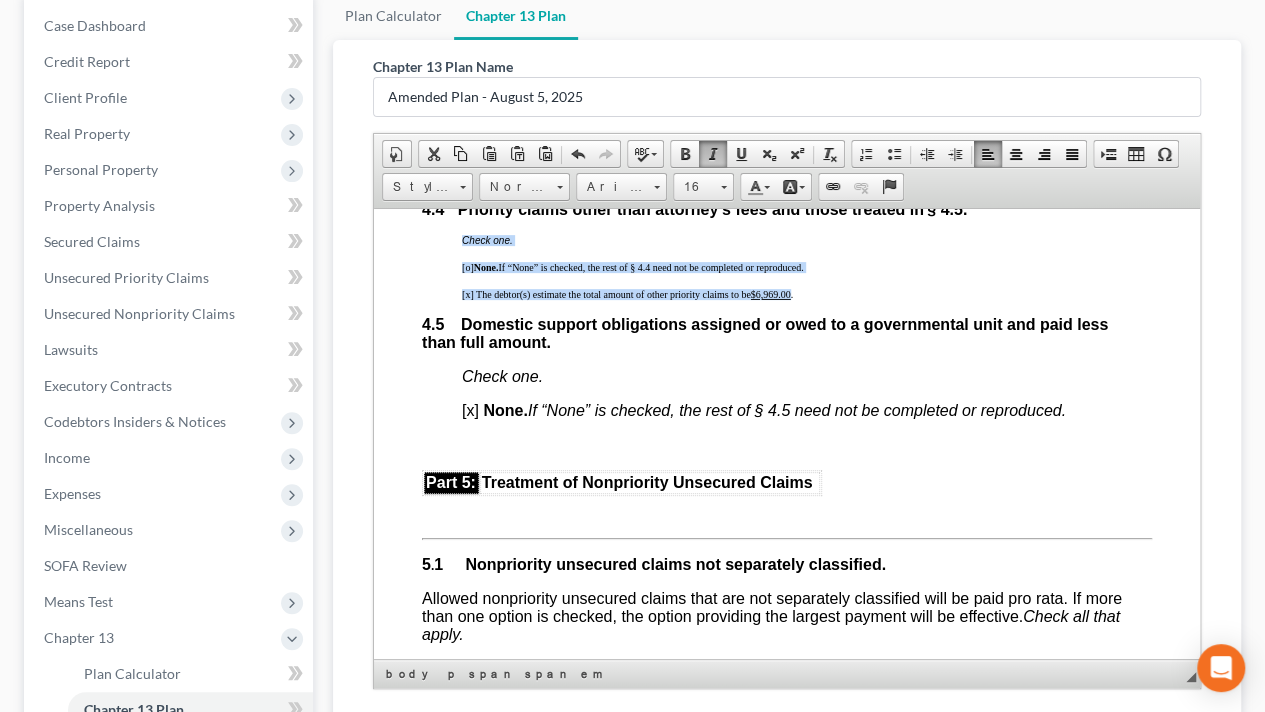 scroll, scrollTop: 0, scrollLeft: 0, axis: both 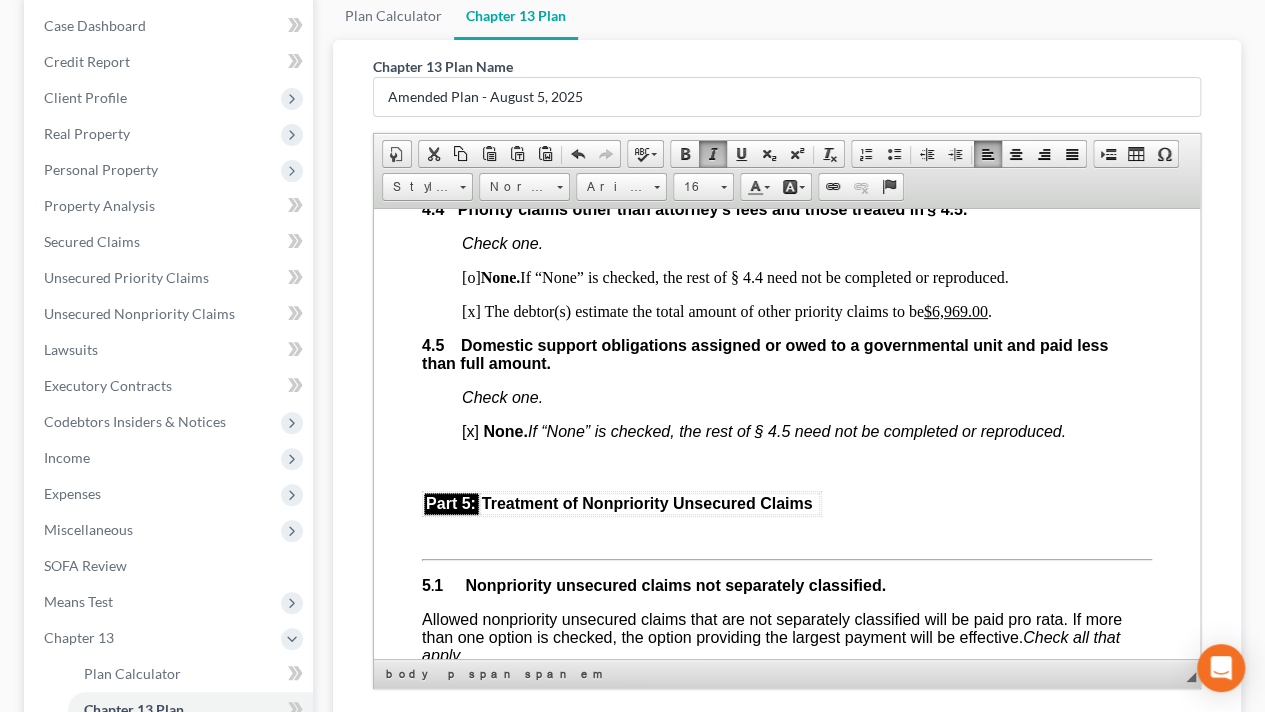click on "4.5       Domestic support obligations assigned or owed to a governmental unit and paid less than full amount." at bounding box center [787, 354] 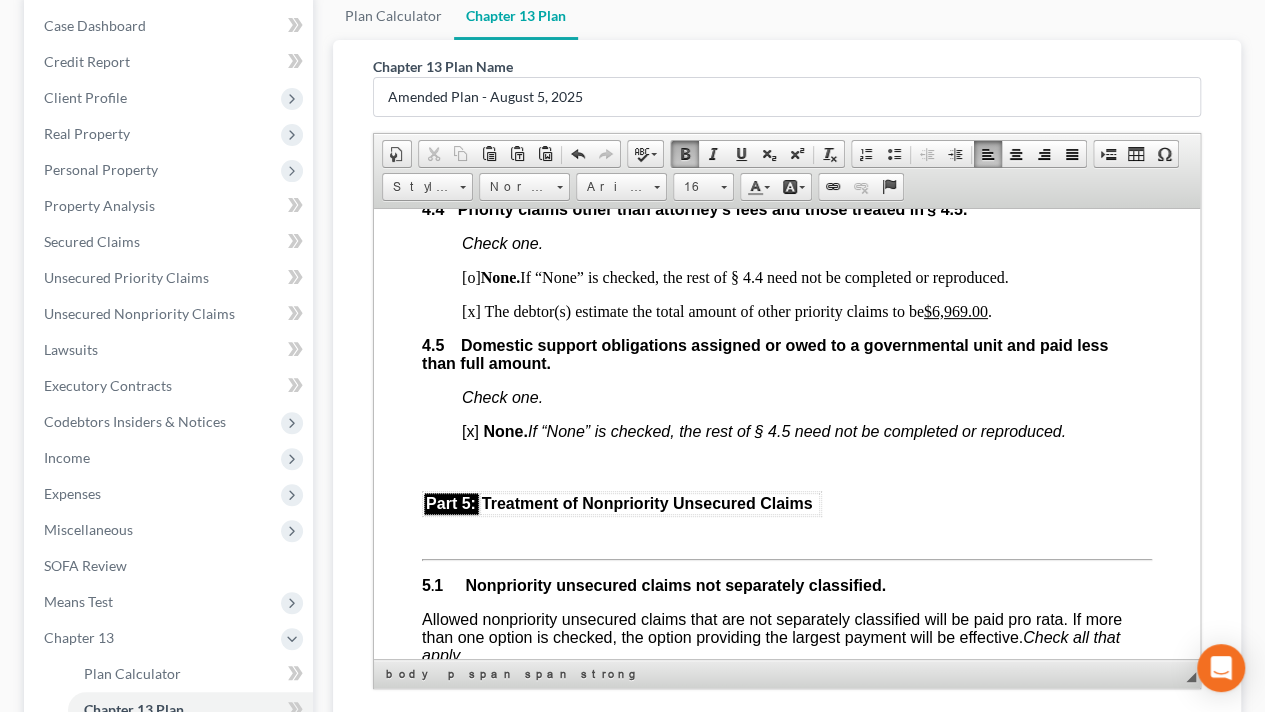 click on "If “None” is checked, the rest of § 4.5 need not be completed or reproduced." at bounding box center [797, 430] 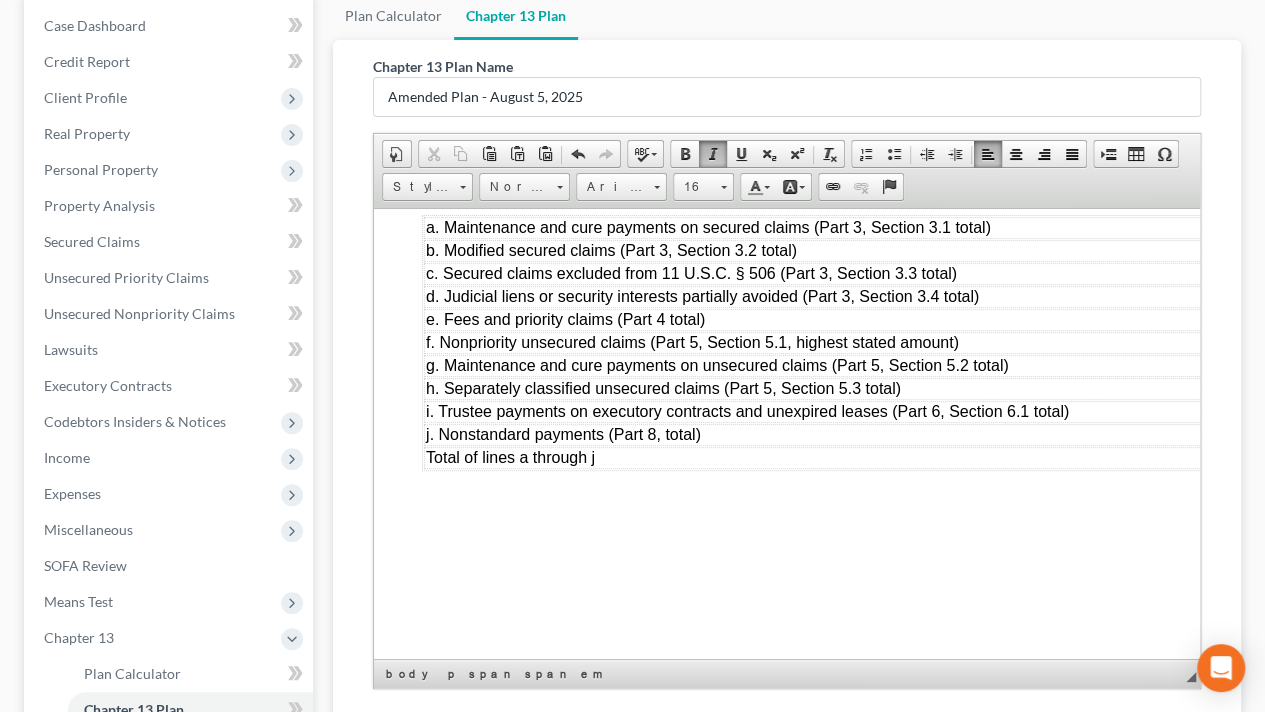 scroll, scrollTop: 6400, scrollLeft: 0, axis: vertical 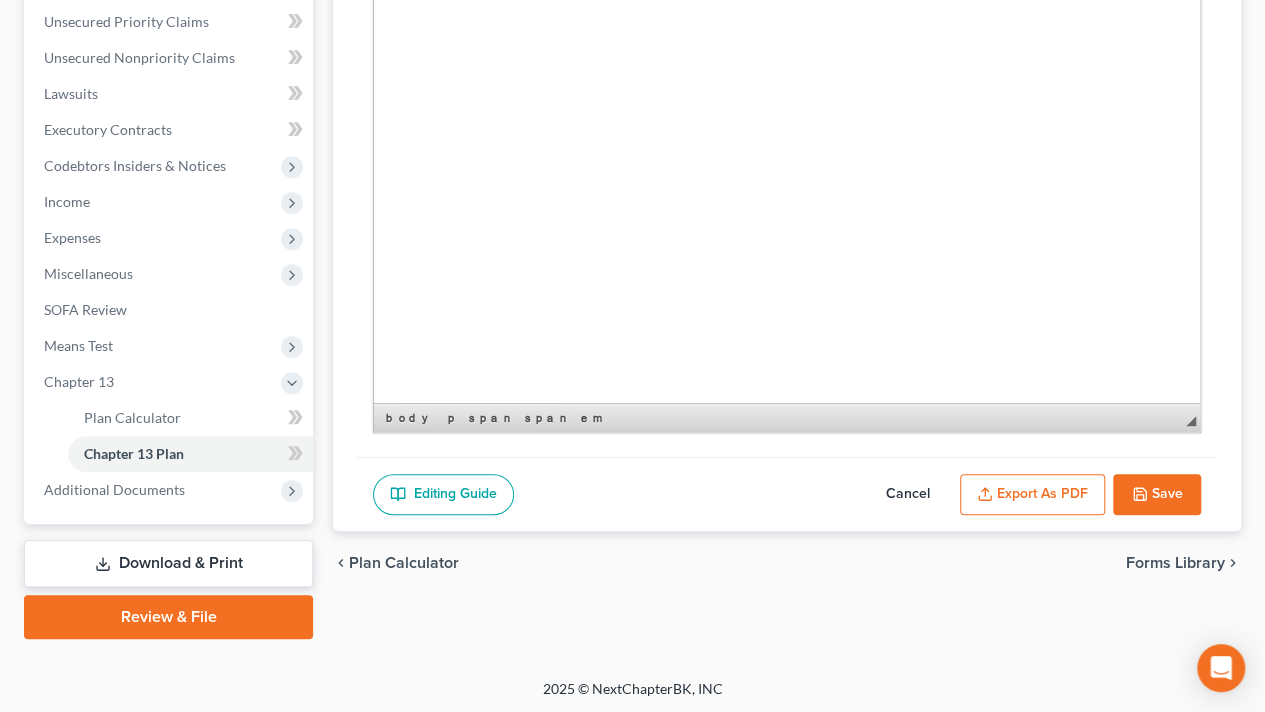 click on "Save" at bounding box center [1157, 495] 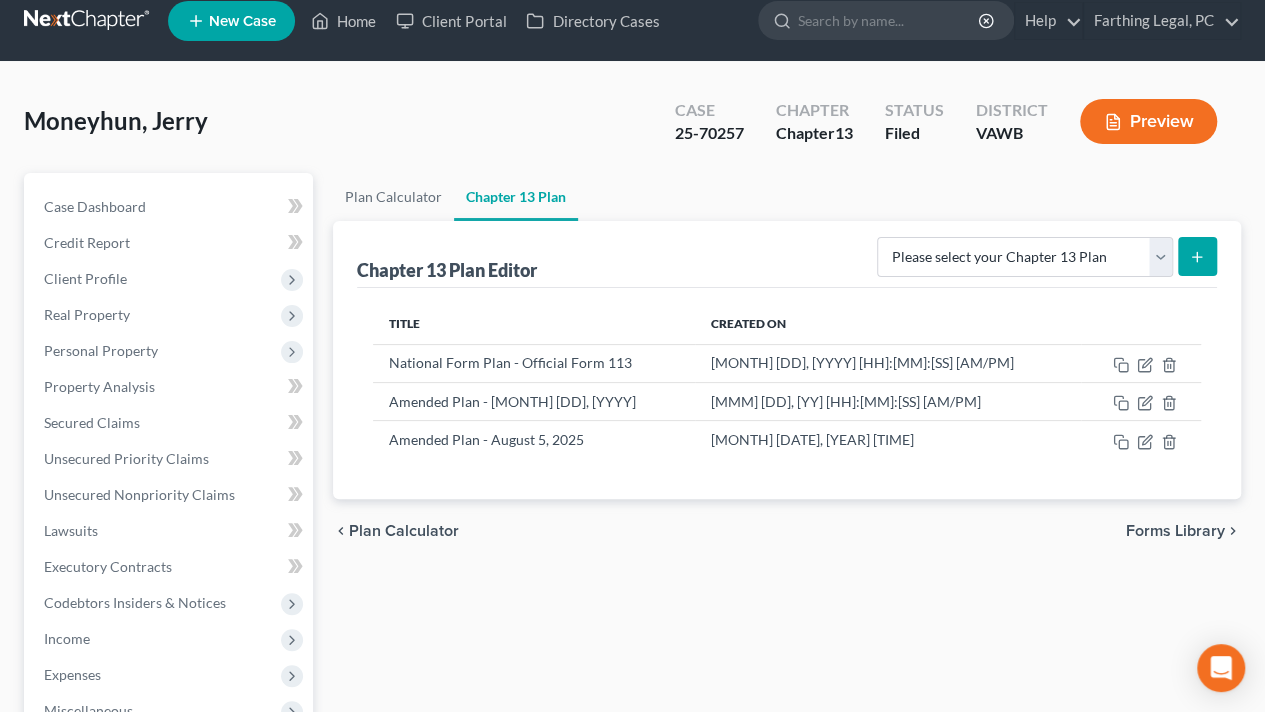 scroll, scrollTop: 0, scrollLeft: 0, axis: both 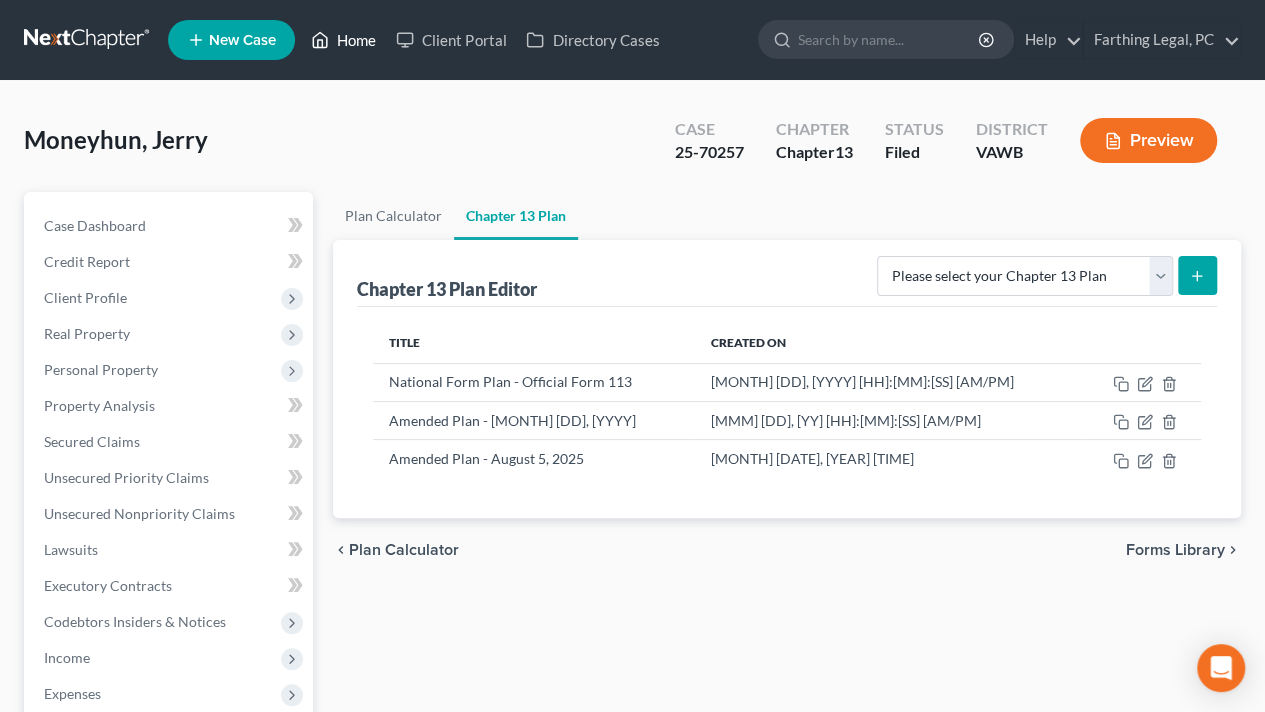 click on "Home" at bounding box center (343, 40) 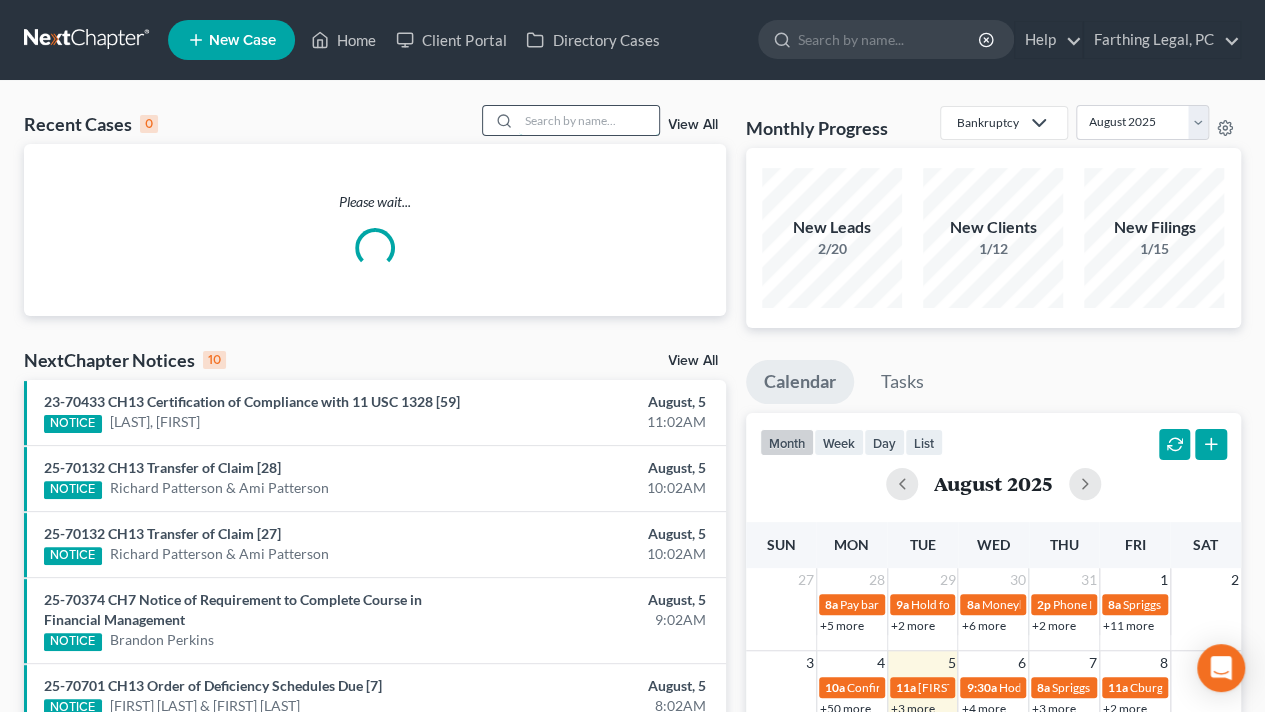 click at bounding box center (589, 120) 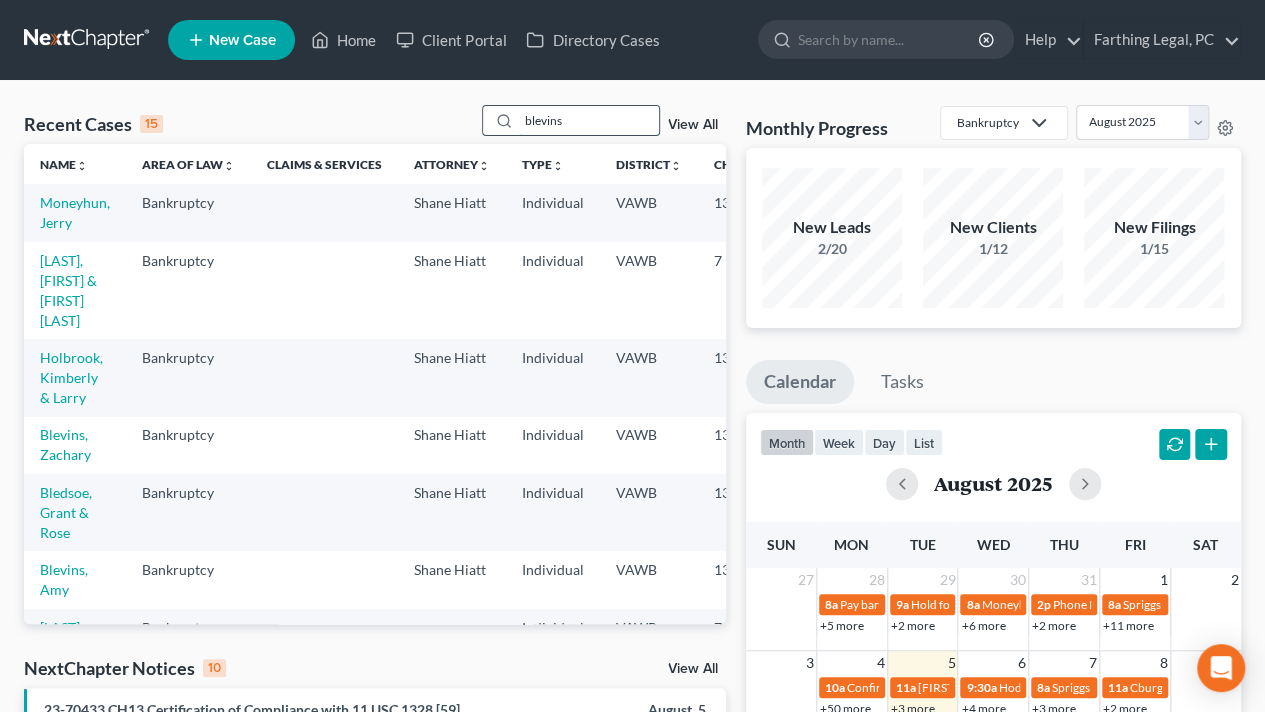 type on "blevins" 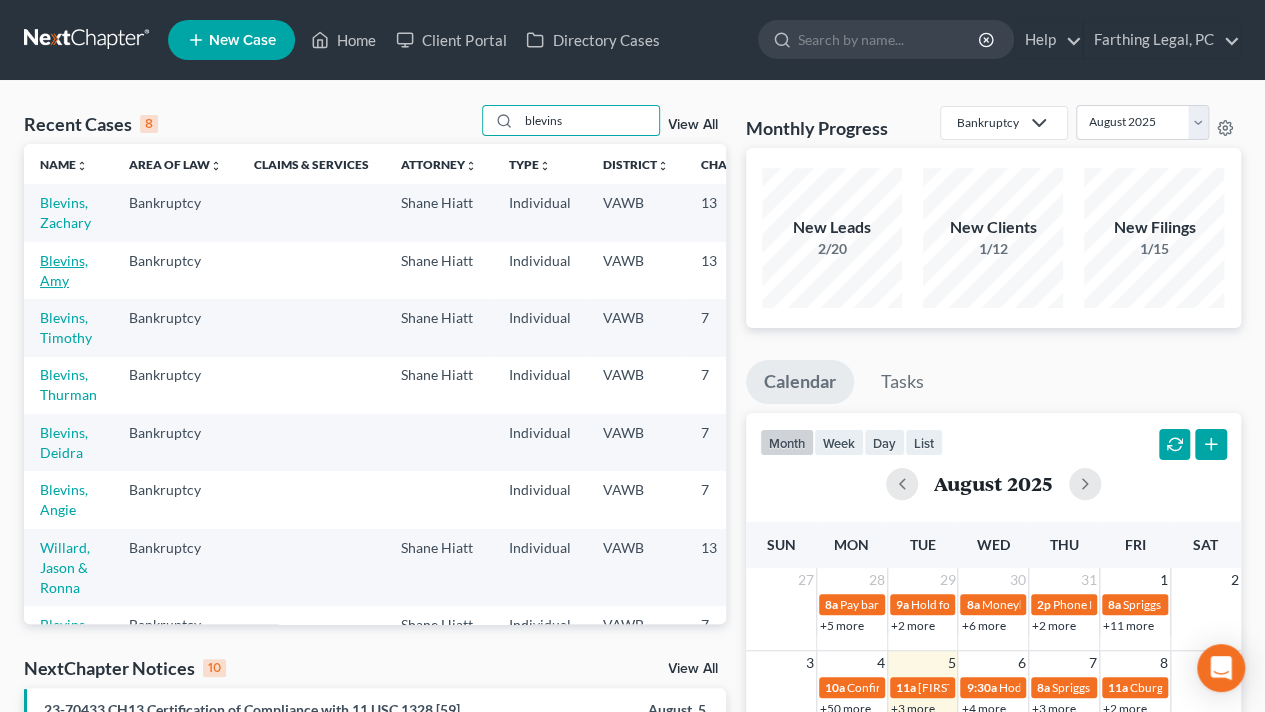click on "Blevins, Amy" at bounding box center (64, 270) 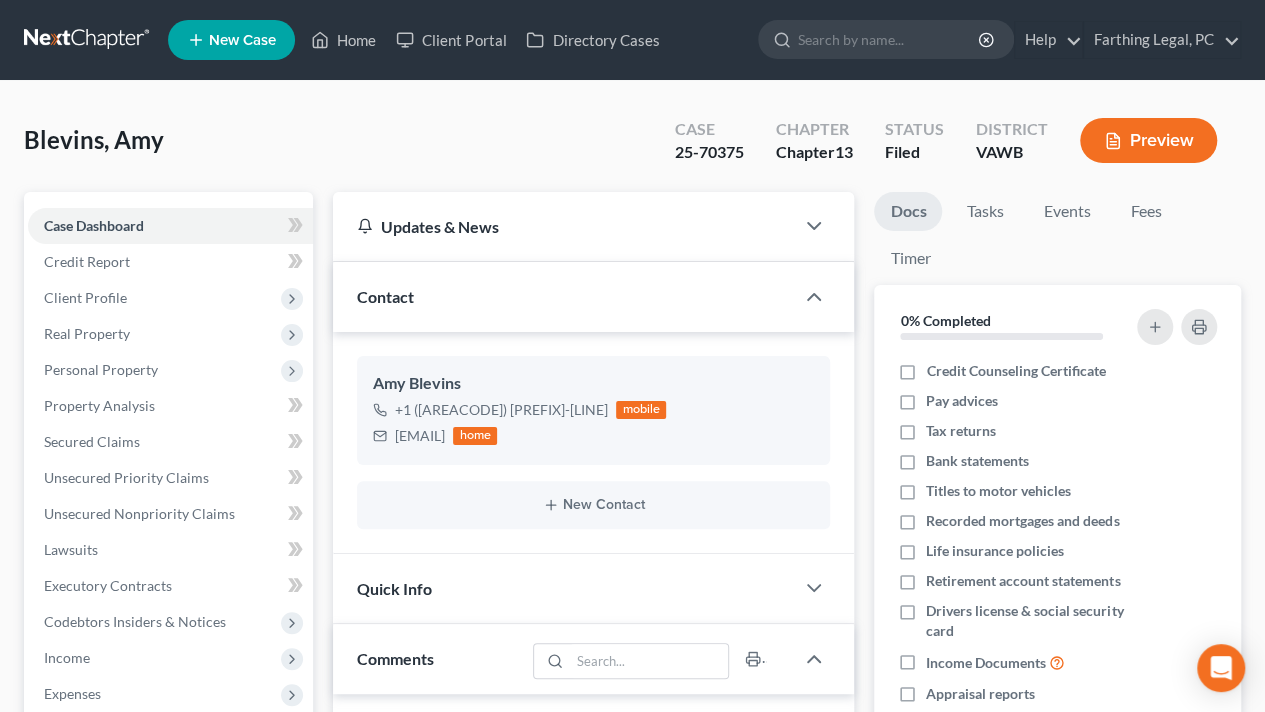 scroll, scrollTop: 1275, scrollLeft: 0, axis: vertical 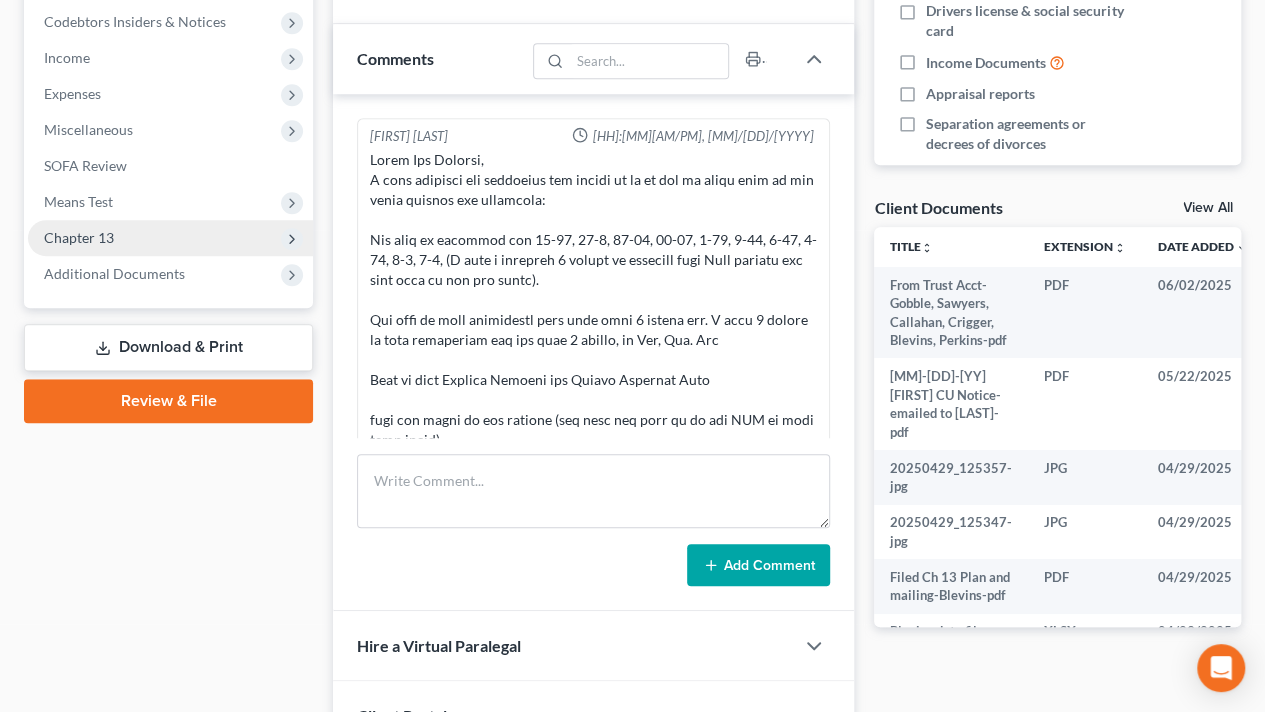 click on "Chapter 13" at bounding box center (170, 238) 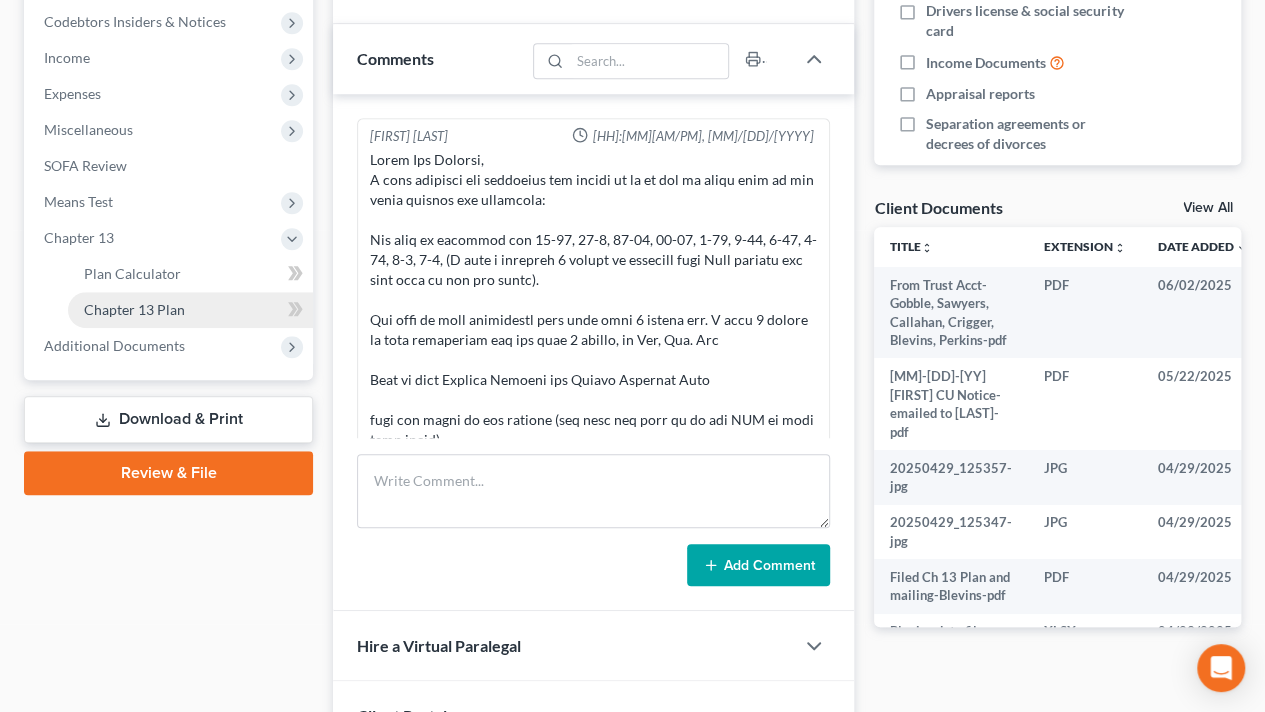 click on "Chapter 13 Plan" at bounding box center [190, 310] 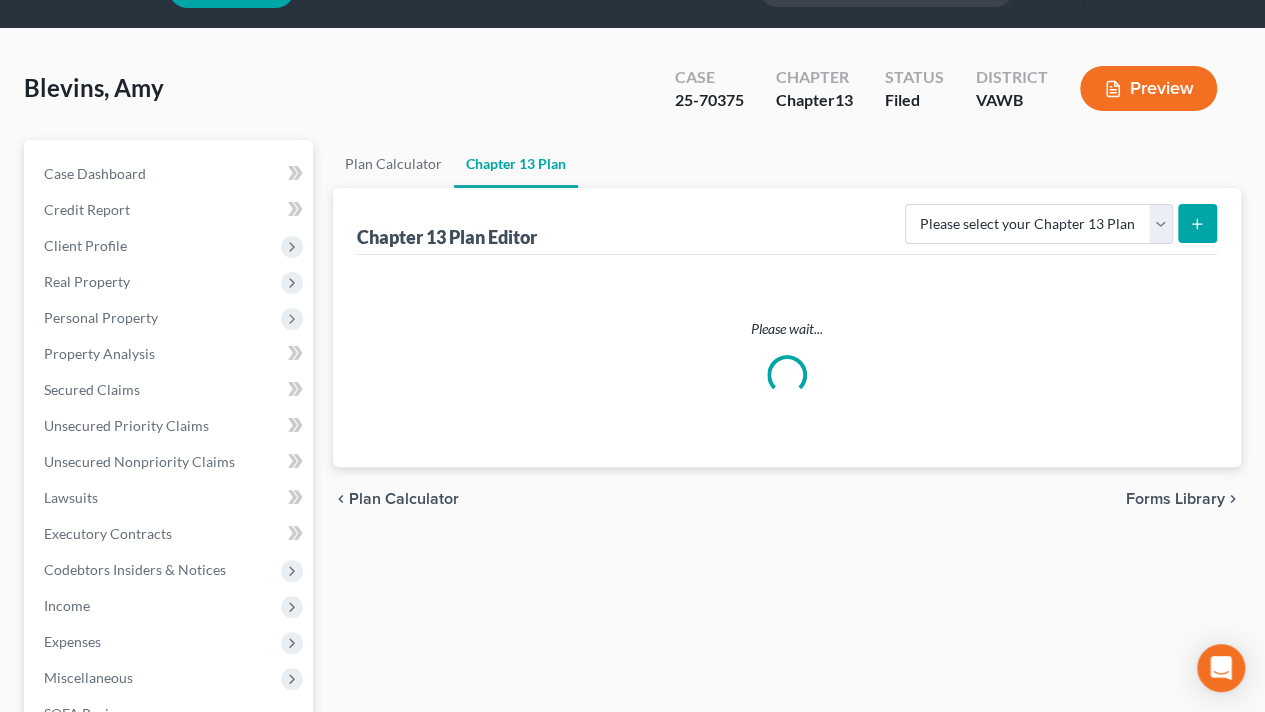 scroll, scrollTop: 0, scrollLeft: 0, axis: both 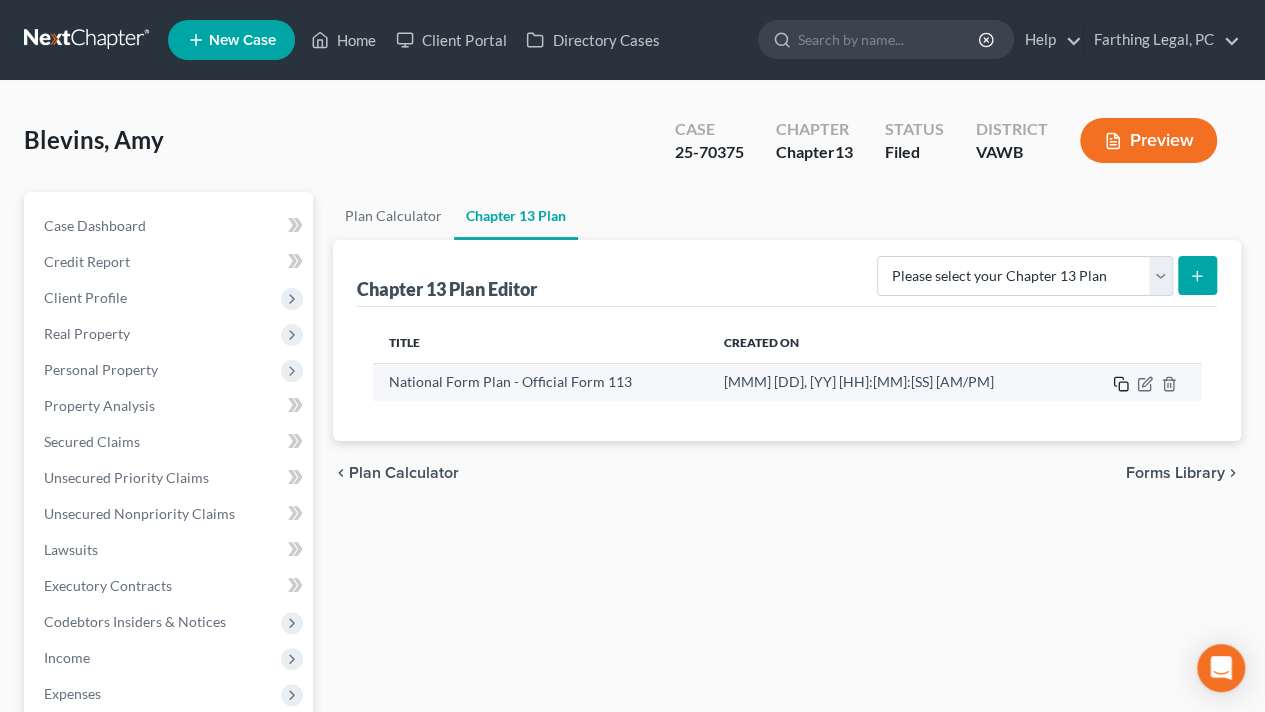 click 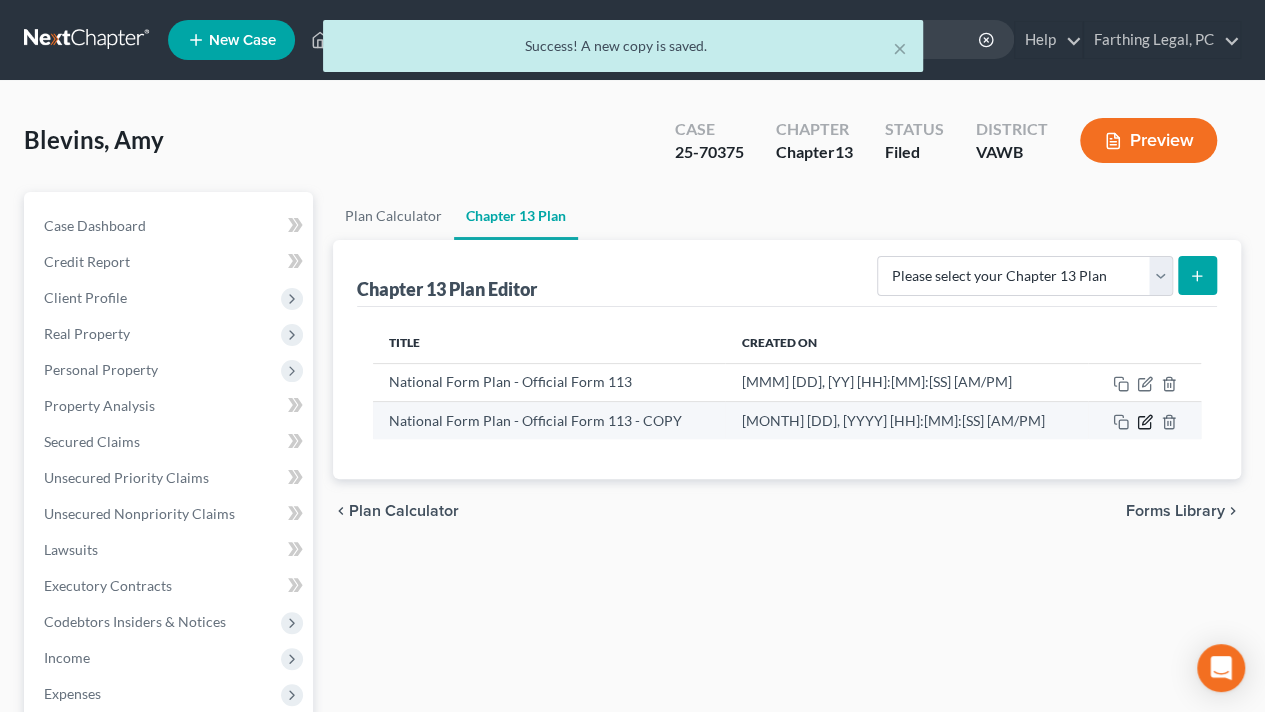 click 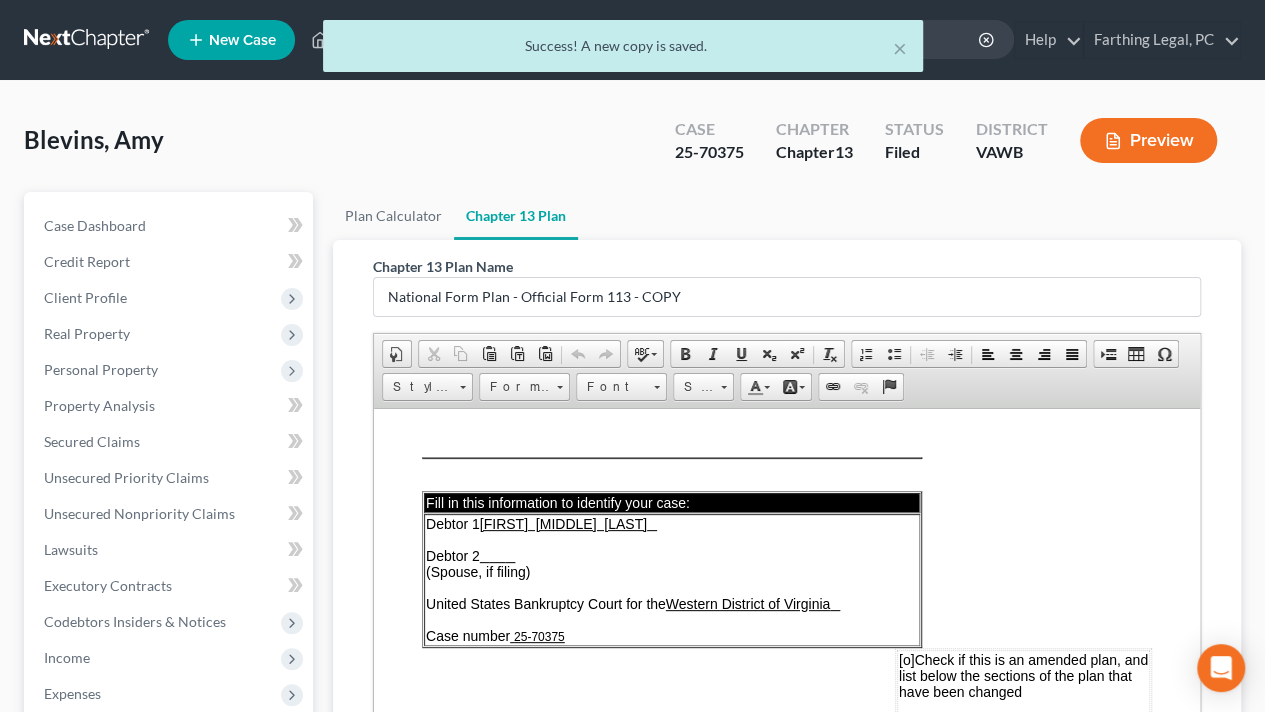 scroll, scrollTop: 0, scrollLeft: 0, axis: both 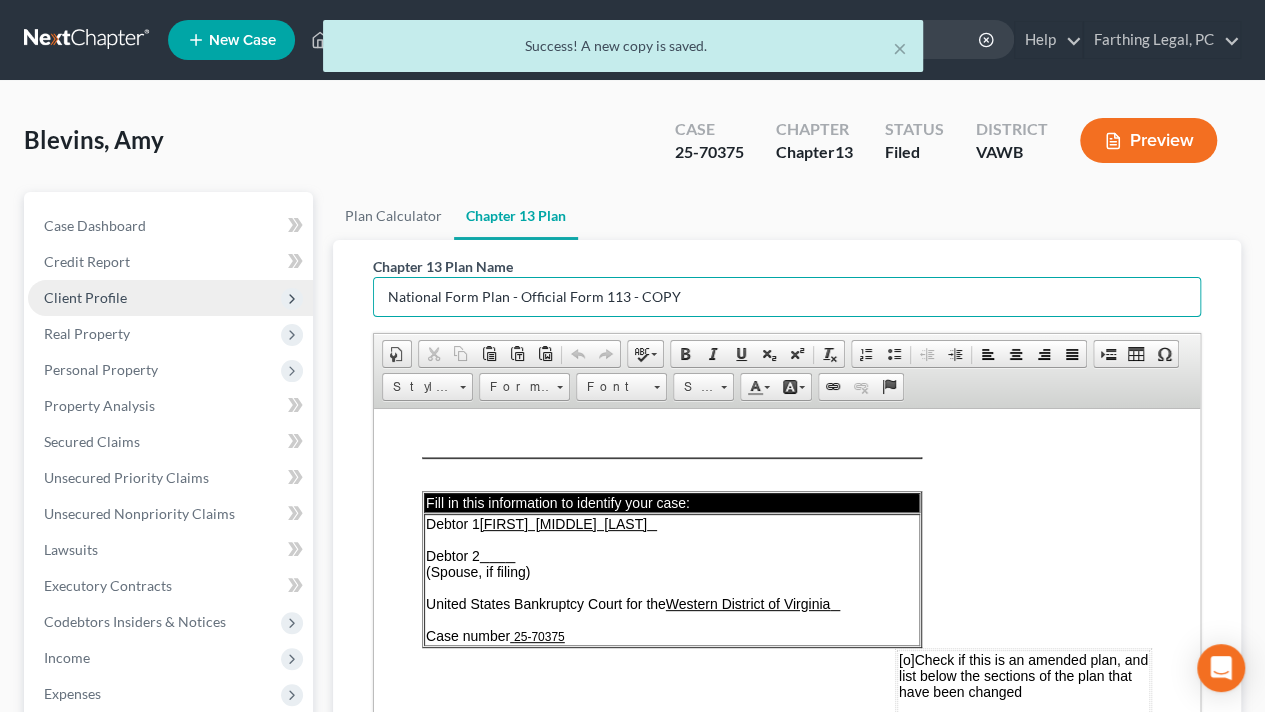 drag, startPoint x: 706, startPoint y: 297, endPoint x: 136, endPoint y: 287, distance: 570.0877 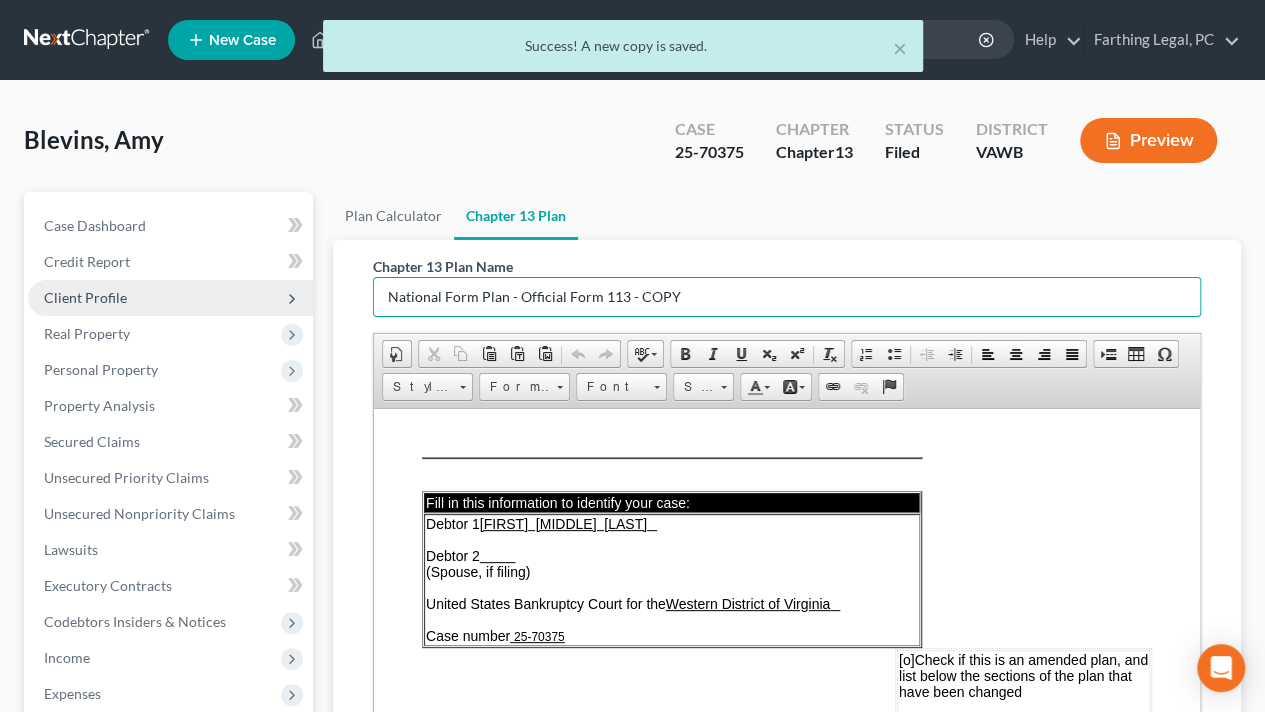 click on "Petition Navigation
Case Dashboard
Payments
Invoices
Payments
Payments
Credit Report
Client Profile" at bounding box center [632, 643] 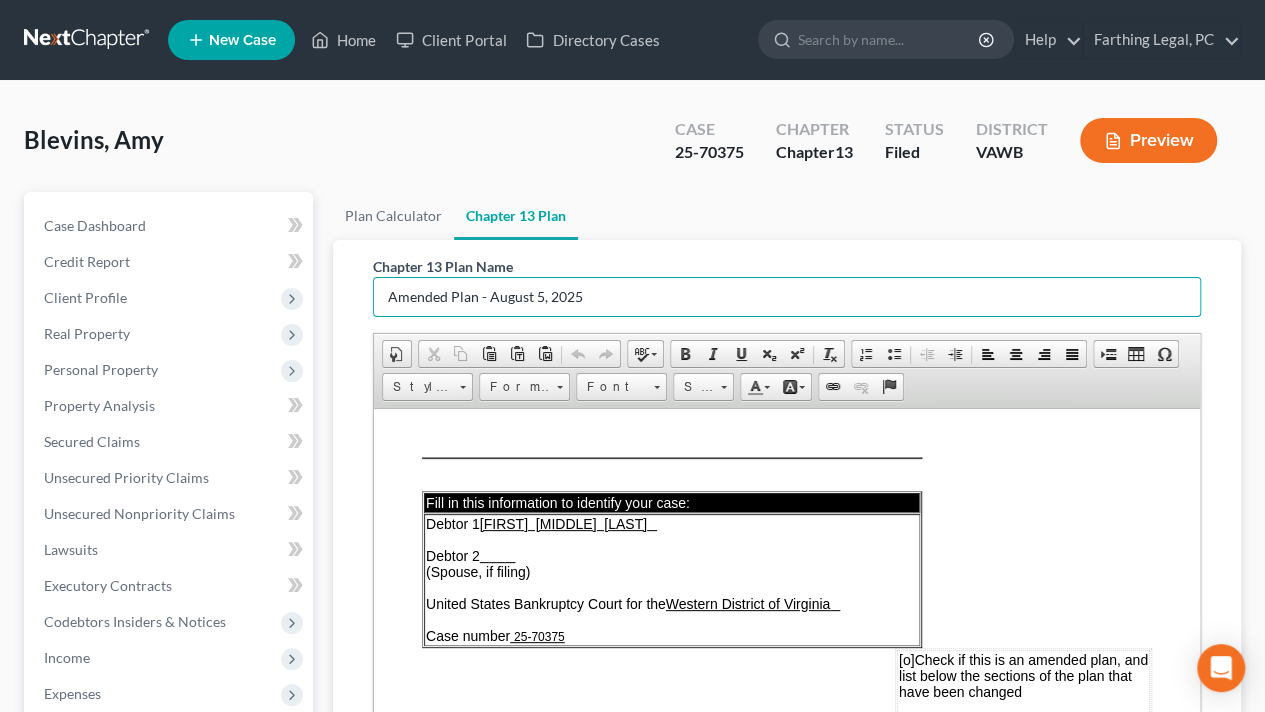 type on "Amended Plan - August 5, 2025" 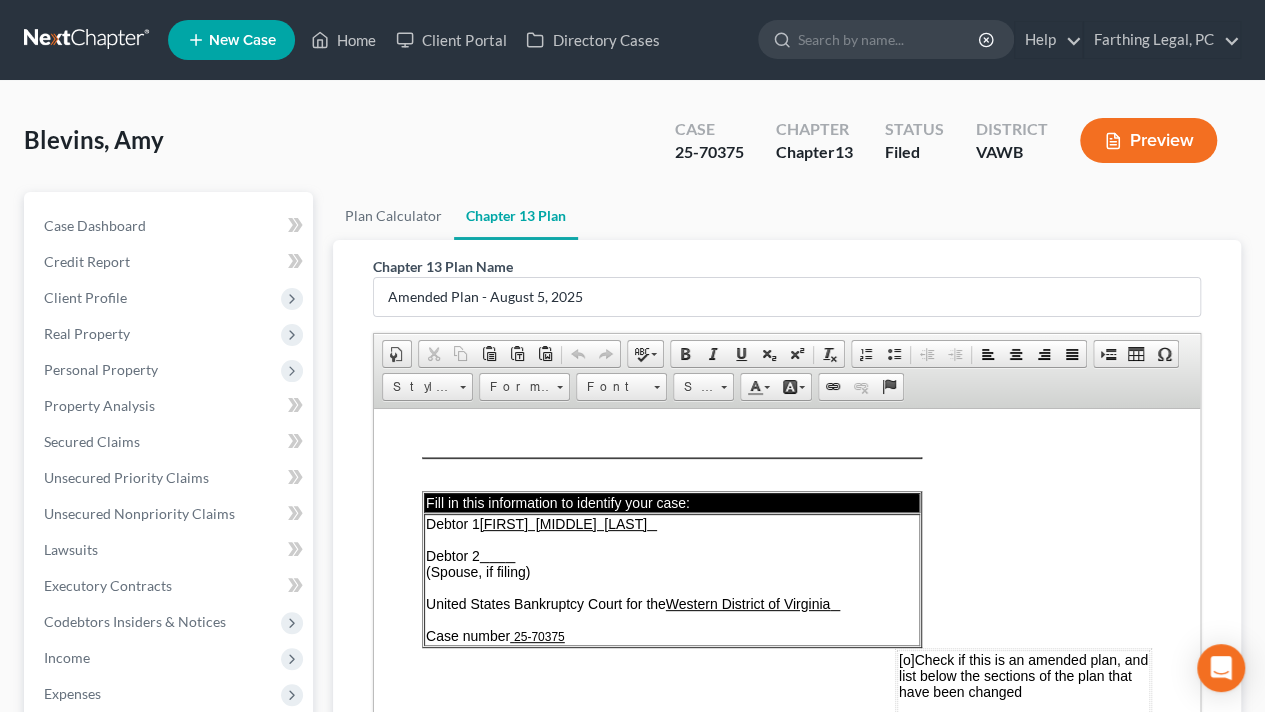 click on "Fill in this information to identify your case: Debtor 1              [FIRST]  [MIDDLE]  [LAST]        Debtor 2                       (Spouse, if filing) United States Bankruptcy Court for the   Western District of Virginia    Case number   [CASE_NUMBER]    [o]   Check if this is an amended plan, and list below the sections of the plan that have been changed ________________________________ Official Form 113 Chapter 13 Plan 12/17 Part 1:  Notices To Debtor(s):   This form sets out options that may be appropriate in some cases, but the presence of an option on the form does not indicate that the option is appropriate in your circumstances or that it is permissible in your judicial district. Plans that do not comply with local rules and judicial rulings may not be confirmable.  In the following notice to creditors, you must check each box that applies. To Creditor(s):  Your rights are affected by this plan. Your claim may be reduced, modified, or eliminated.  1.1 [o] Included [x] Not included 1.2 1.3 [x]" at bounding box center [787, 3747] 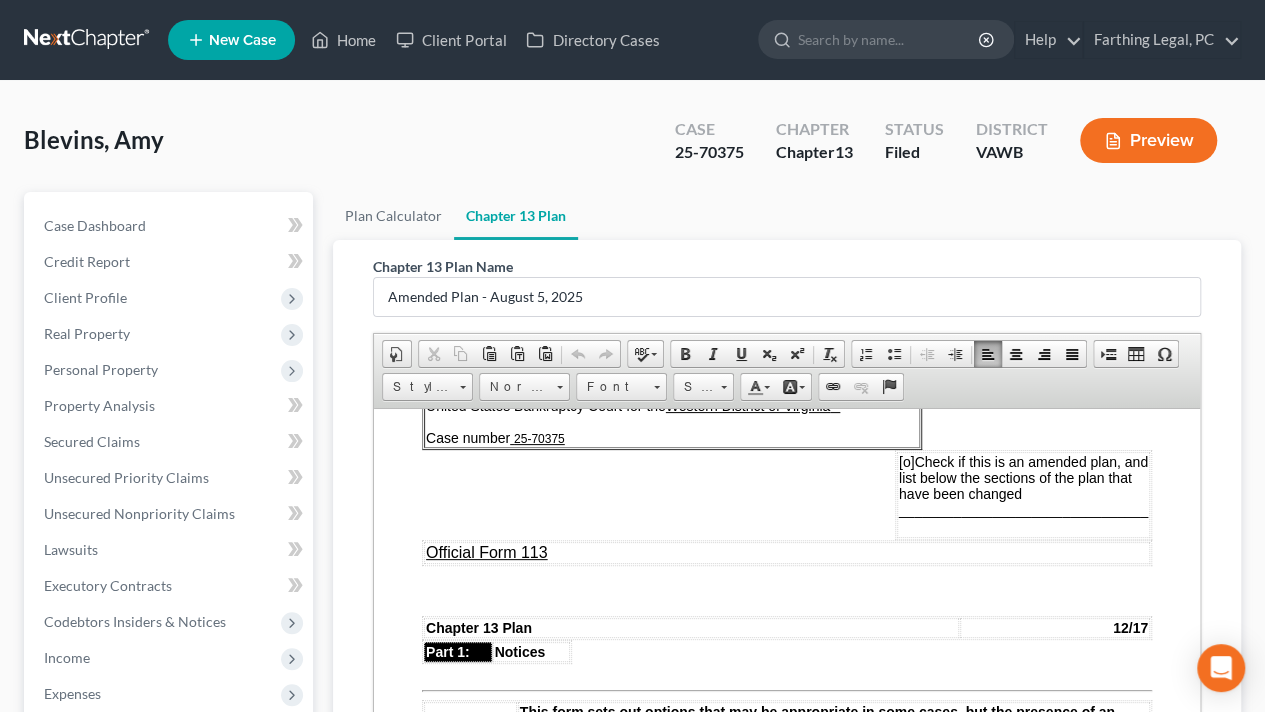 scroll, scrollTop: 200, scrollLeft: 0, axis: vertical 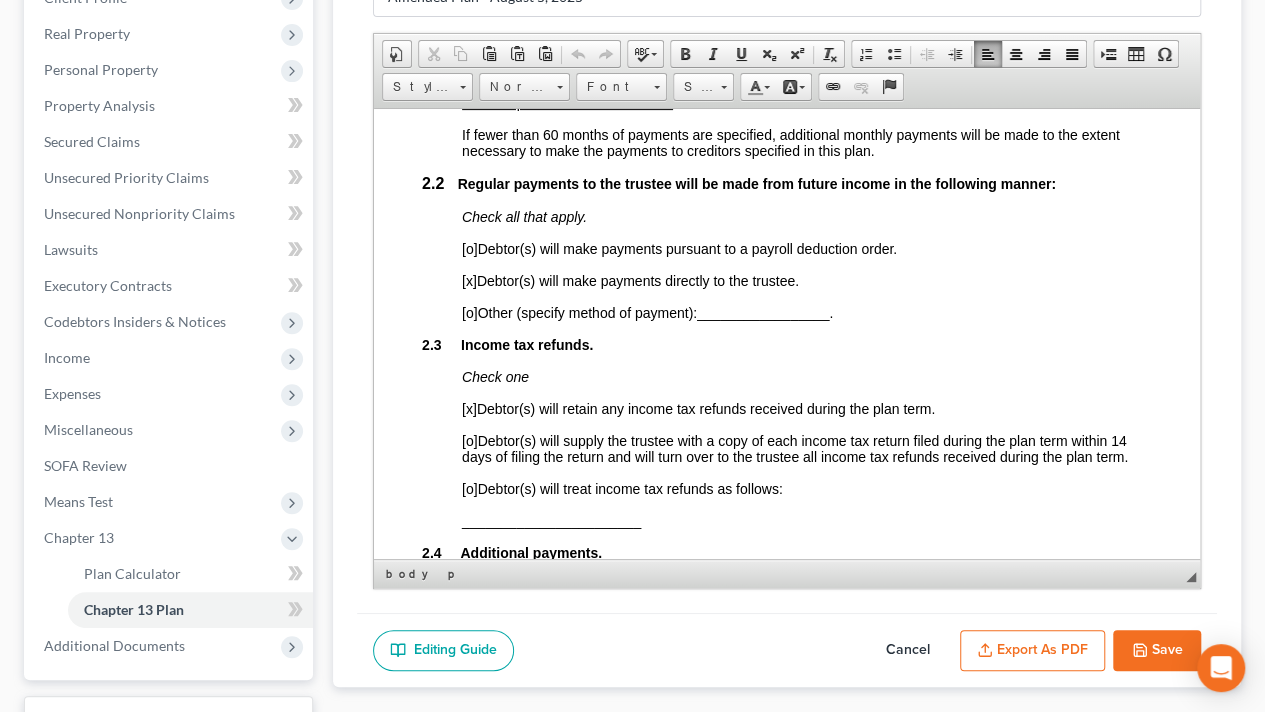 click on "Save" at bounding box center [1157, 651] 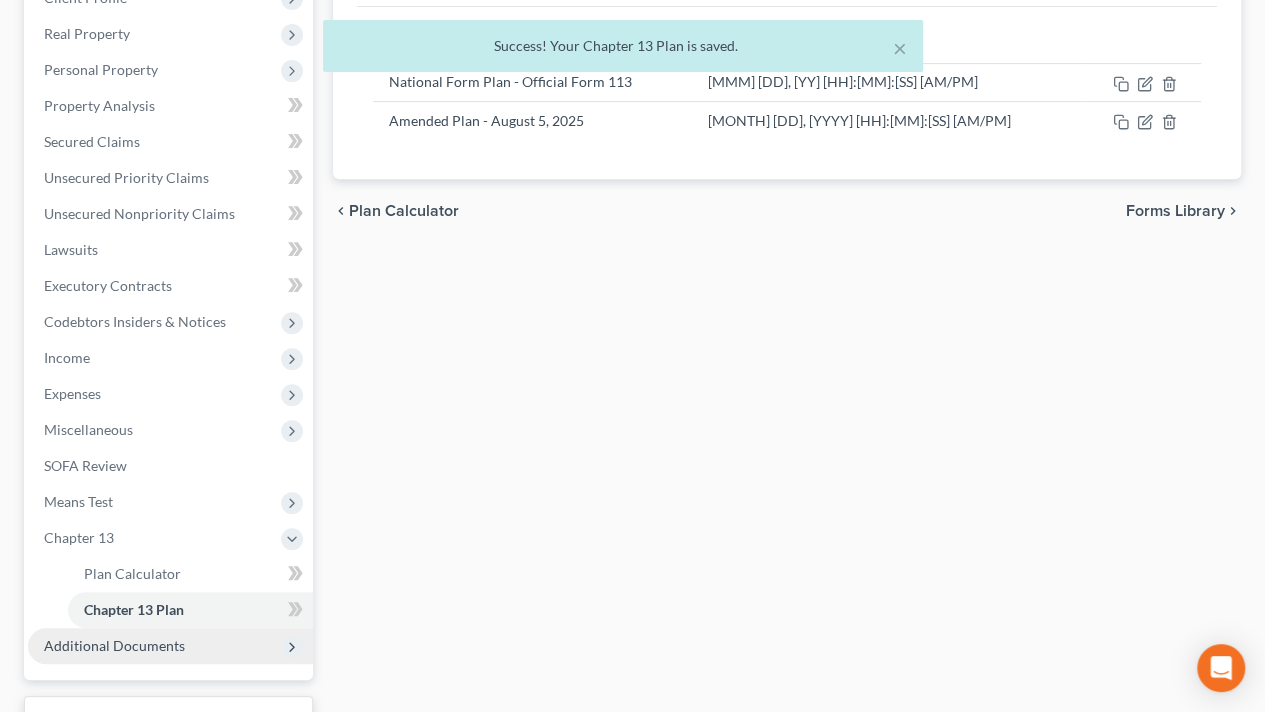 click on "Additional Documents" at bounding box center [114, 645] 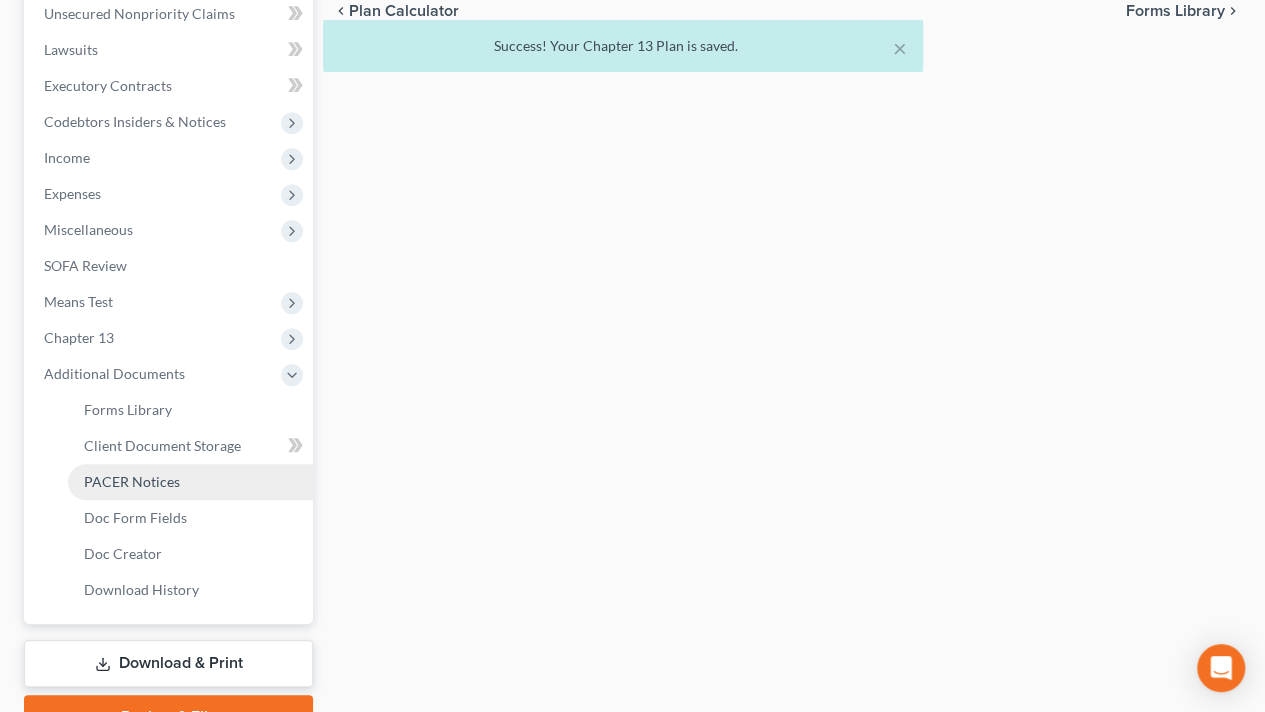 click on "PACER Notices" at bounding box center (132, 481) 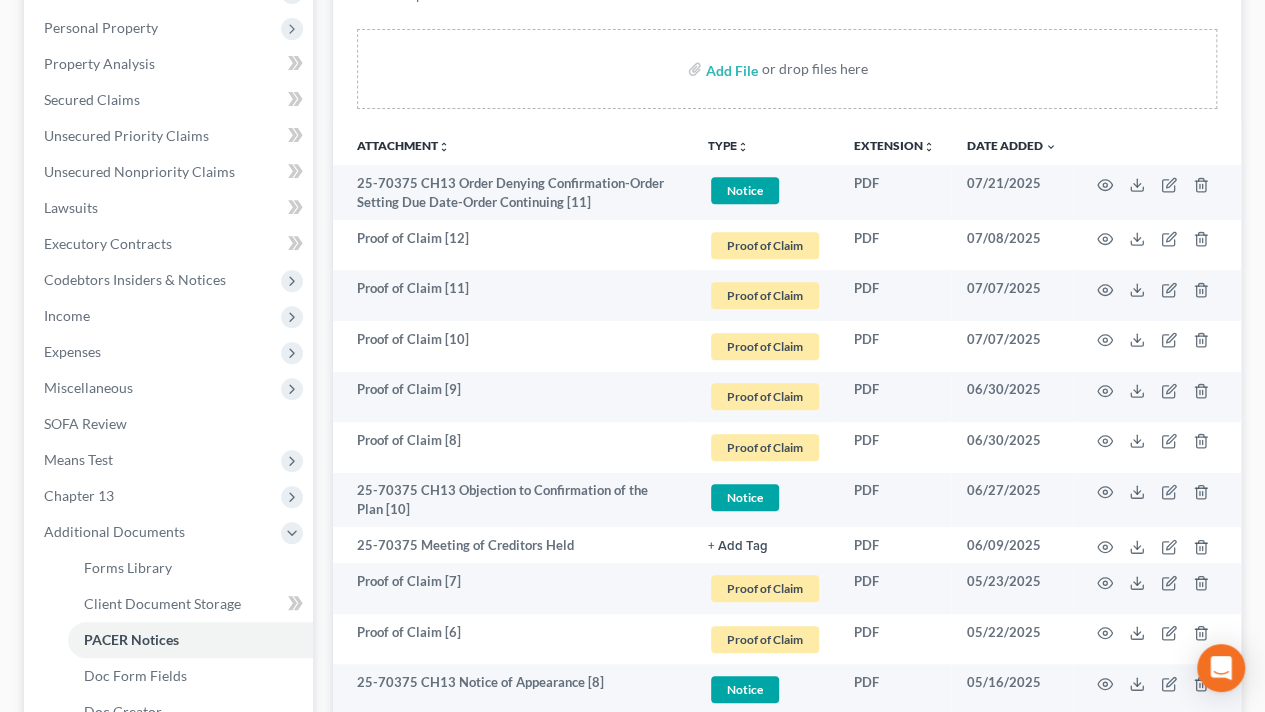 scroll, scrollTop: 400, scrollLeft: 0, axis: vertical 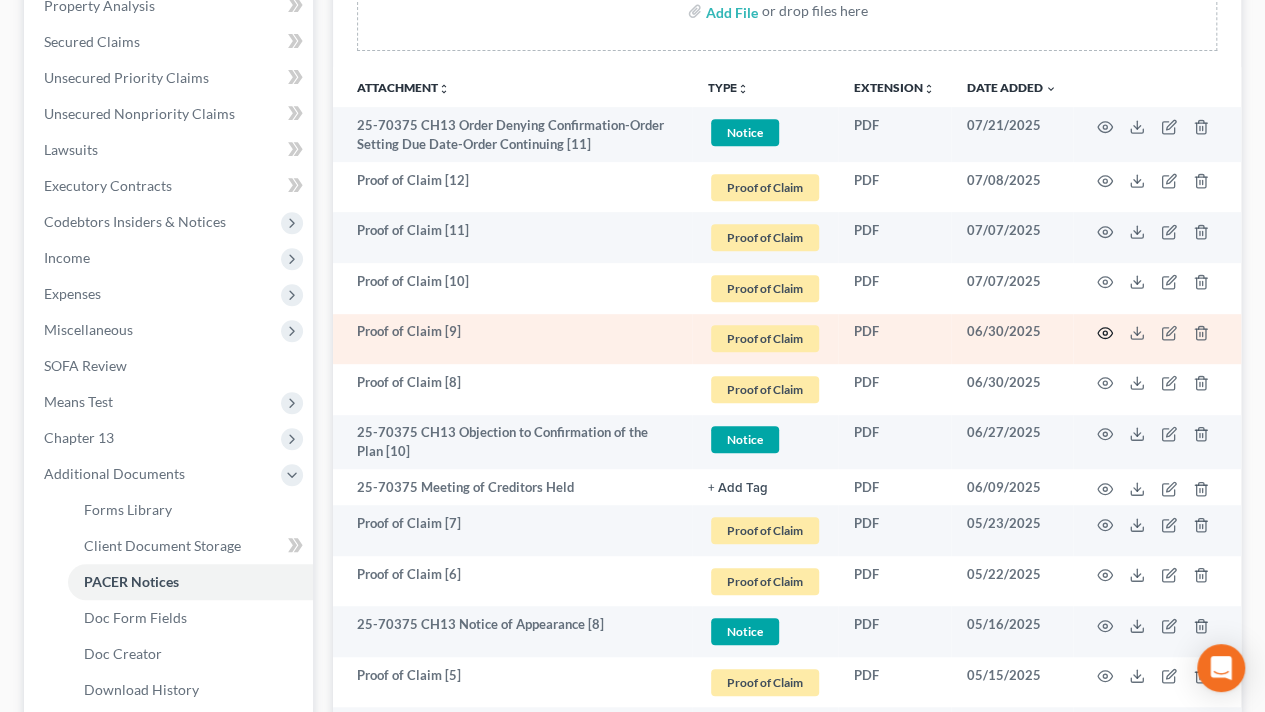 click 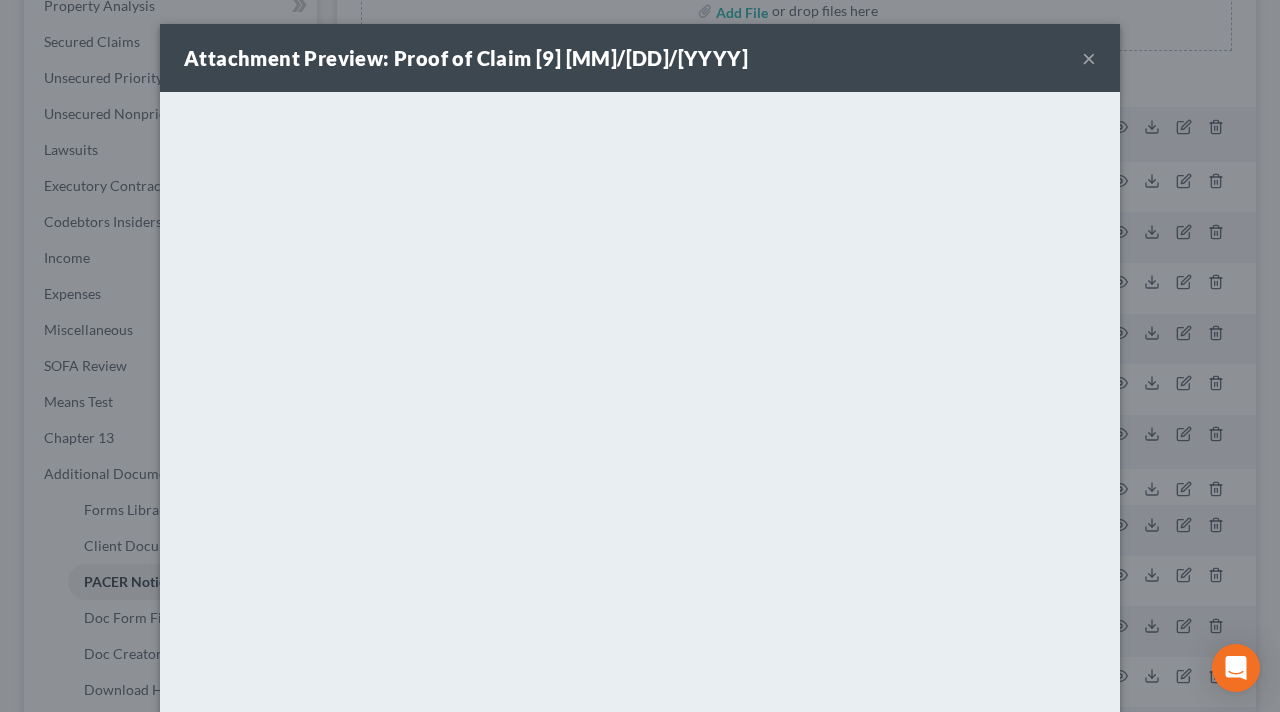 click on "×" at bounding box center [1089, 58] 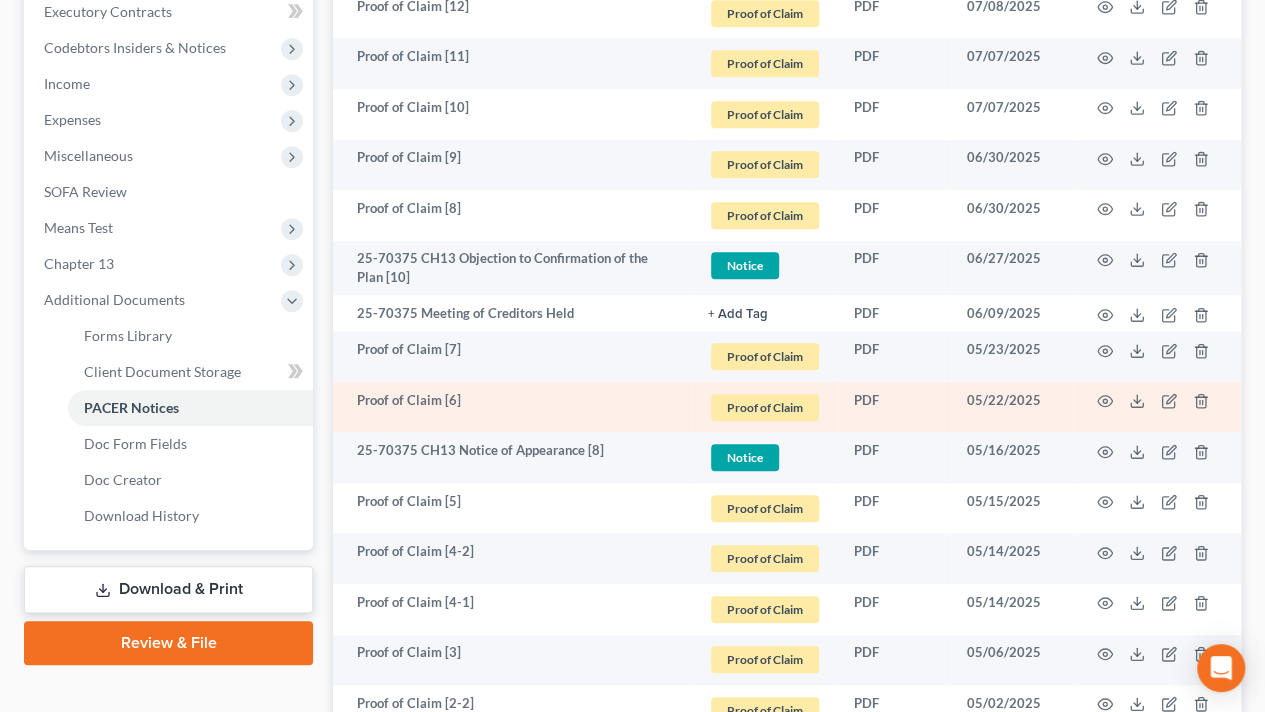 scroll, scrollTop: 600, scrollLeft: 0, axis: vertical 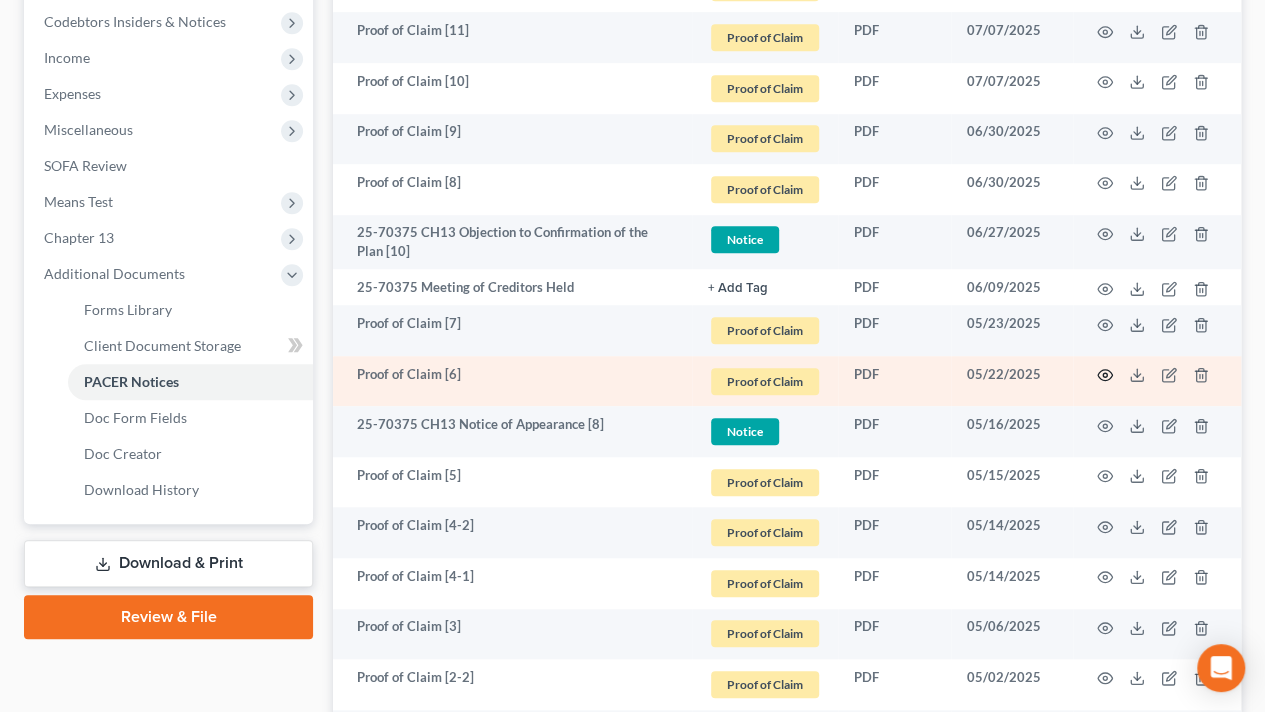 click 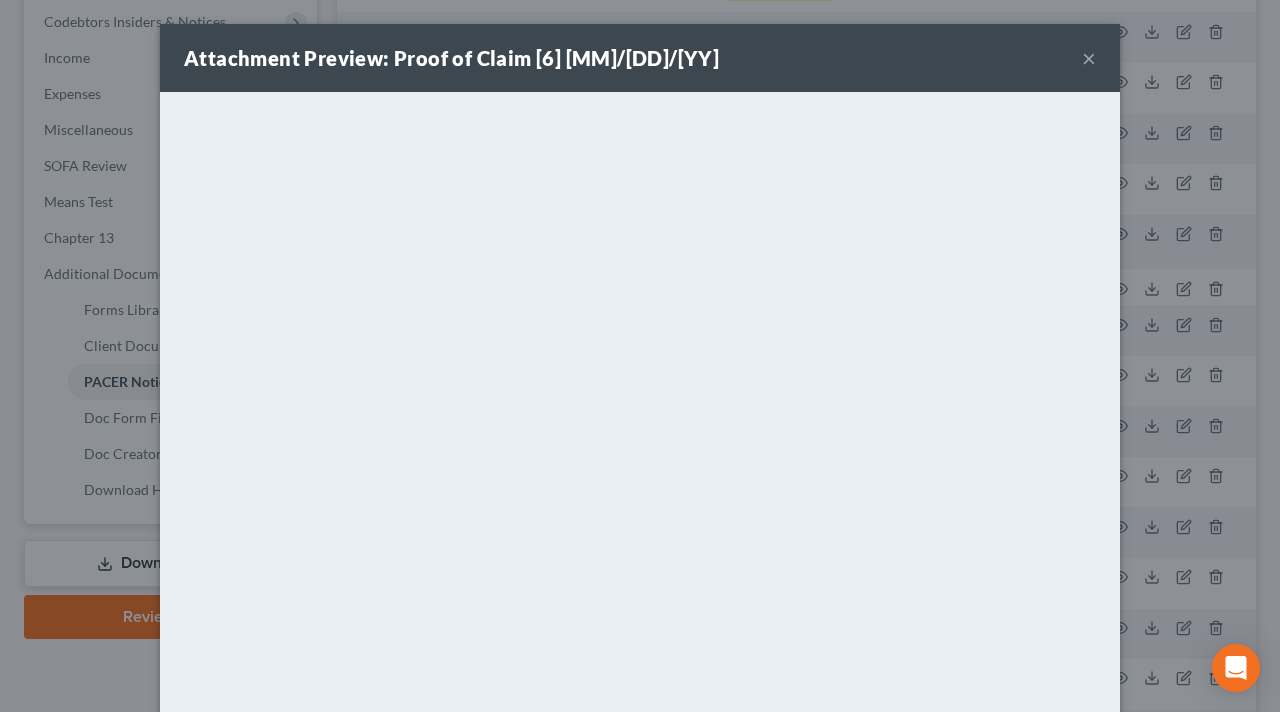 click on "×" at bounding box center (1089, 58) 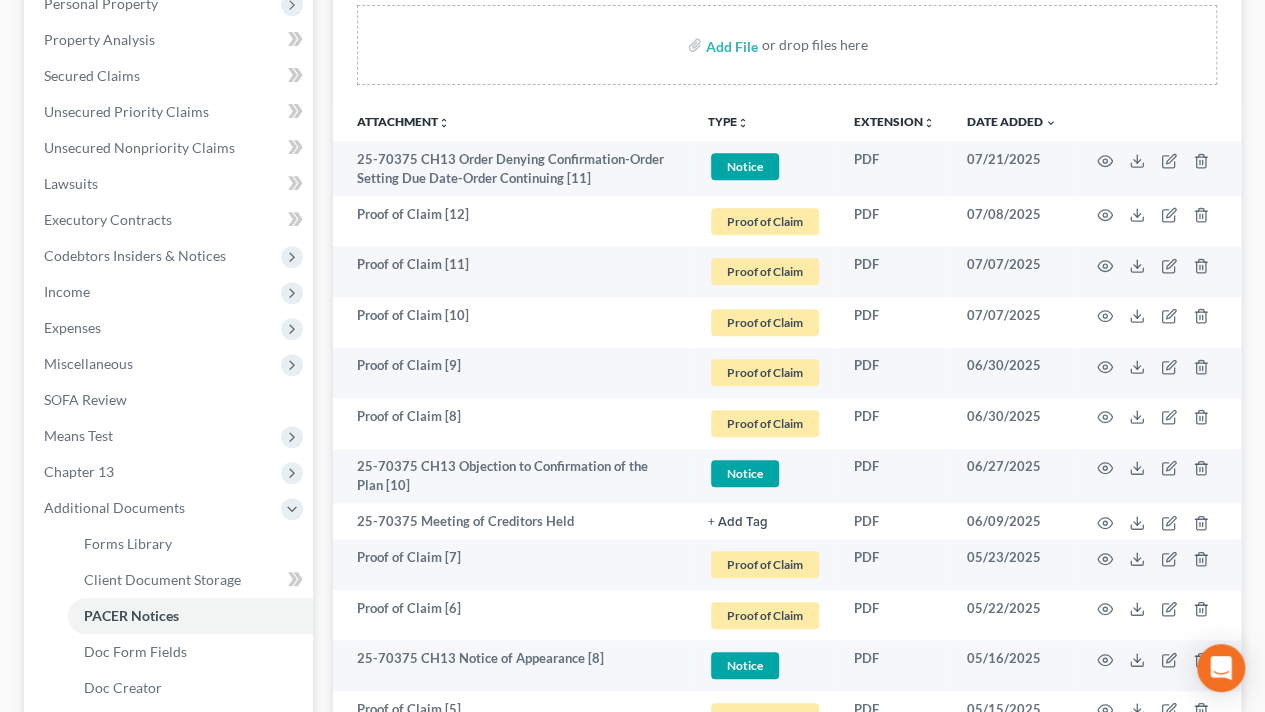 scroll, scrollTop: 0, scrollLeft: 0, axis: both 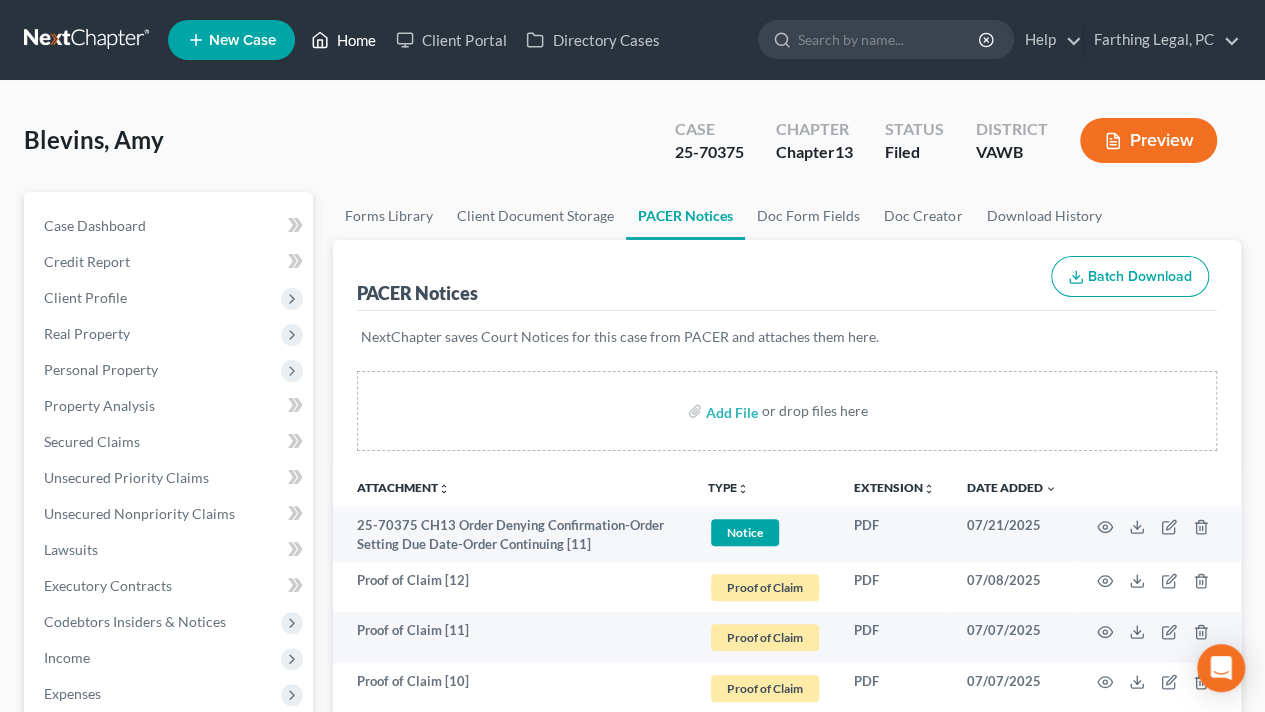 click on "Home" at bounding box center (343, 40) 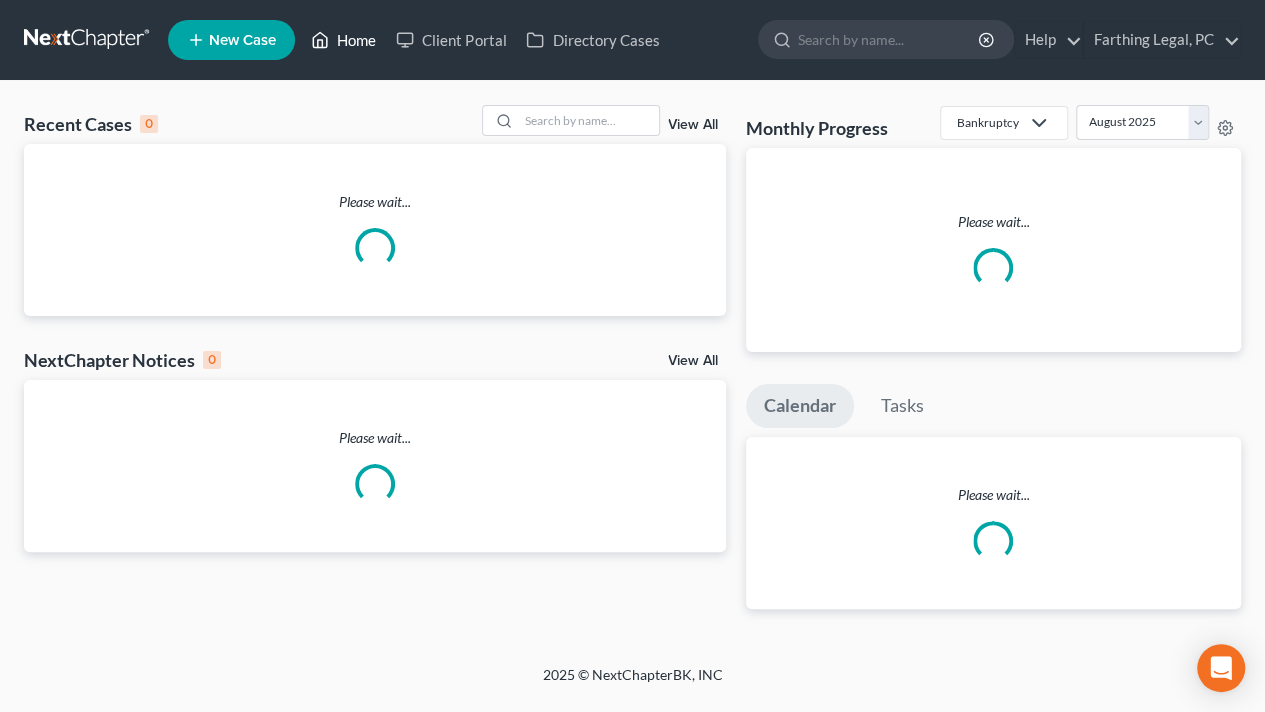 click on "Home" at bounding box center (343, 40) 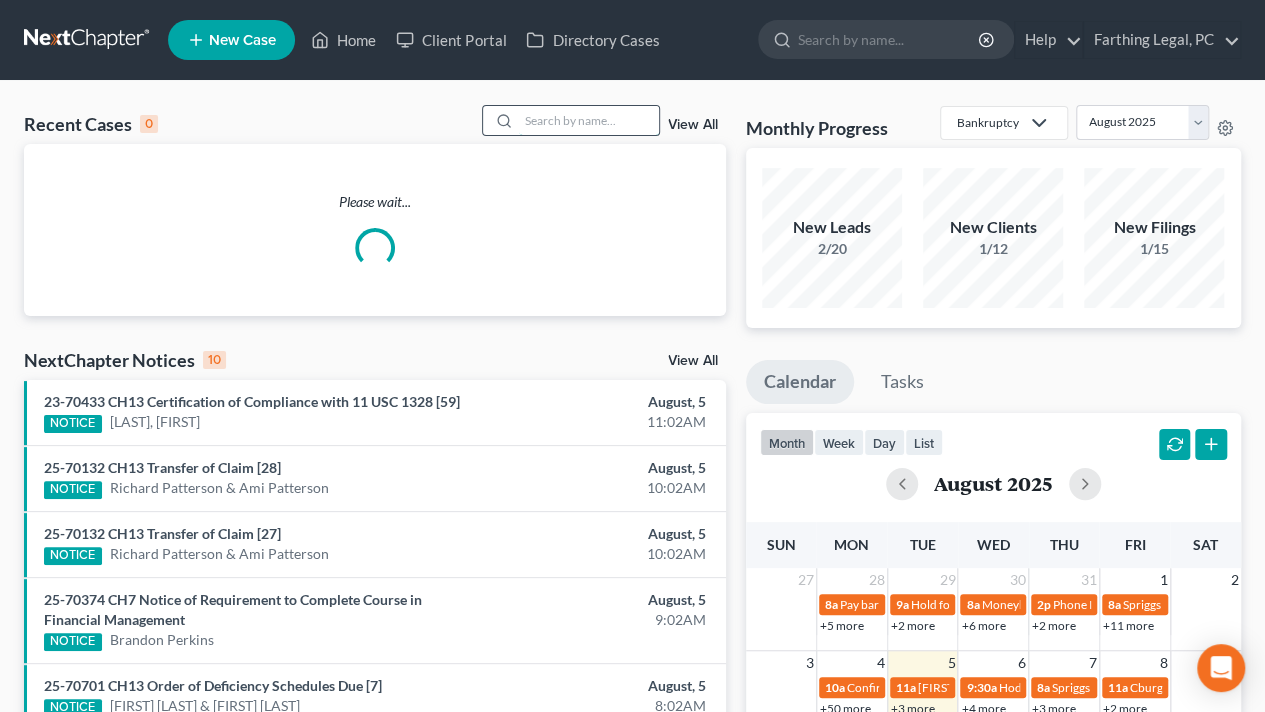 click at bounding box center (589, 120) 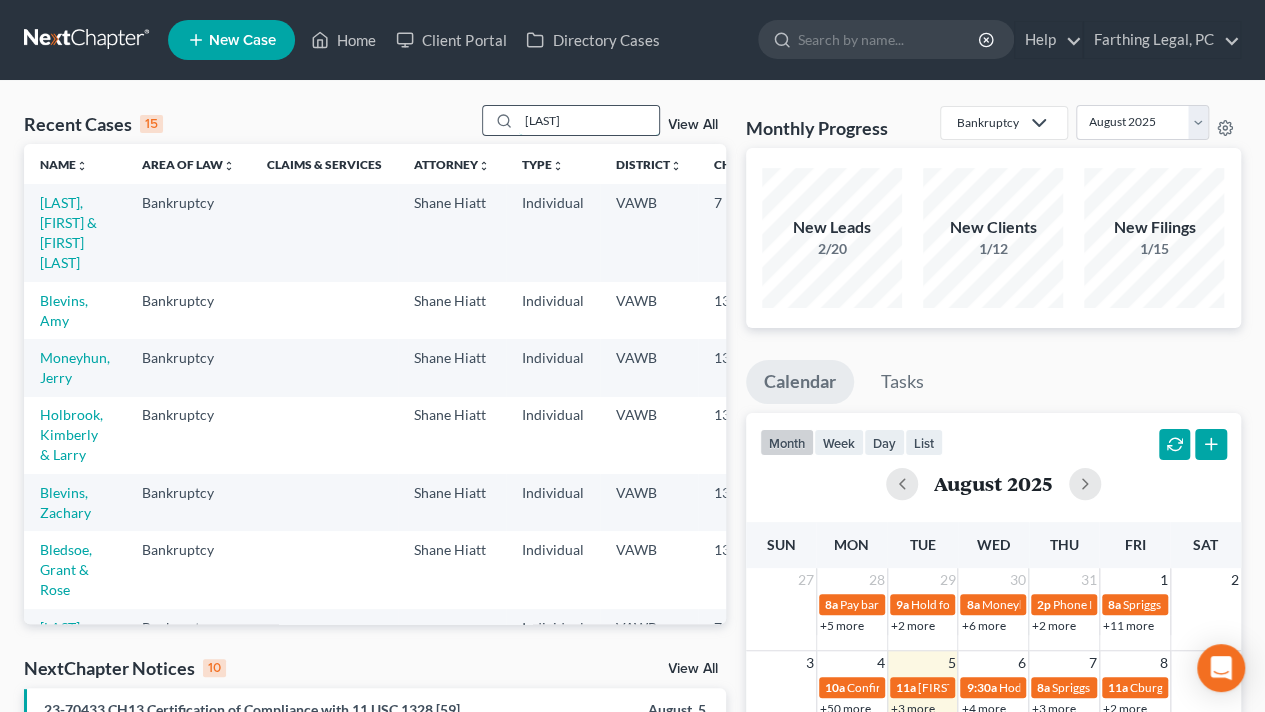 type on "[LAST]" 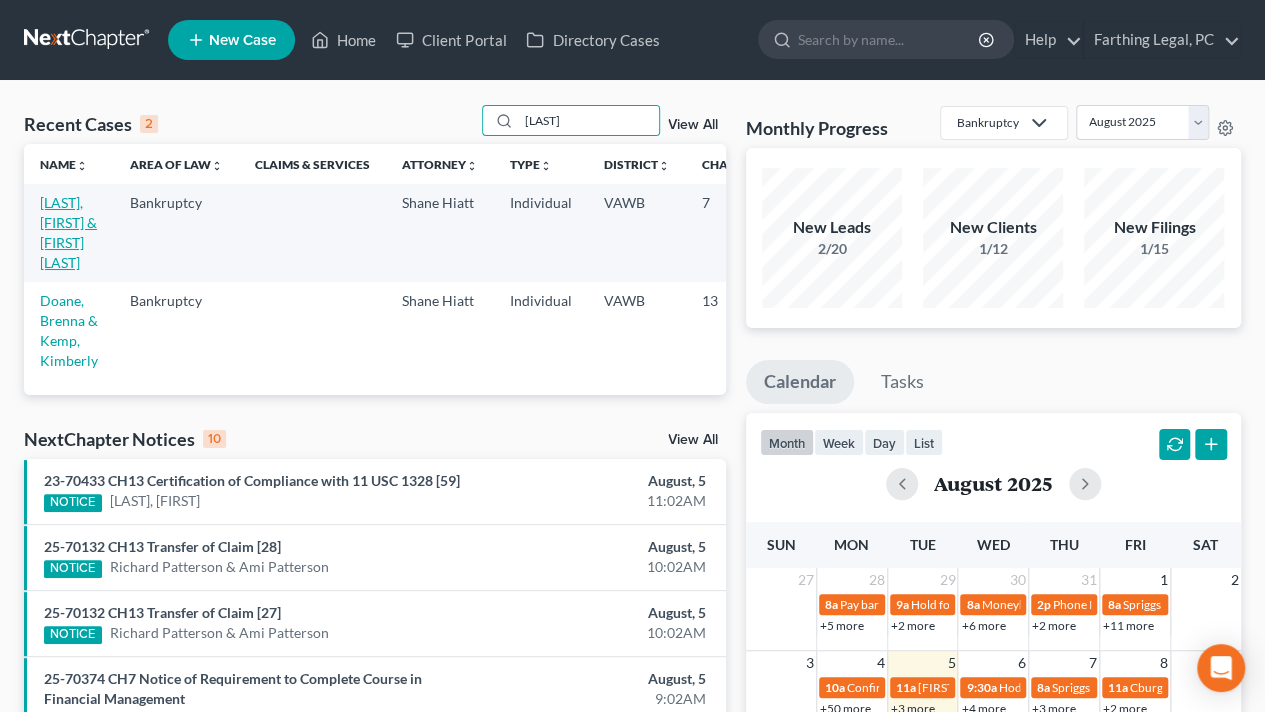 click on "[LAST], [FIRST] & [FIRST] [LAST]" at bounding box center (68, 232) 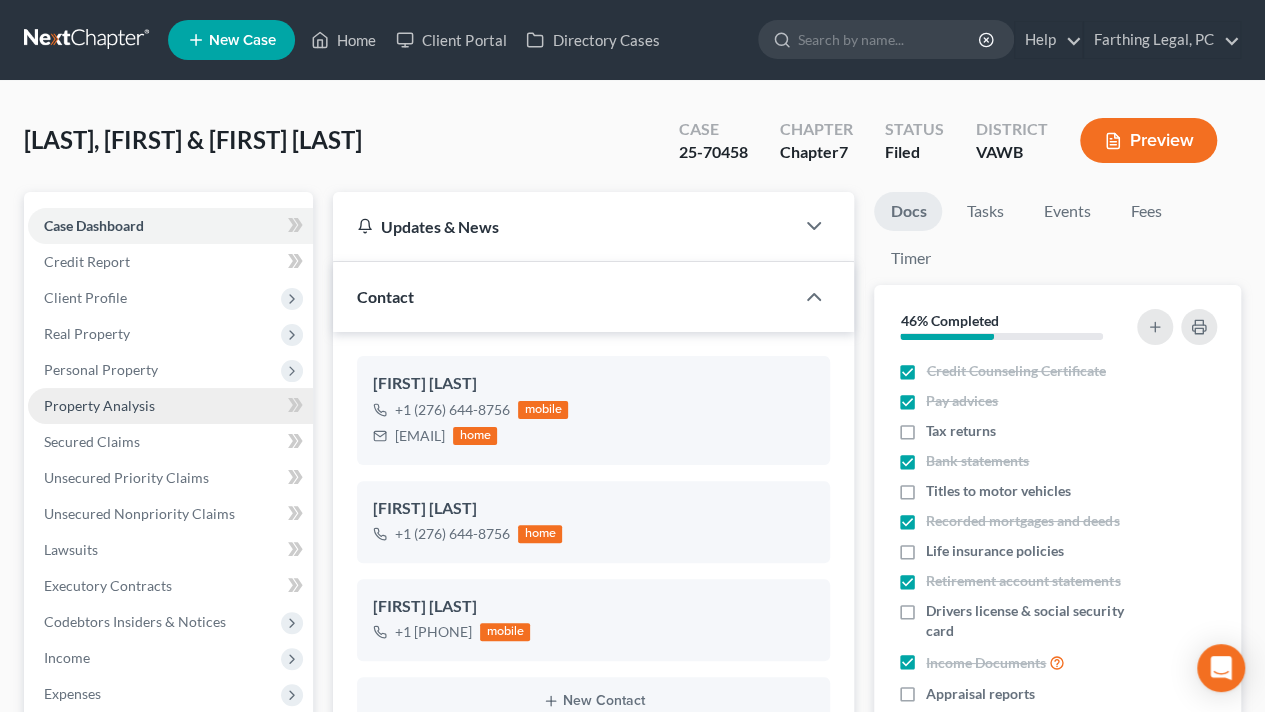 scroll, scrollTop: 927, scrollLeft: 0, axis: vertical 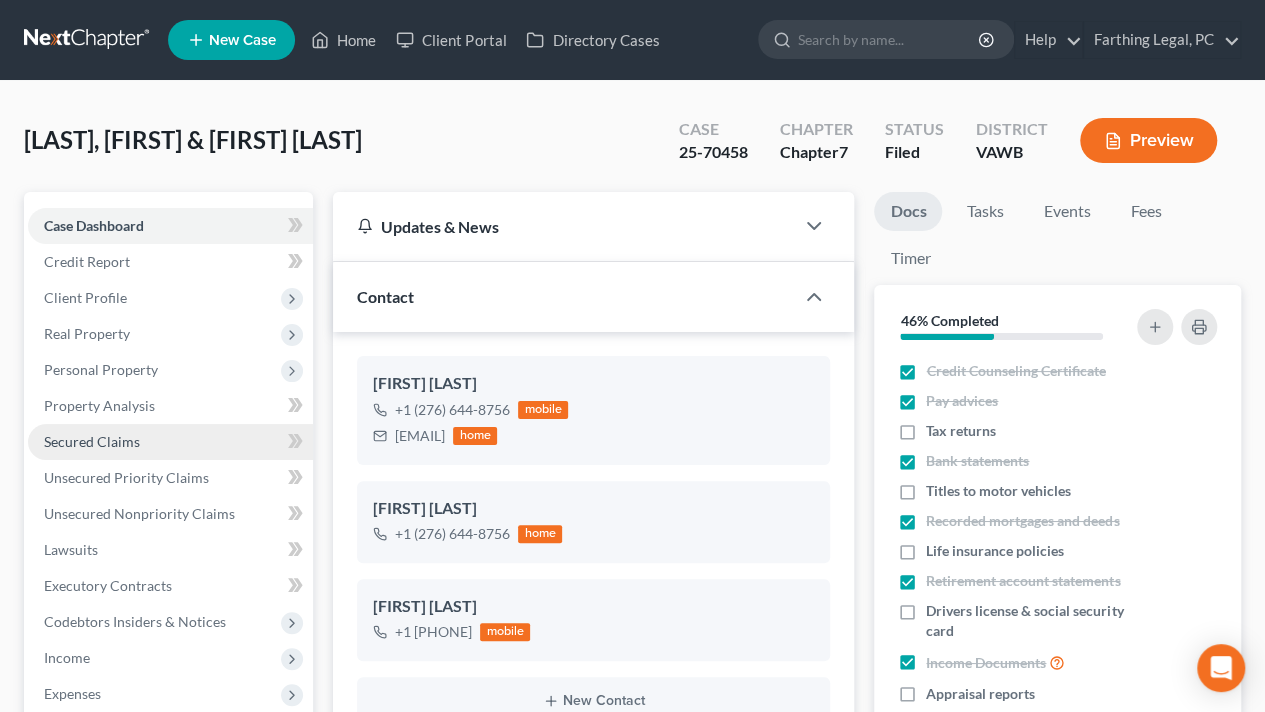 click on "Secured Claims" at bounding box center [92, 441] 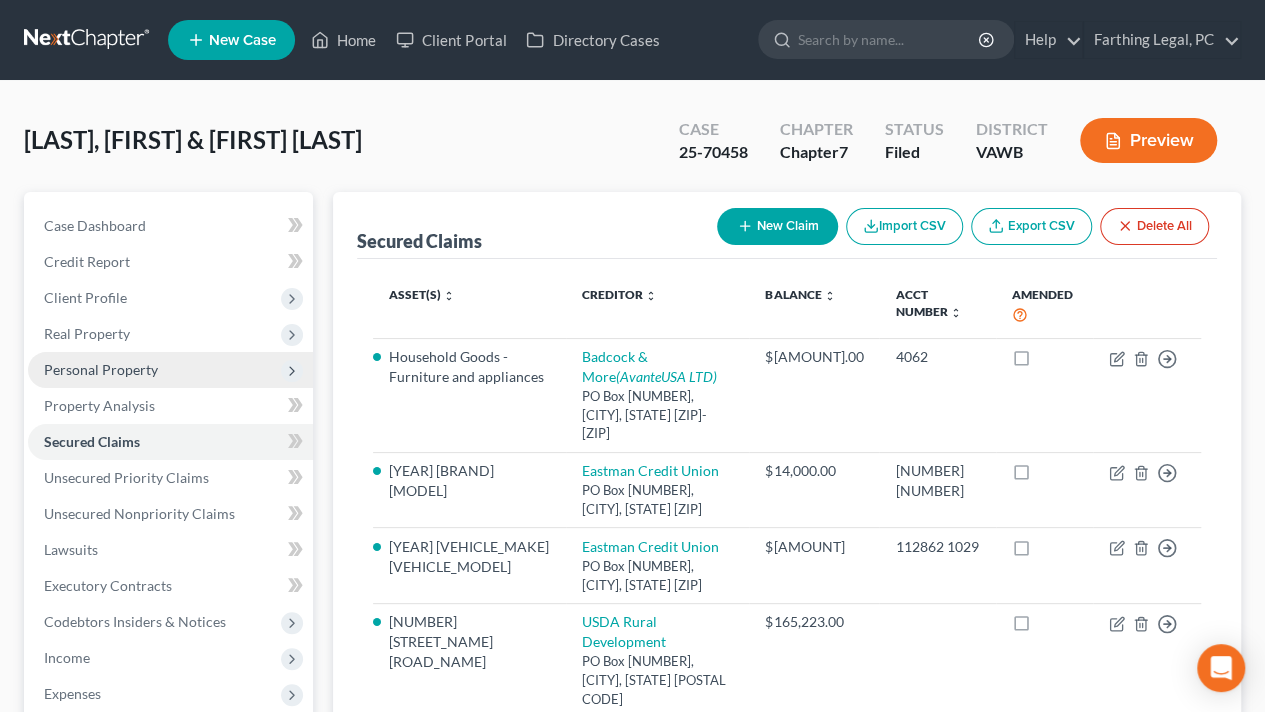 click on "Personal Property" at bounding box center [170, 370] 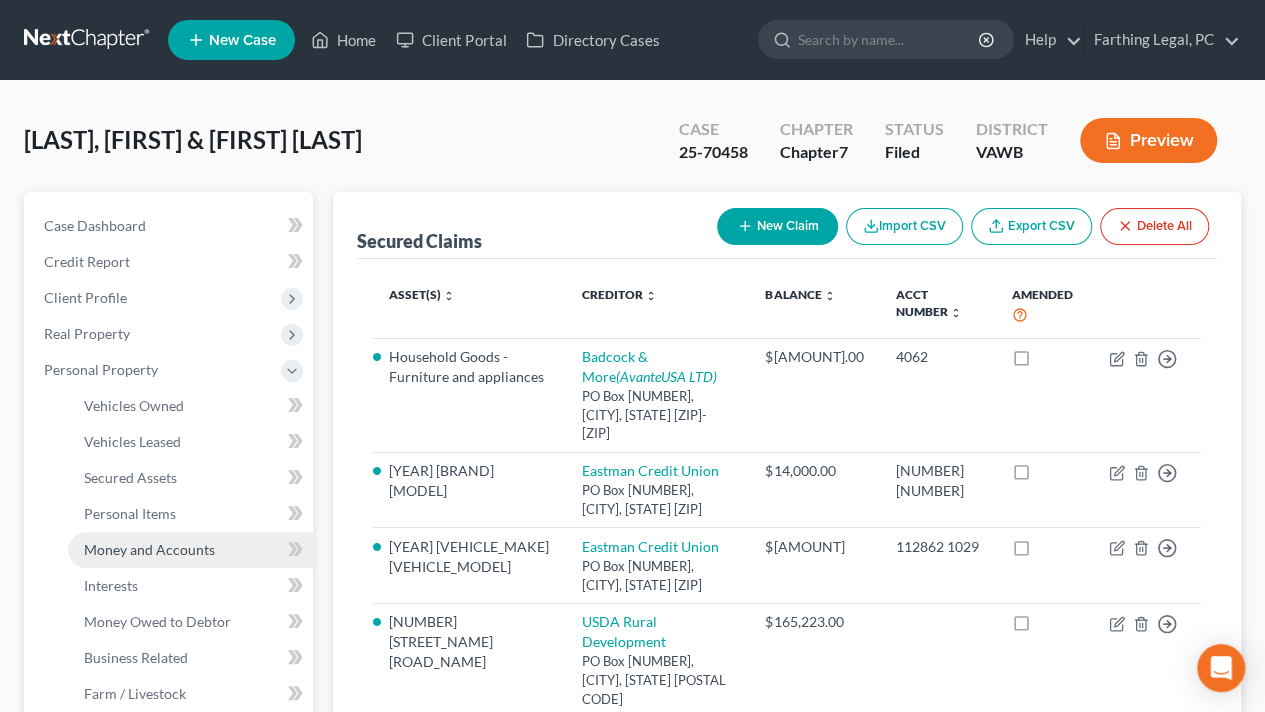 click on "Money and Accounts" at bounding box center (149, 549) 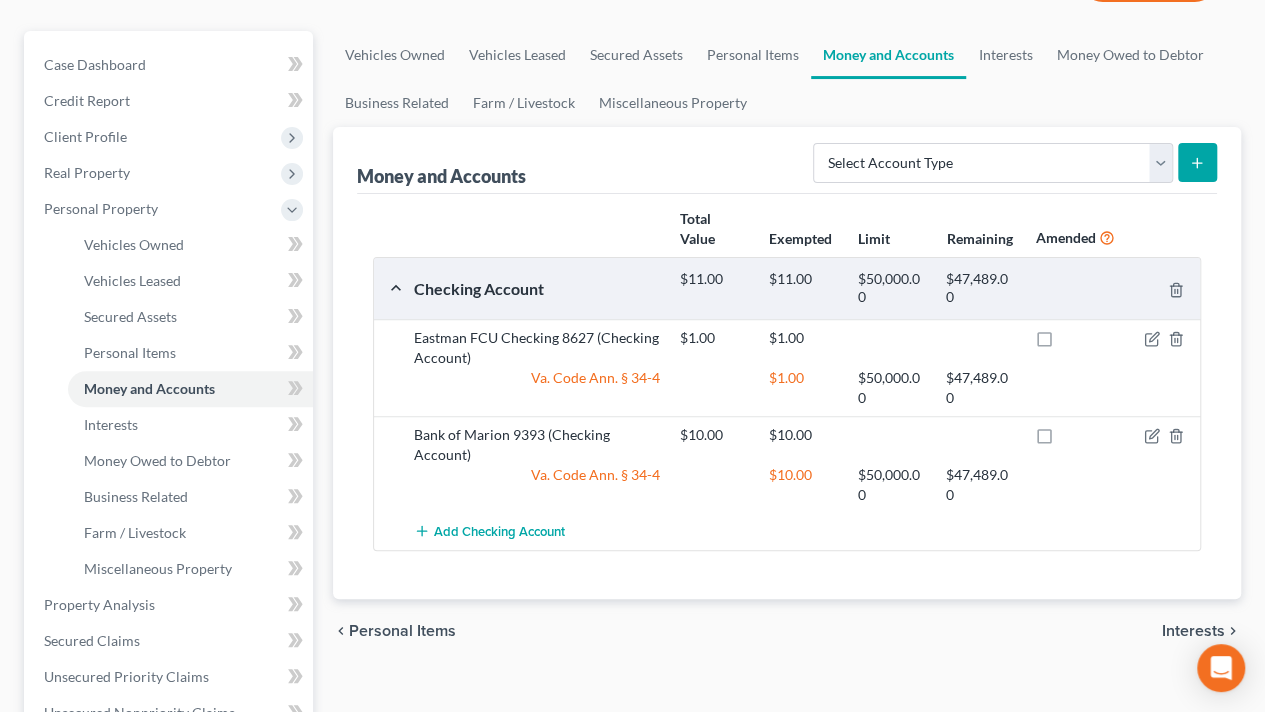 scroll, scrollTop: 162, scrollLeft: 0, axis: vertical 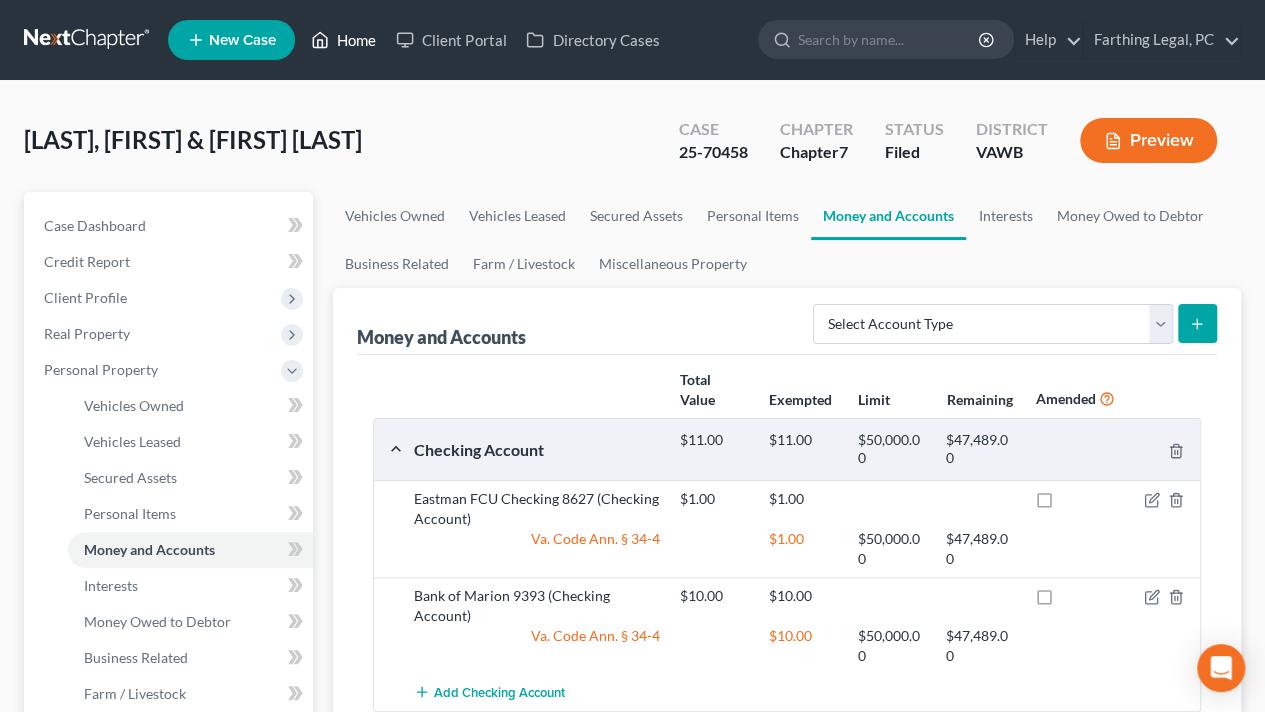click on "Home" at bounding box center (343, 40) 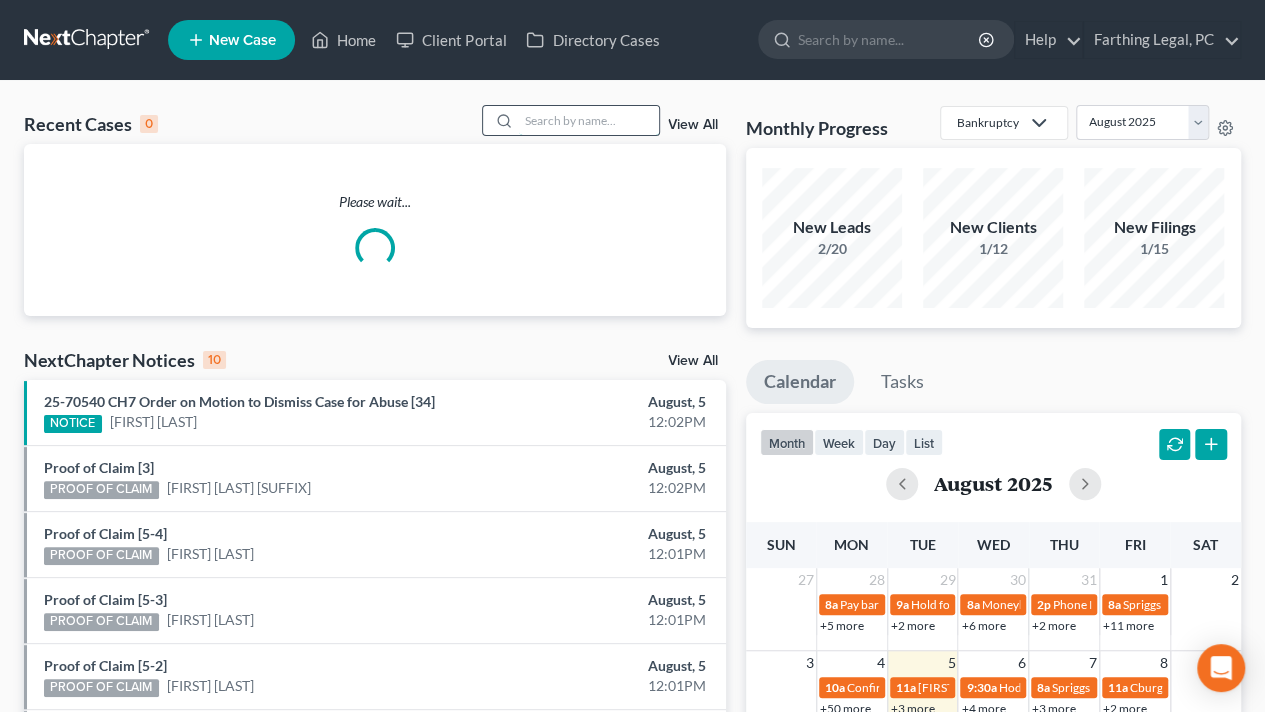 click at bounding box center (589, 120) 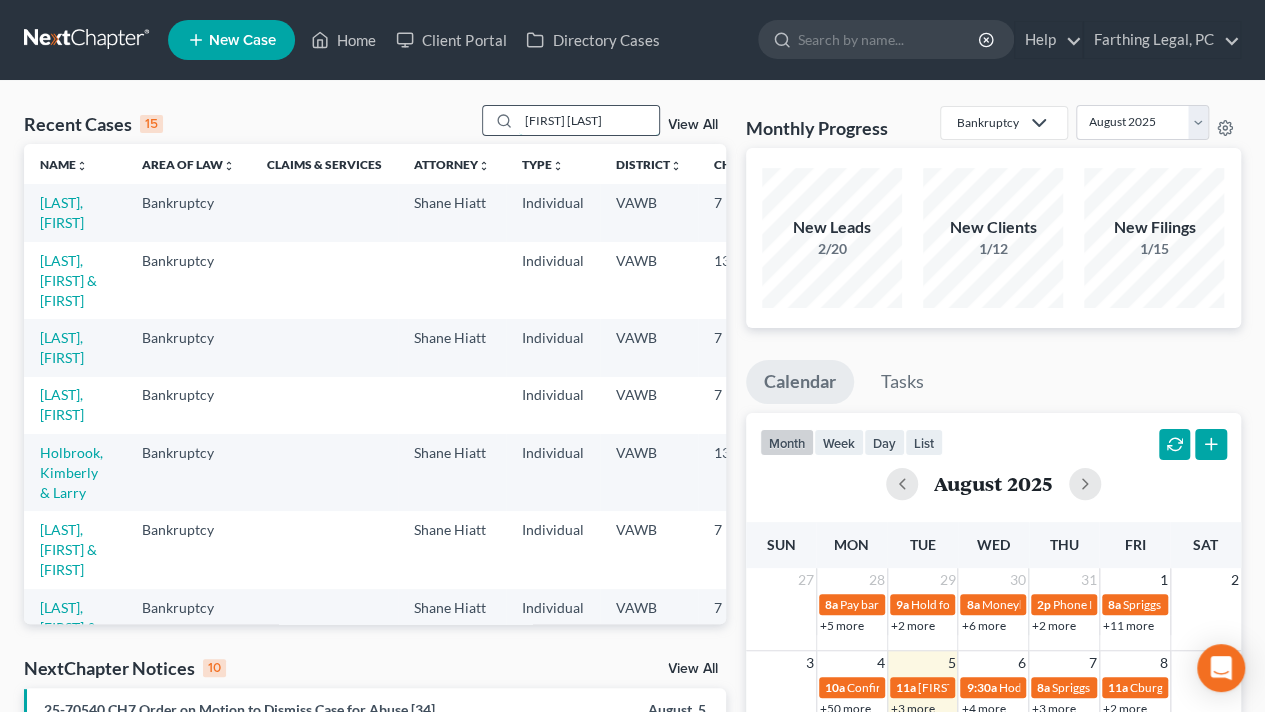 type on "[FIRST] [LAST]" 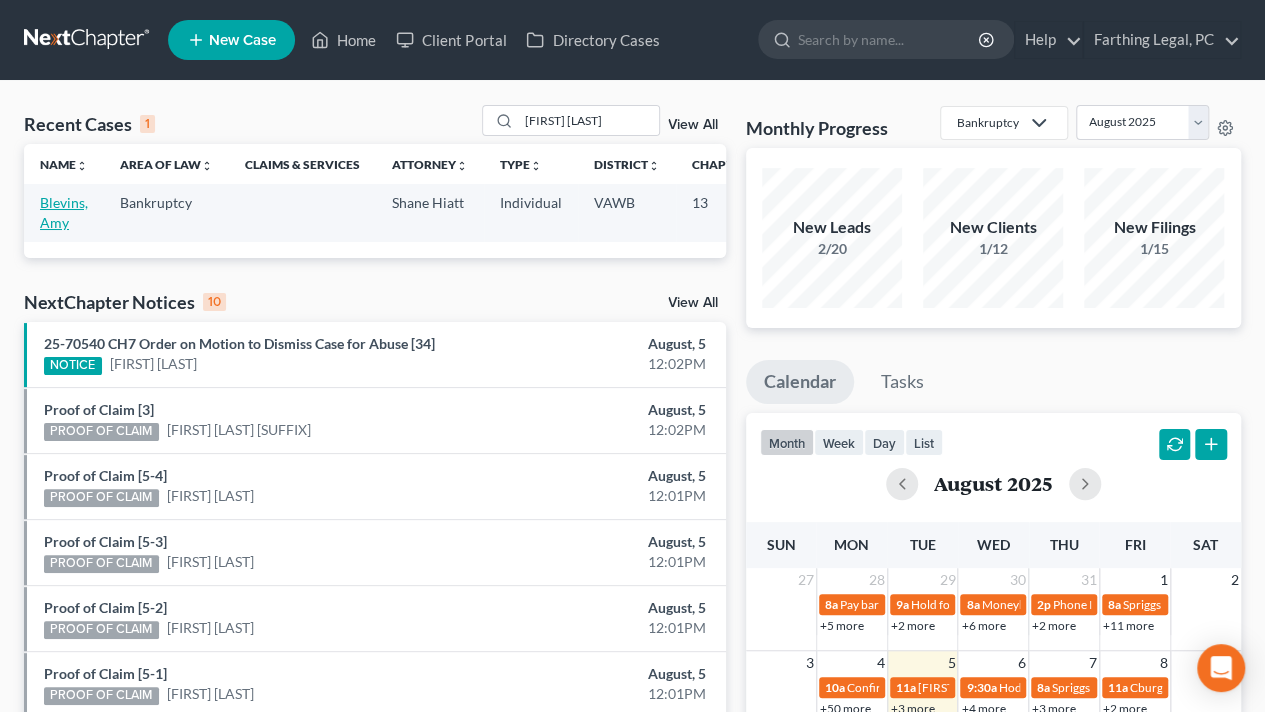 click on "Blevins, Amy" at bounding box center [64, 212] 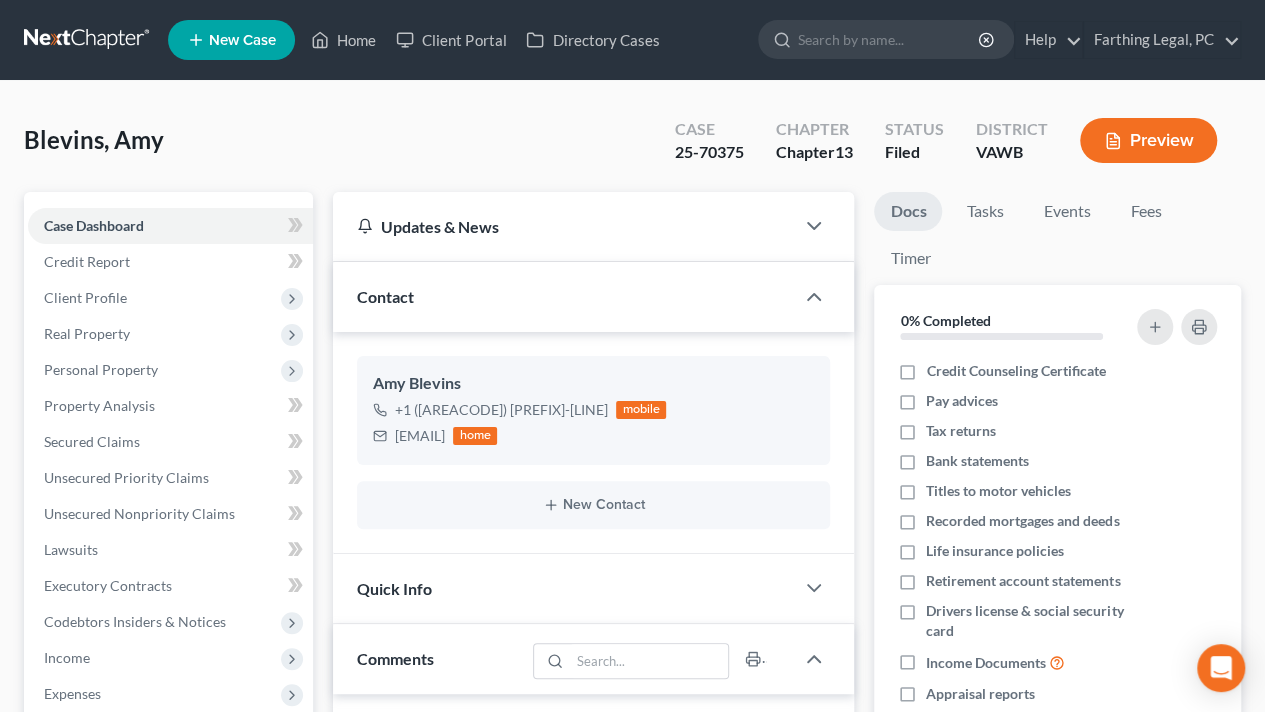 scroll, scrollTop: 1275, scrollLeft: 0, axis: vertical 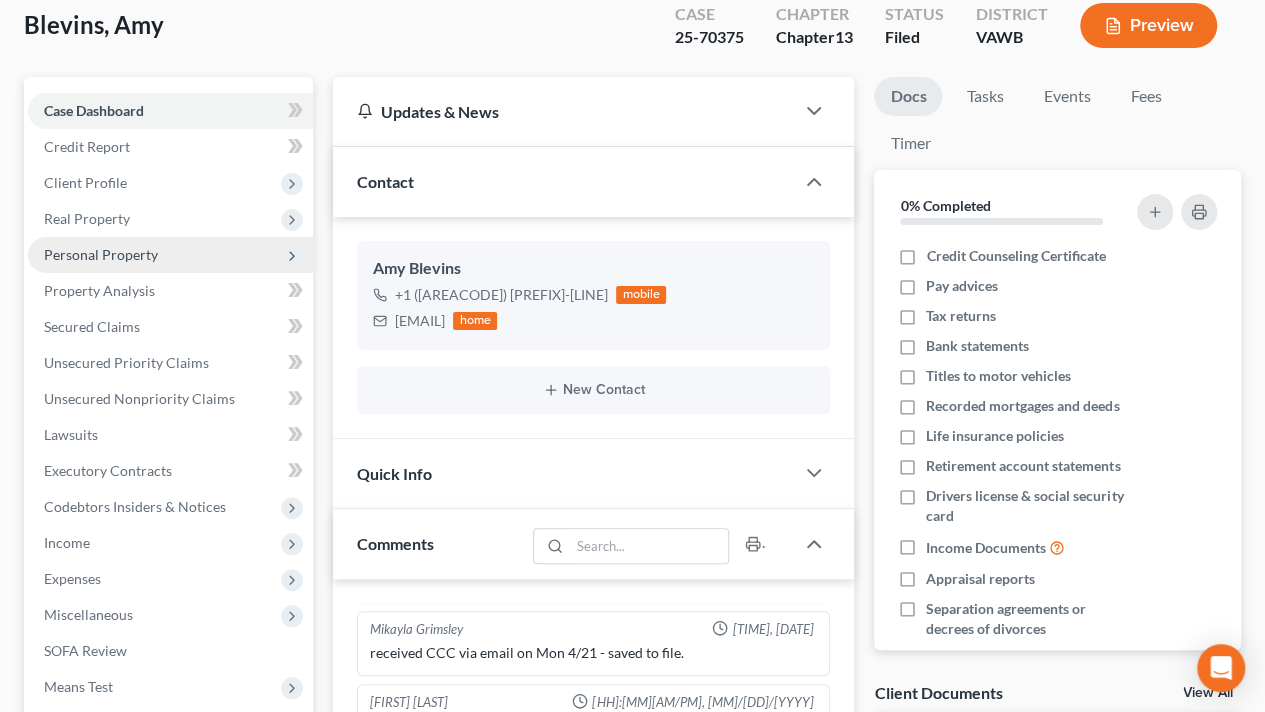 click on "Personal Property" at bounding box center (170, 255) 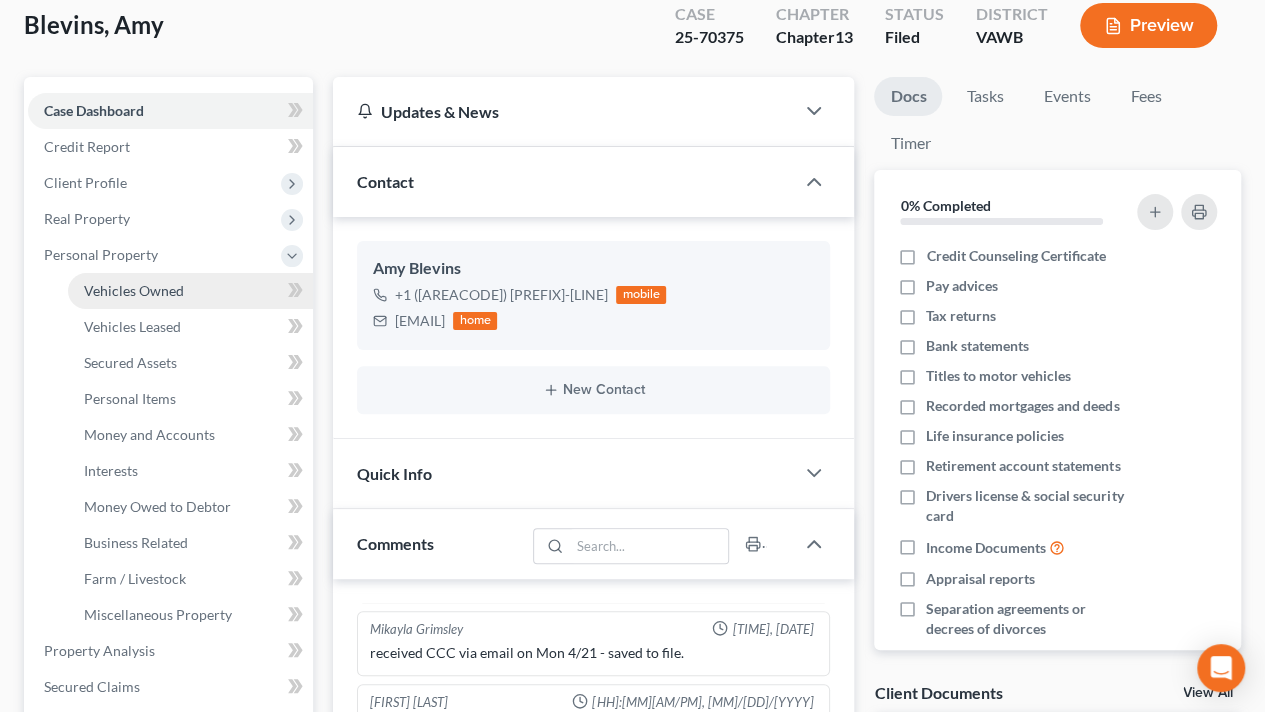 click on "Vehicles Owned" at bounding box center (134, 290) 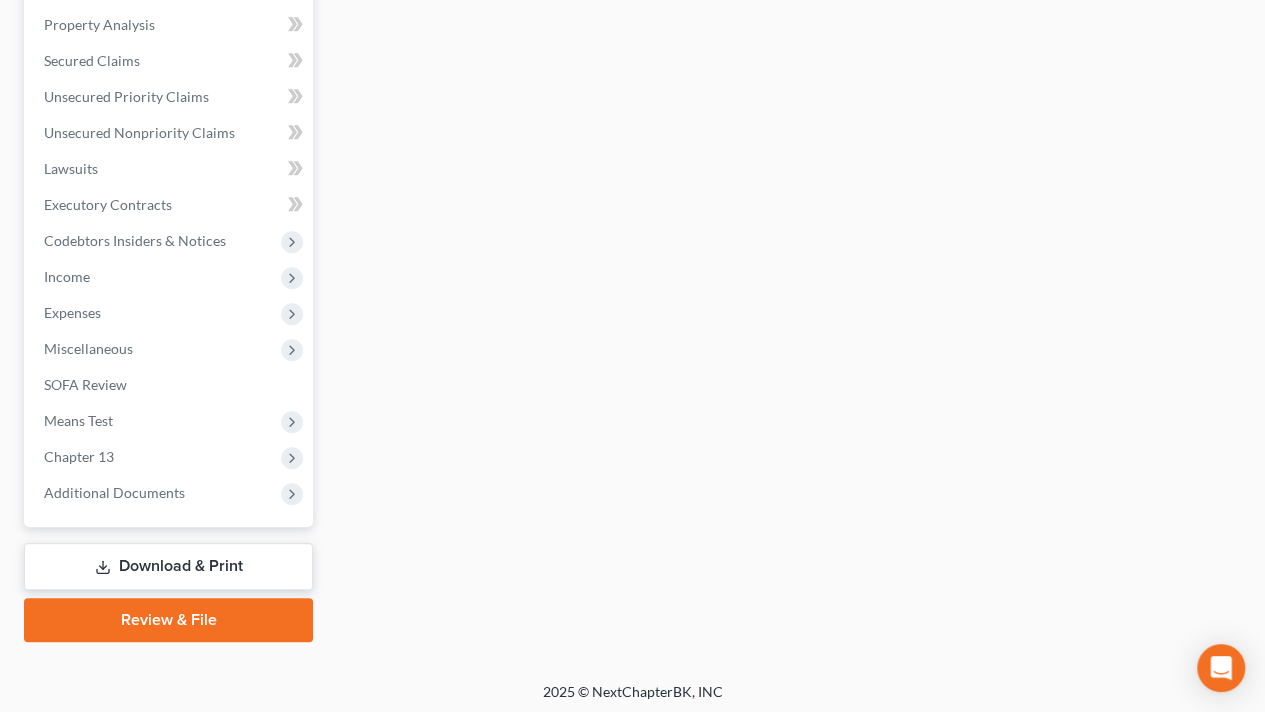 scroll, scrollTop: 744, scrollLeft: 0, axis: vertical 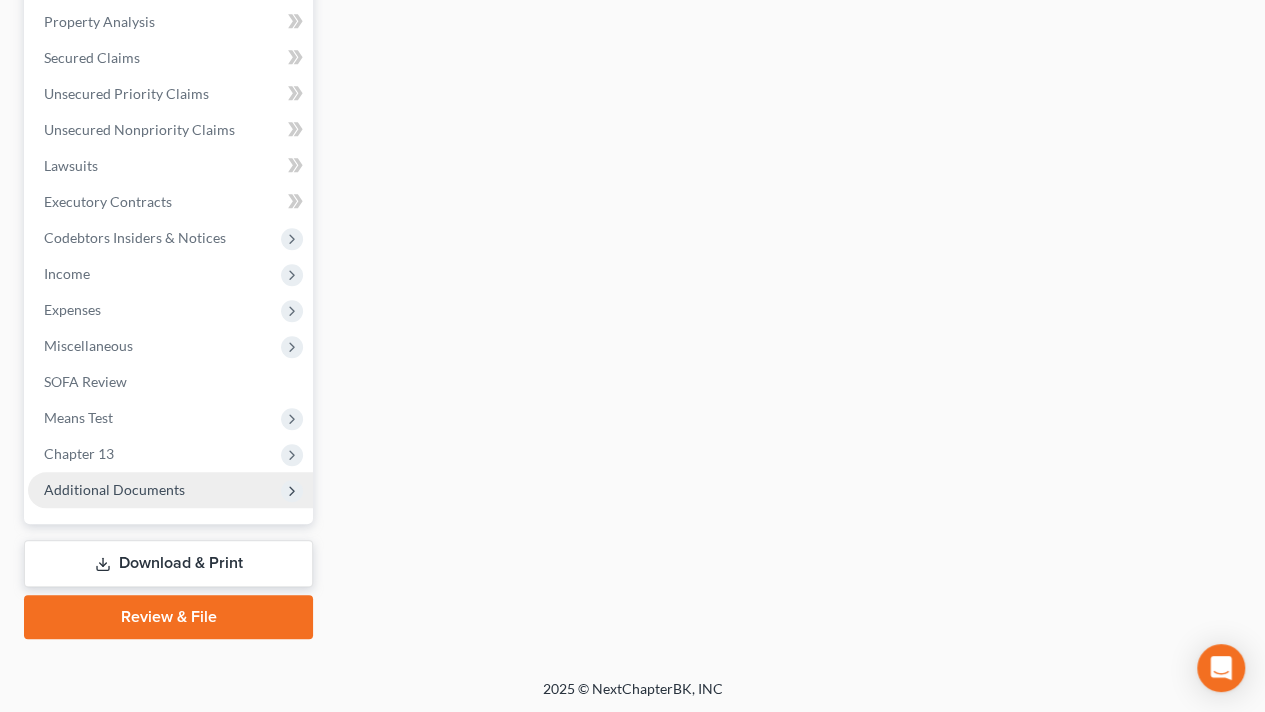 click on "Additional Documents" at bounding box center (170, 490) 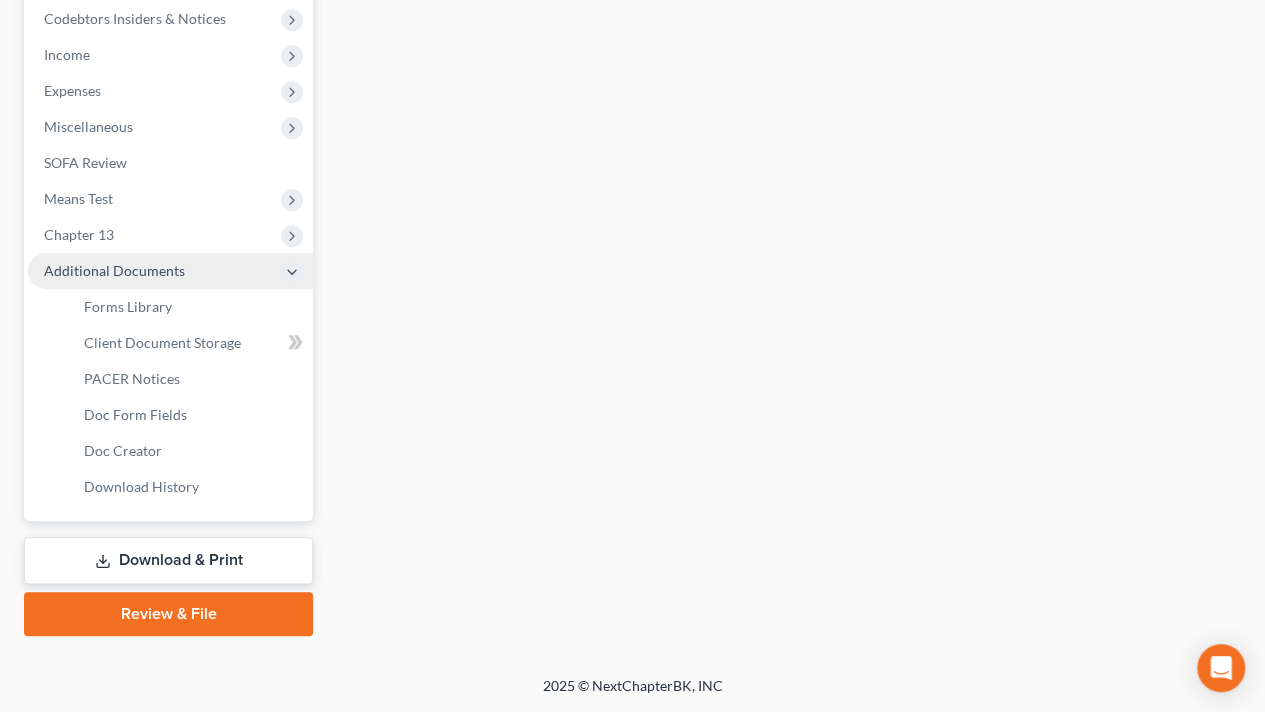 scroll, scrollTop: 600, scrollLeft: 0, axis: vertical 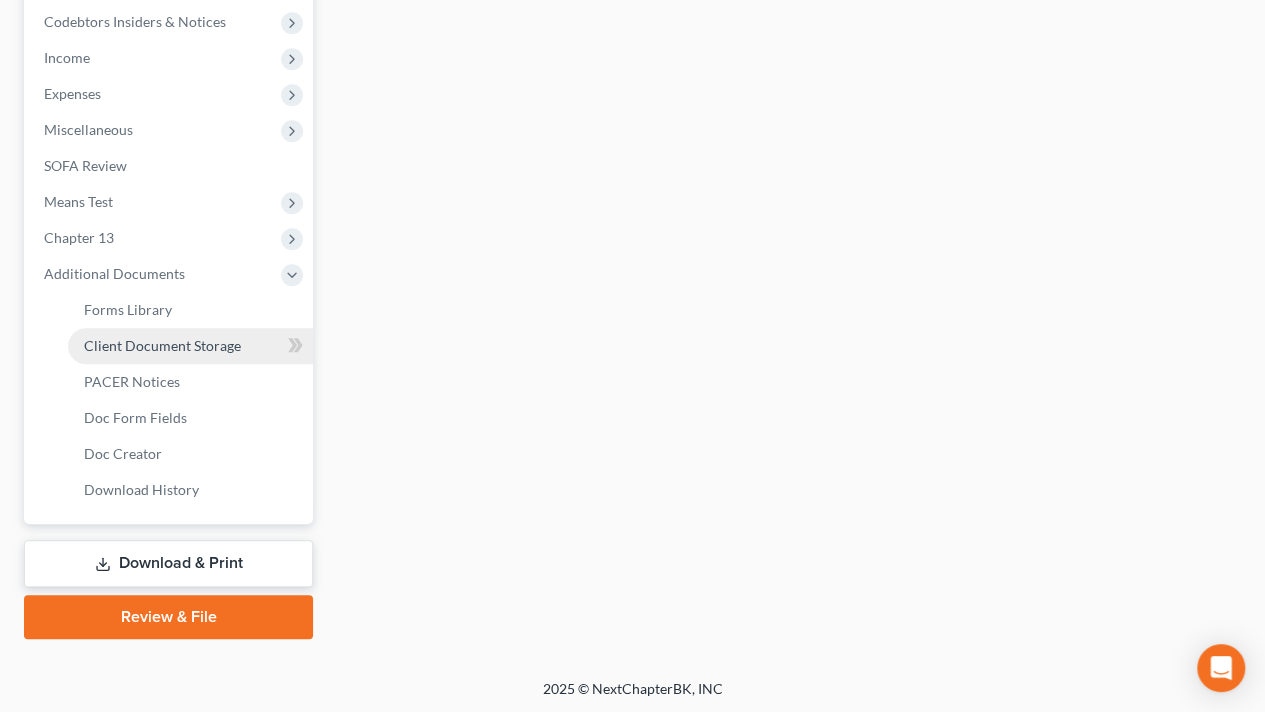 click on "Client Document Storage" at bounding box center [162, 345] 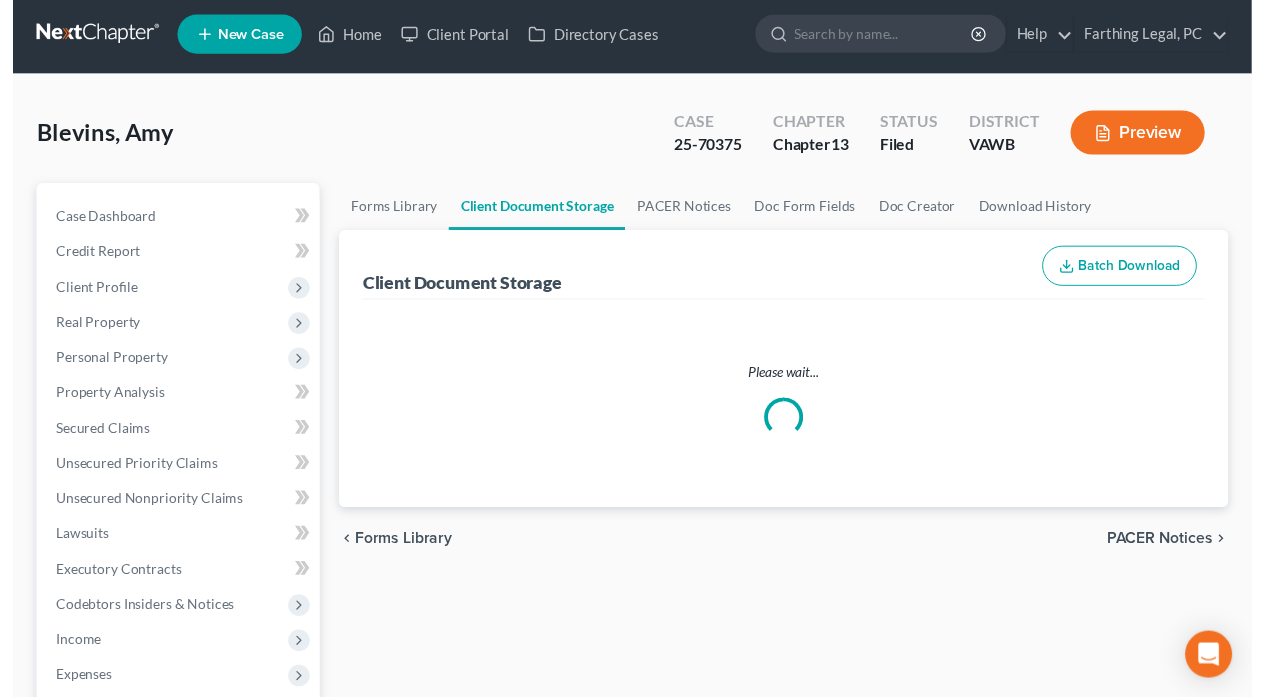 scroll, scrollTop: 0, scrollLeft: 0, axis: both 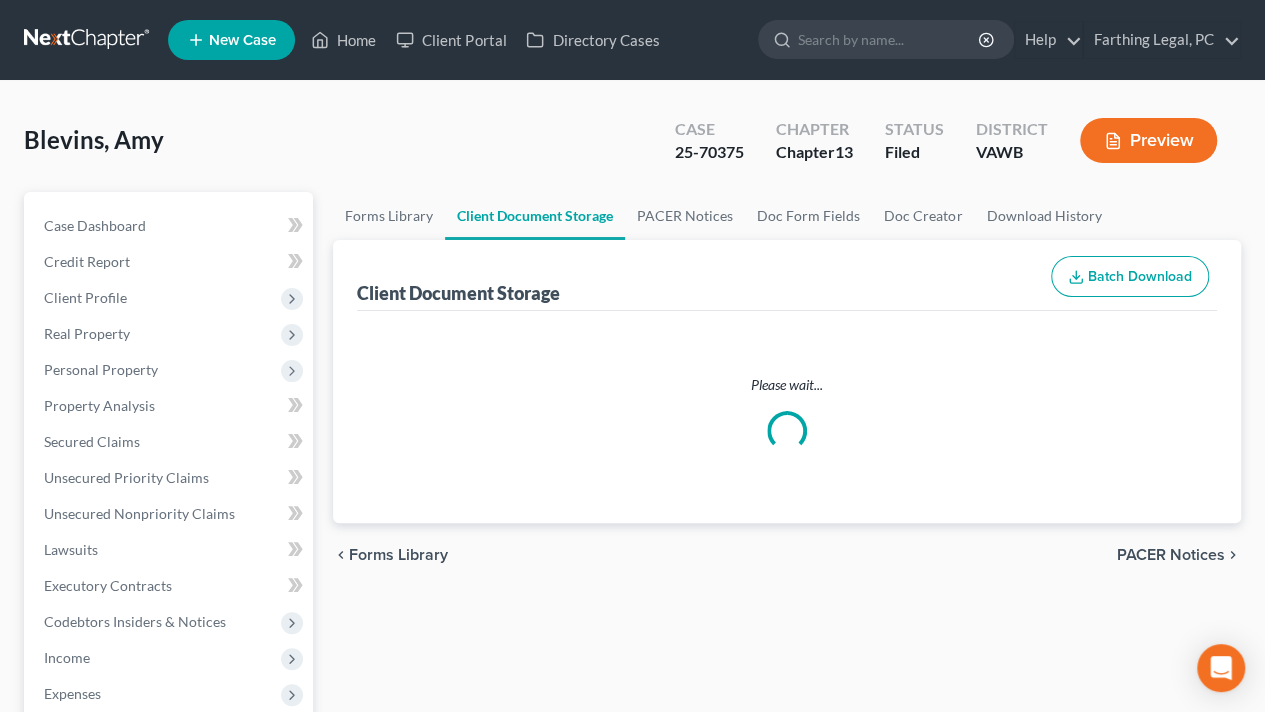 select on "0" 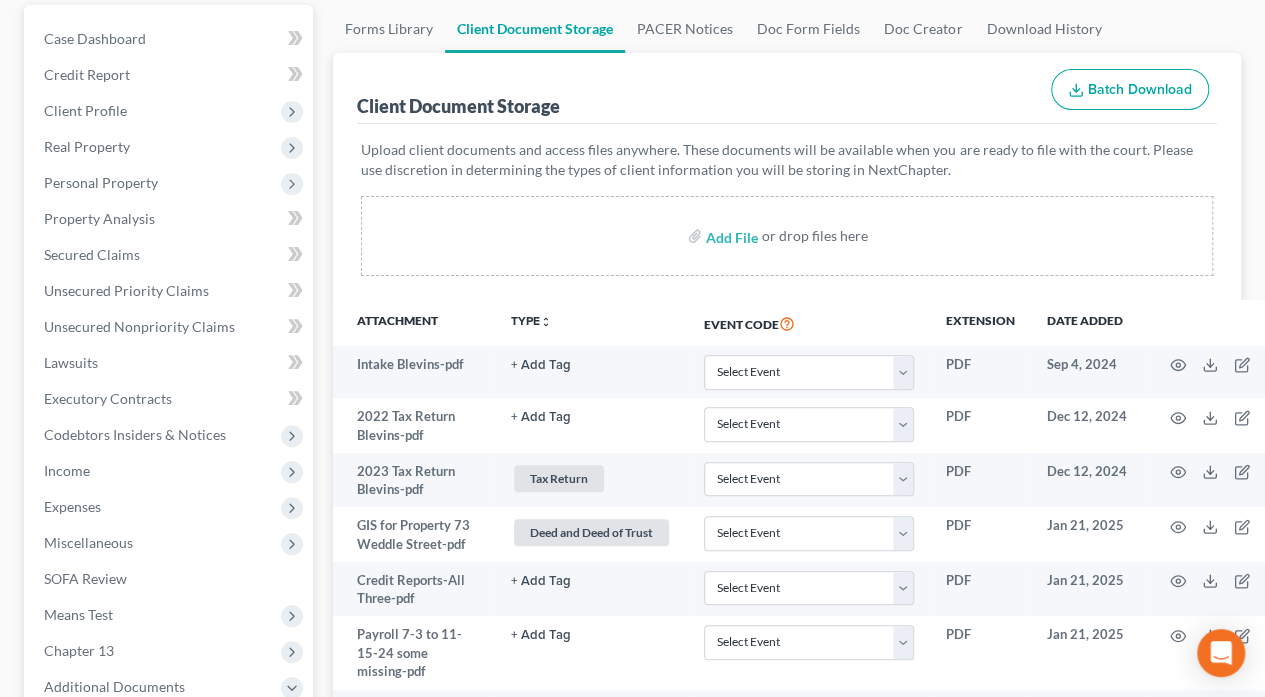scroll, scrollTop: 188, scrollLeft: 0, axis: vertical 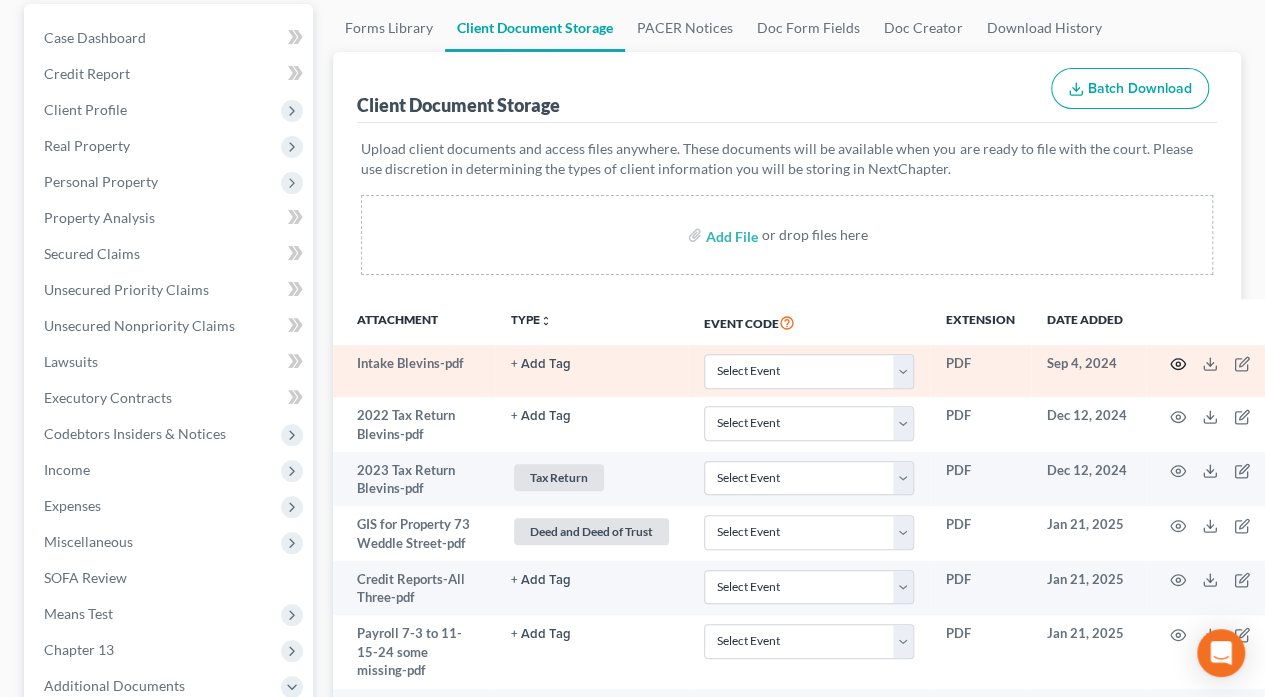 click 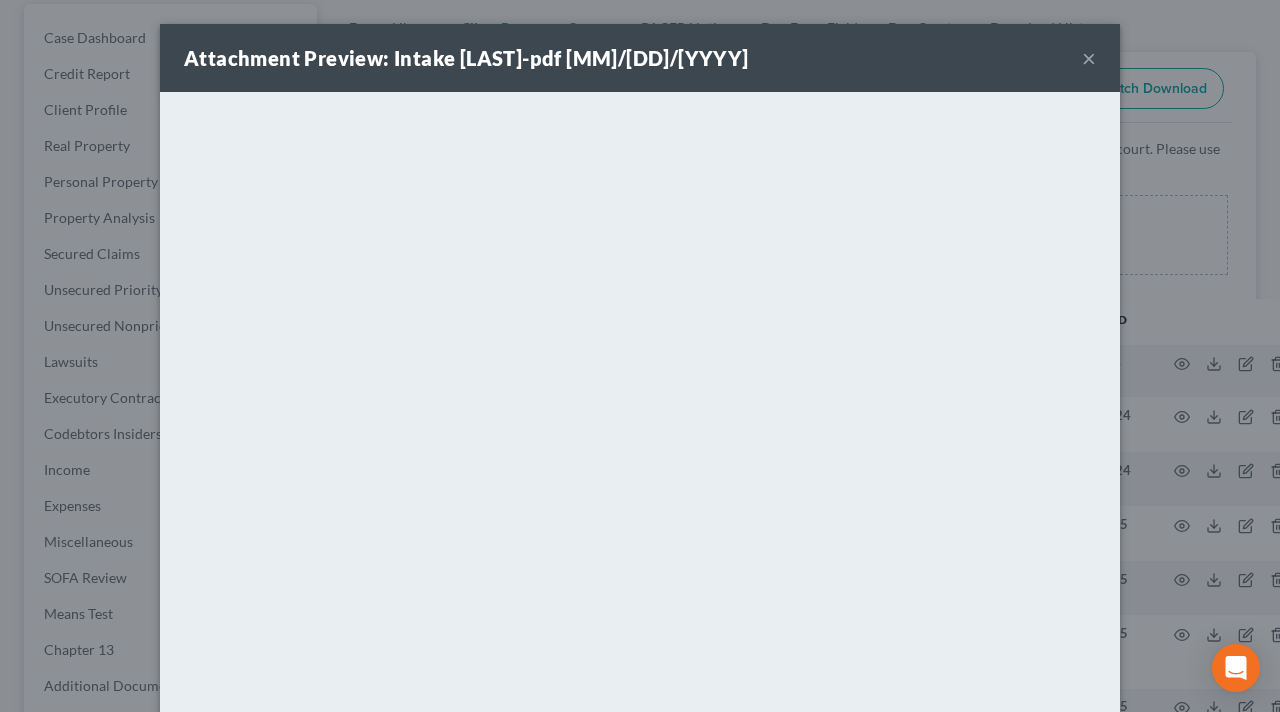 click on "×" at bounding box center (1089, 58) 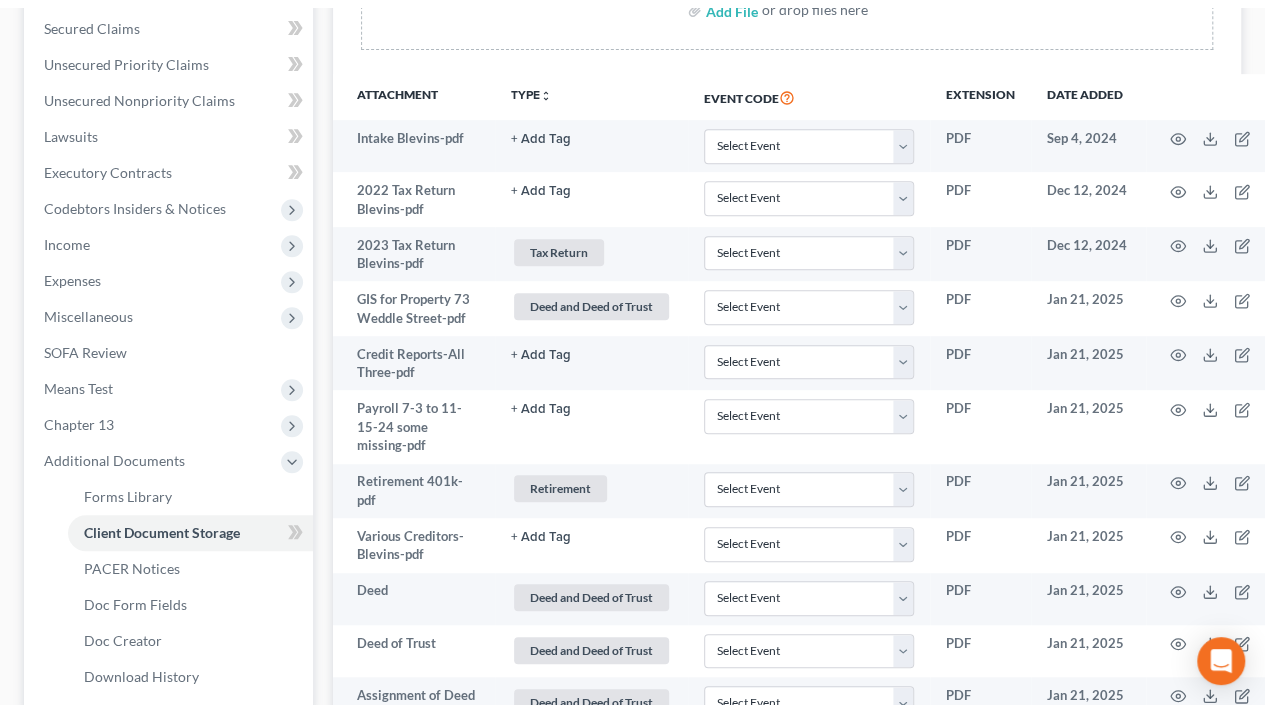 scroll, scrollTop: 426, scrollLeft: 0, axis: vertical 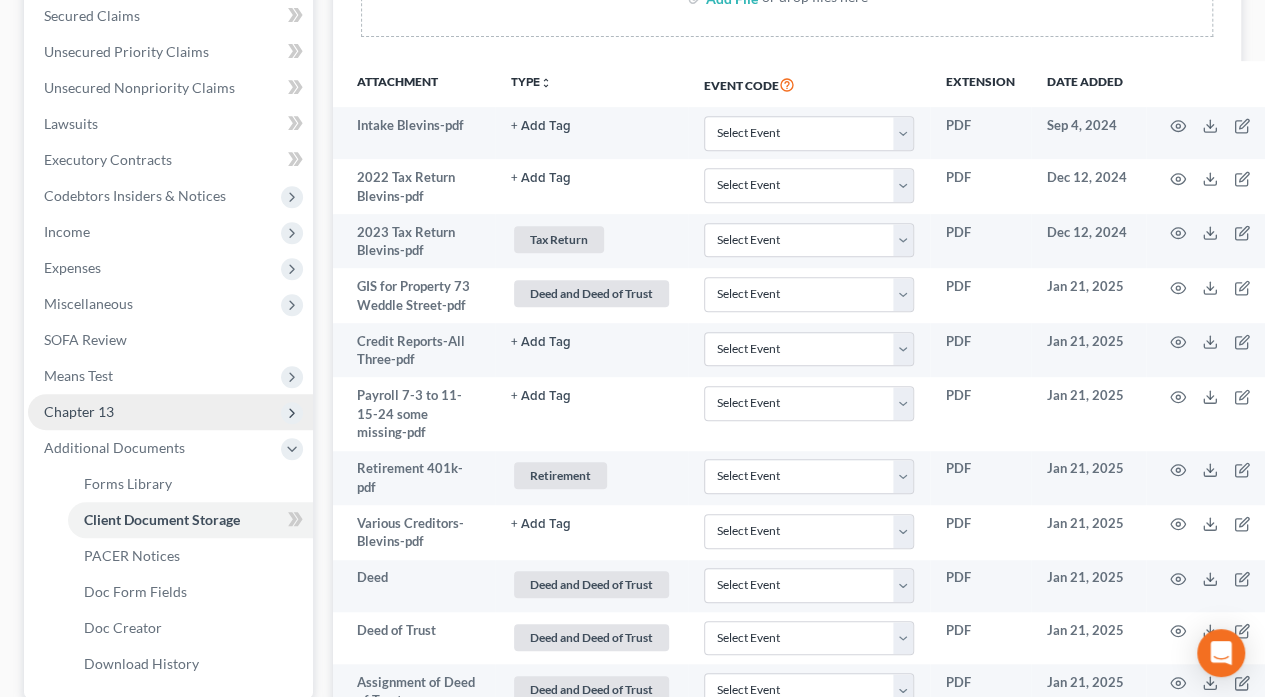 click on "Chapter 13" at bounding box center [79, 411] 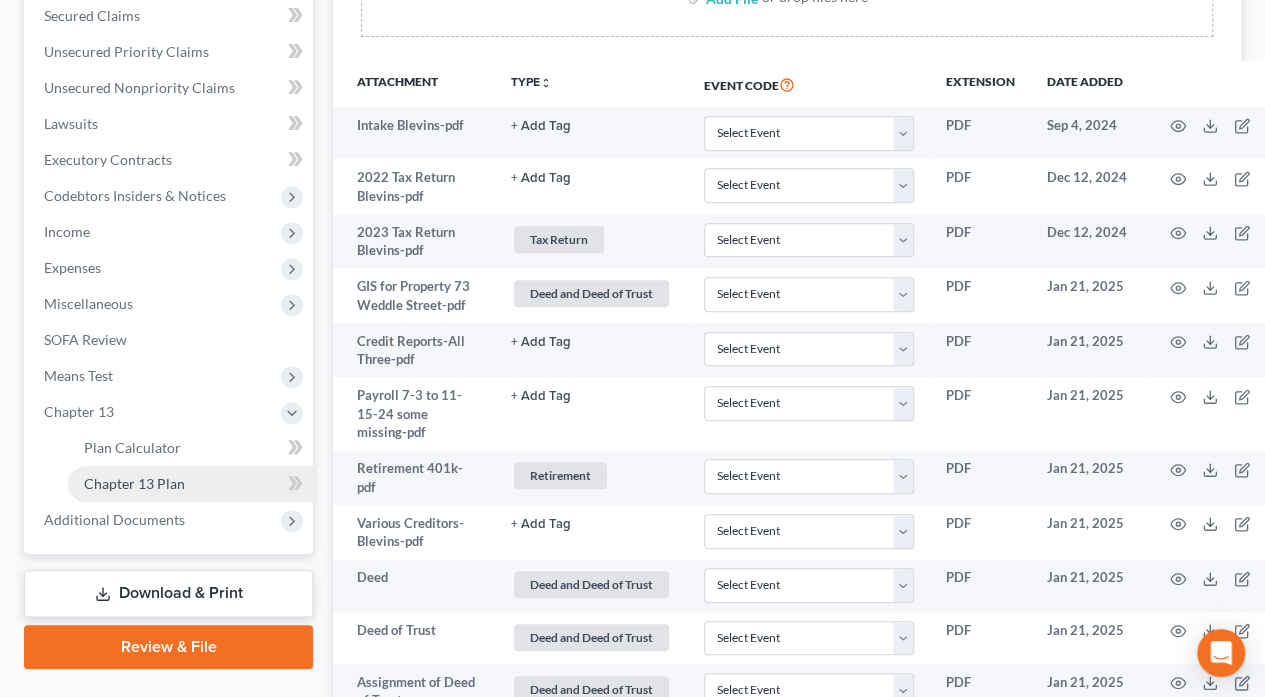 click on "Chapter 13 Plan" at bounding box center (134, 483) 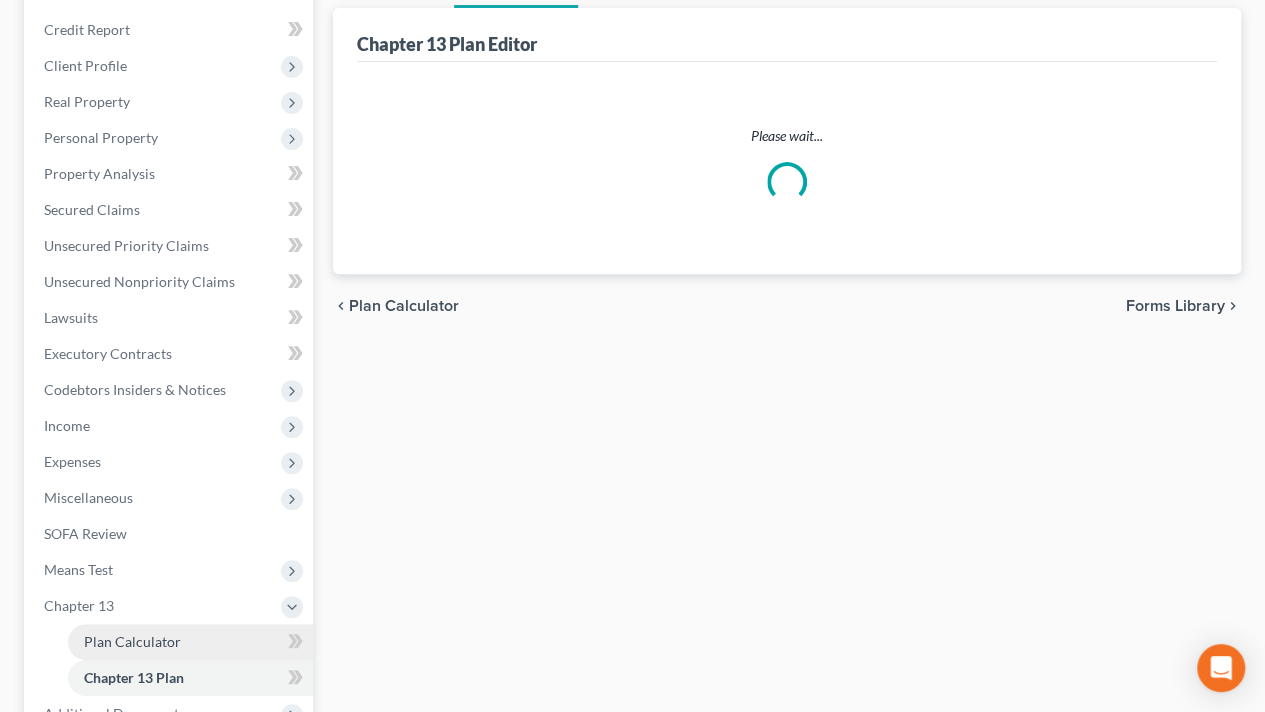 scroll, scrollTop: 0, scrollLeft: 0, axis: both 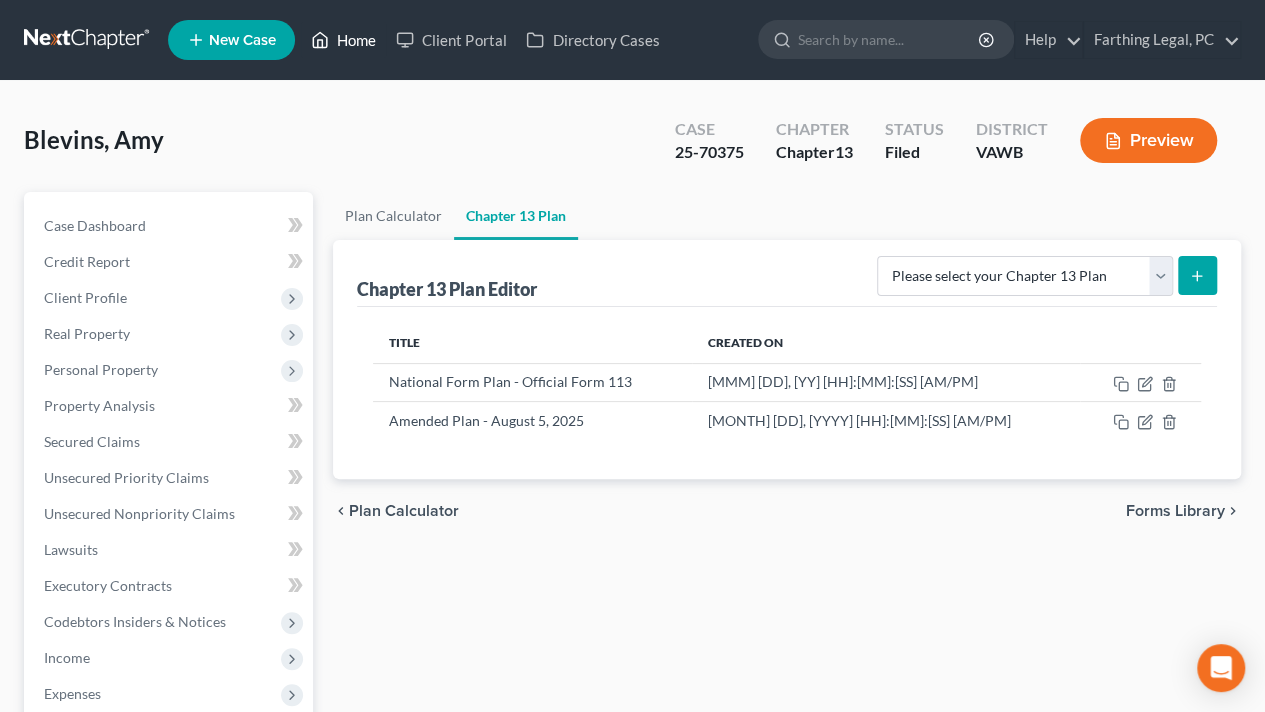 click on "Home" at bounding box center (343, 40) 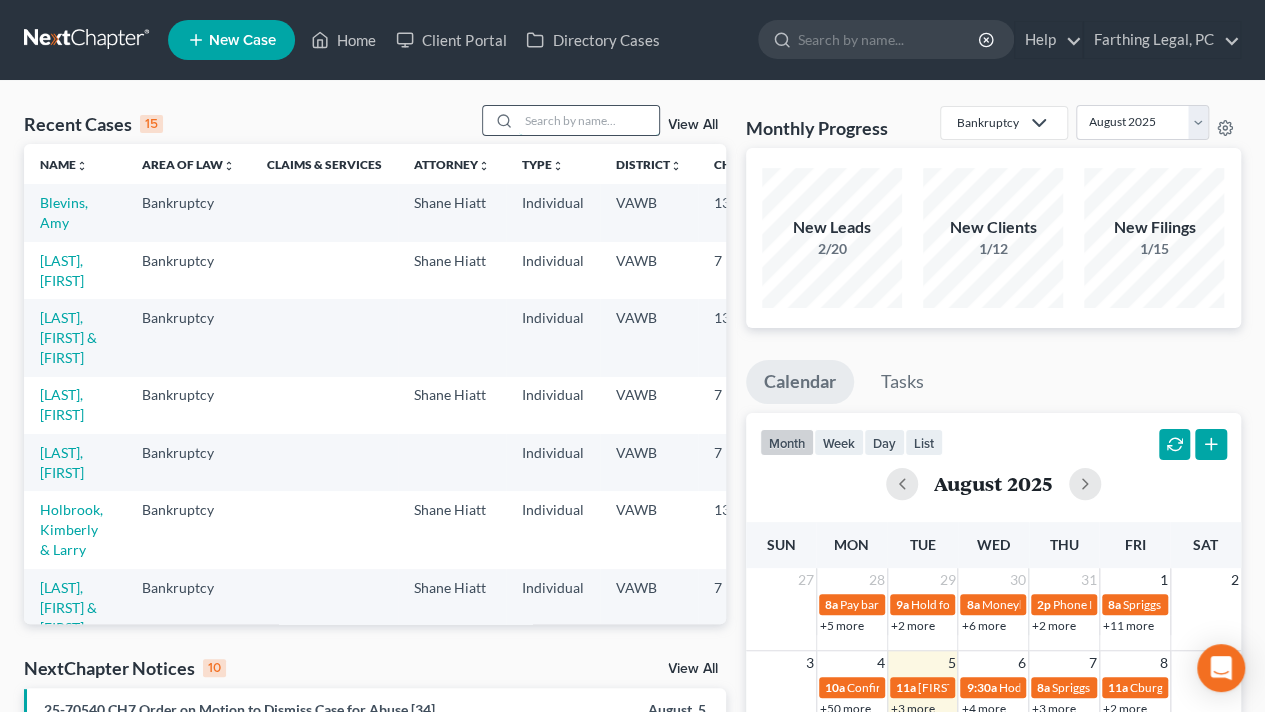 click at bounding box center (589, 120) 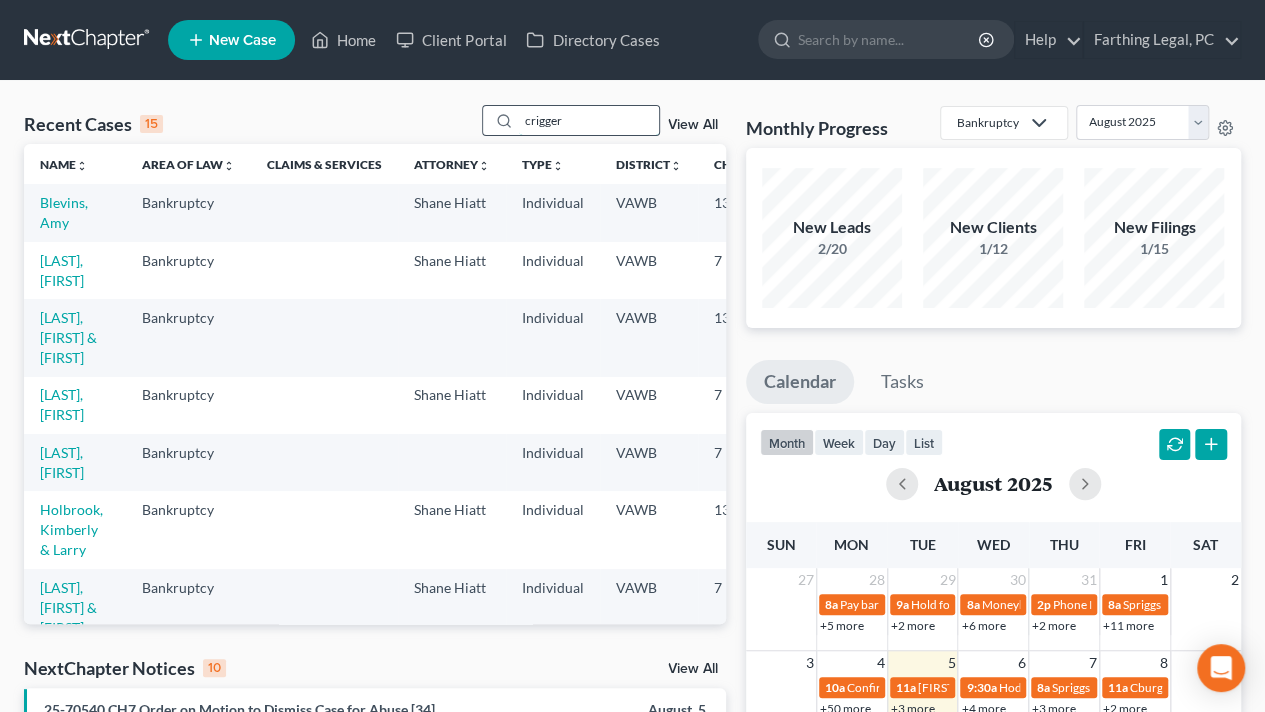 type on "crigger" 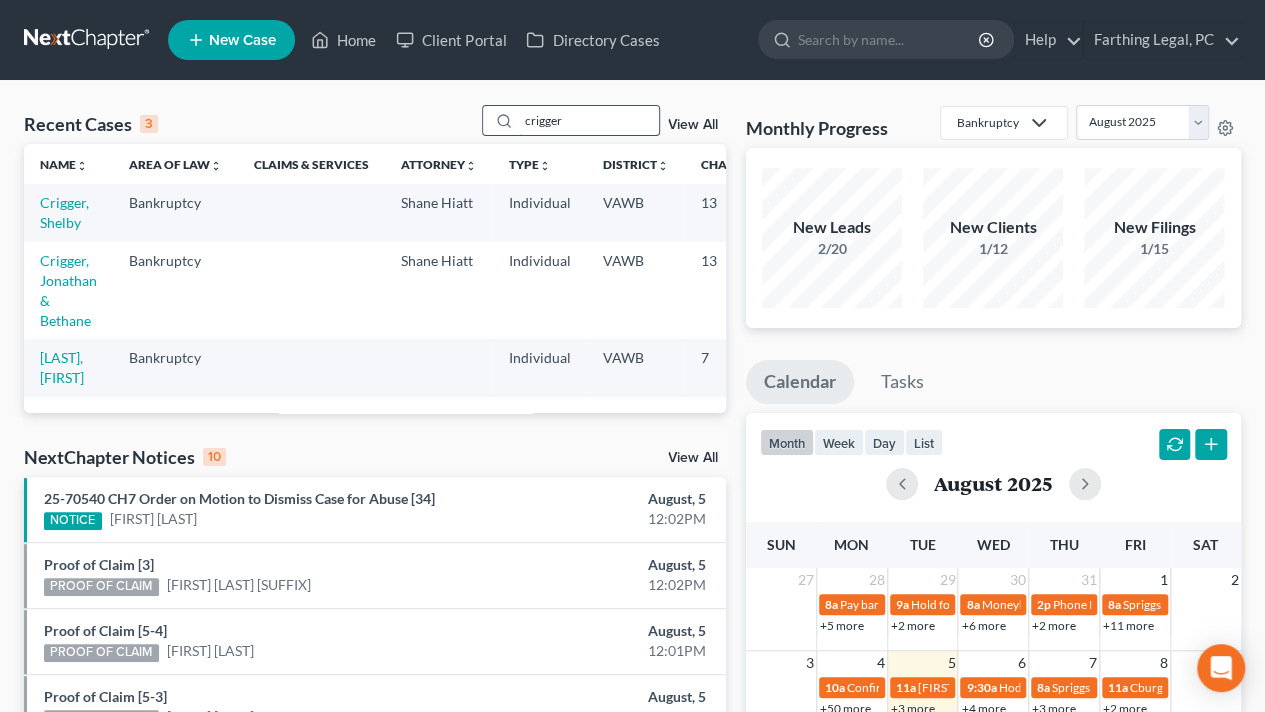 click on "crigger" at bounding box center [589, 120] 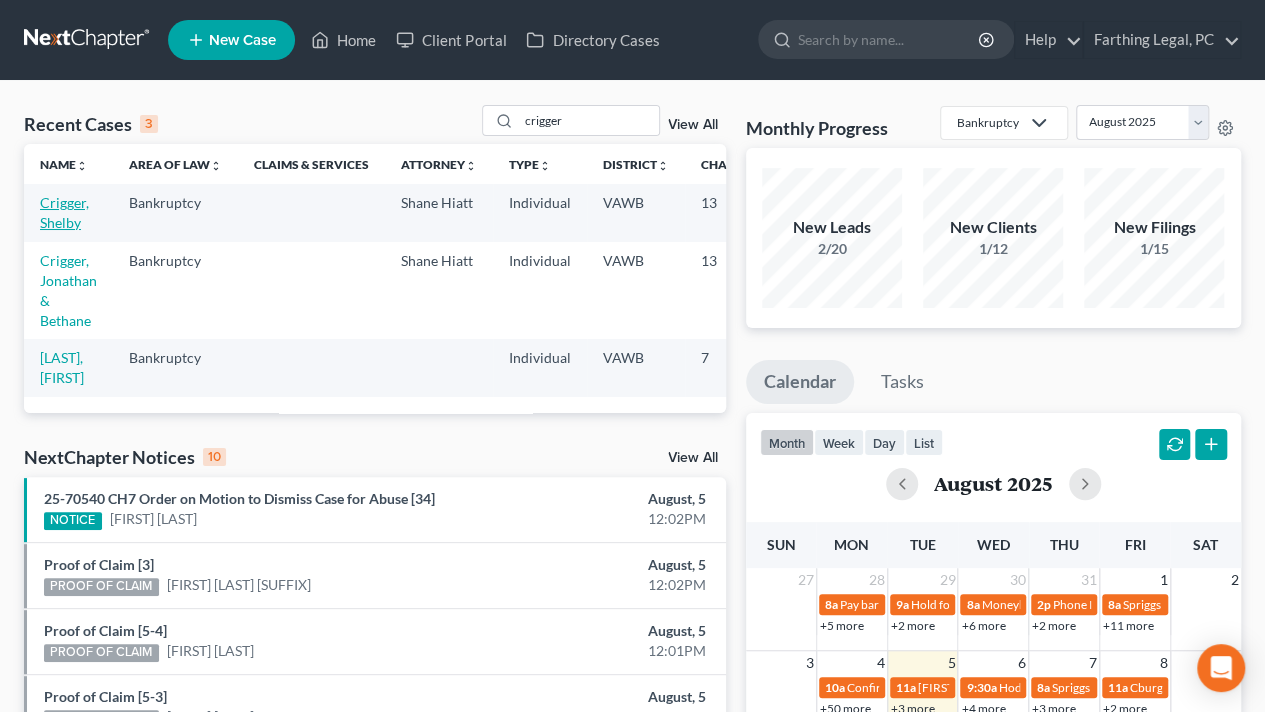 click on "Crigger, Shelby" at bounding box center (64, 212) 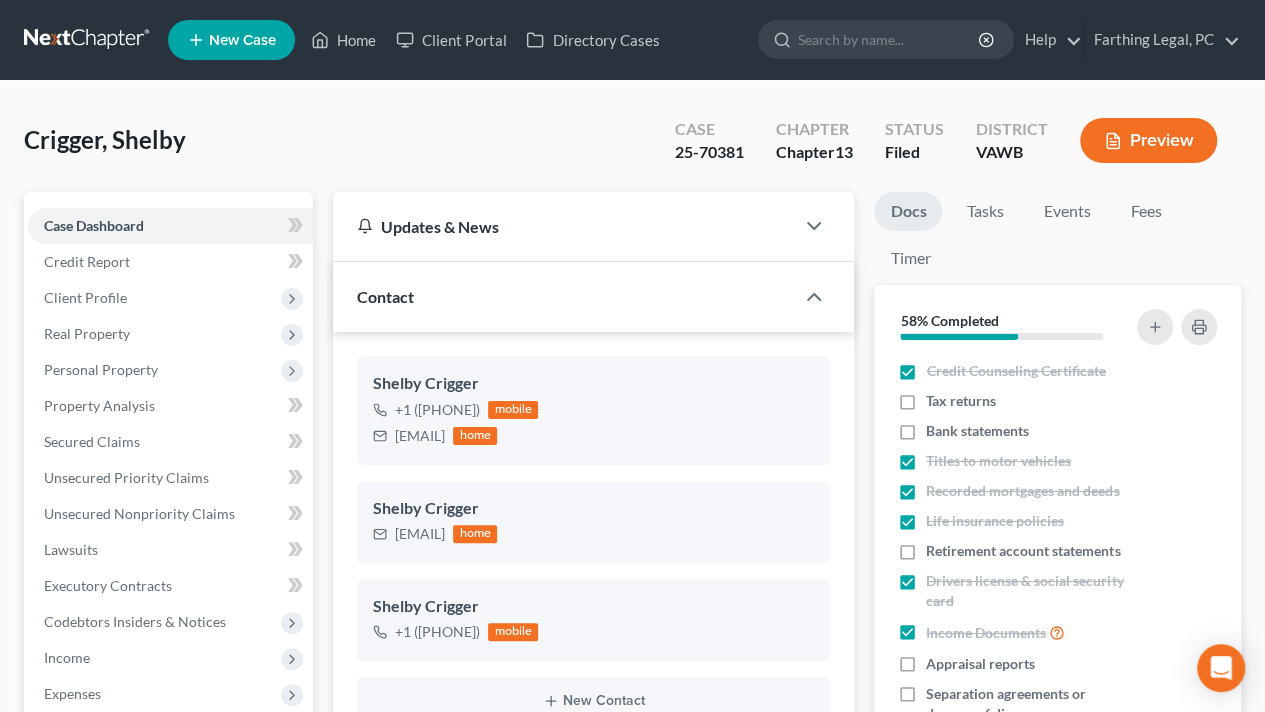 scroll, scrollTop: 1814, scrollLeft: 0, axis: vertical 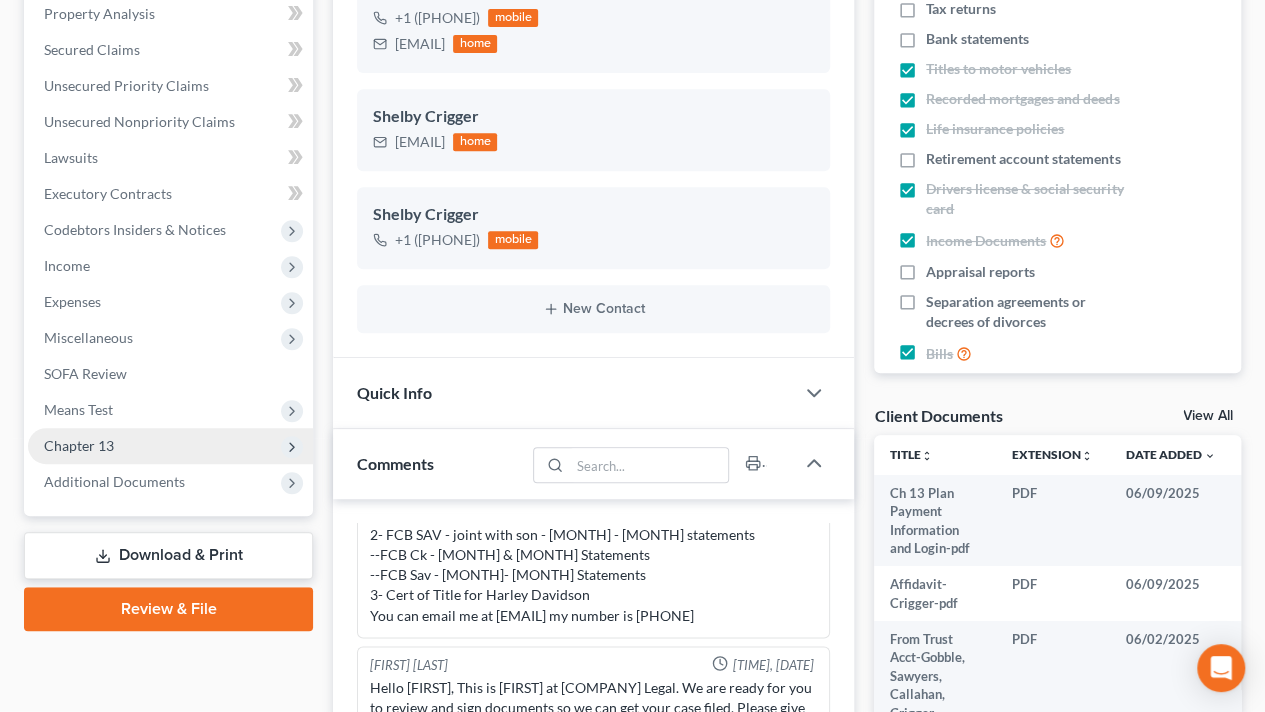click on "Chapter 13" at bounding box center [79, 445] 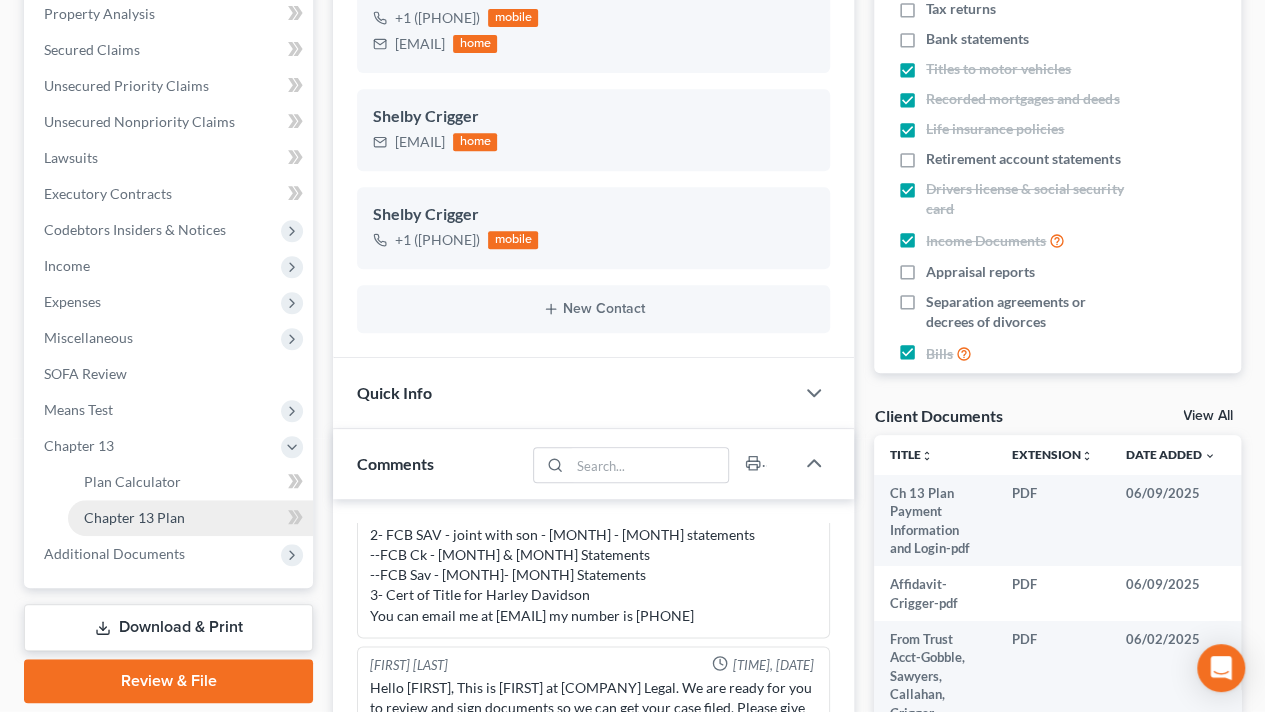 click on "Chapter 13 Plan" at bounding box center [134, 517] 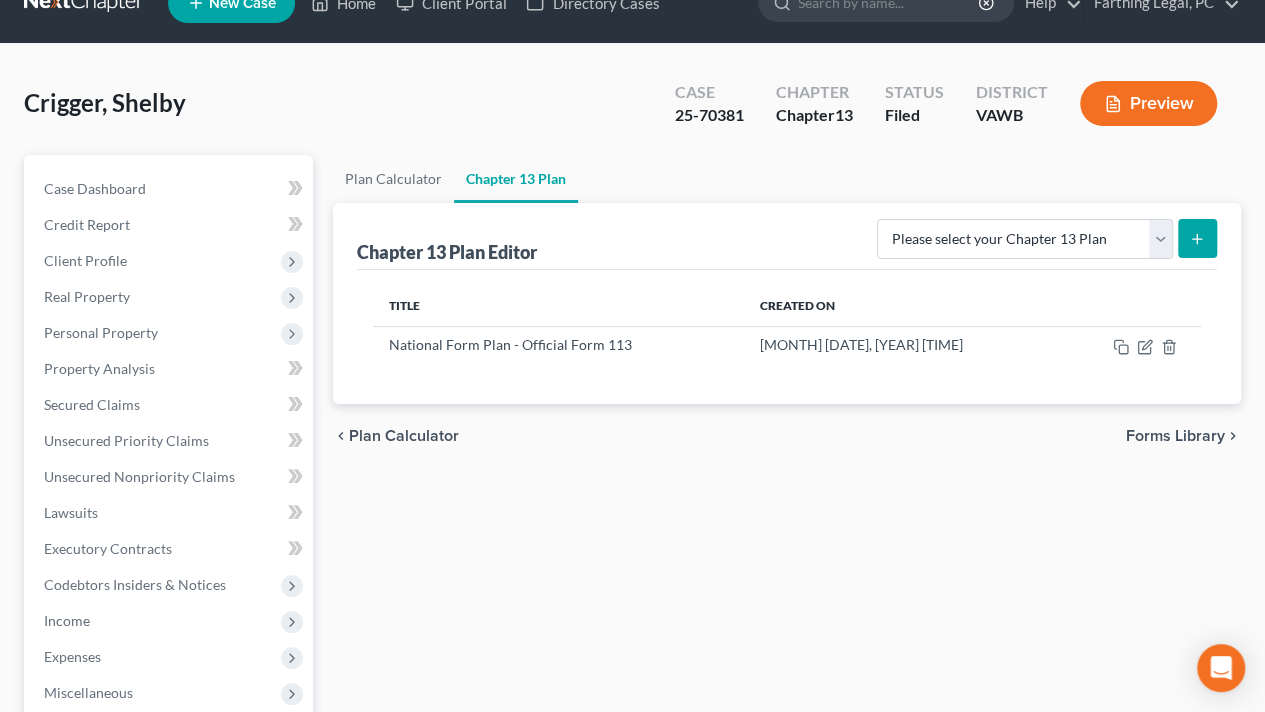 scroll, scrollTop: 0, scrollLeft: 0, axis: both 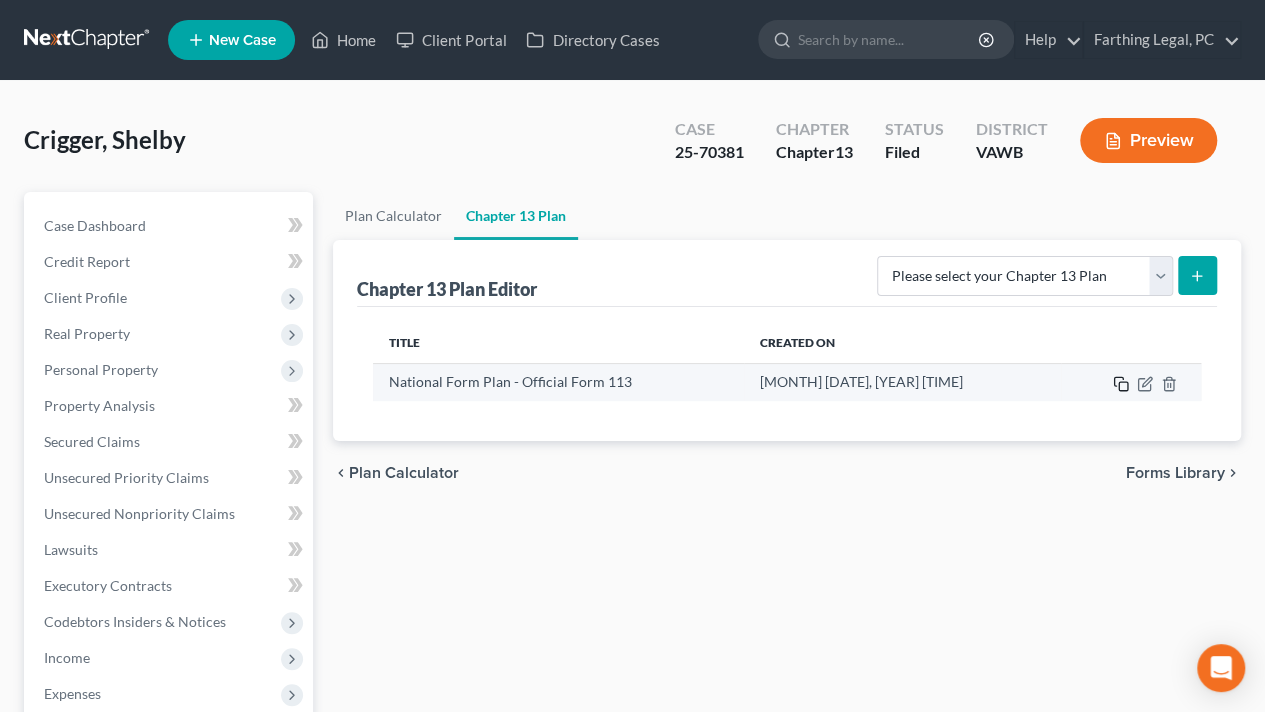 click 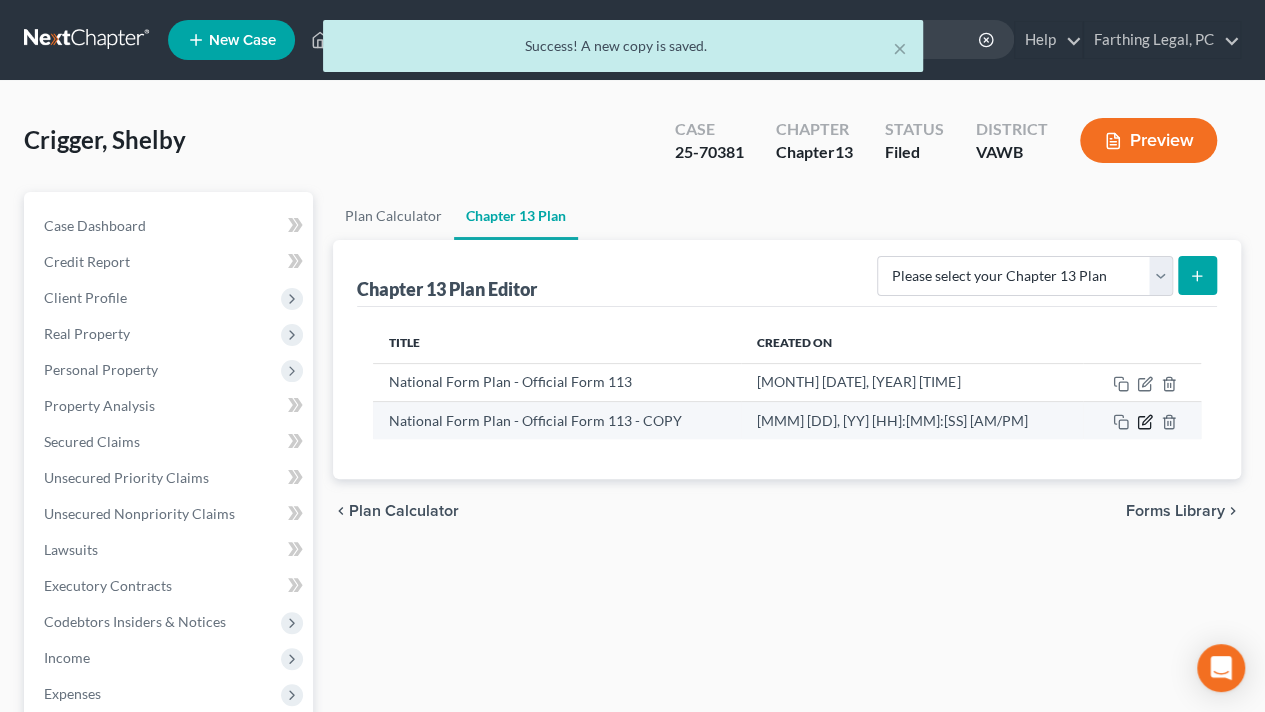 click 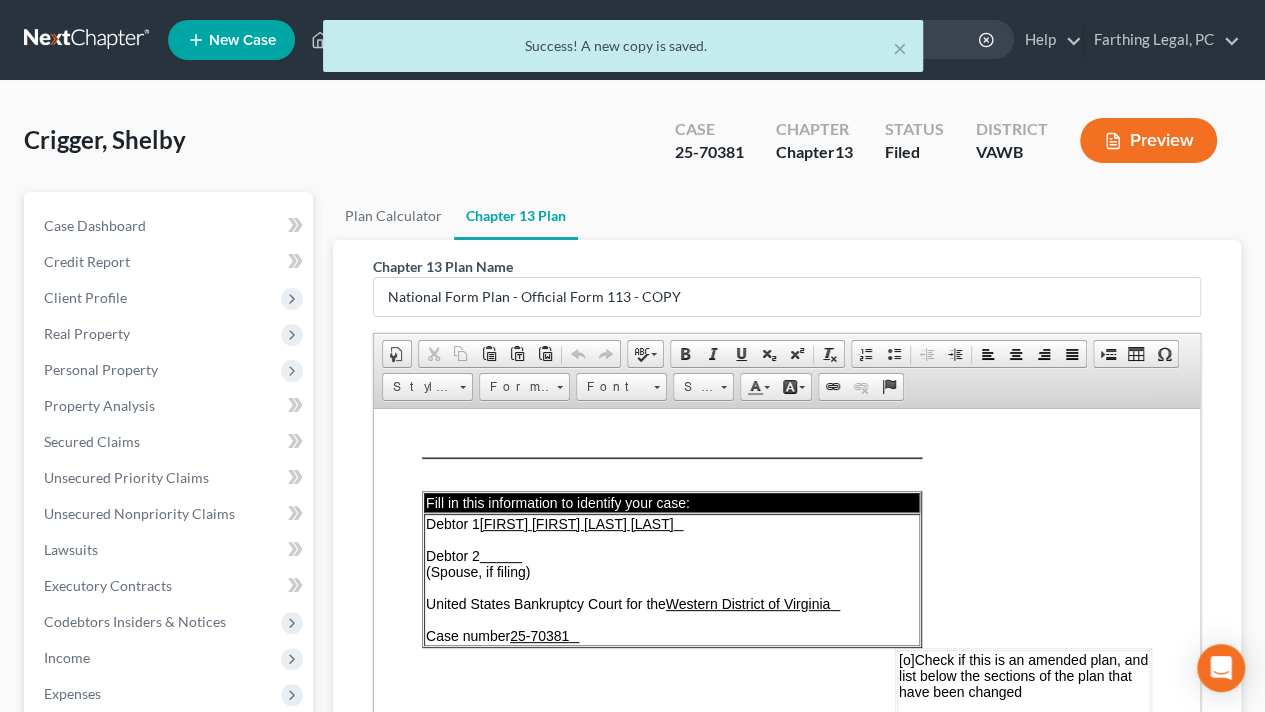 scroll, scrollTop: 0, scrollLeft: 0, axis: both 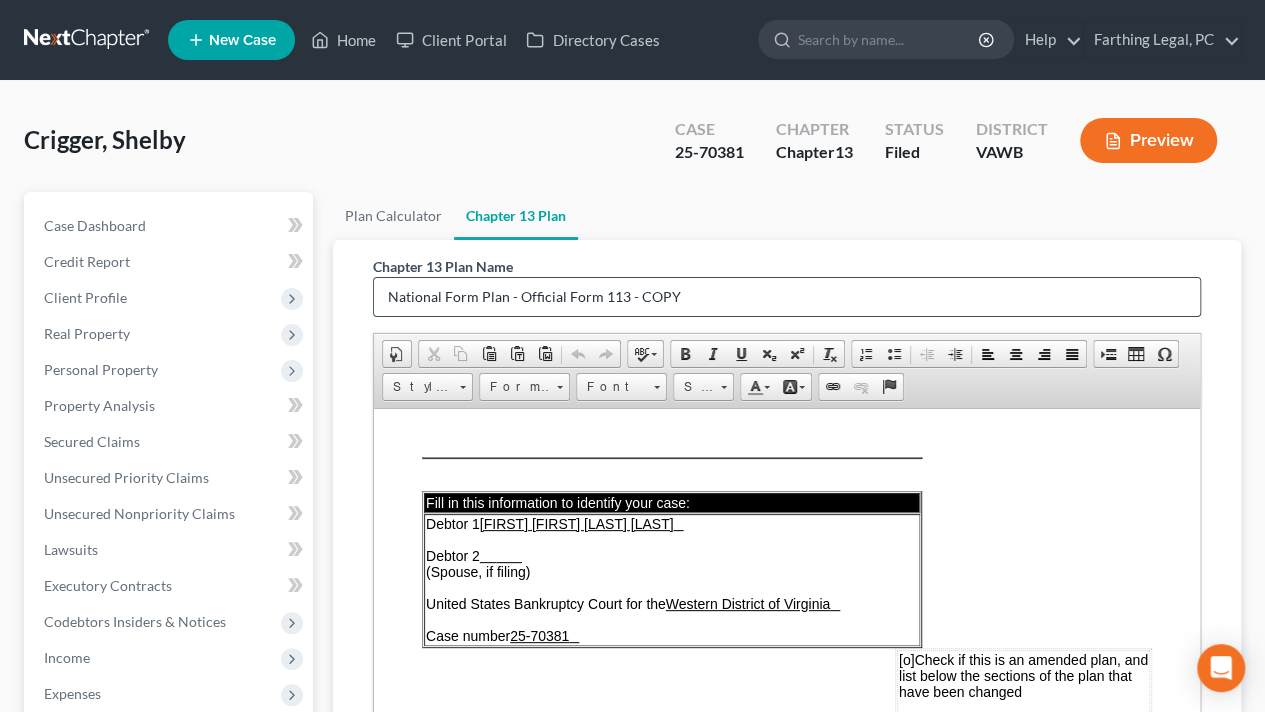 click on "National Form Plan - Official Form 113 - COPY" at bounding box center [787, 297] 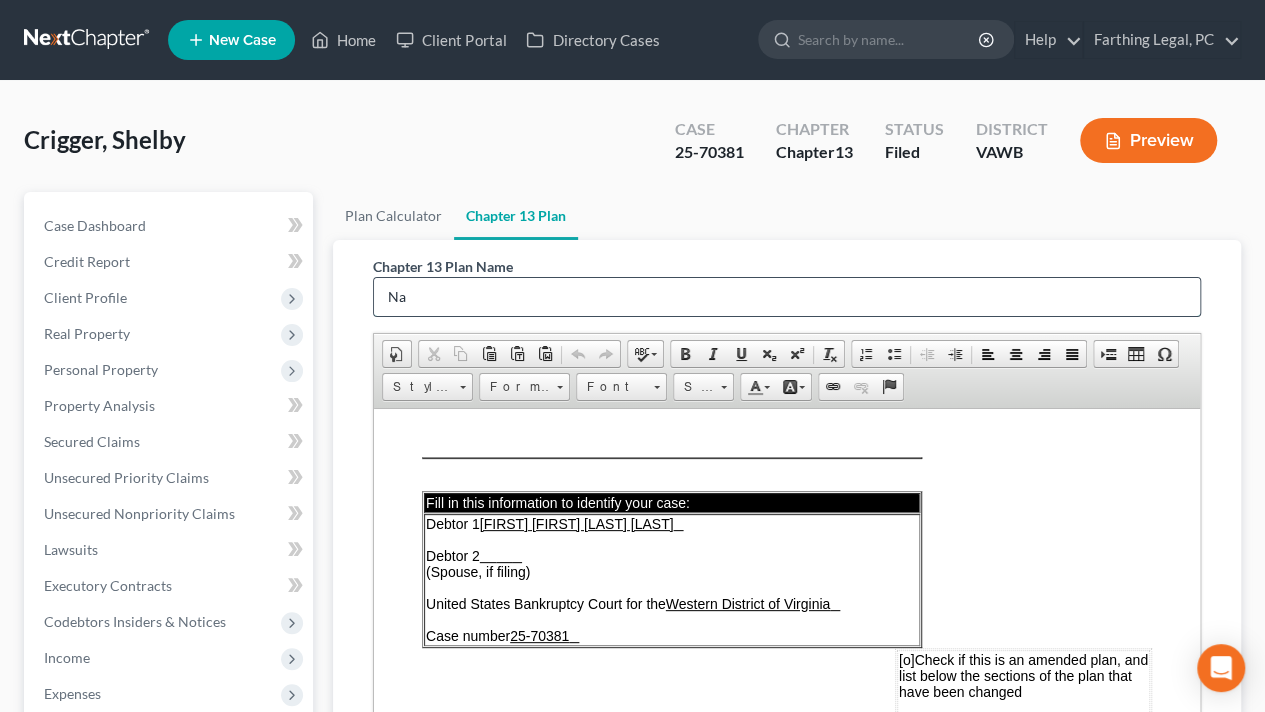type on "N" 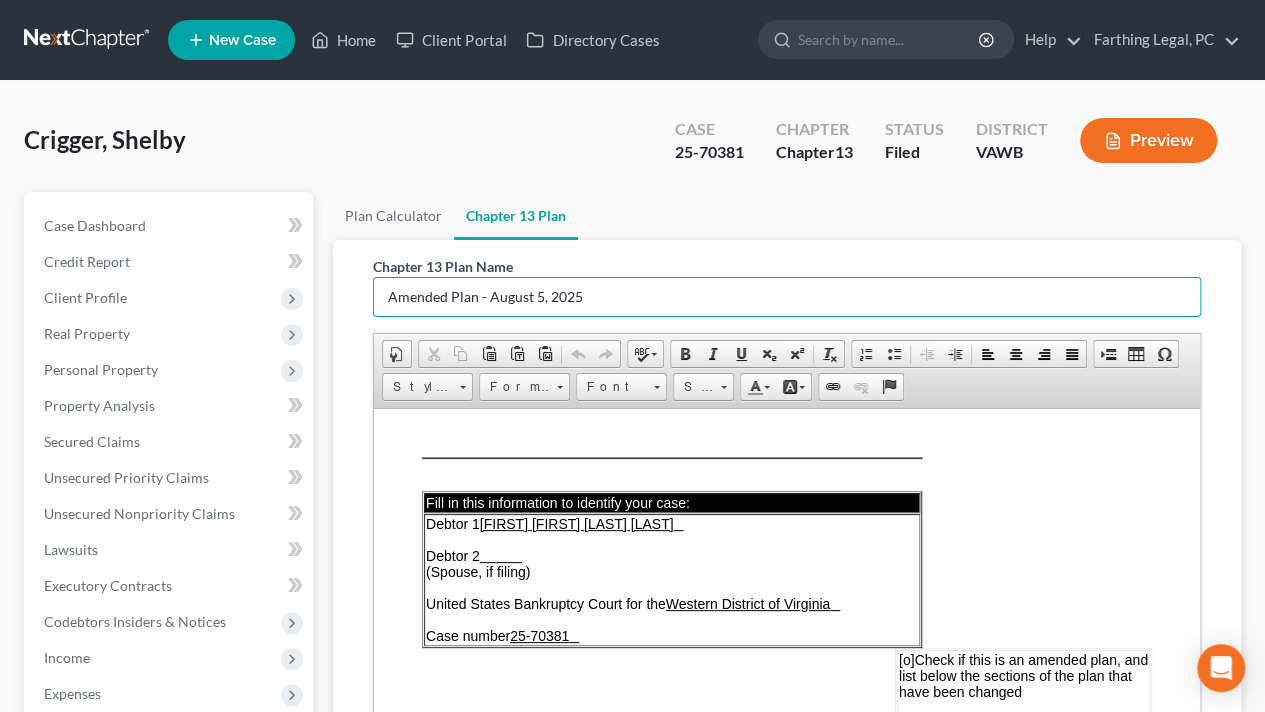 type on "Amended Plan - August 5, 2025" 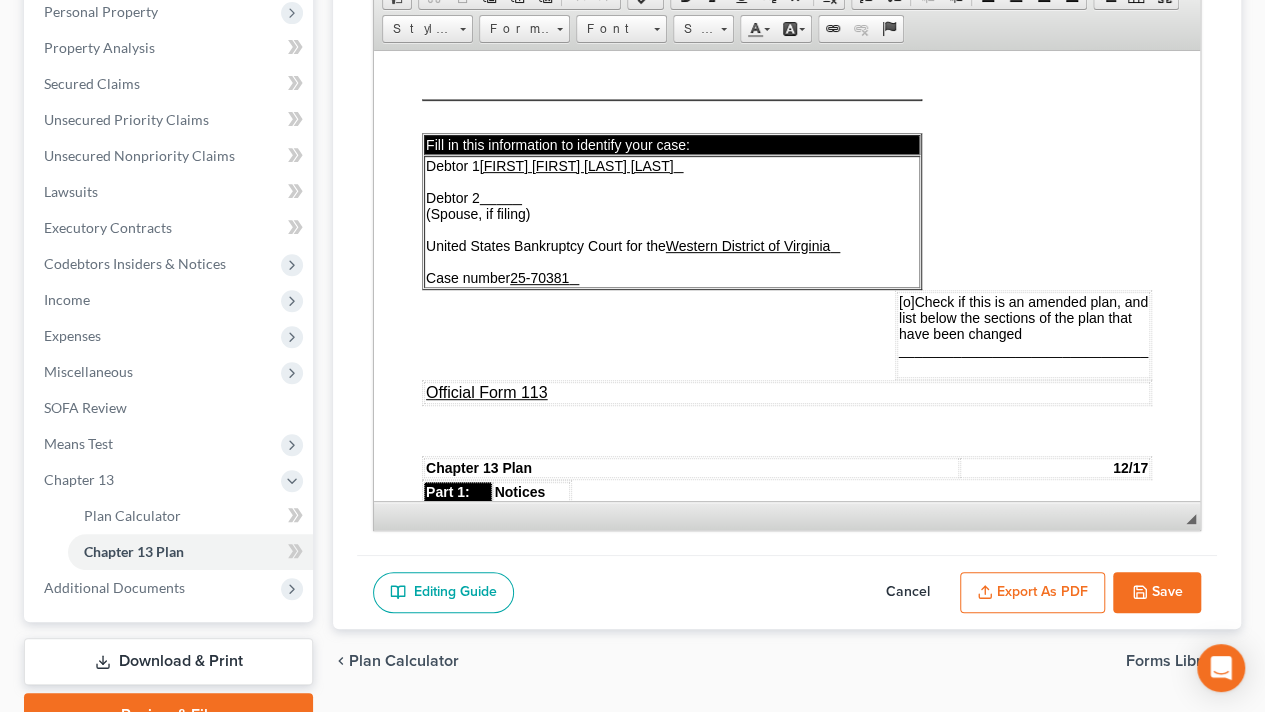 scroll, scrollTop: 456, scrollLeft: 0, axis: vertical 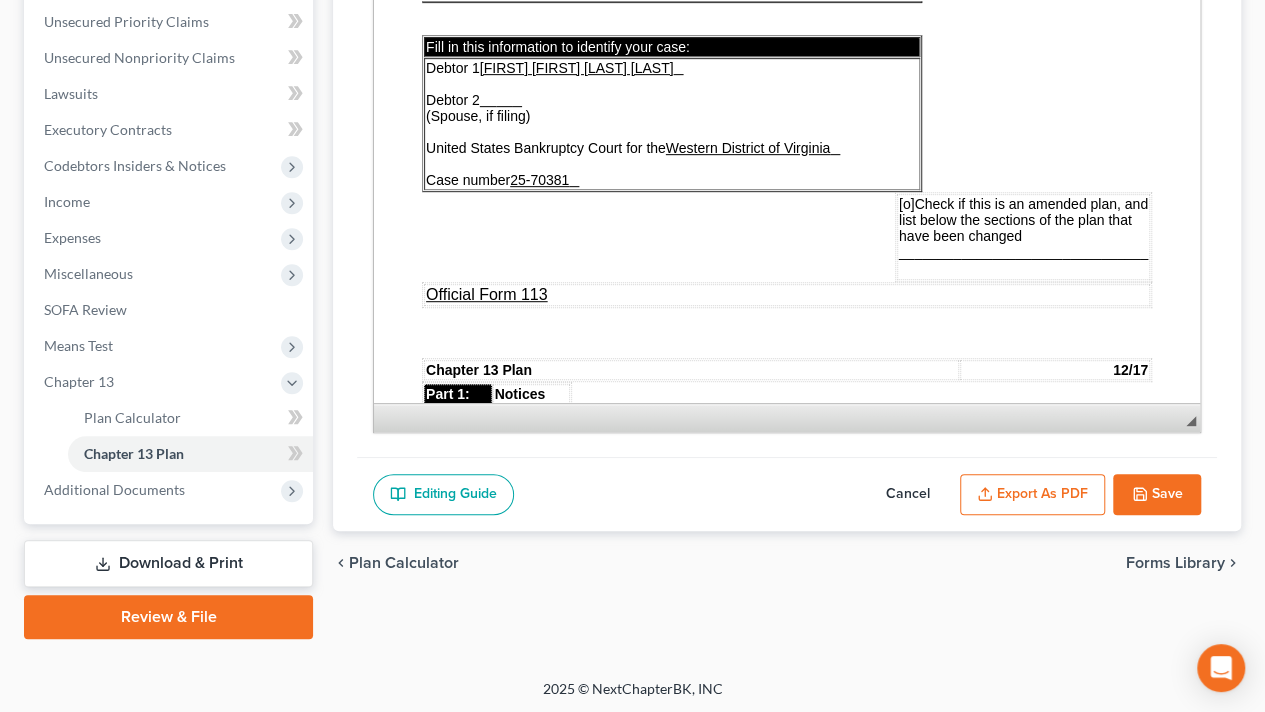 click on "Save" at bounding box center (1157, 495) 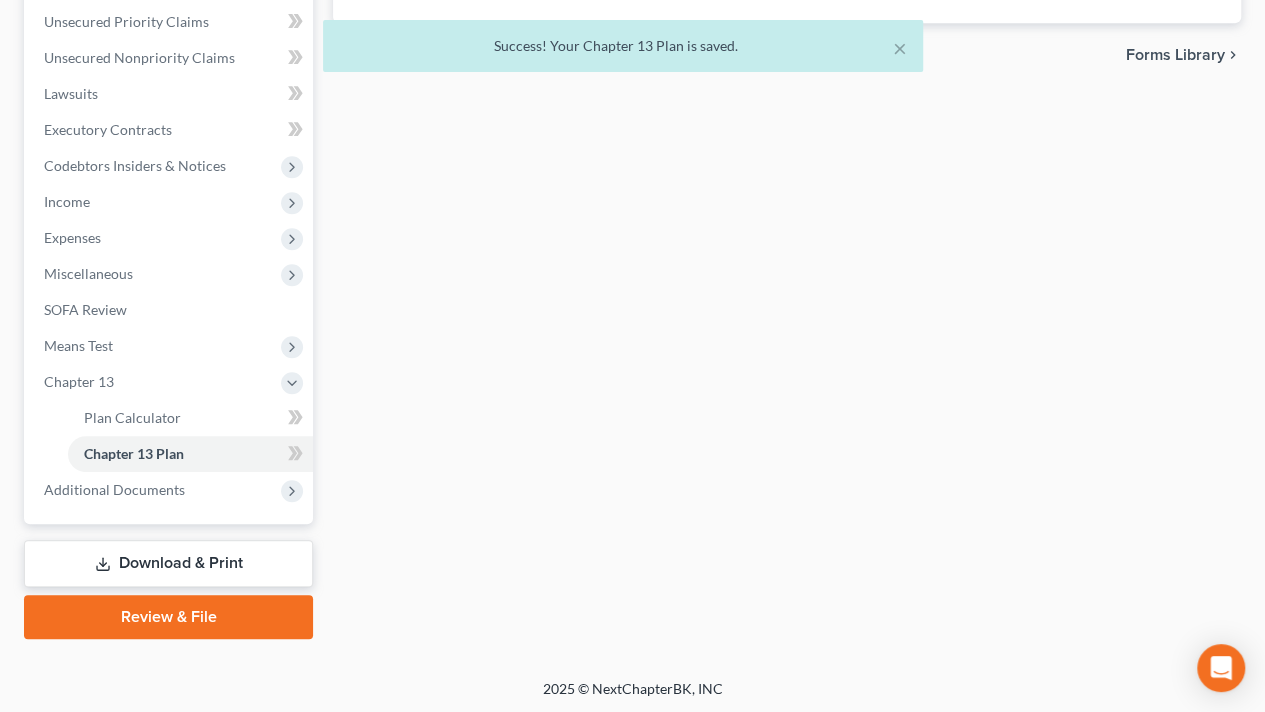 scroll, scrollTop: 0, scrollLeft: 0, axis: both 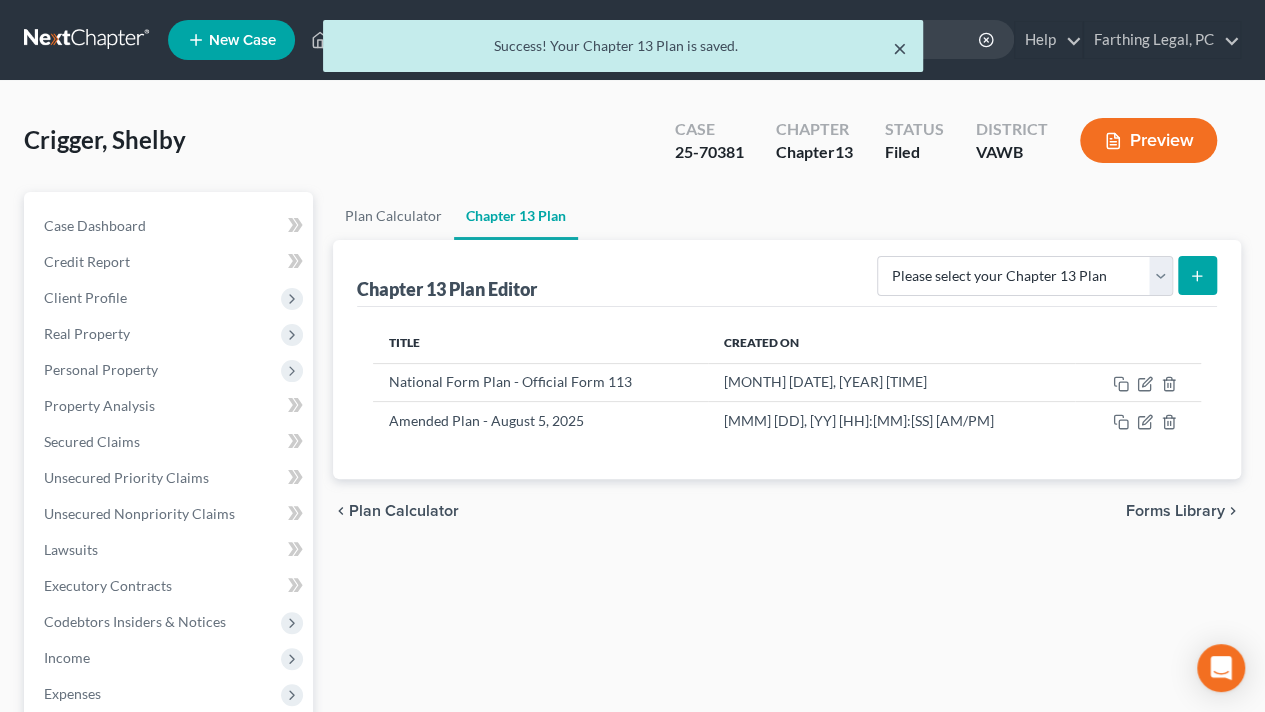 click on "×" at bounding box center [900, 48] 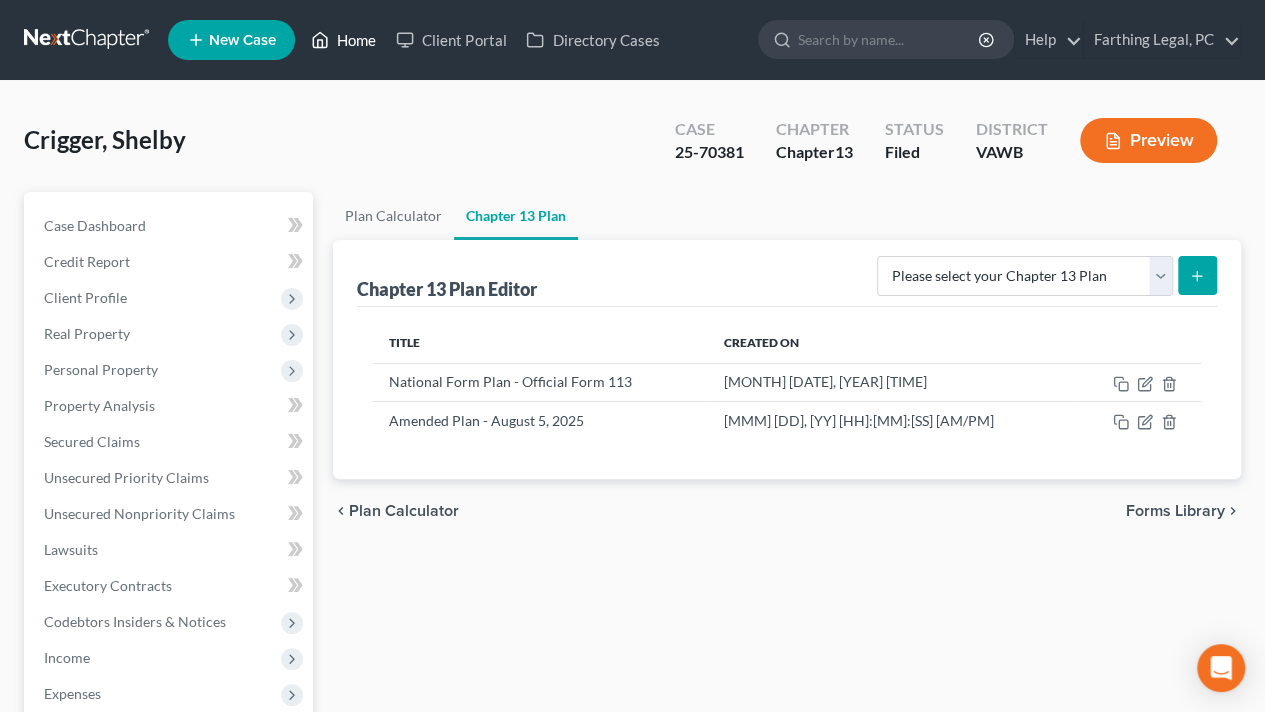 click on "Home" at bounding box center [343, 40] 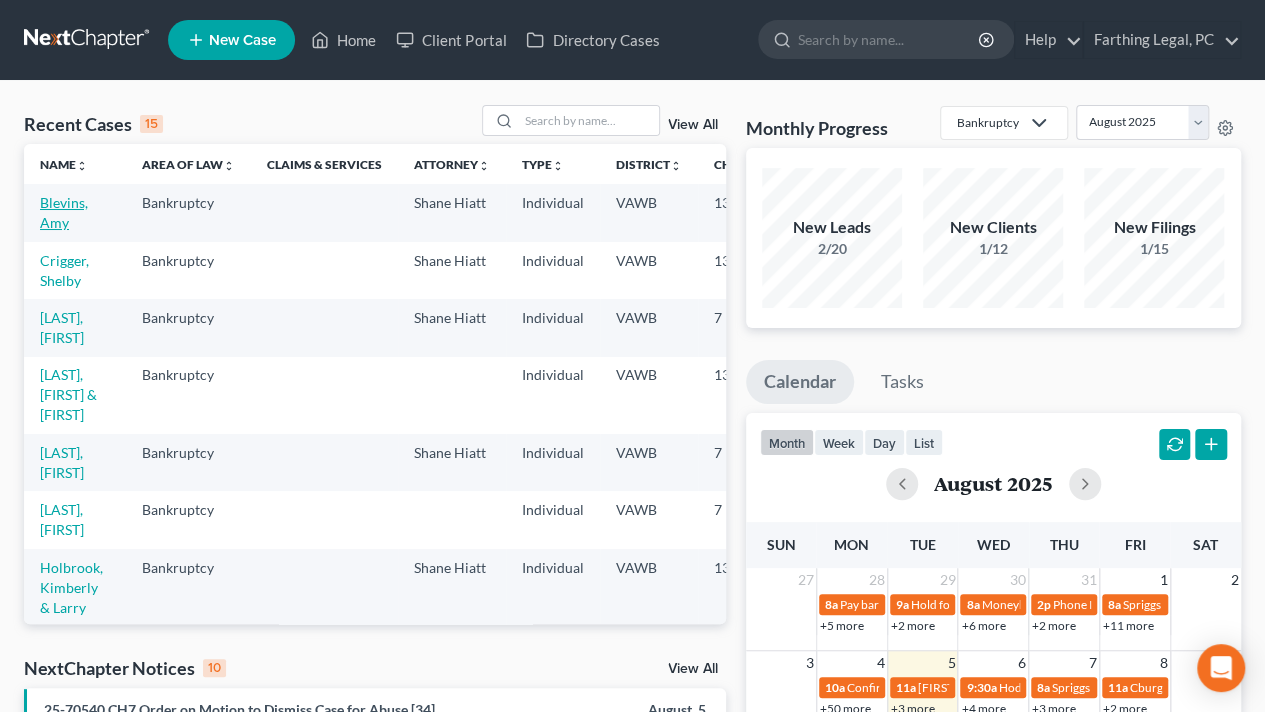 click on "Blevins, Amy" at bounding box center (64, 212) 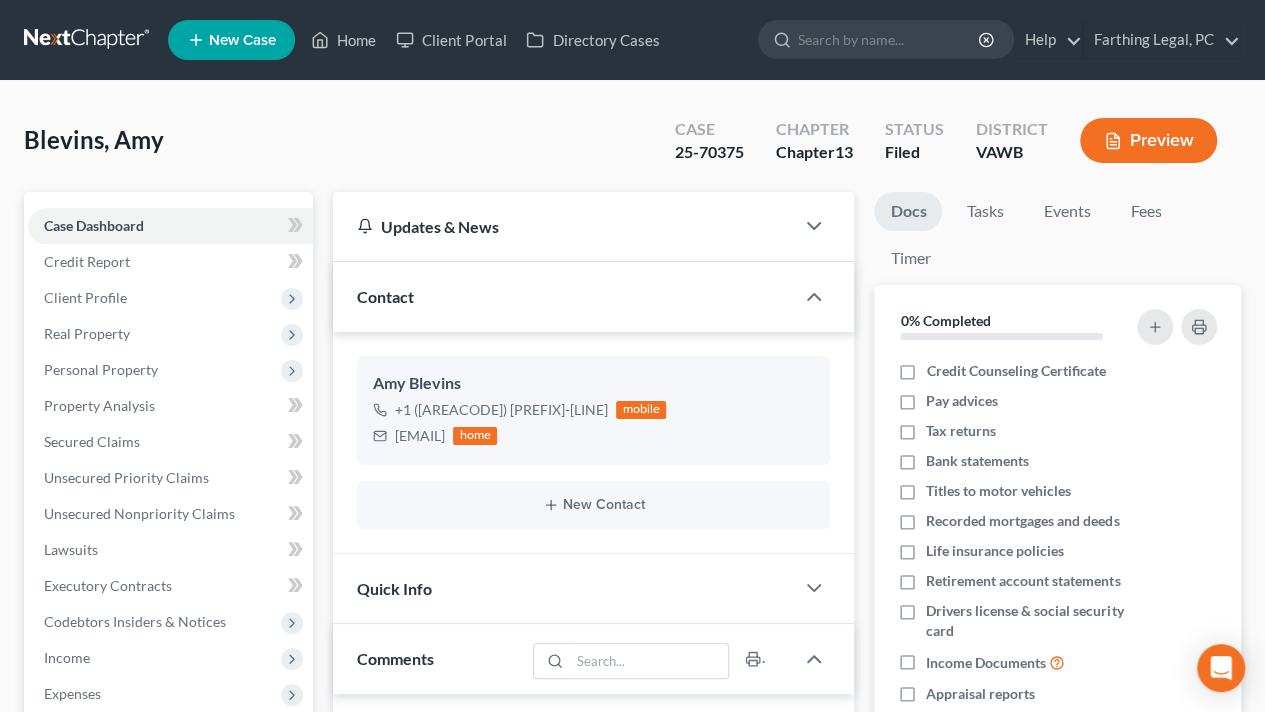 scroll, scrollTop: 1275, scrollLeft: 0, axis: vertical 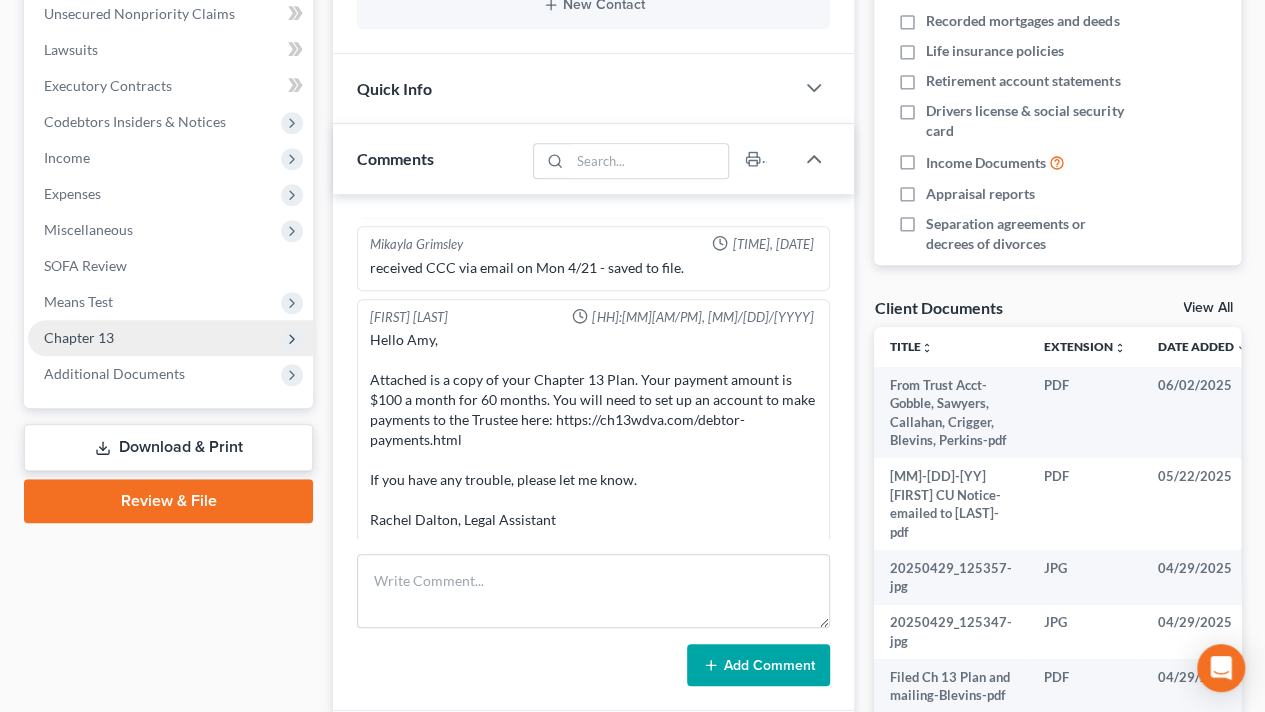 click on "Chapter 13" at bounding box center [79, 337] 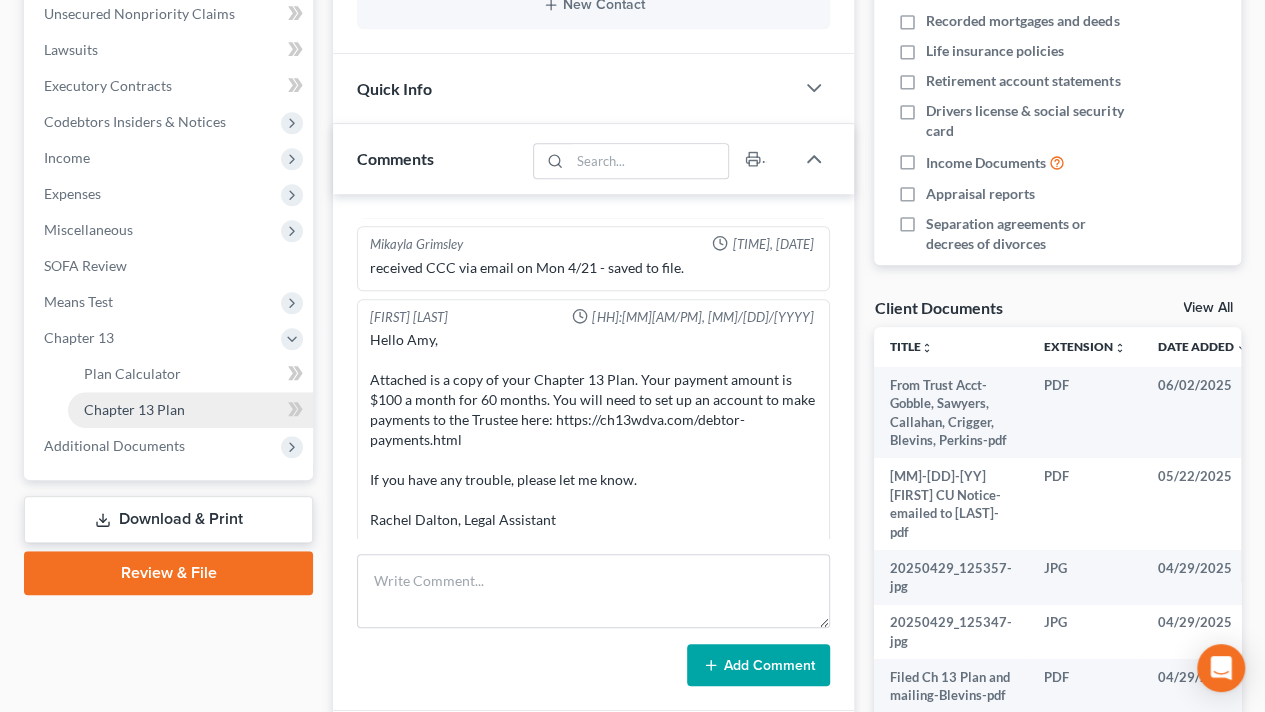 click on "Chapter 13 Plan" at bounding box center [134, 409] 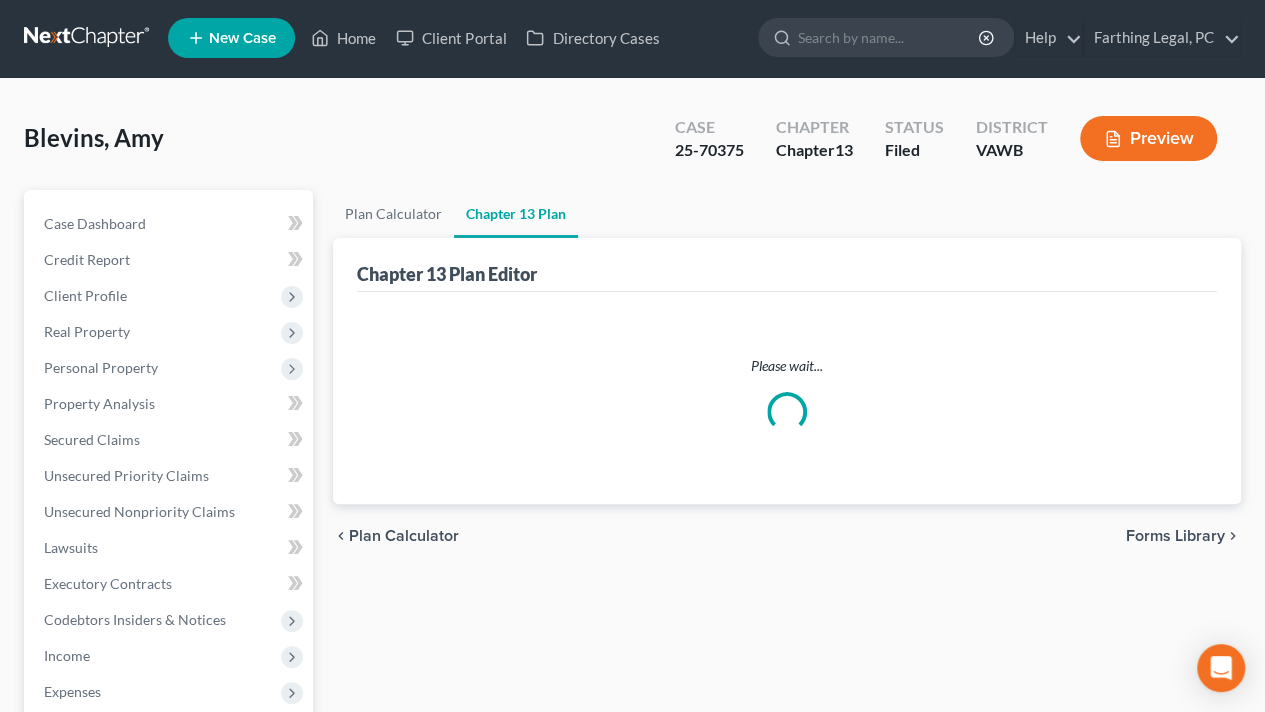 scroll, scrollTop: 0, scrollLeft: 0, axis: both 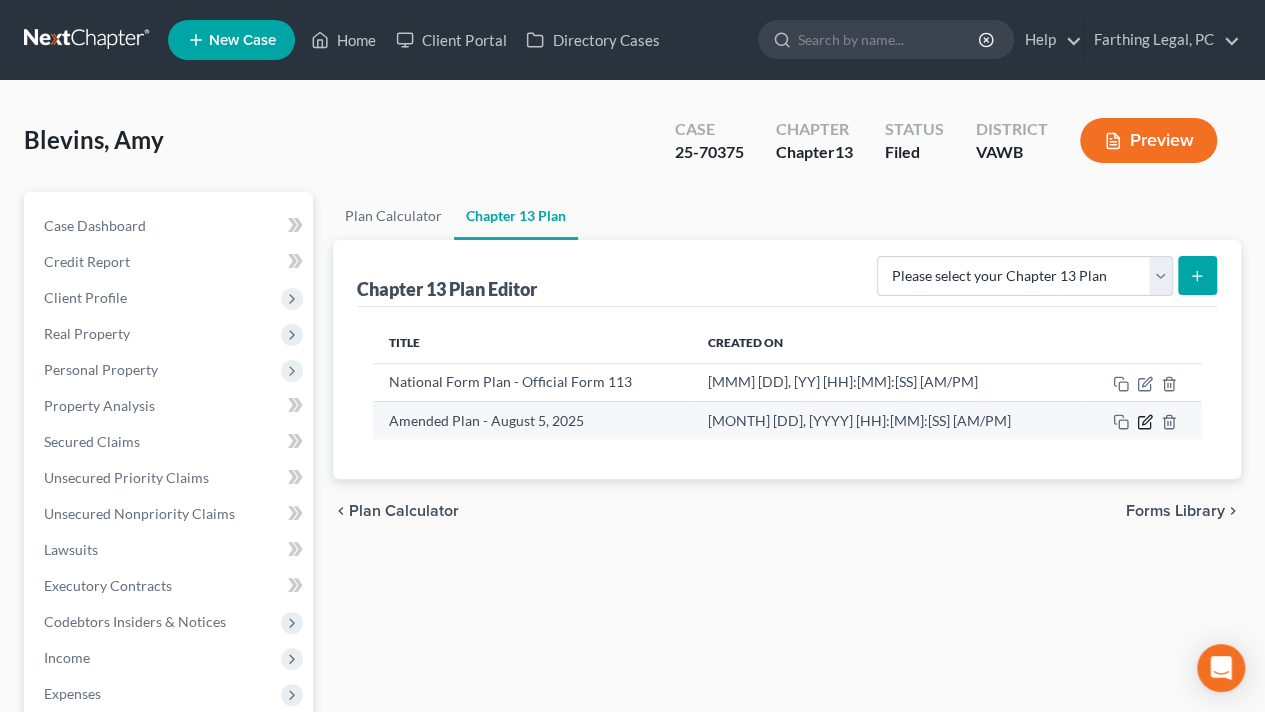 click 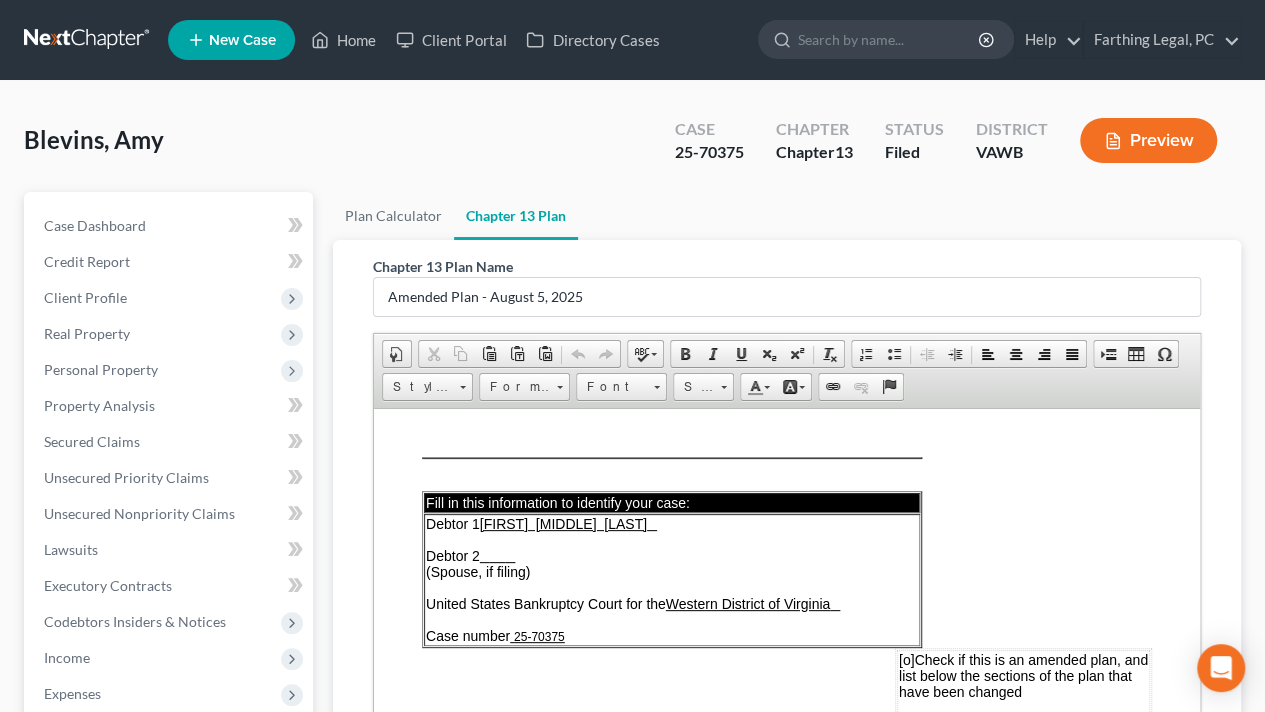 scroll, scrollTop: 0, scrollLeft: 0, axis: both 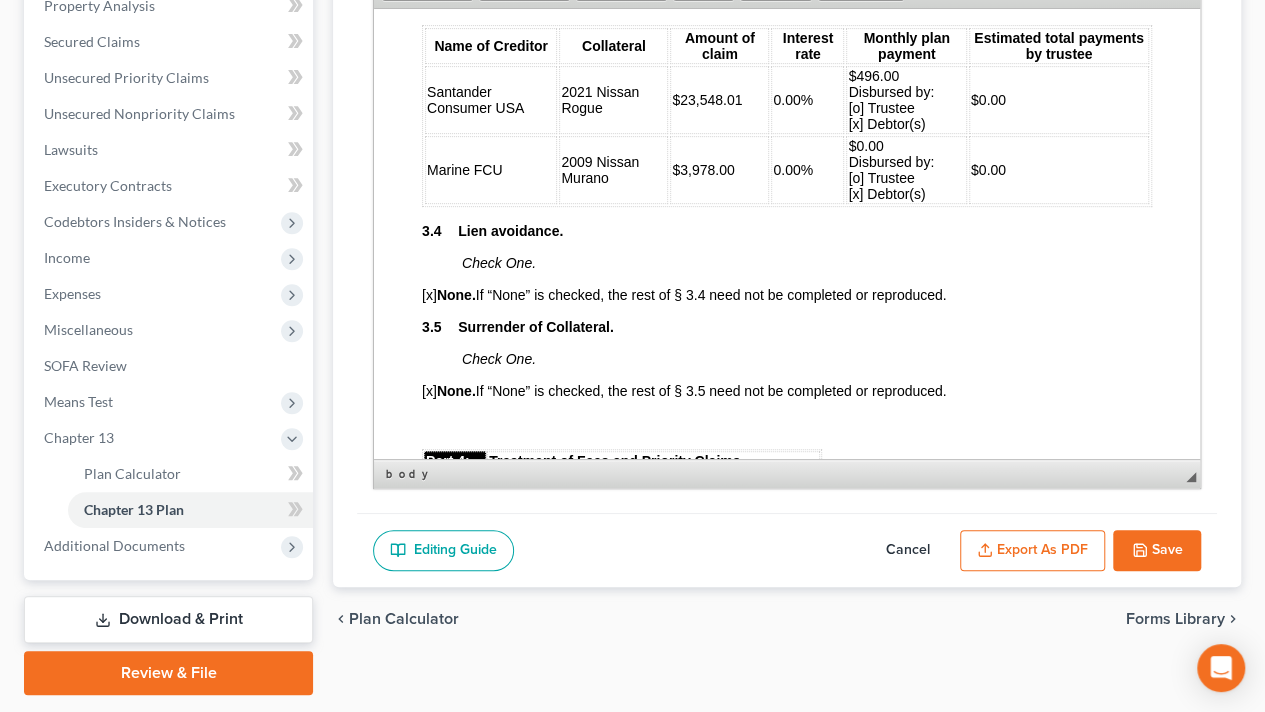 click on "$0.00" at bounding box center (1059, 169) 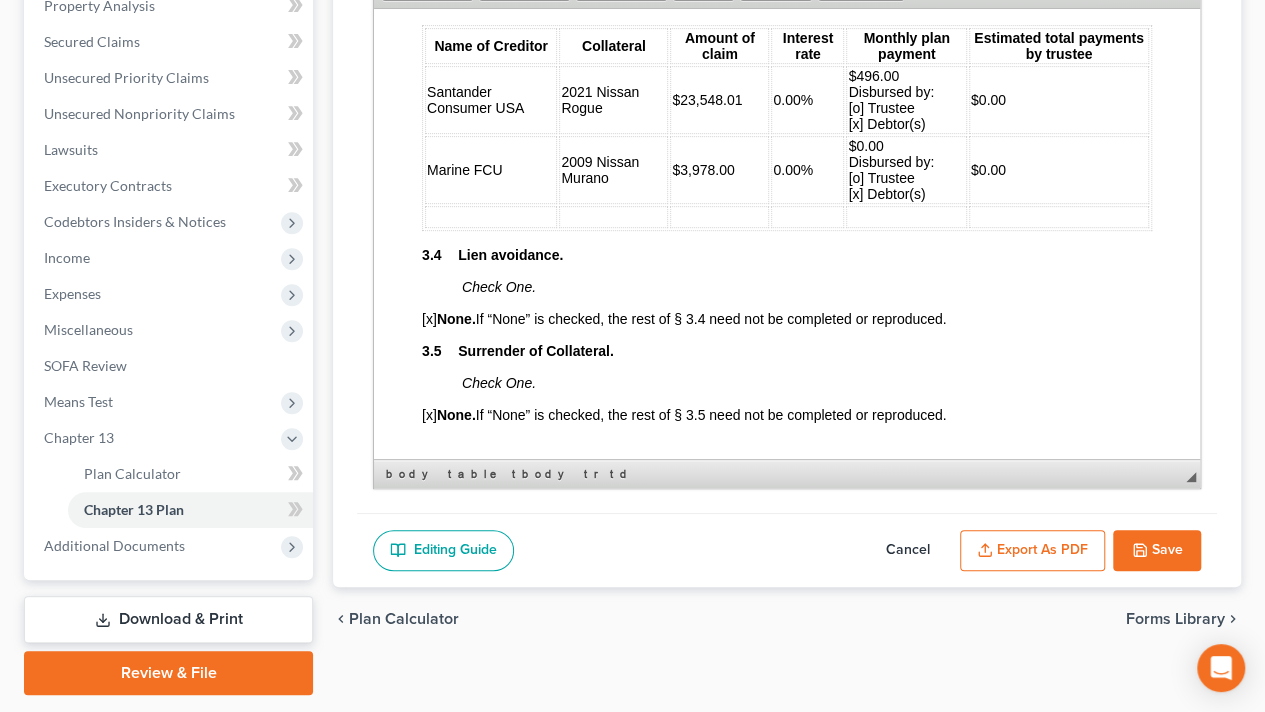 type 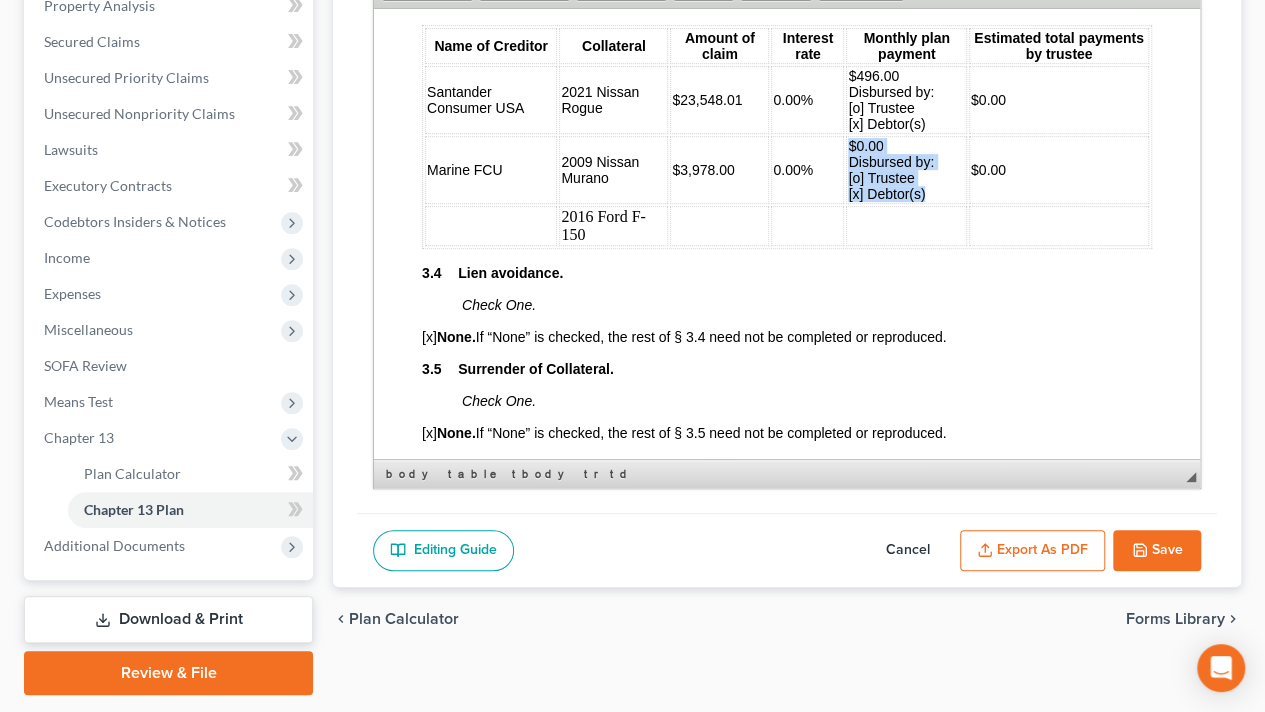 drag, startPoint x: 934, startPoint y: 205, endPoint x: 840, endPoint y: 163, distance: 102.9563 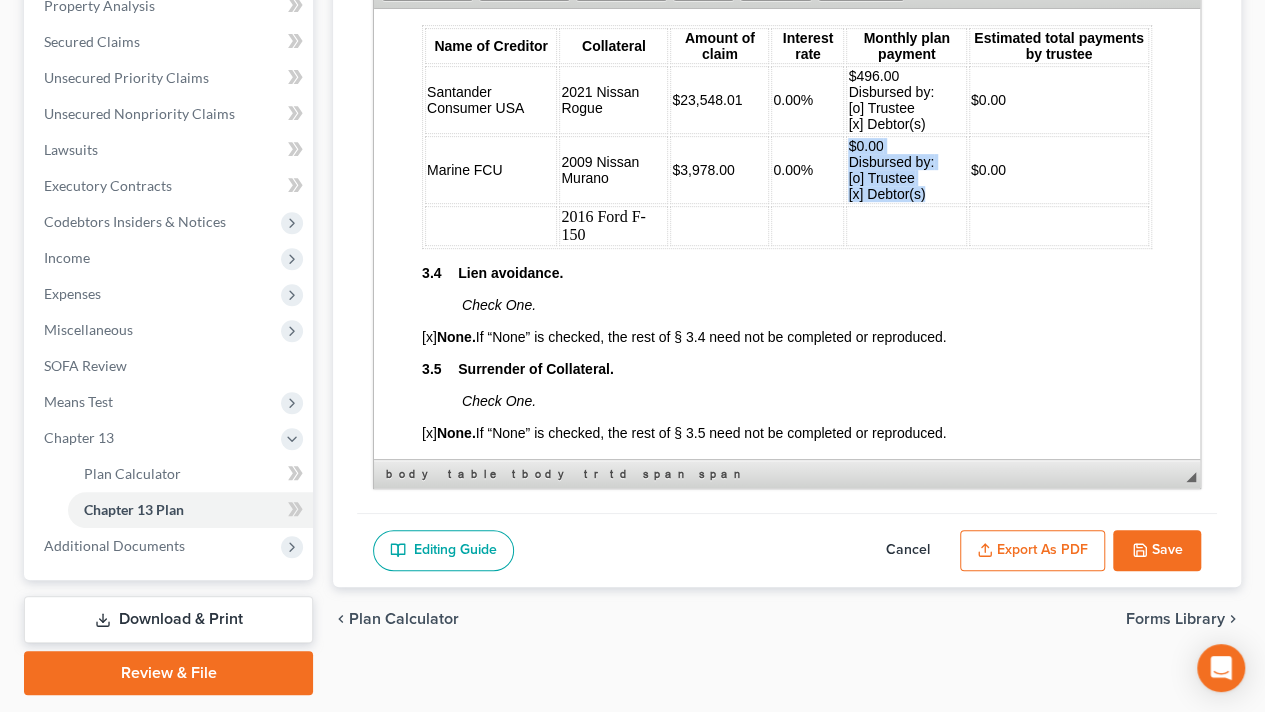 copy on "$0.00 Disbursed by: [o] Trustee [x] Debtor(s)" 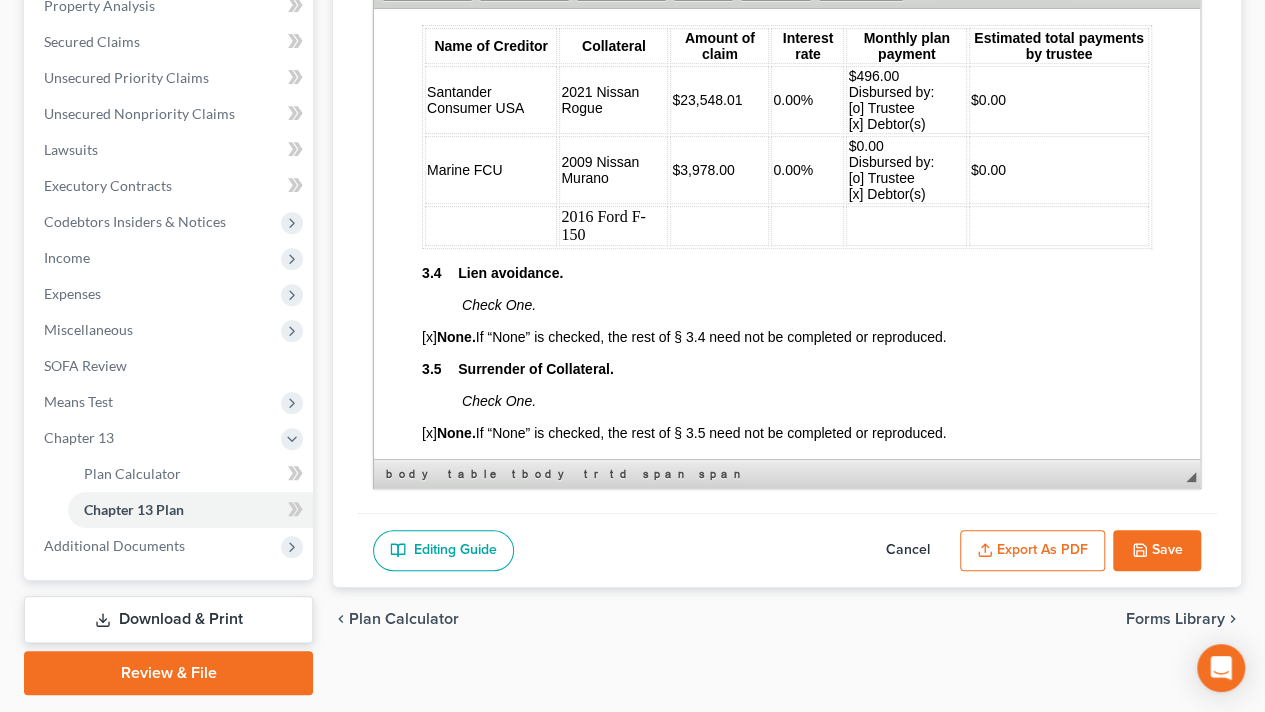 click at bounding box center (906, 225) 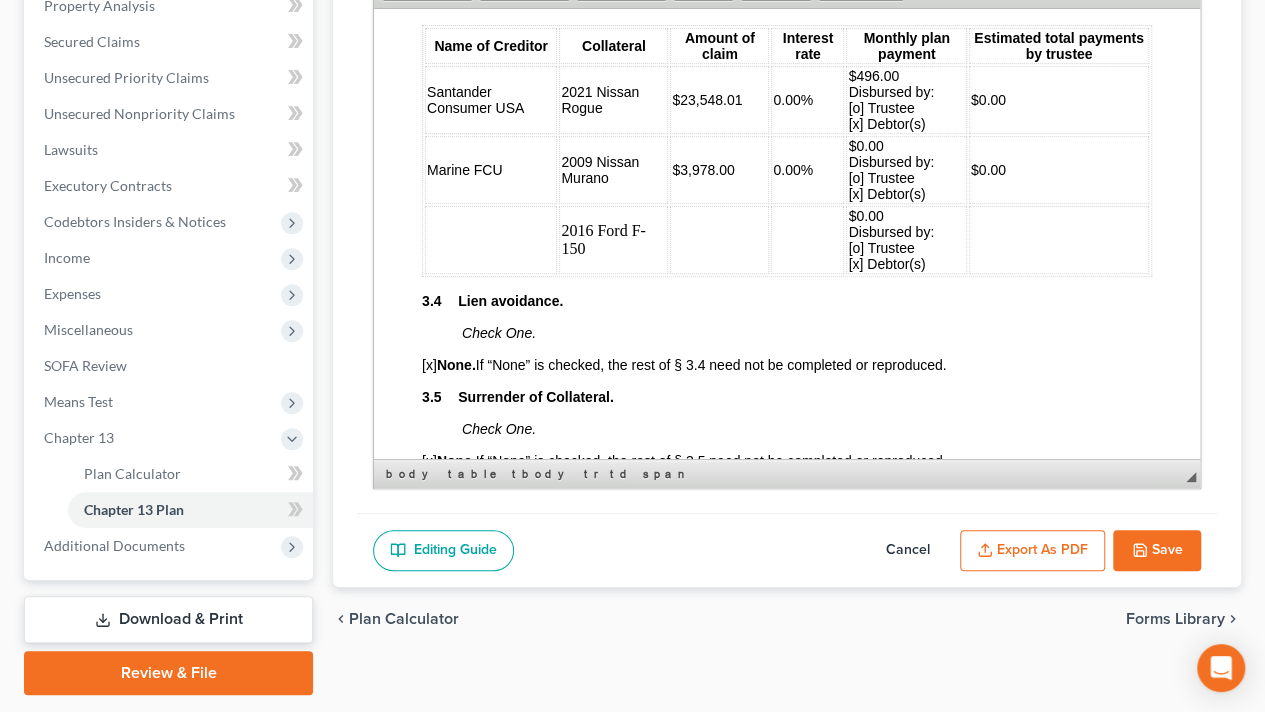 click at bounding box center [1059, 239] 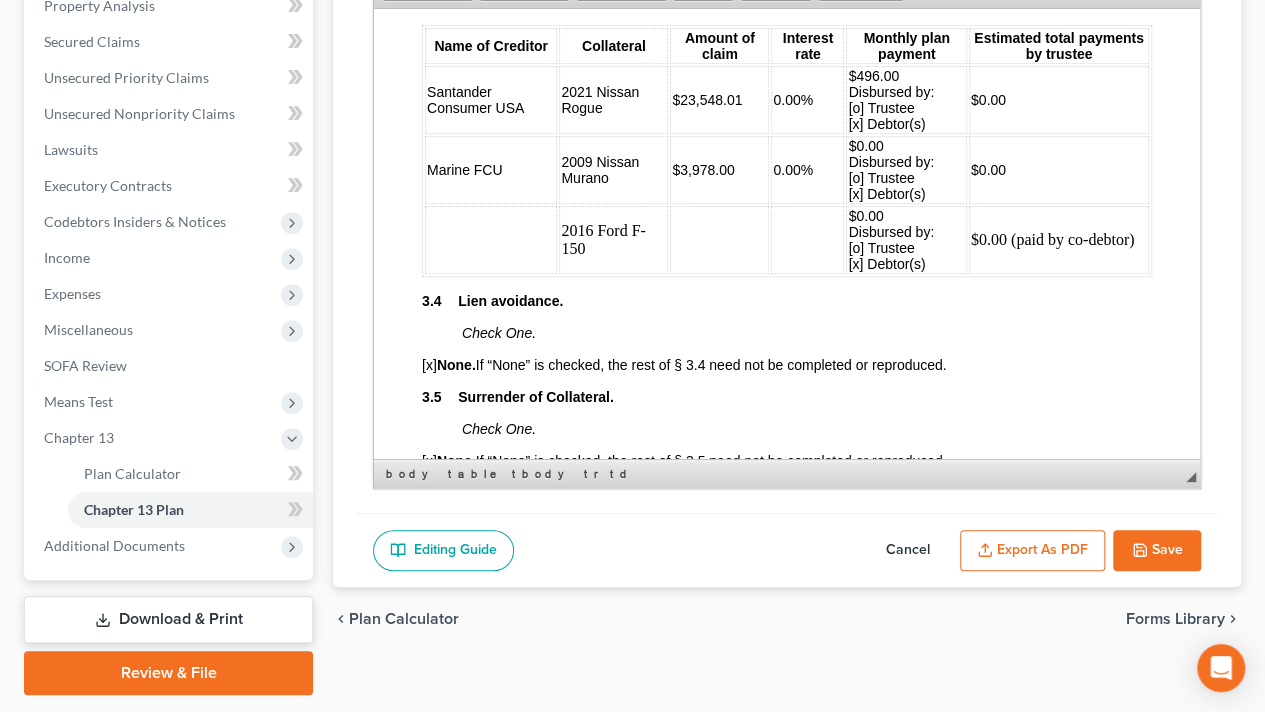click on "Save" at bounding box center [1157, 551] 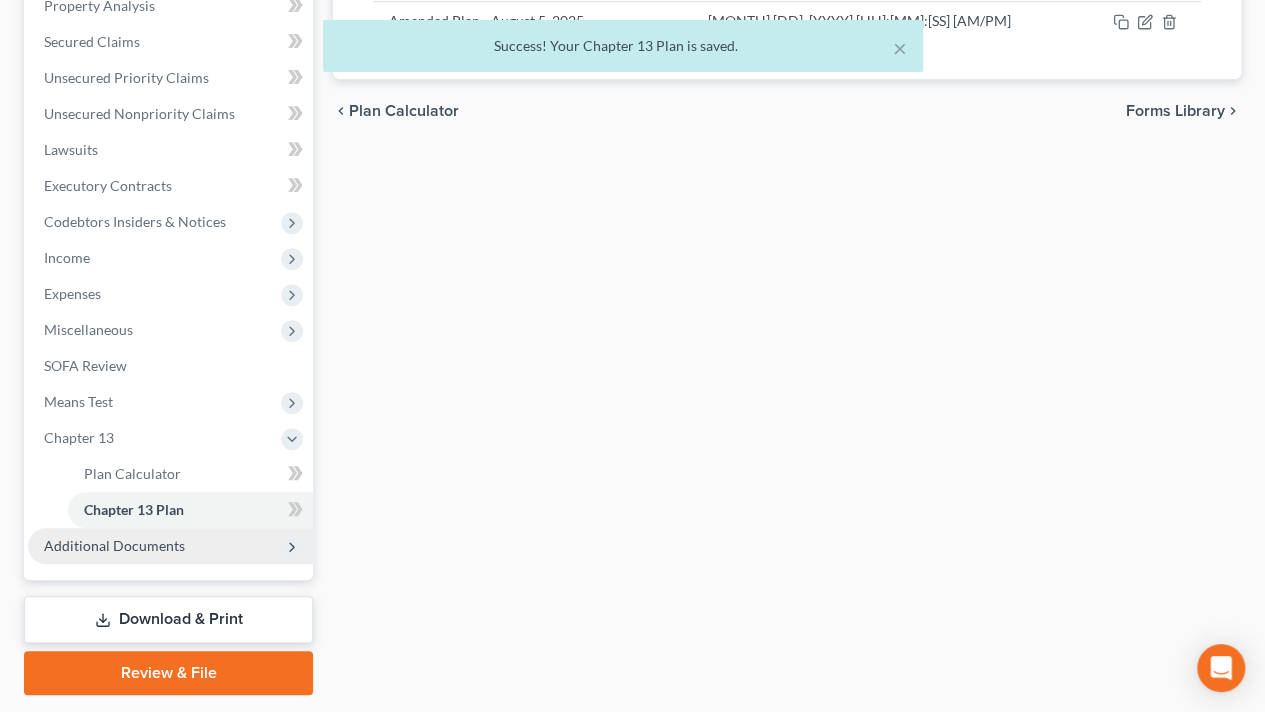 click on "Additional Documents" at bounding box center (114, 545) 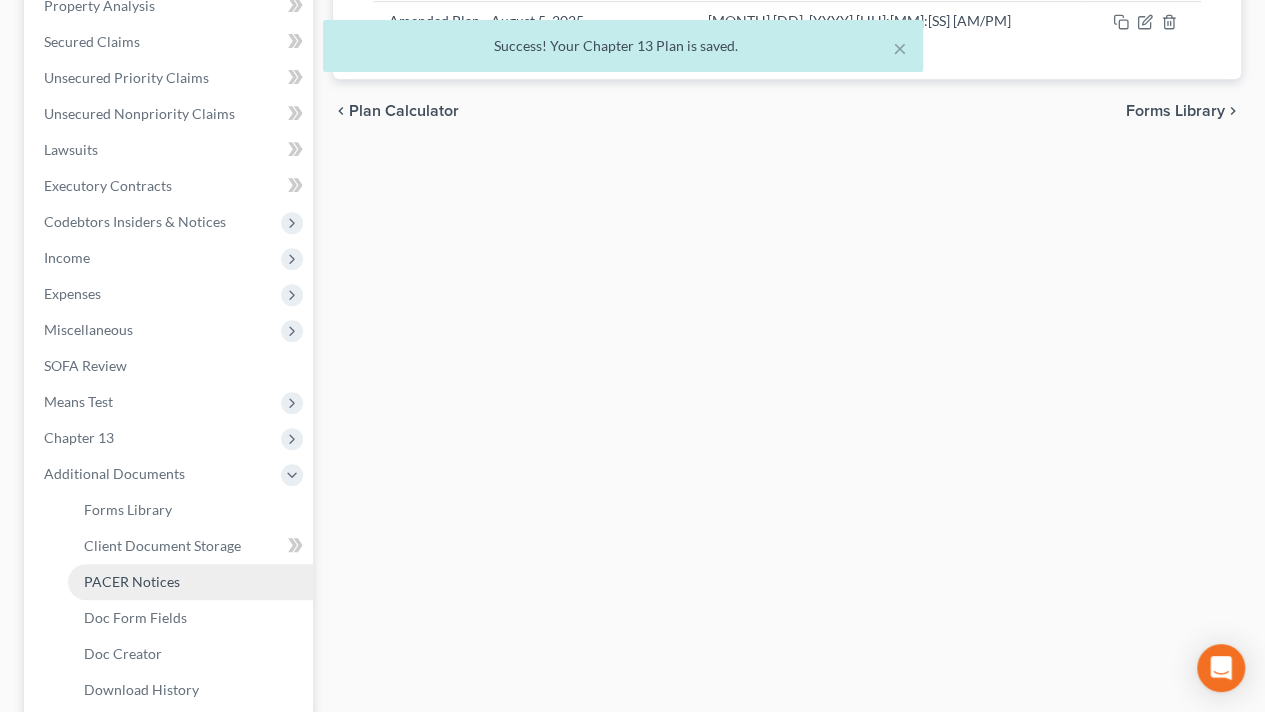 click on "PACER Notices" at bounding box center (132, 581) 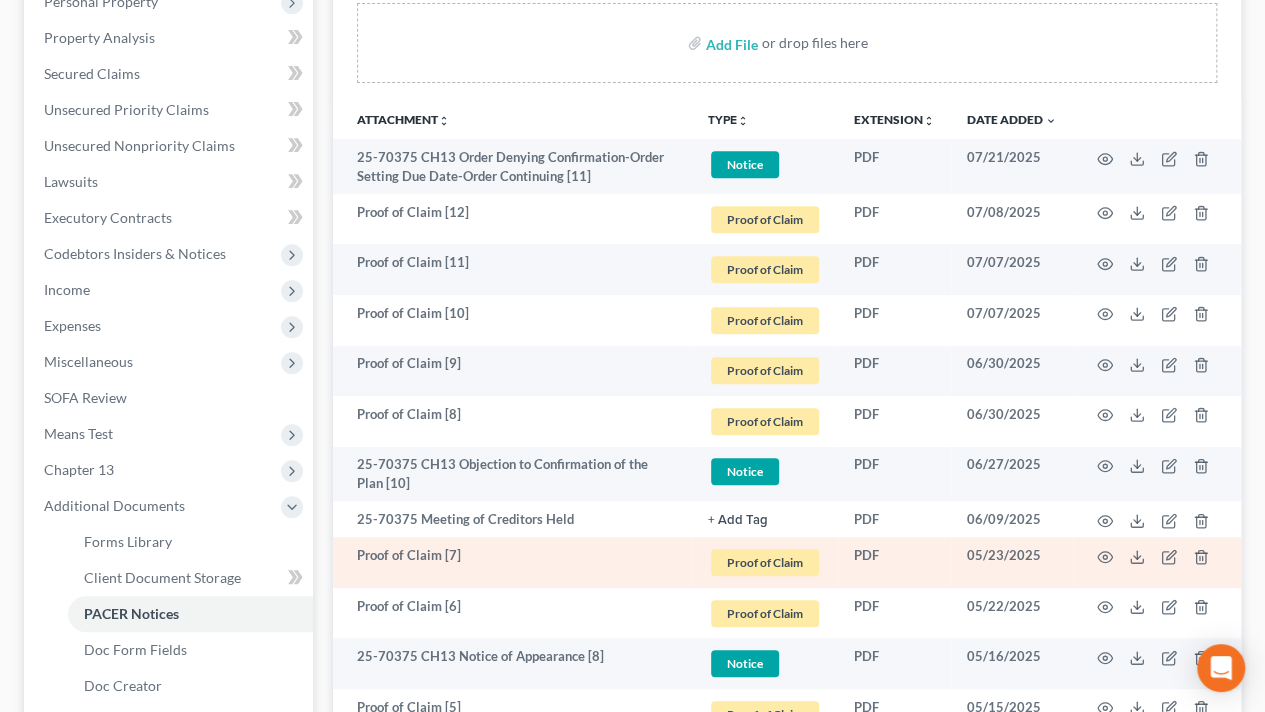 scroll, scrollTop: 400, scrollLeft: 0, axis: vertical 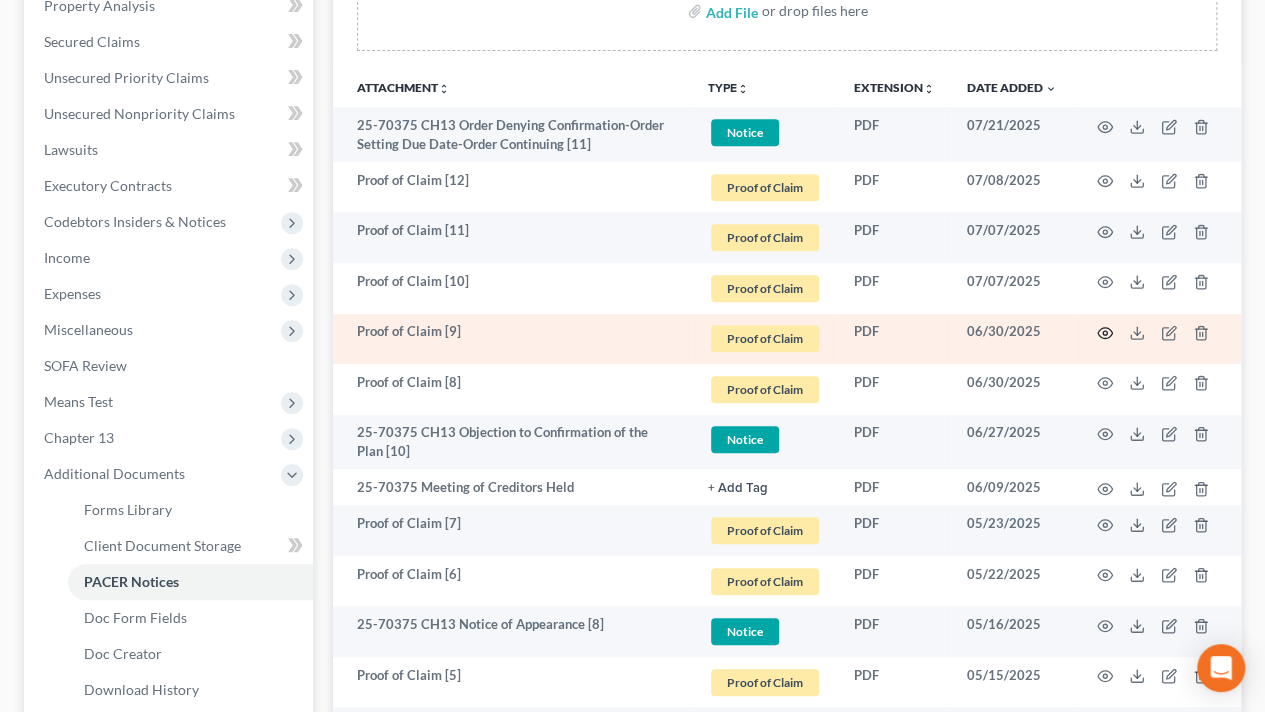 click 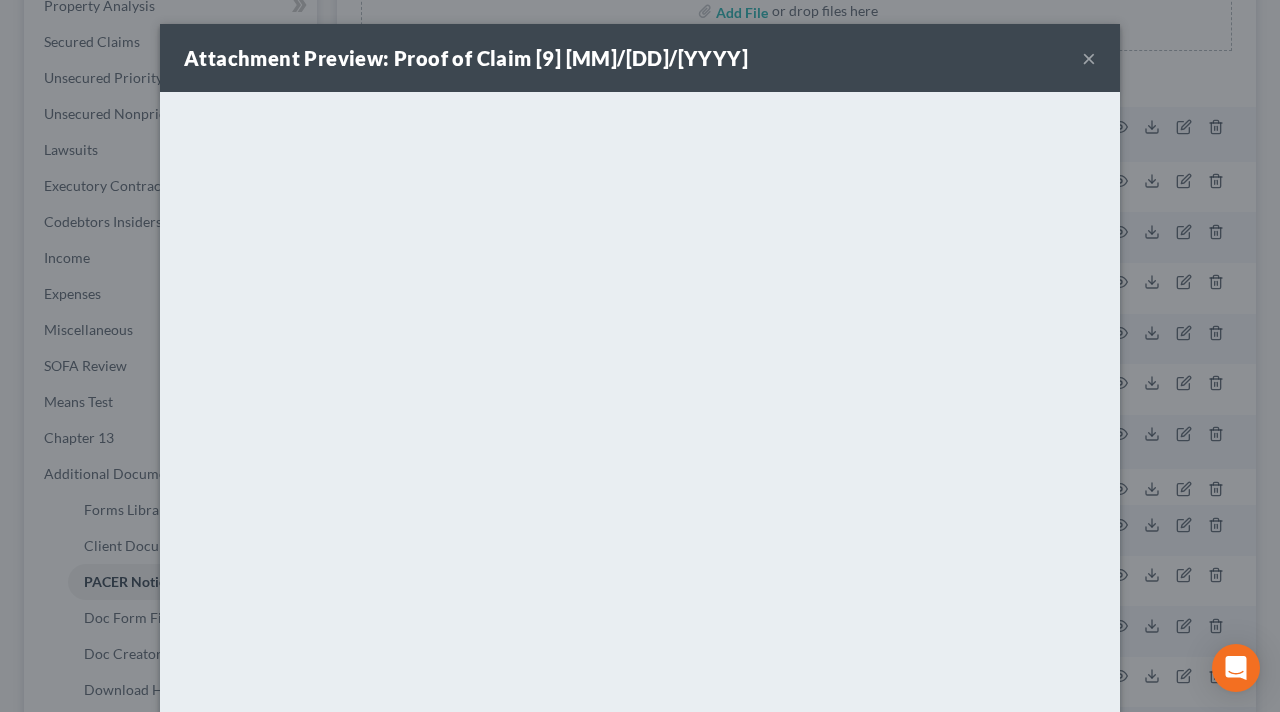click on "×" at bounding box center (1089, 58) 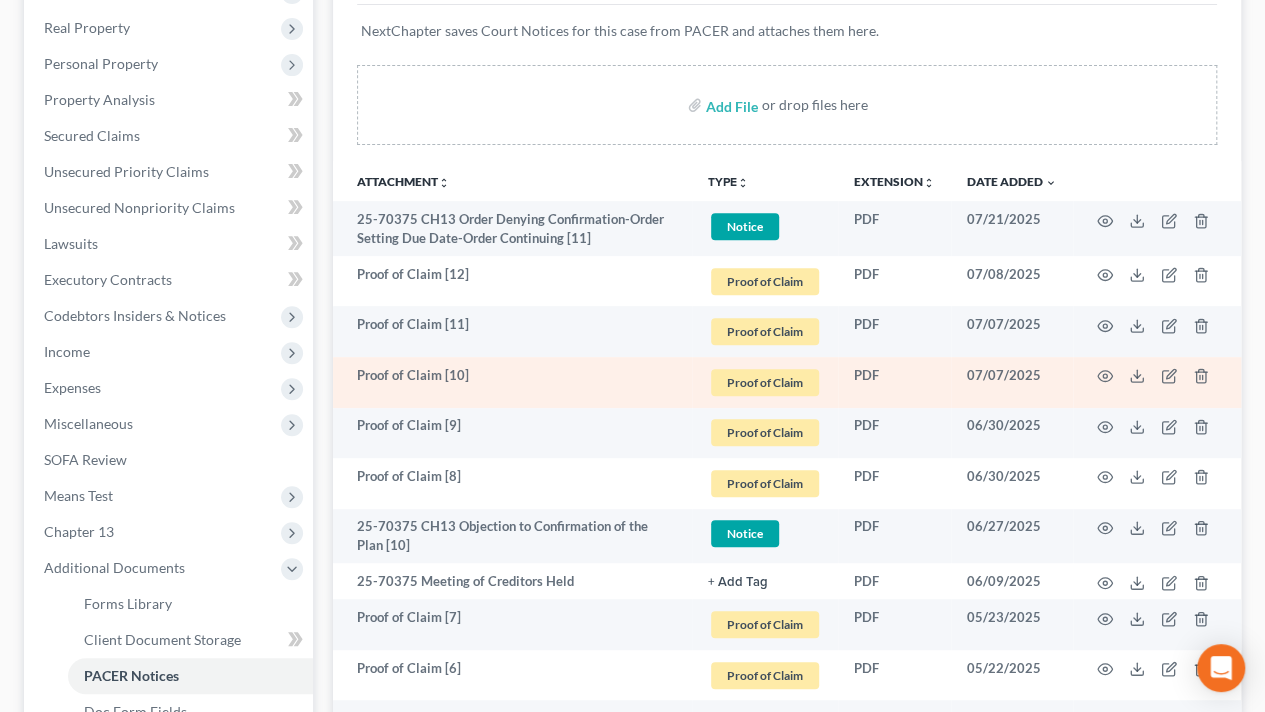 scroll, scrollTop: 500, scrollLeft: 0, axis: vertical 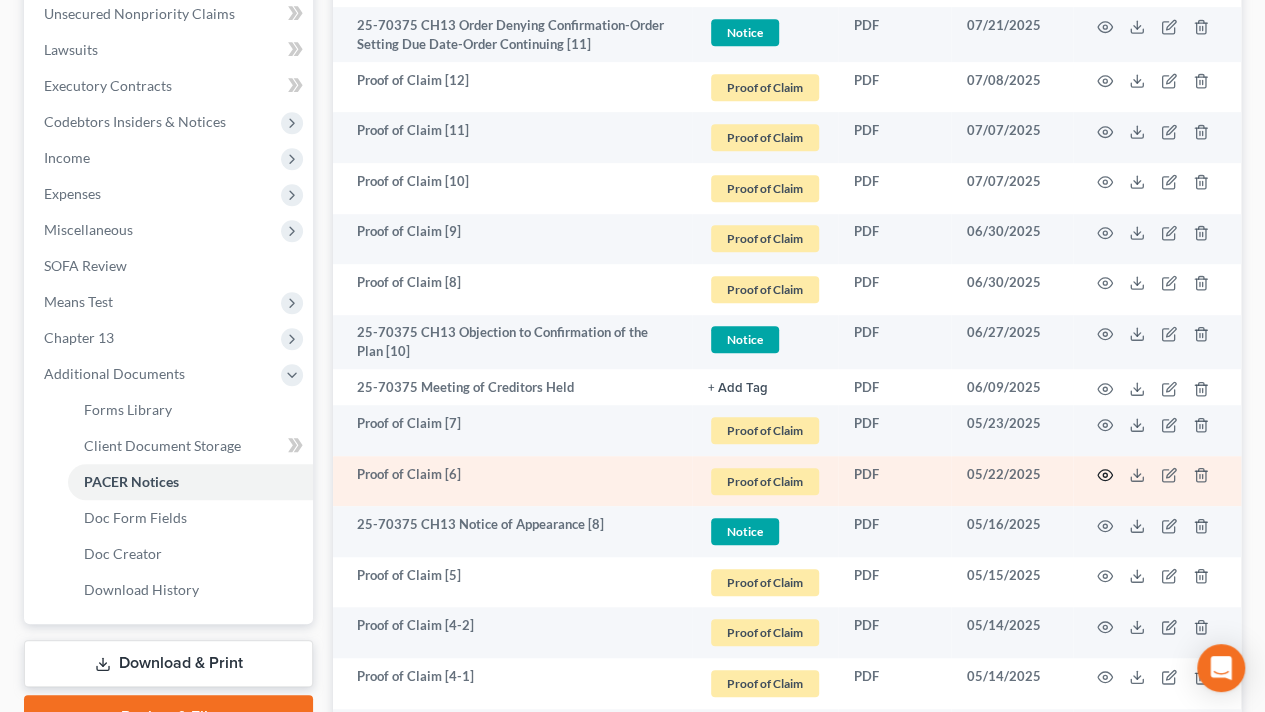 click 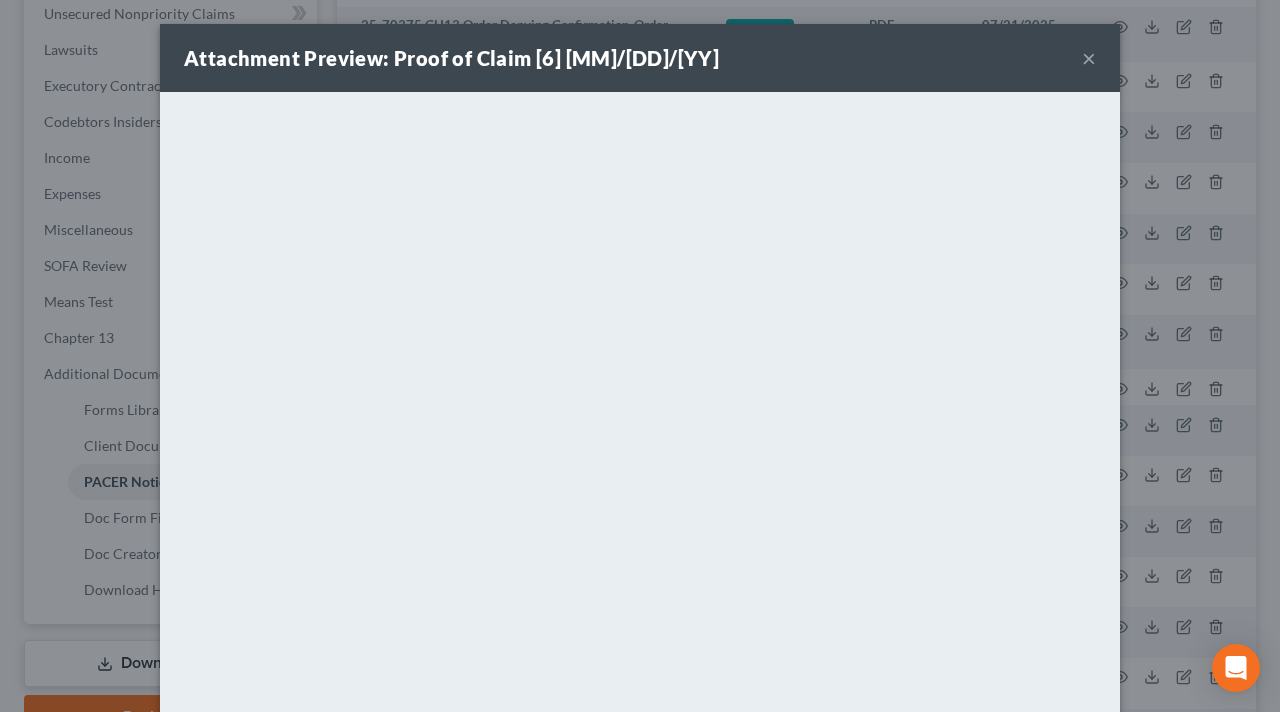 click on "×" at bounding box center [1089, 58] 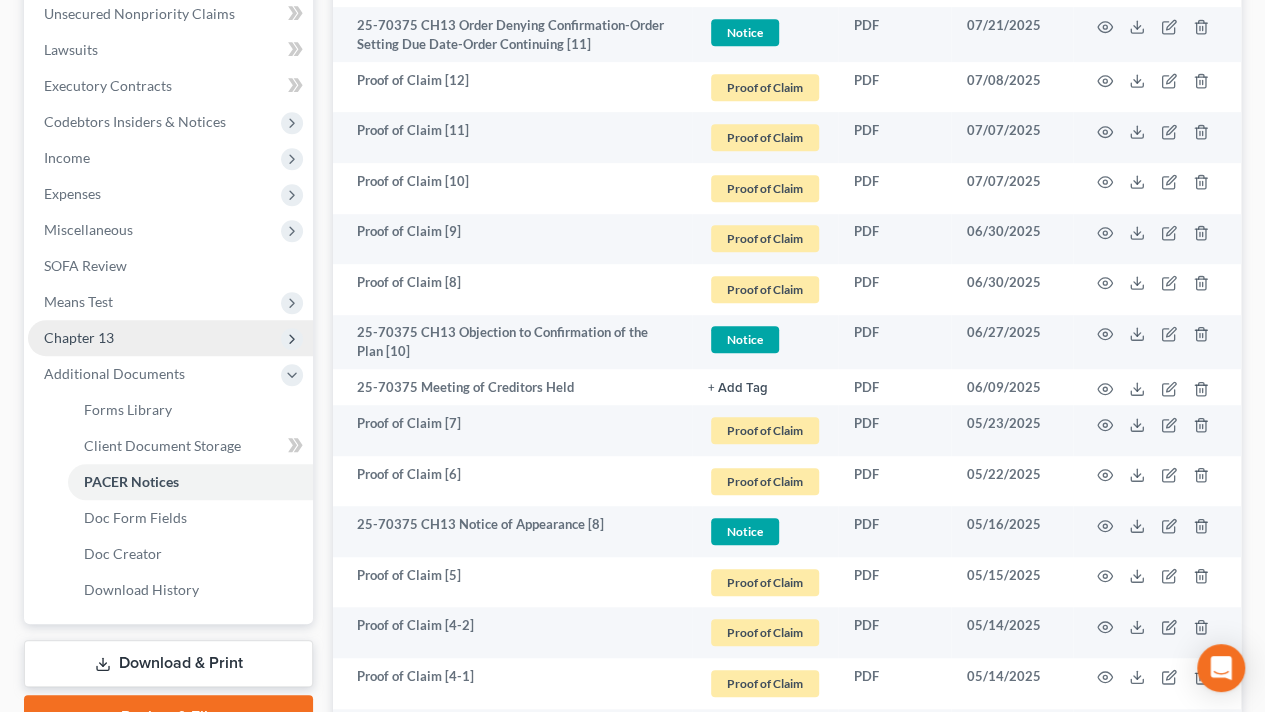 click on "Chapter 13" at bounding box center (79, 337) 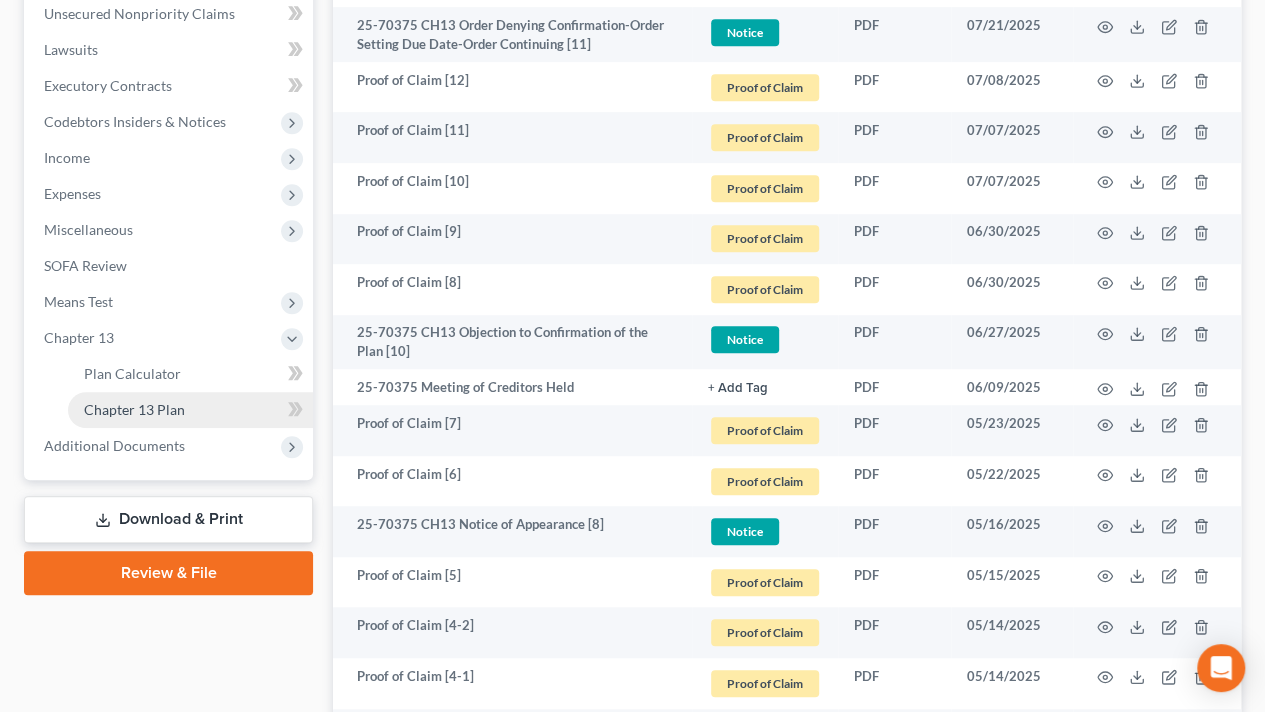 click on "Chapter 13 Plan" at bounding box center [134, 409] 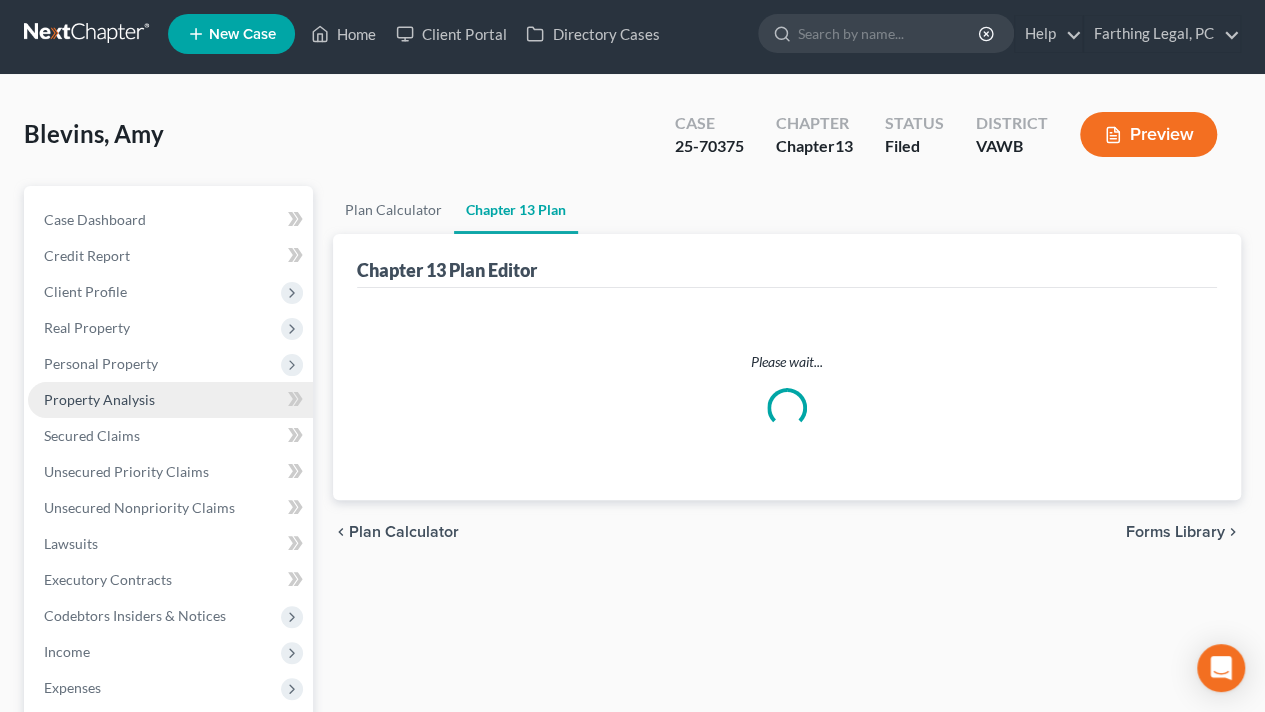 scroll, scrollTop: 0, scrollLeft: 0, axis: both 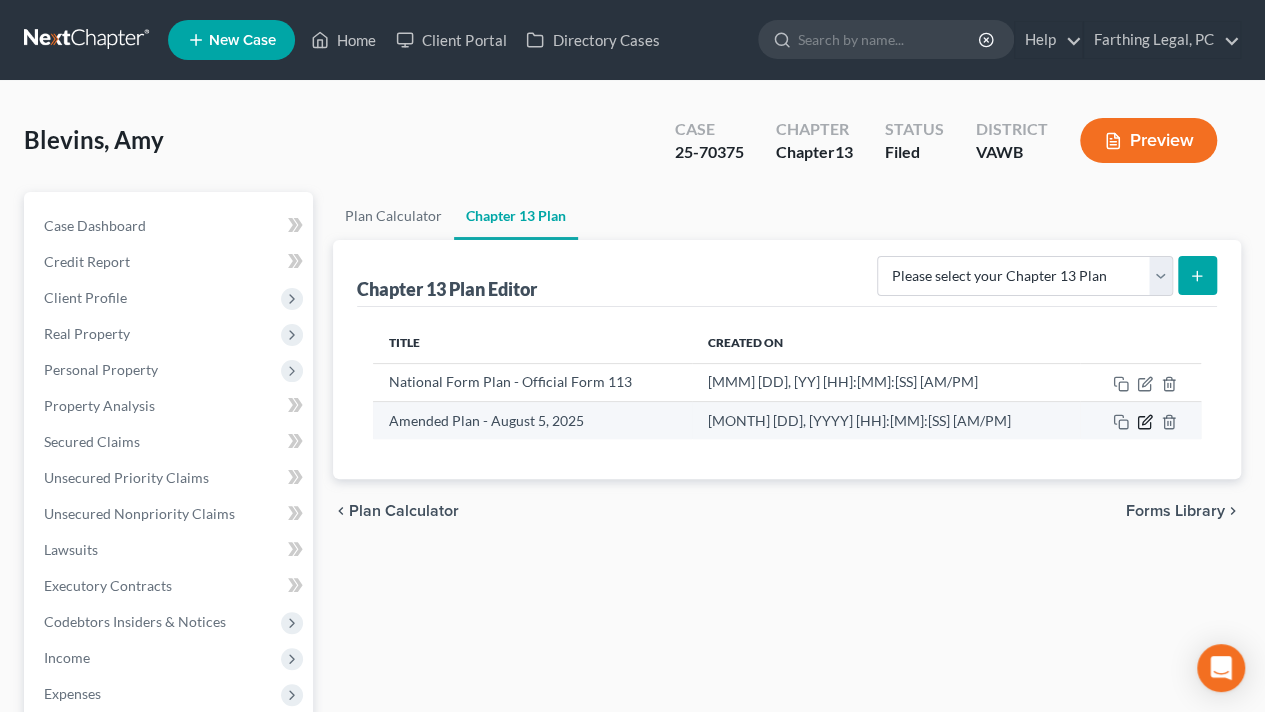 click 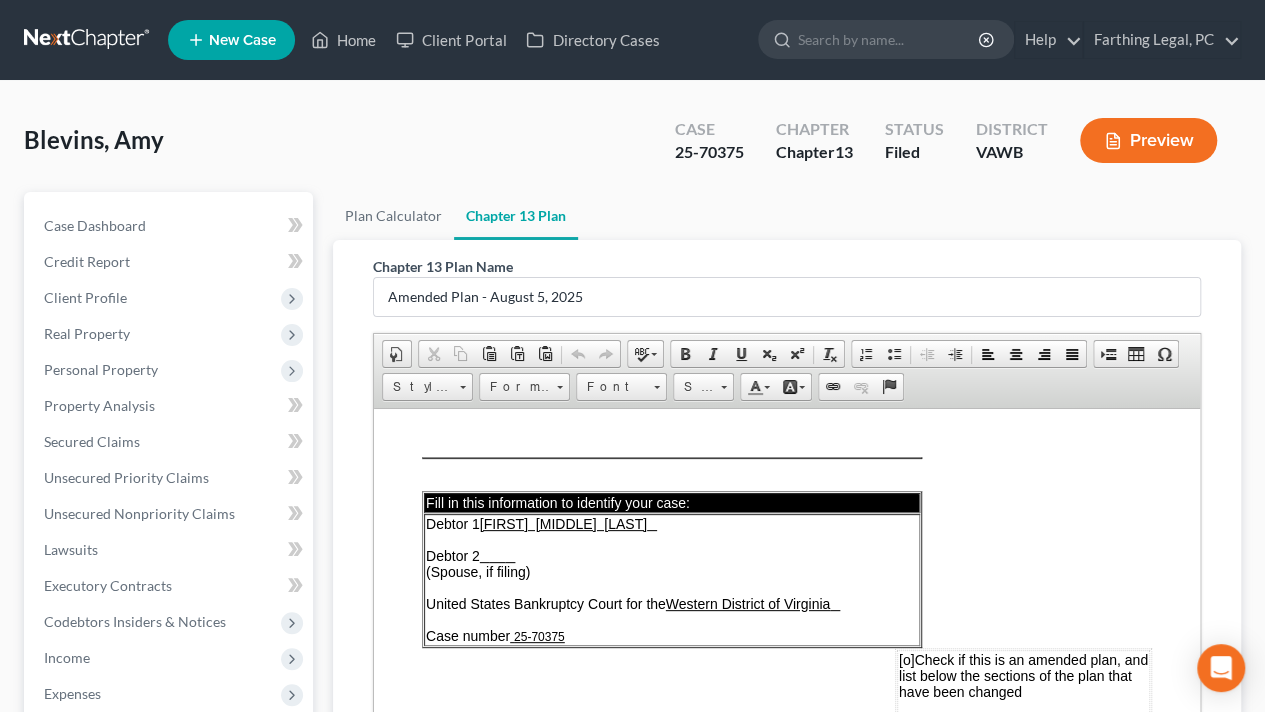 scroll, scrollTop: 0, scrollLeft: 0, axis: both 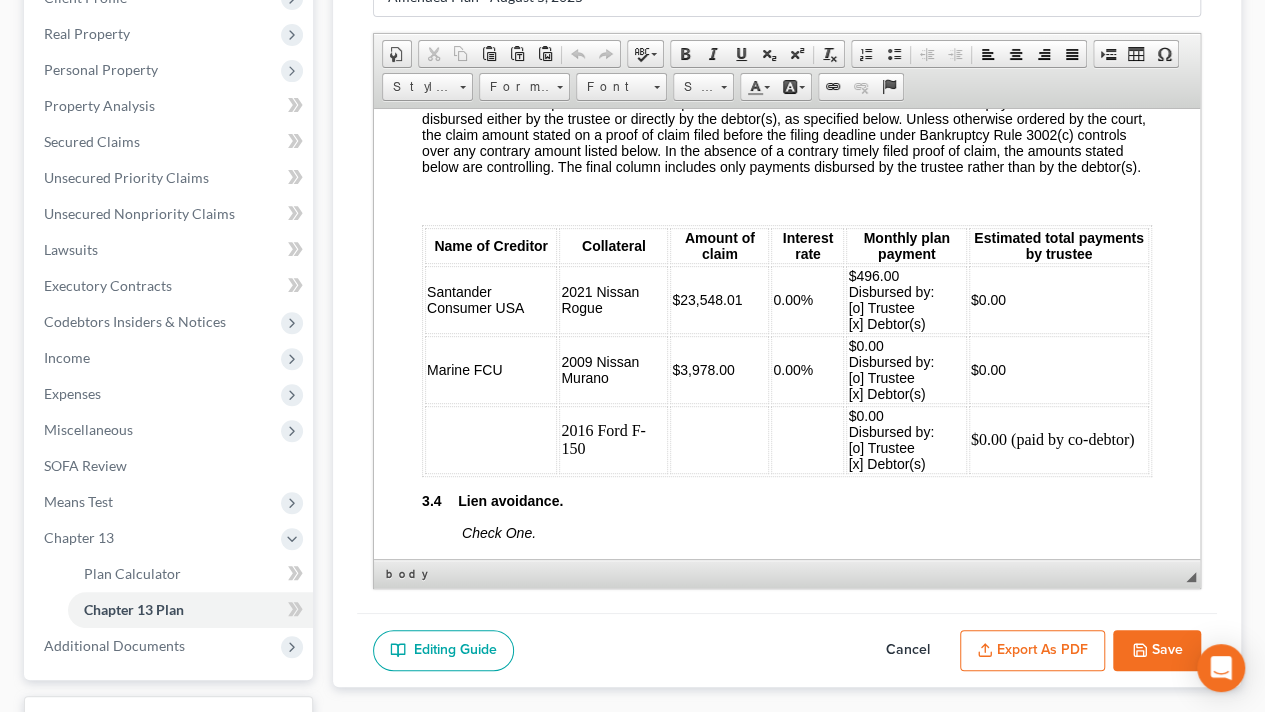 click at bounding box center [491, 439] 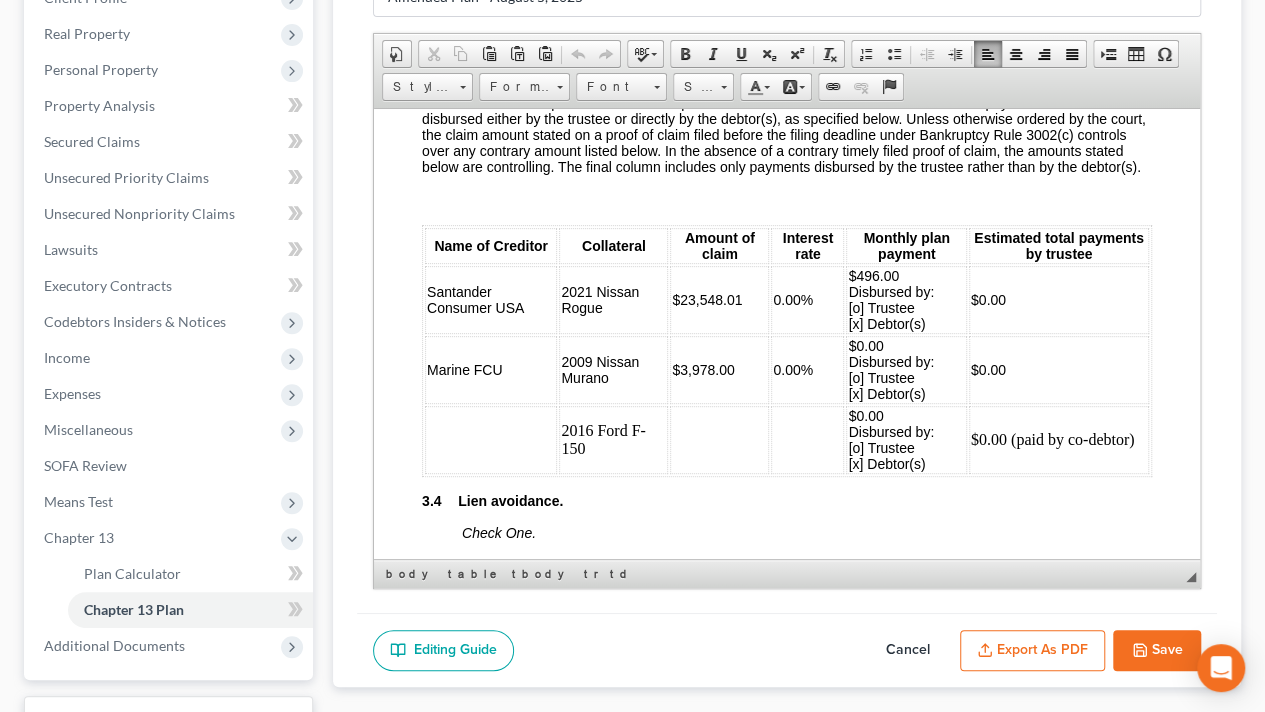 type 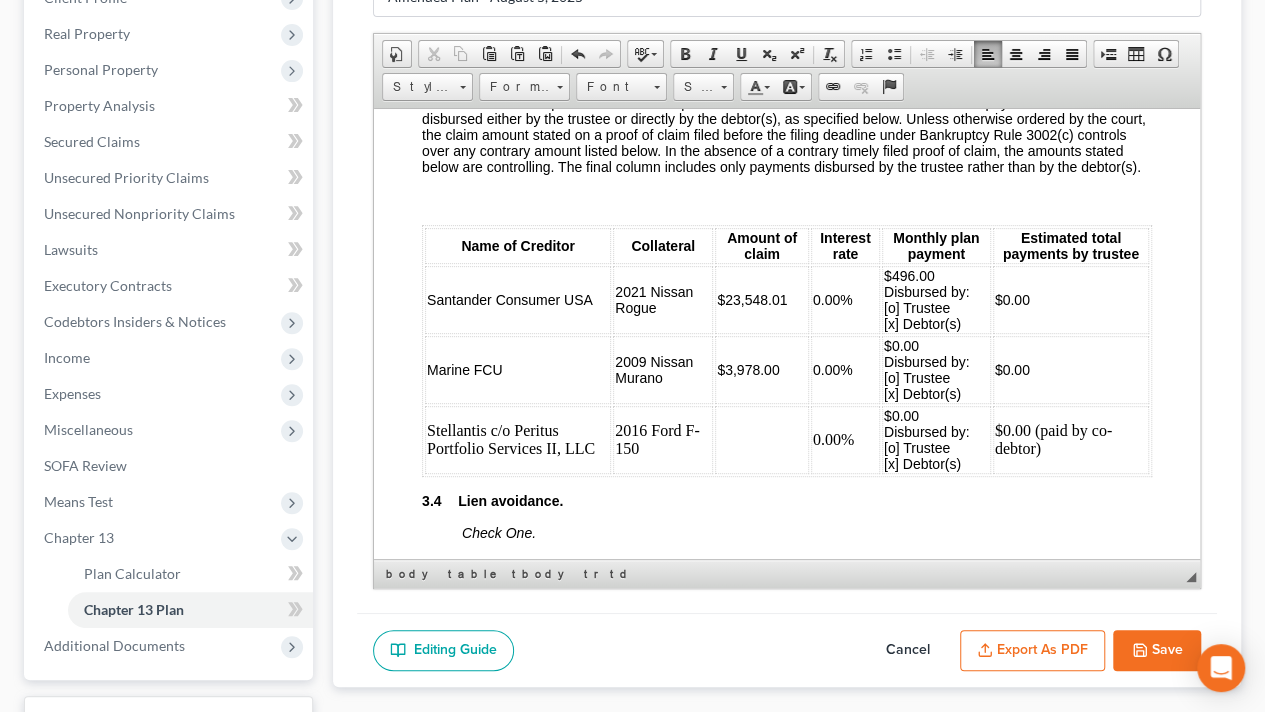 click on "$0.00 Disbursed by: [o] Trustee [x] Debtor(s)" at bounding box center [936, 439] 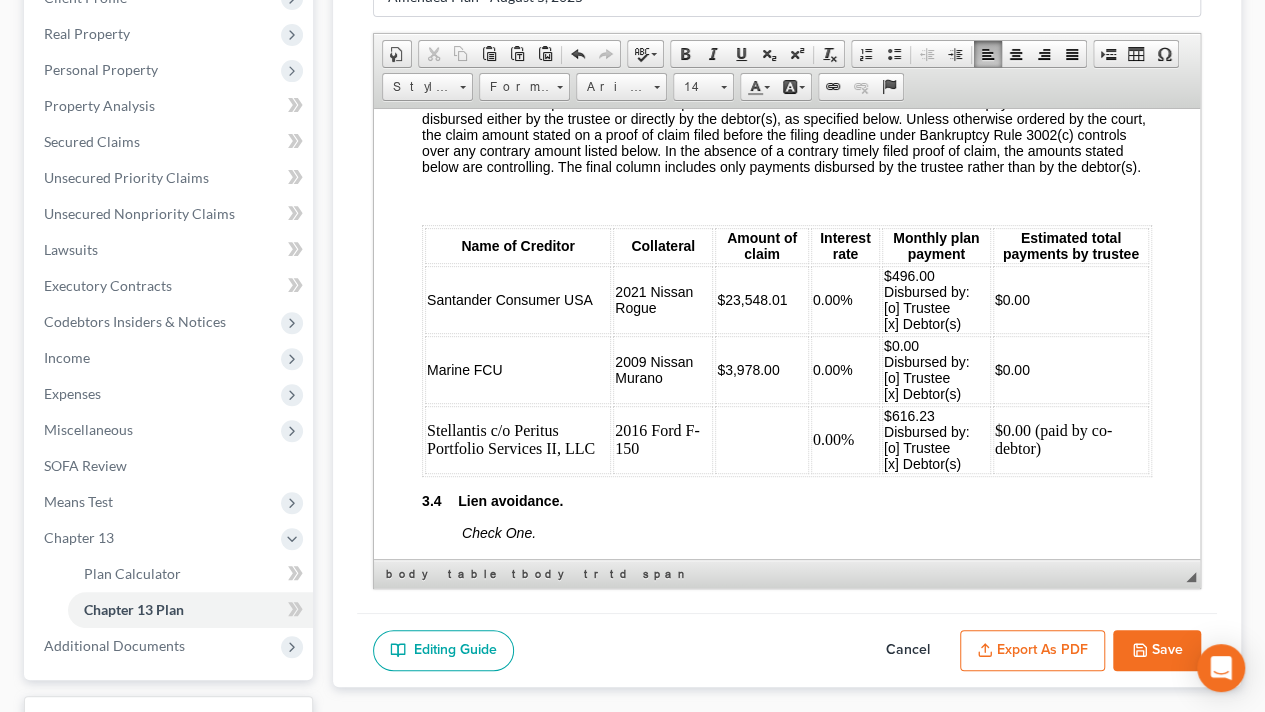 click at bounding box center (762, 439) 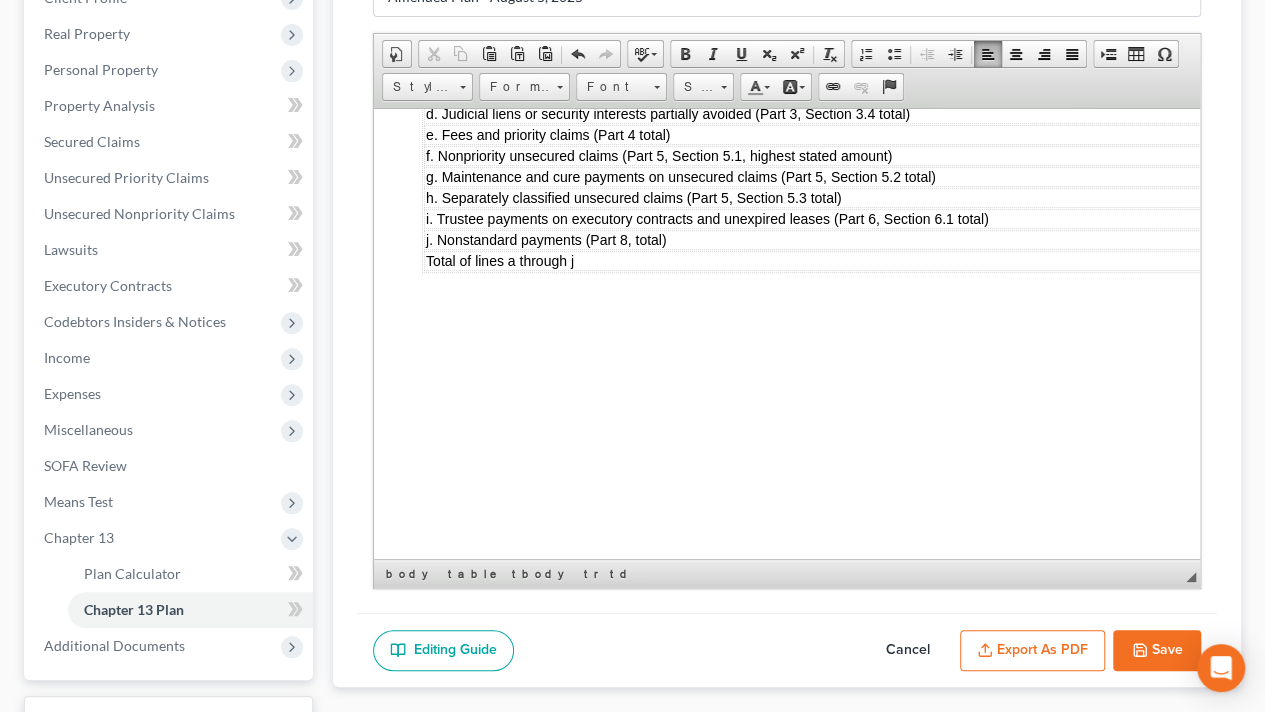 scroll, scrollTop: 6200, scrollLeft: 0, axis: vertical 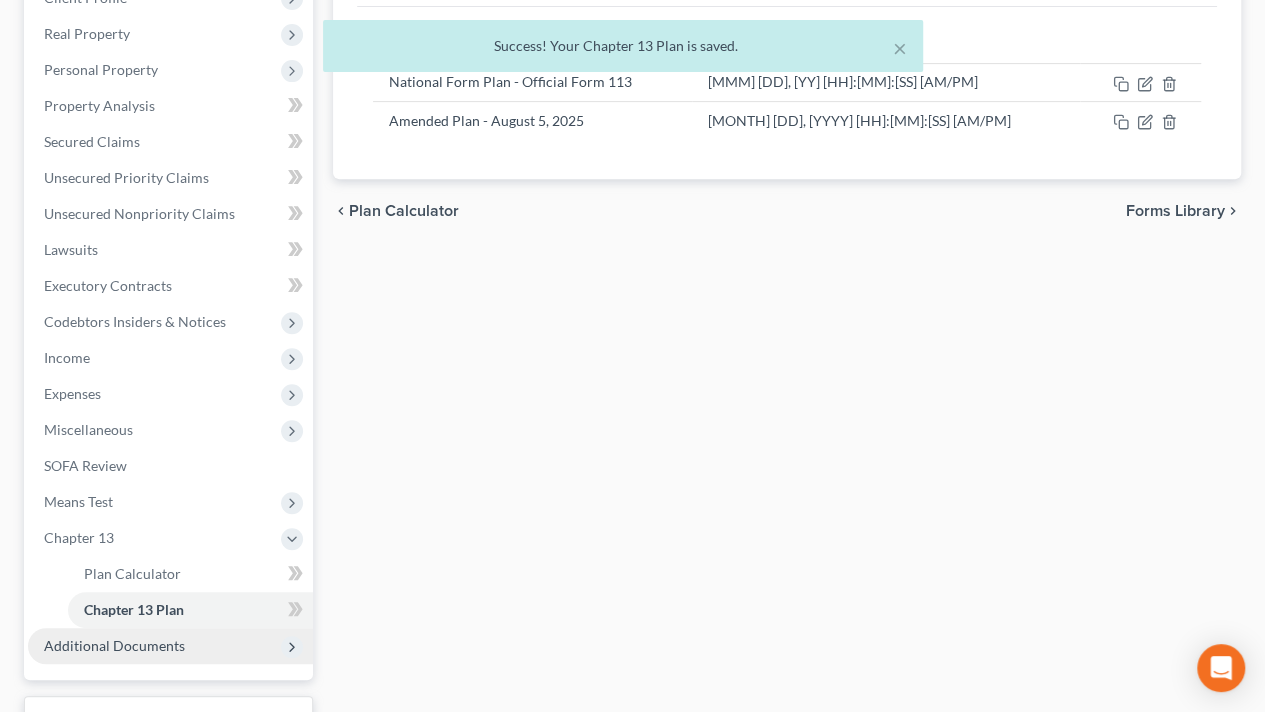 click on "Additional Documents" at bounding box center (170, 646) 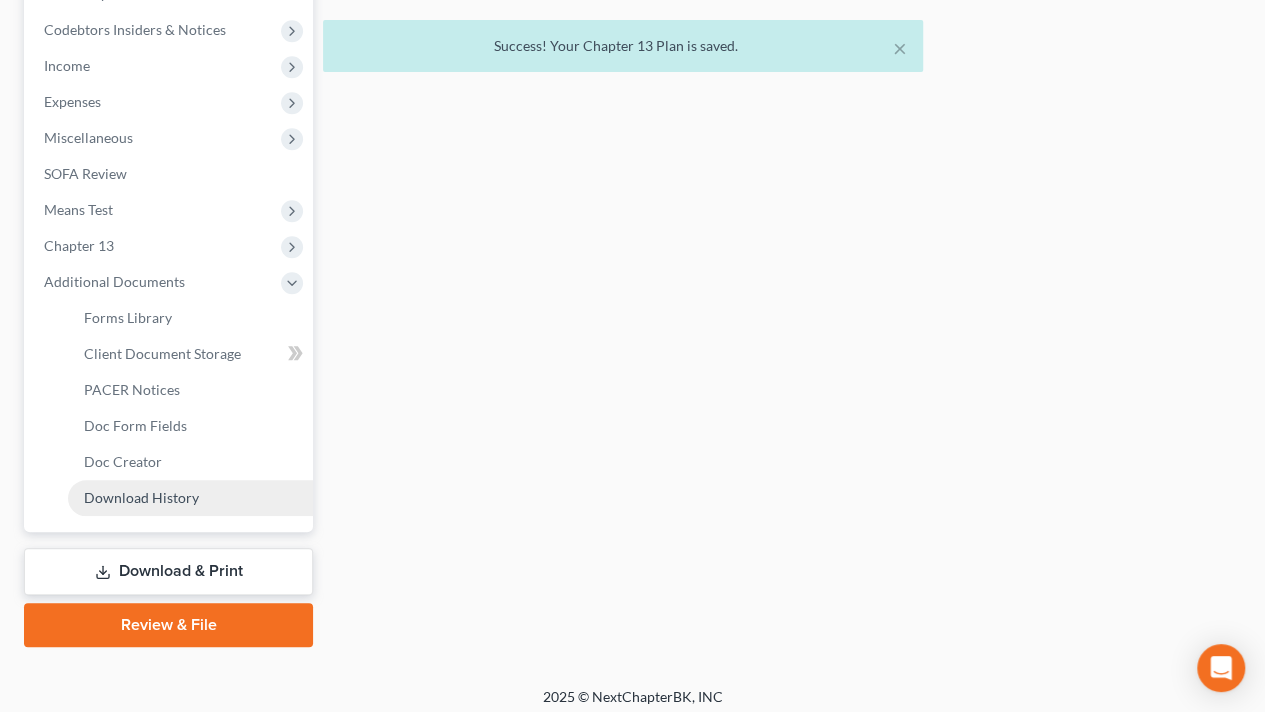 scroll, scrollTop: 600, scrollLeft: 0, axis: vertical 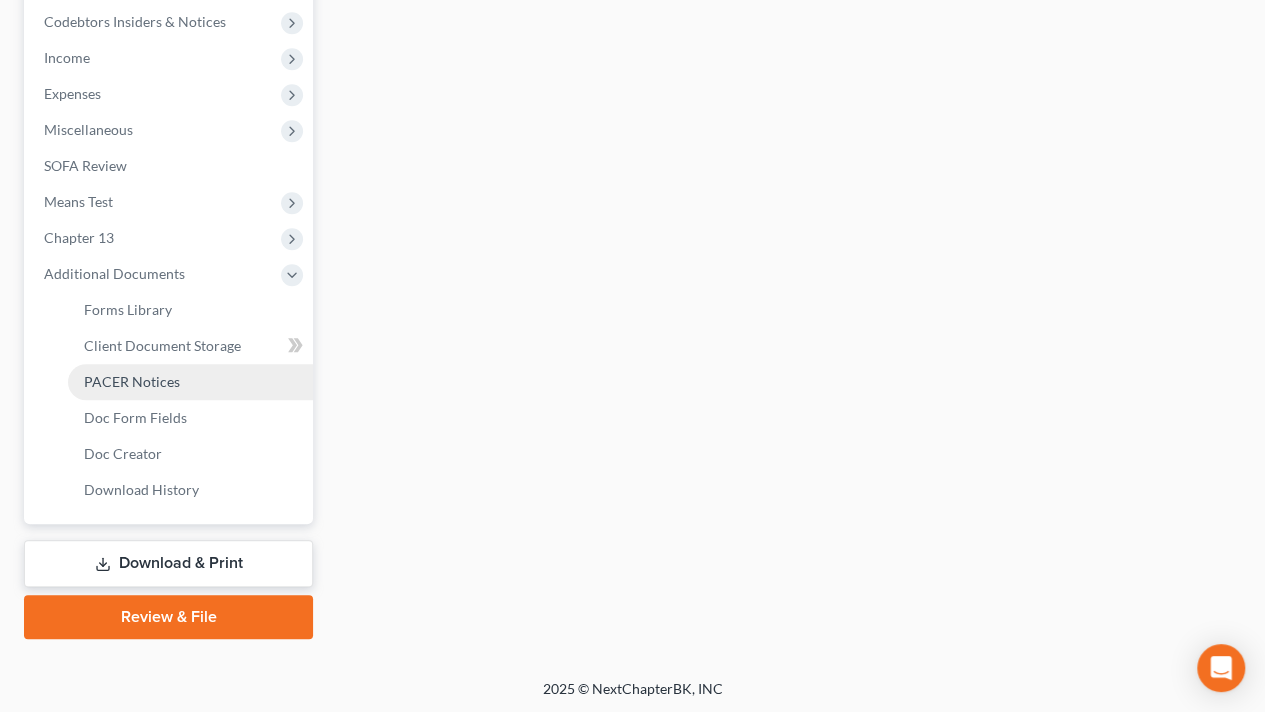 click on "PACER Notices" at bounding box center [190, 382] 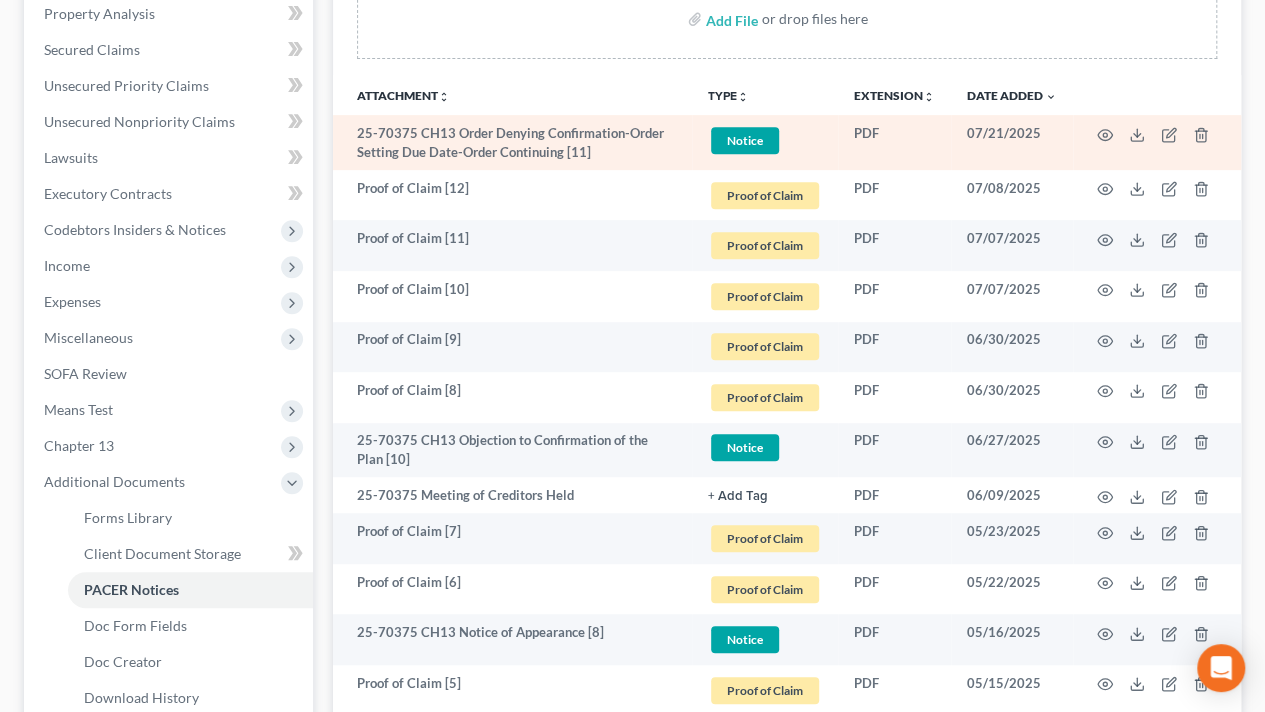 scroll, scrollTop: 400, scrollLeft: 0, axis: vertical 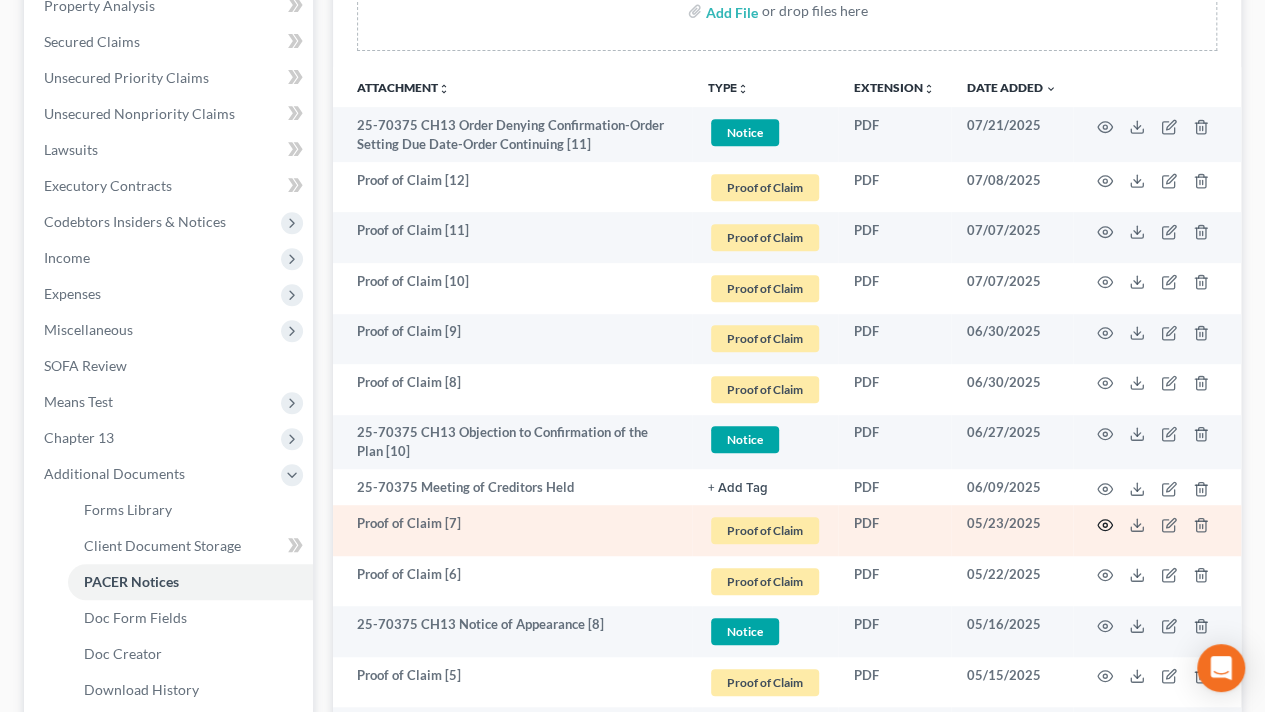click 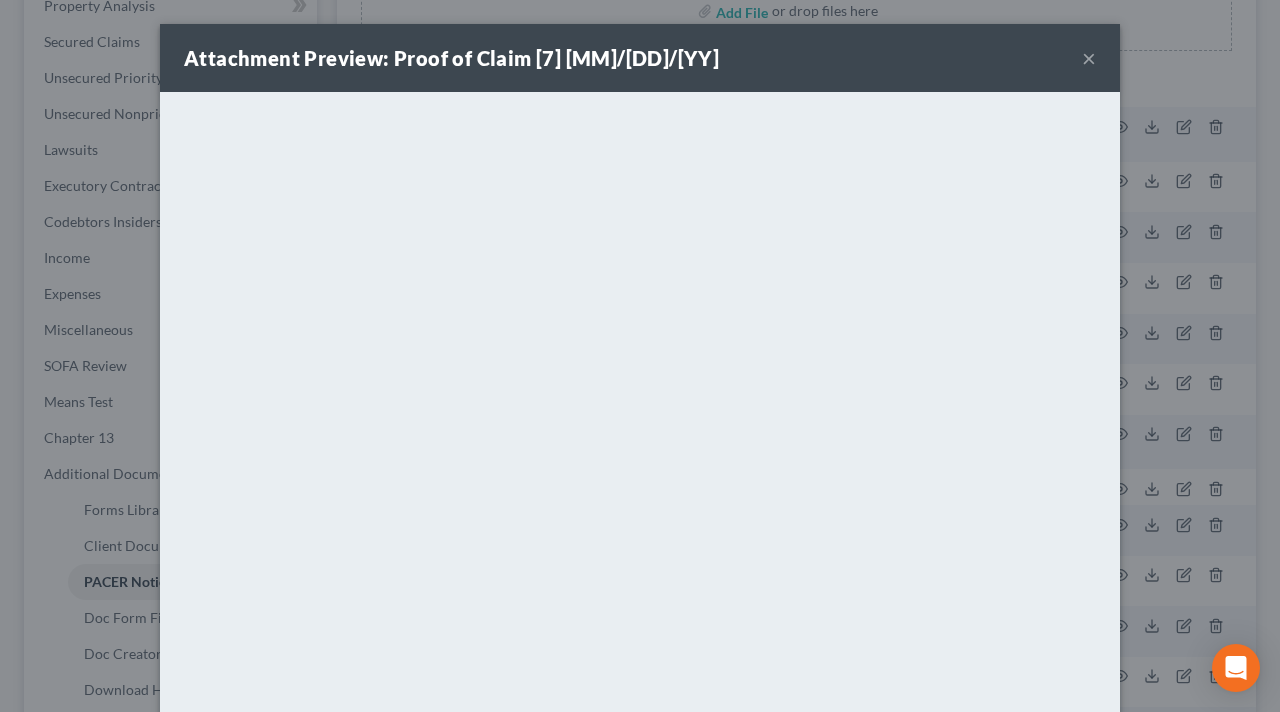 click on "×" at bounding box center (1089, 58) 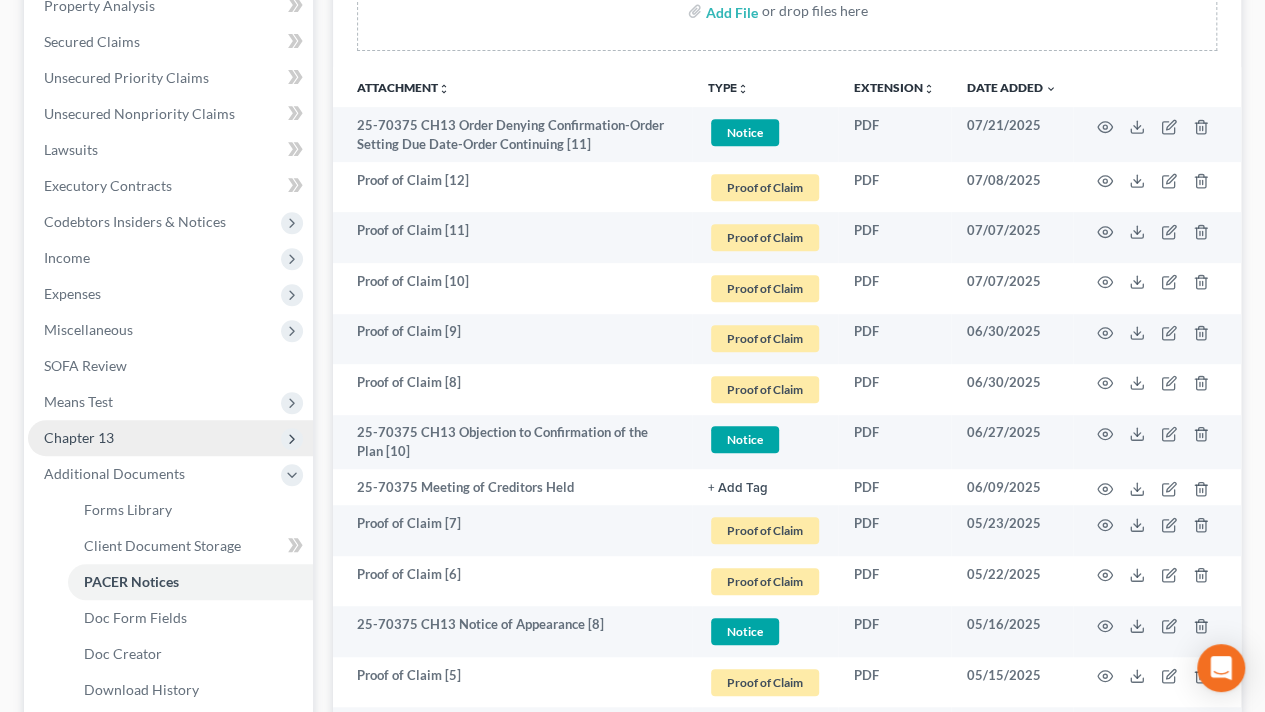 click on "Chapter 13" at bounding box center (79, 437) 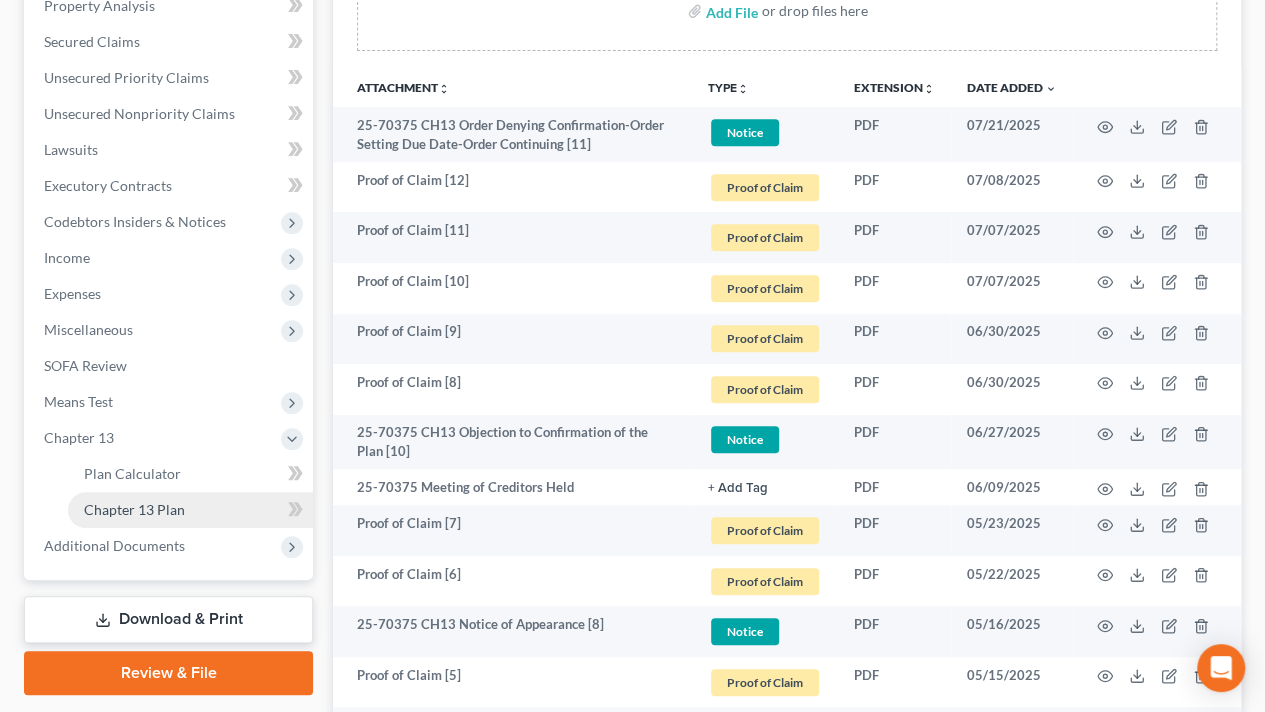 click on "Chapter 13 Plan" at bounding box center [134, 509] 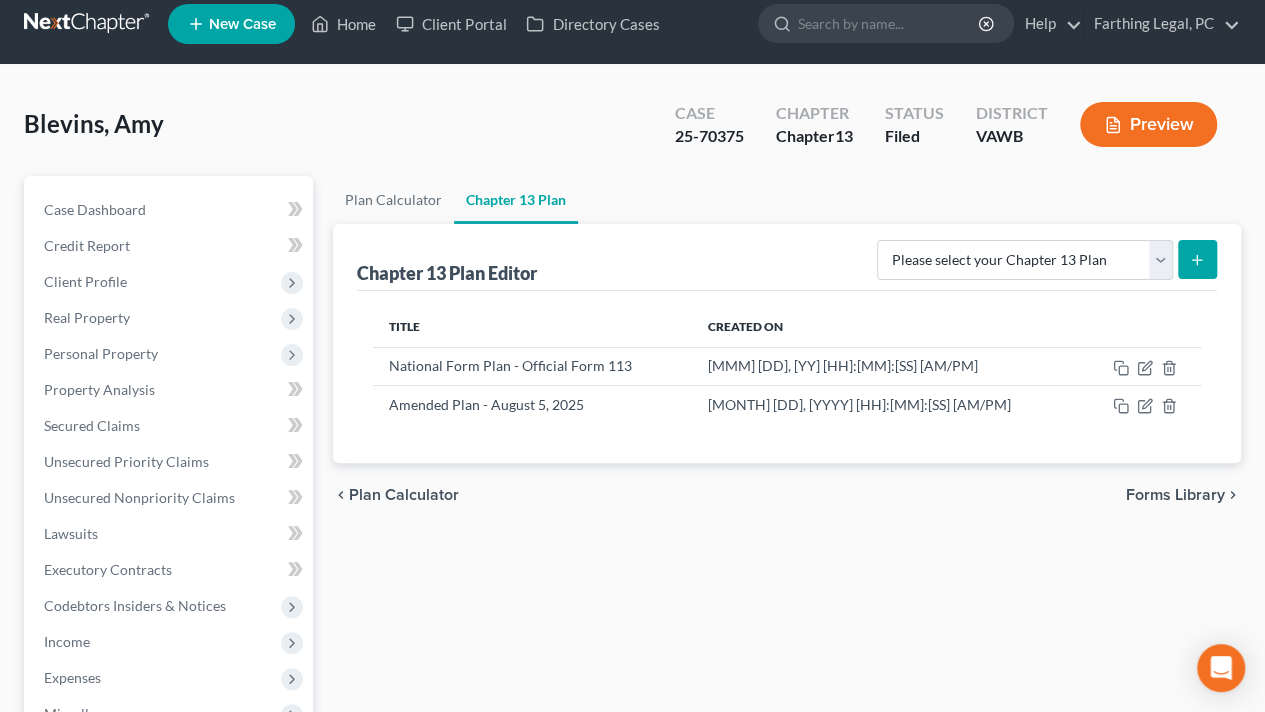 scroll, scrollTop: 0, scrollLeft: 0, axis: both 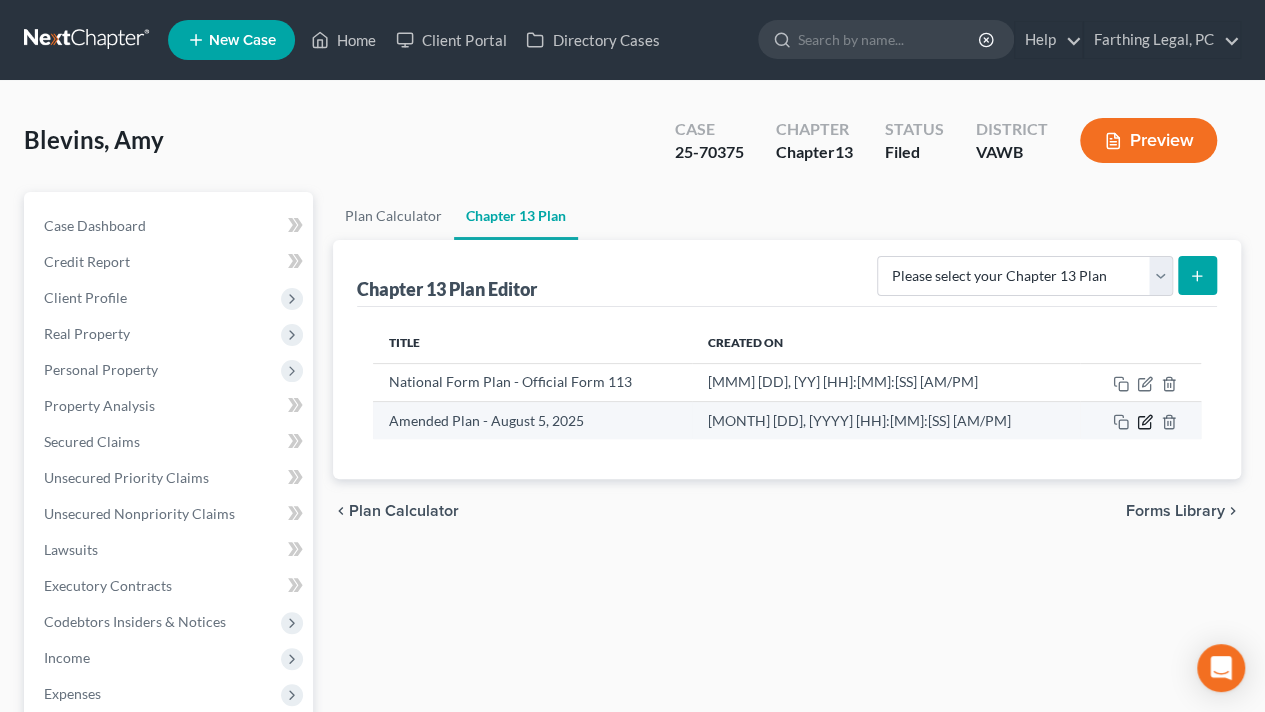 click 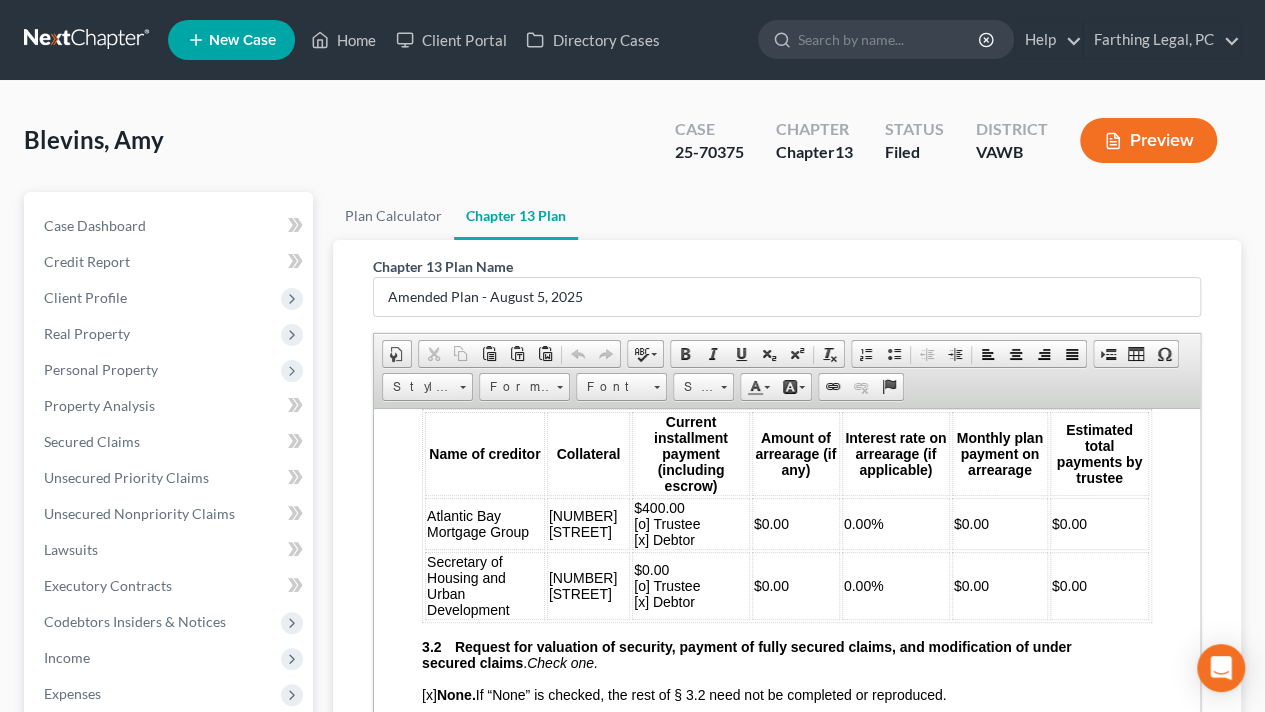 scroll, scrollTop: 2200, scrollLeft: 0, axis: vertical 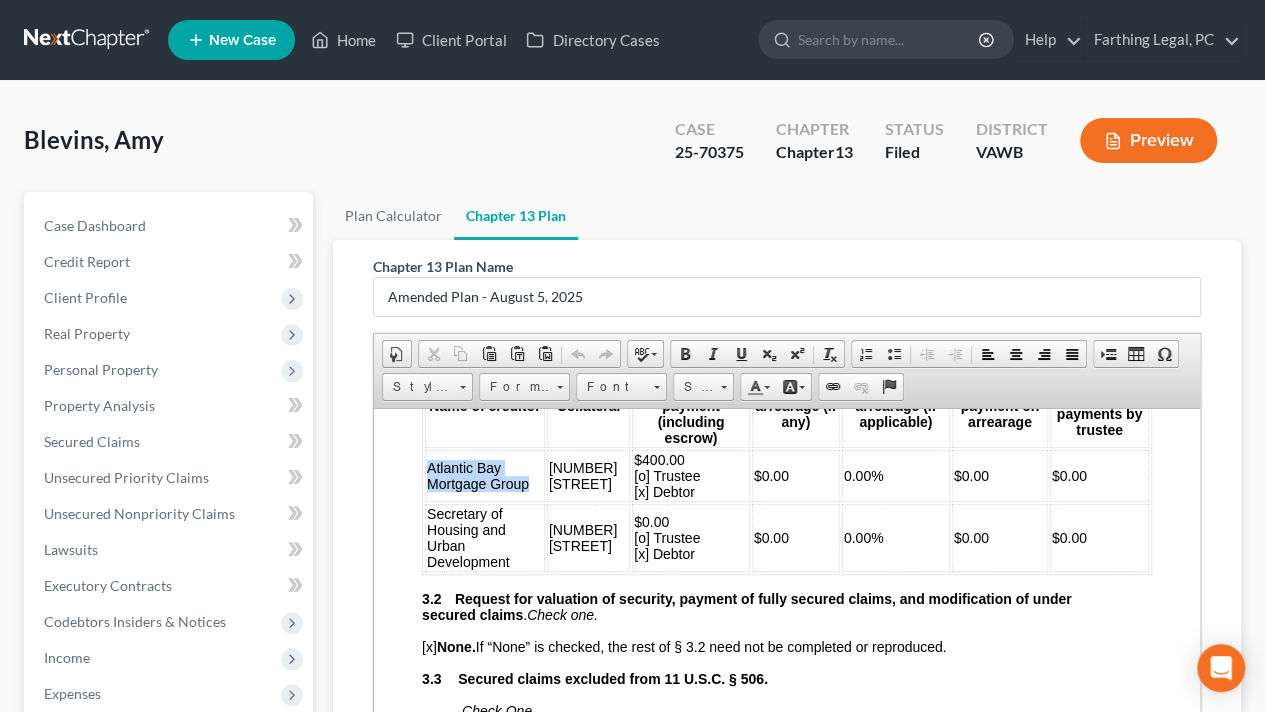 drag, startPoint x: 530, startPoint y: 479, endPoint x: 426, endPoint y: 473, distance: 104.172935 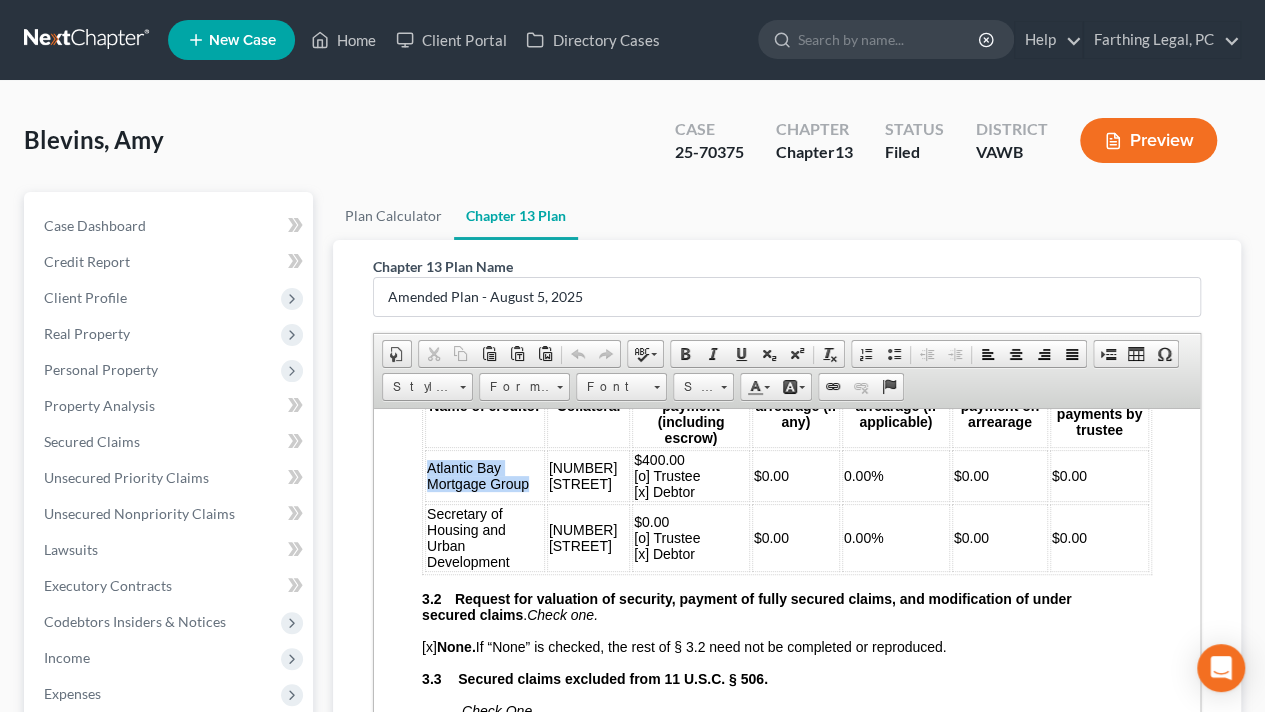 click on "Atlantic Bay Mortgage Group" at bounding box center [485, 475] 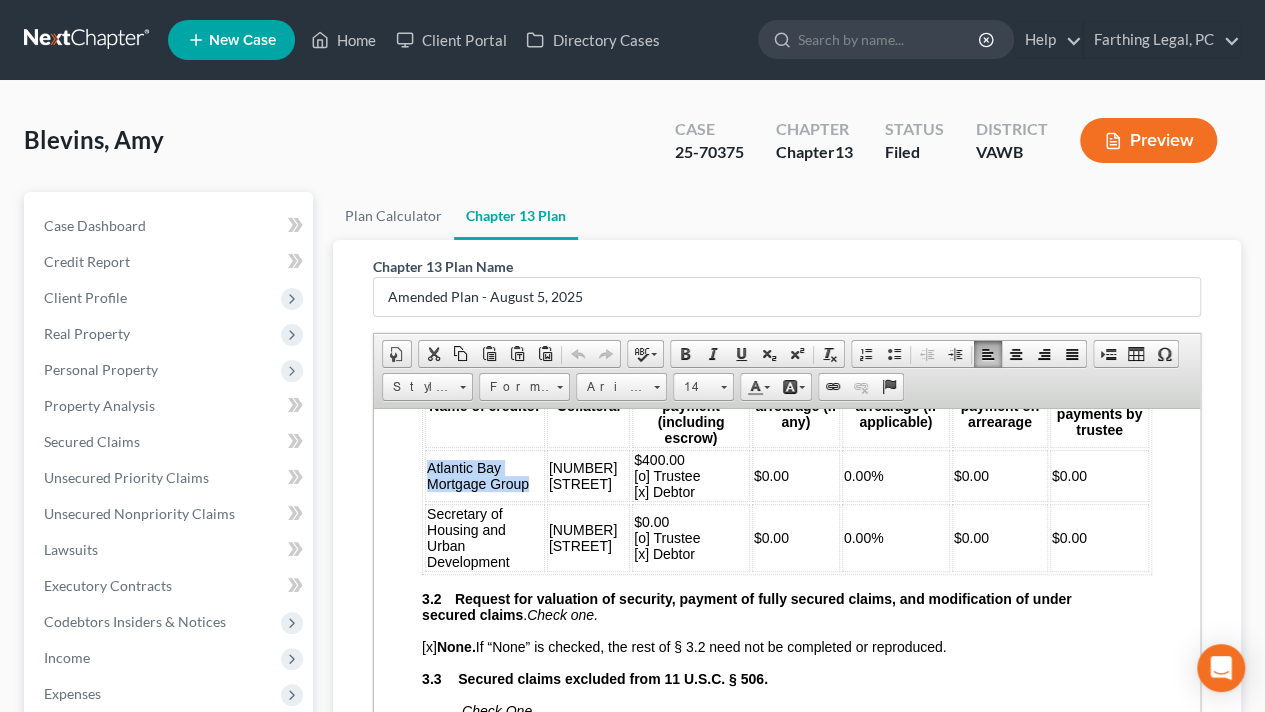 type 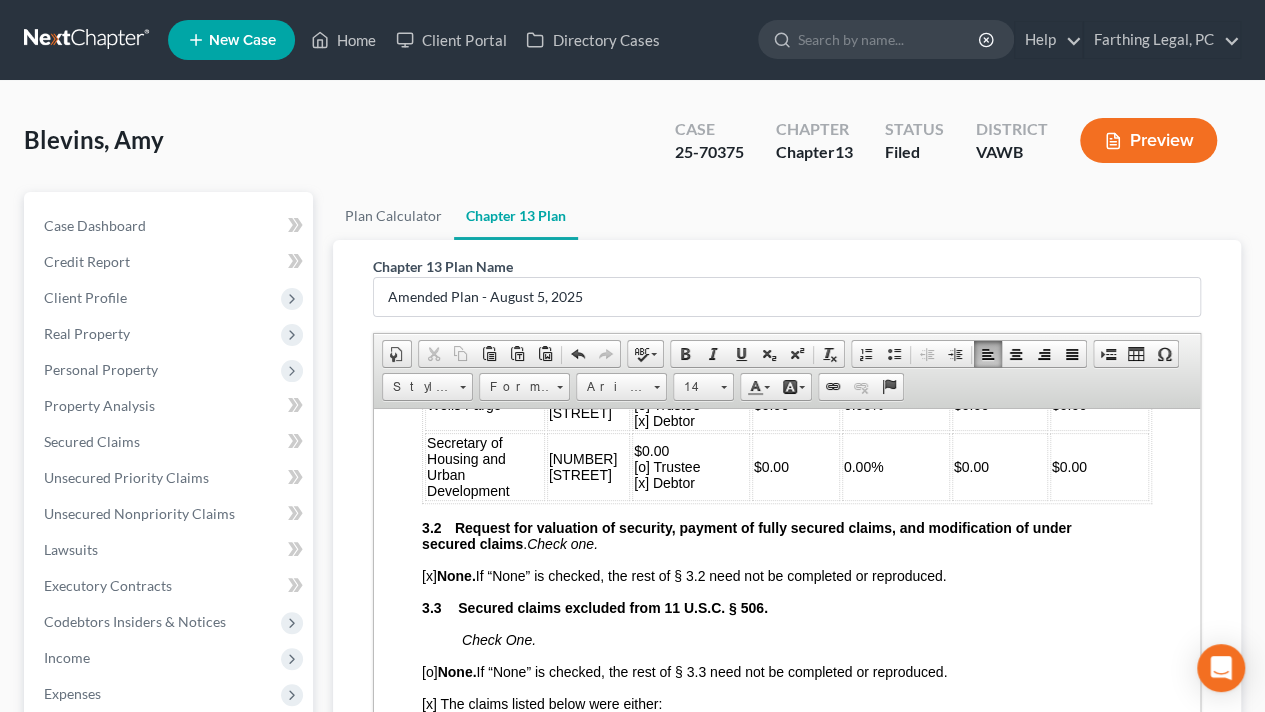 scroll, scrollTop: 2400, scrollLeft: 0, axis: vertical 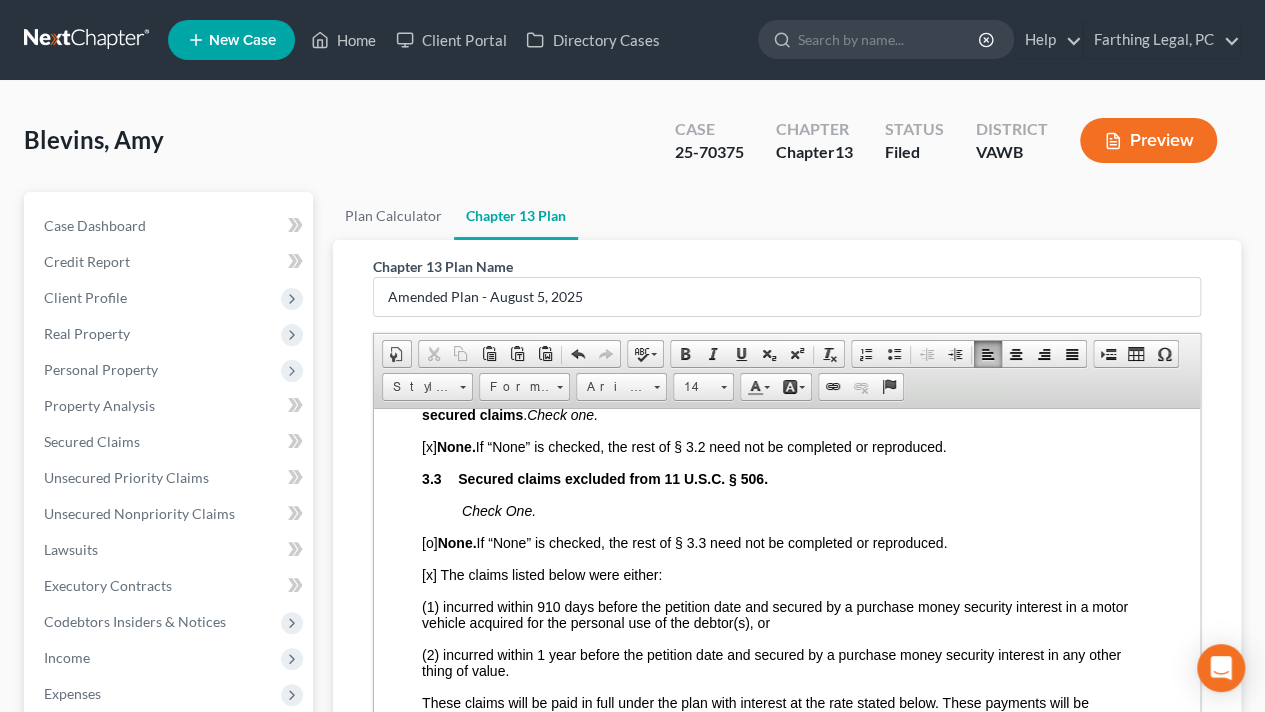 click on "Fill in this information to identify your case: Debtor 1              [FIRST]  [MIDDLE]  [LAST]        Debtor 2                       (Spouse, if filing) United States Bankruptcy Court for the   Western District of Virginia    Case number   [CASE_NUMBER]    [o]   Check if this is an amended plan, and list below the sections of the plan that have been changed ________________________________ Official Form 113 Chapter 13 Plan 12/17 Part 1:  Notices To Debtor(s):   This form sets out options that may be appropriate in some cases, but the presence of an option on the form does not indicate that the option is appropriate in your circumstances or that it is permissible in your judicial district. Plans that do not comply with local rules and judicial rulings may not be confirmable.  In the following notice to creditors, you must check each box that applies. To Creditor(s):  Your rights are affected by this plan. Your claim may be reduced, modified, or eliminated.  1.1 [o] Included [x] Not included 1.2 1.3 [x]" at bounding box center [787, 1450] 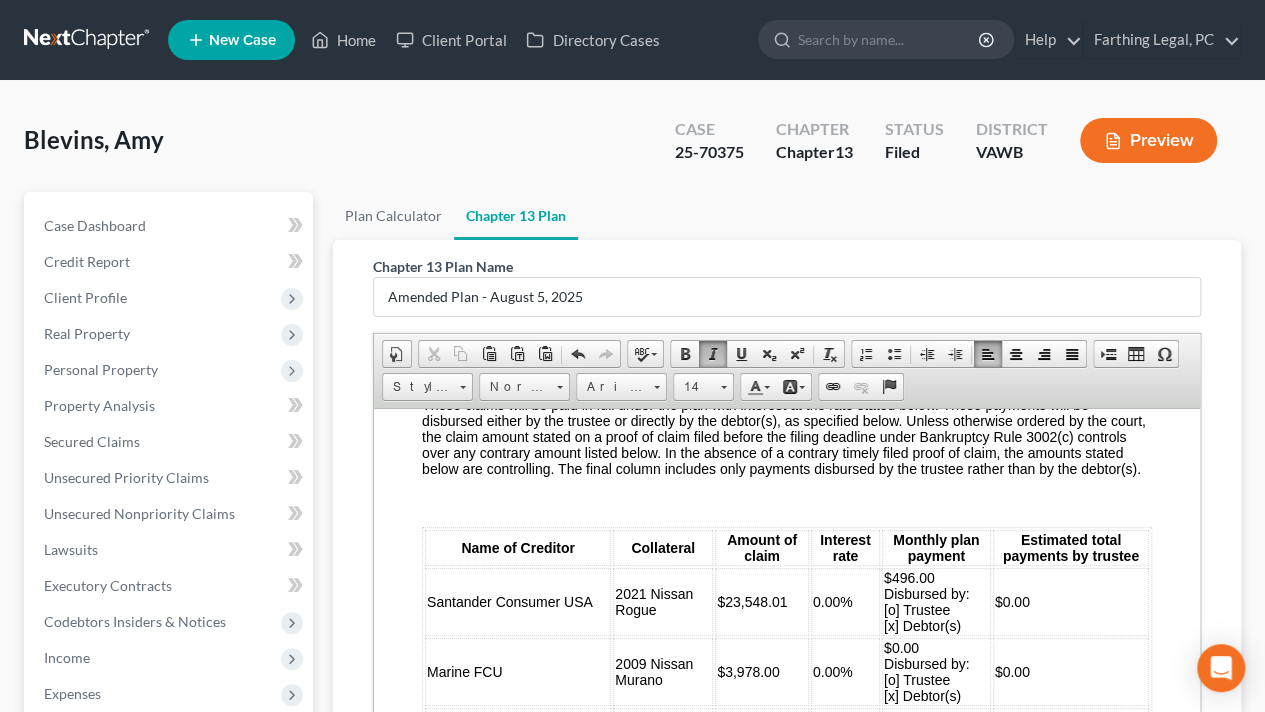 scroll, scrollTop: 2700, scrollLeft: 0, axis: vertical 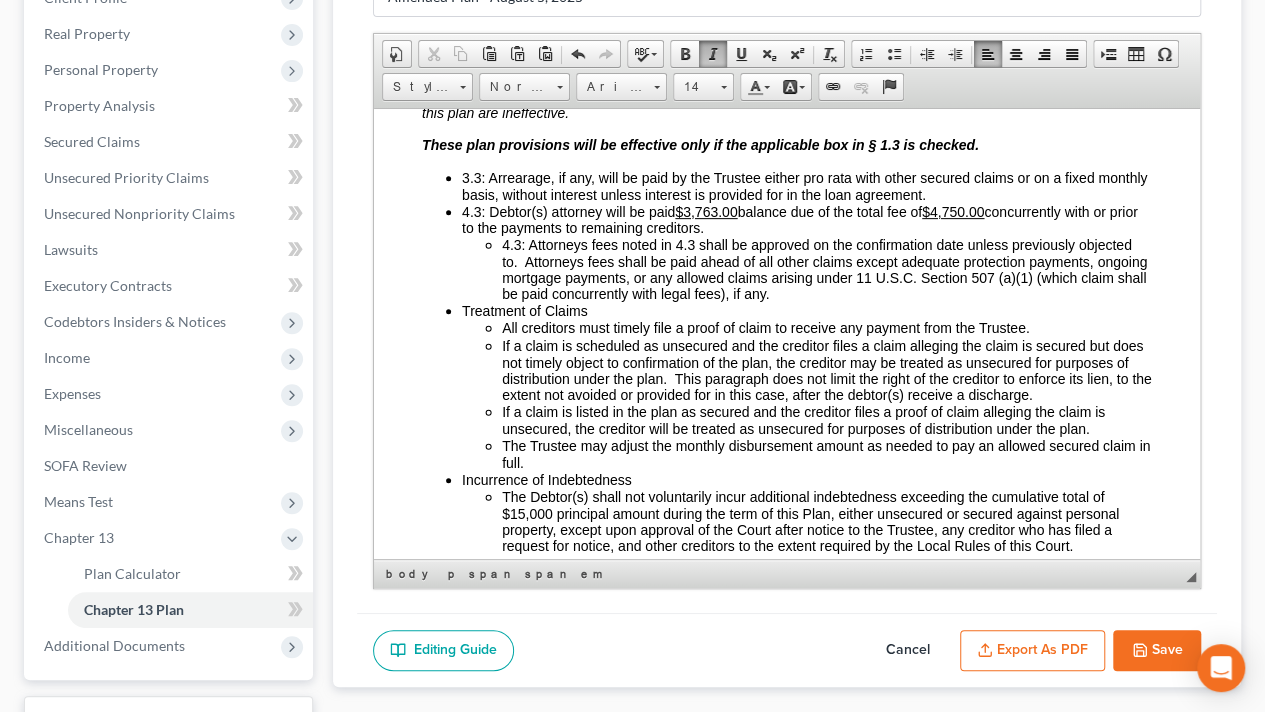 click 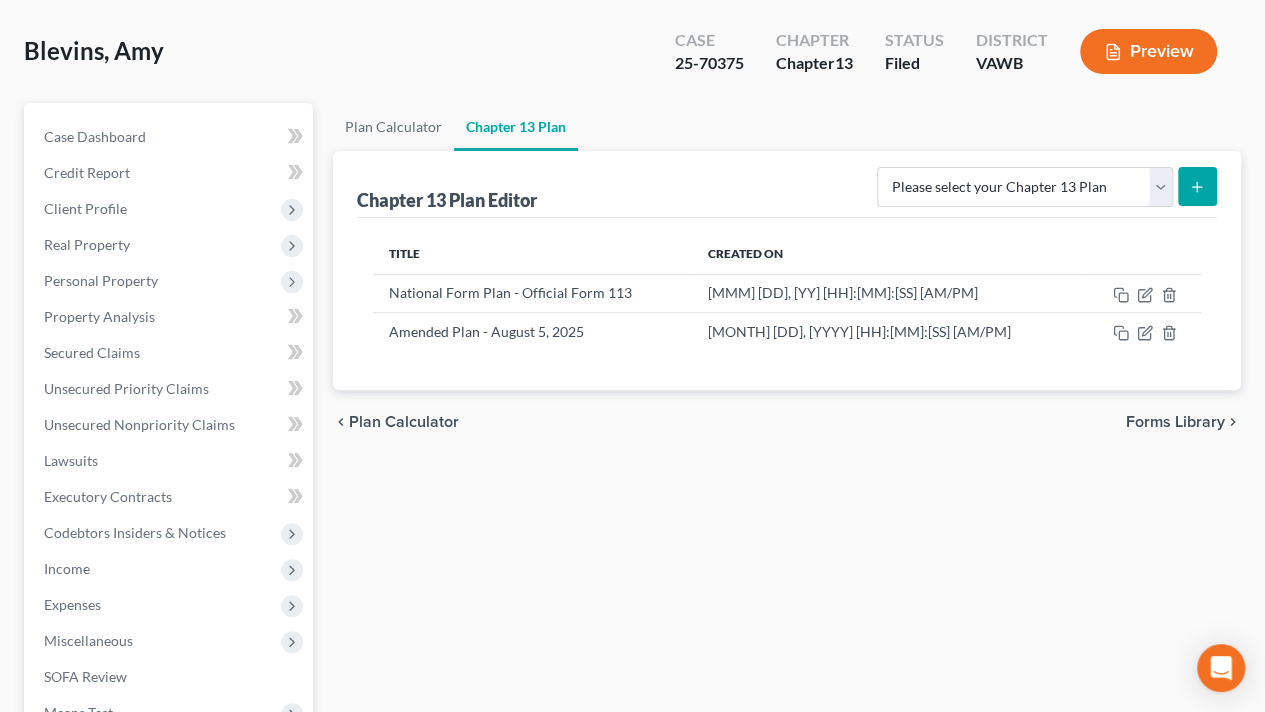 scroll, scrollTop: 0, scrollLeft: 0, axis: both 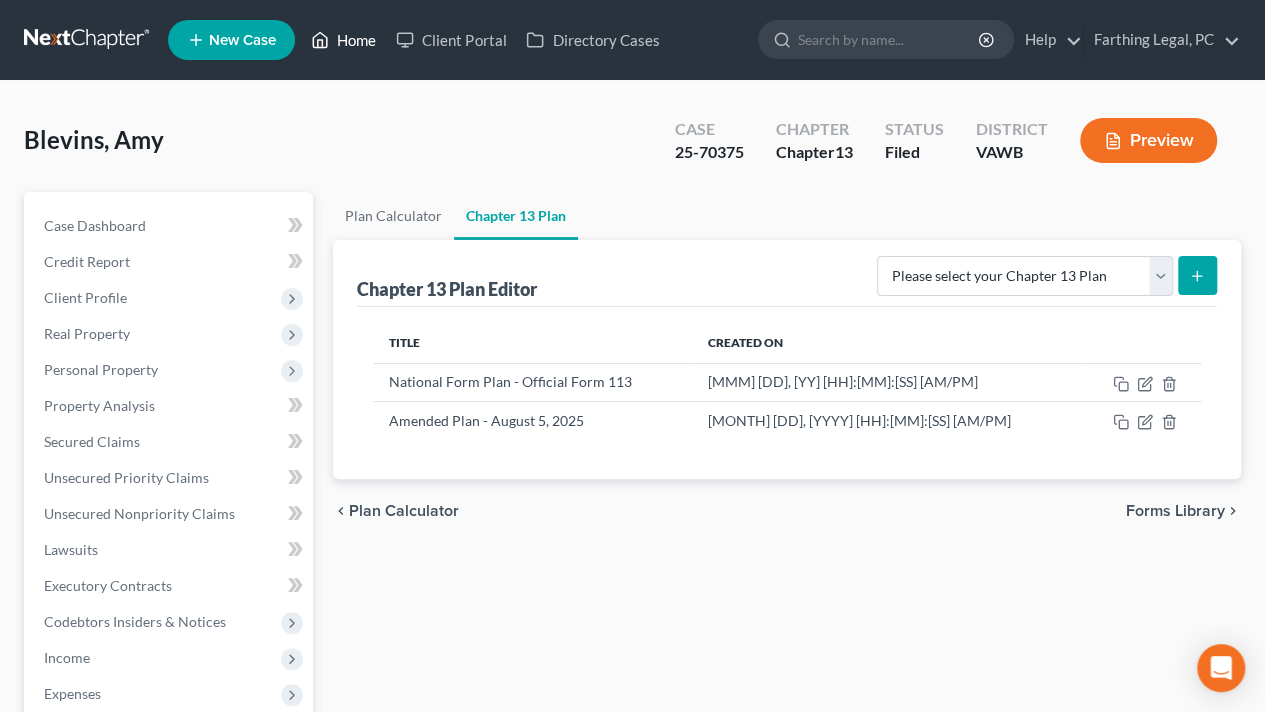 click on "Home" at bounding box center [343, 40] 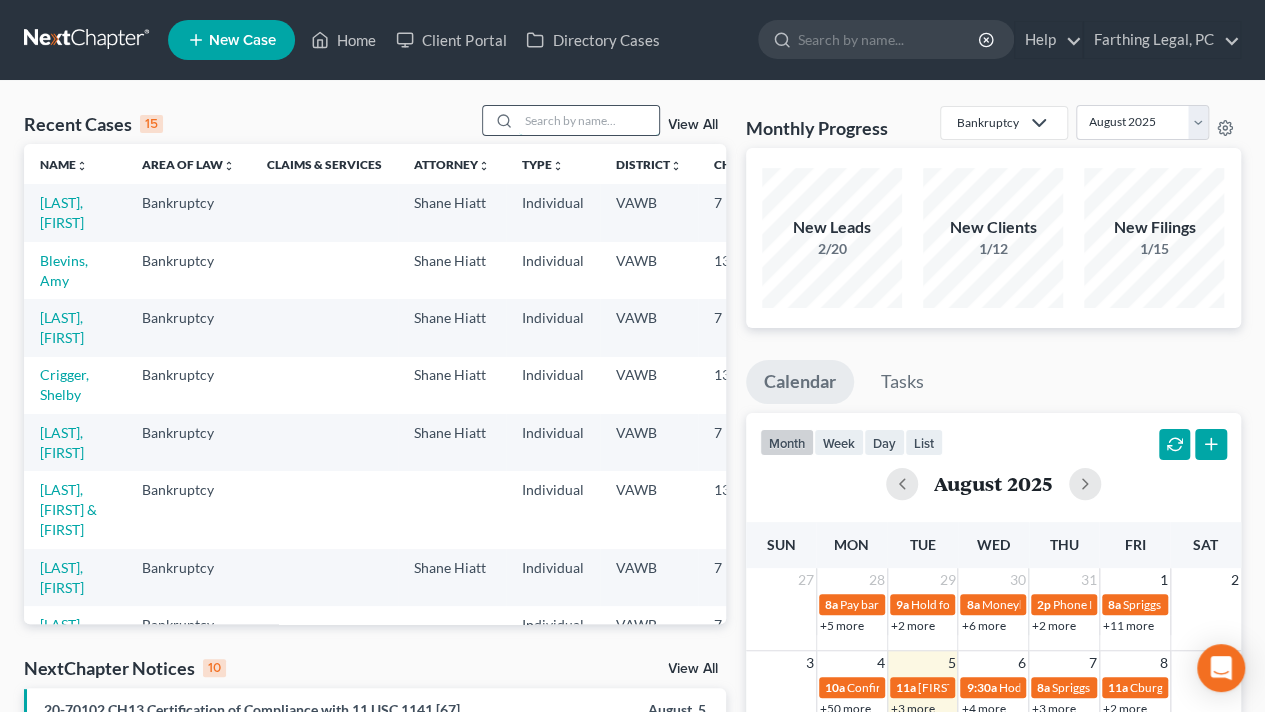 click at bounding box center (589, 120) 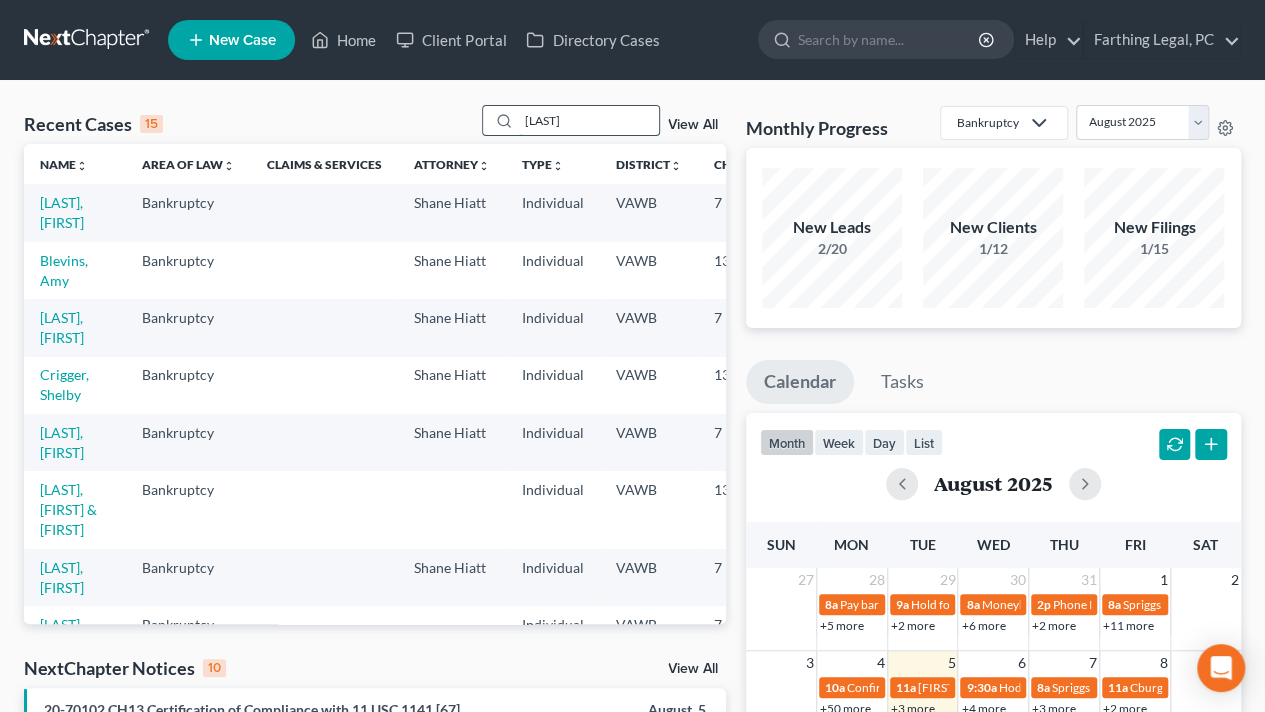 type on "[LAST]" 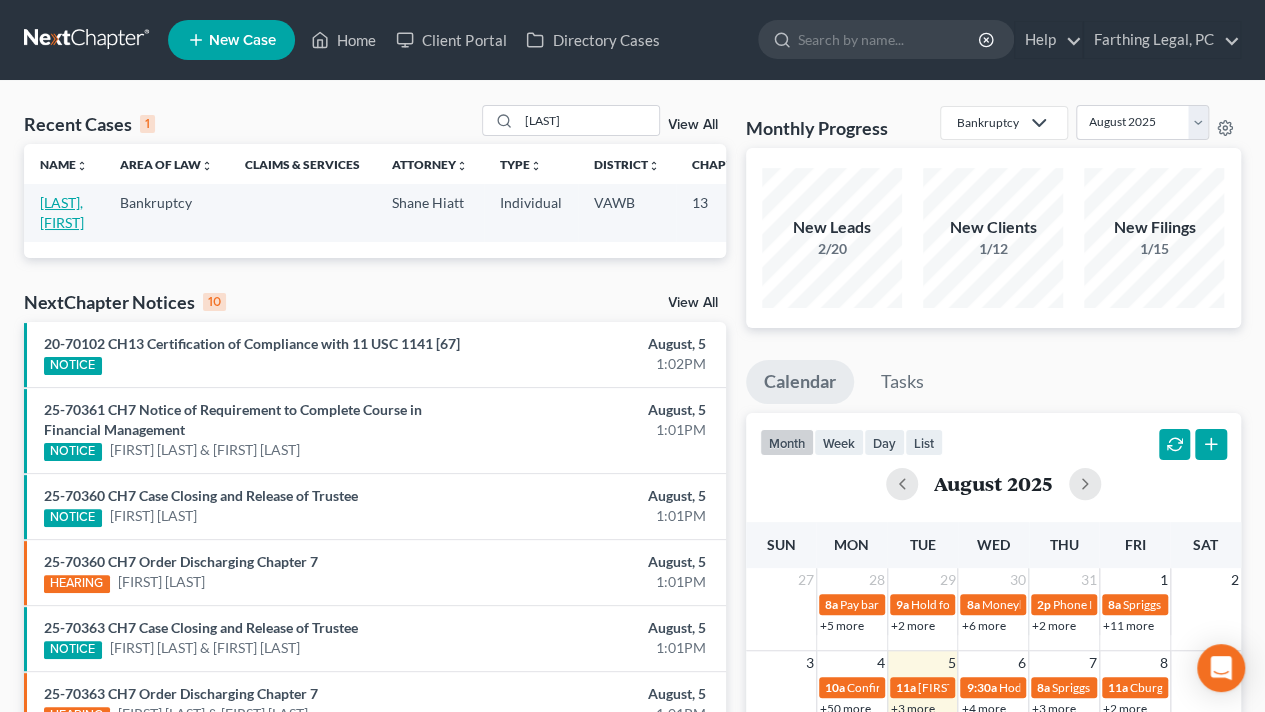 click on "[LAST], [FIRST]" at bounding box center [62, 212] 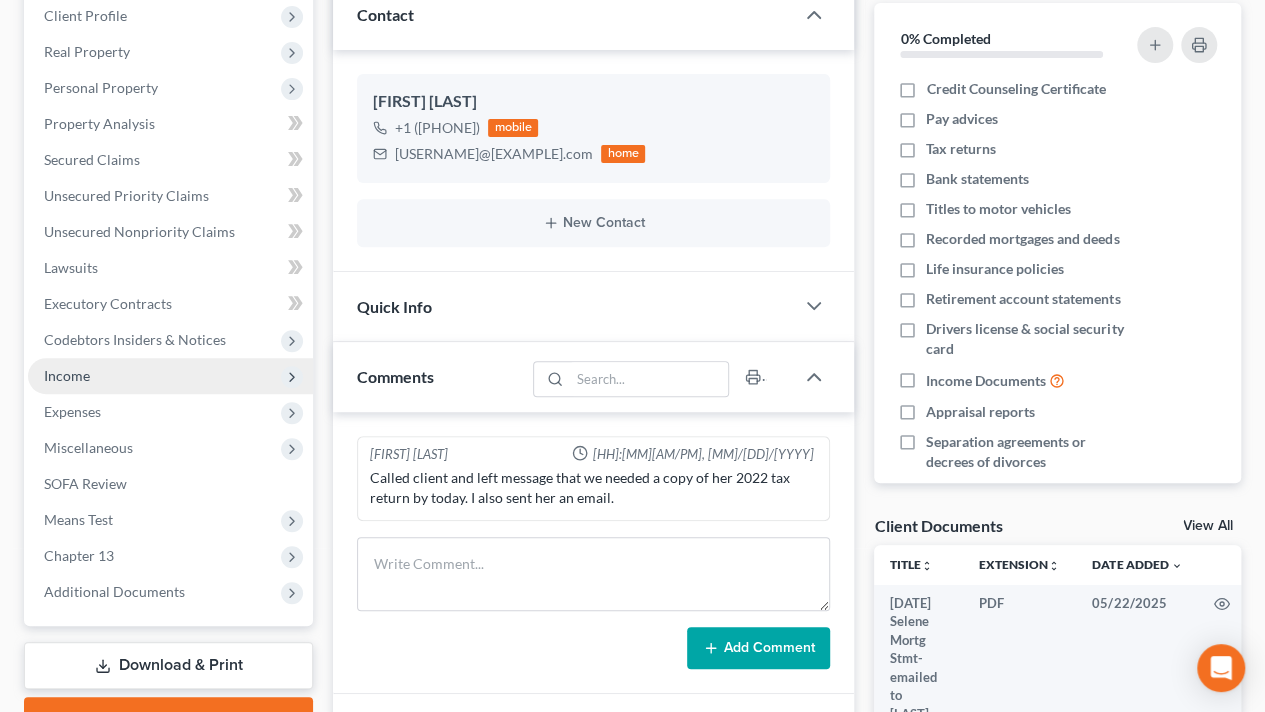 scroll, scrollTop: 300, scrollLeft: 0, axis: vertical 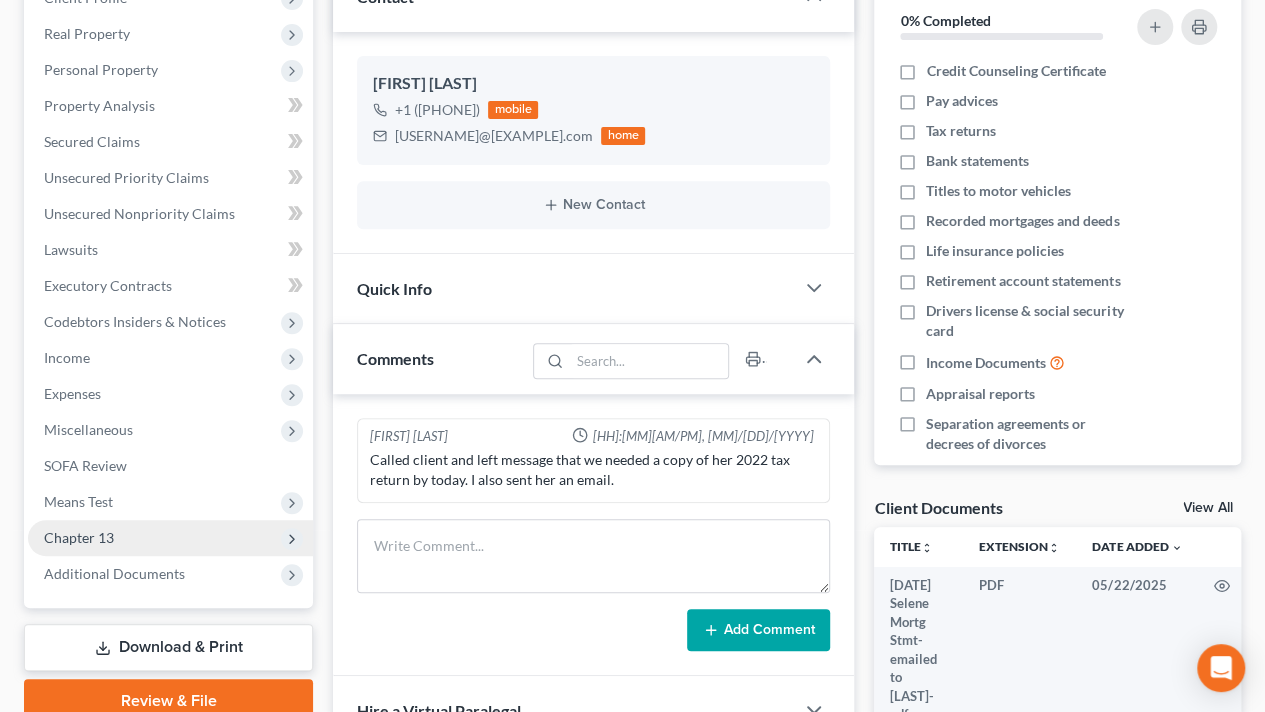 click on "Chapter 13" at bounding box center [79, 537] 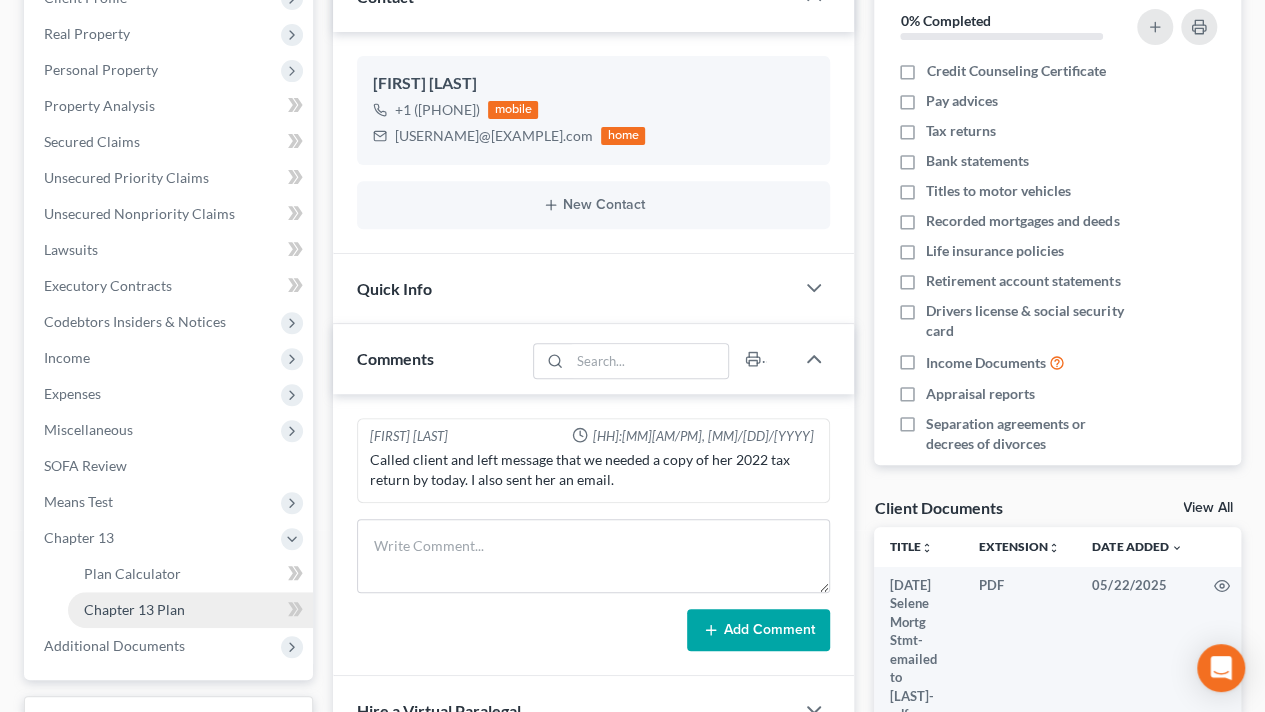 click on "Chapter 13 Plan" at bounding box center [134, 609] 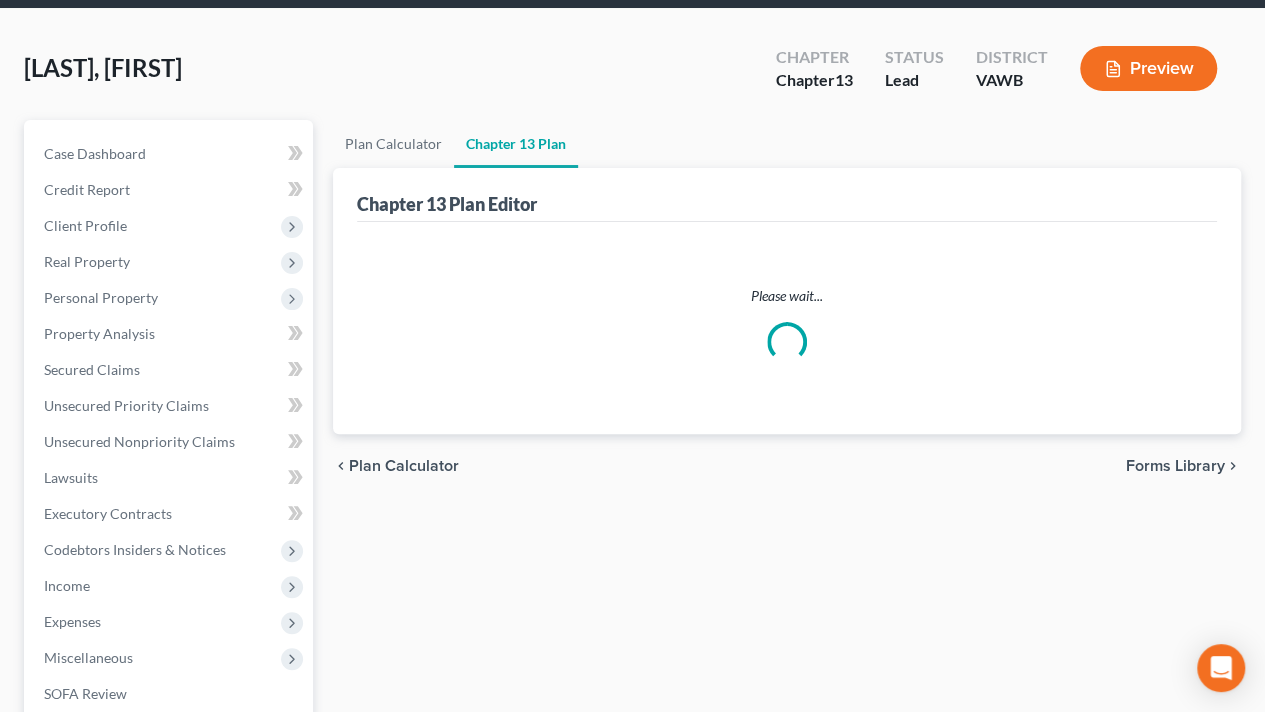 scroll, scrollTop: 0, scrollLeft: 0, axis: both 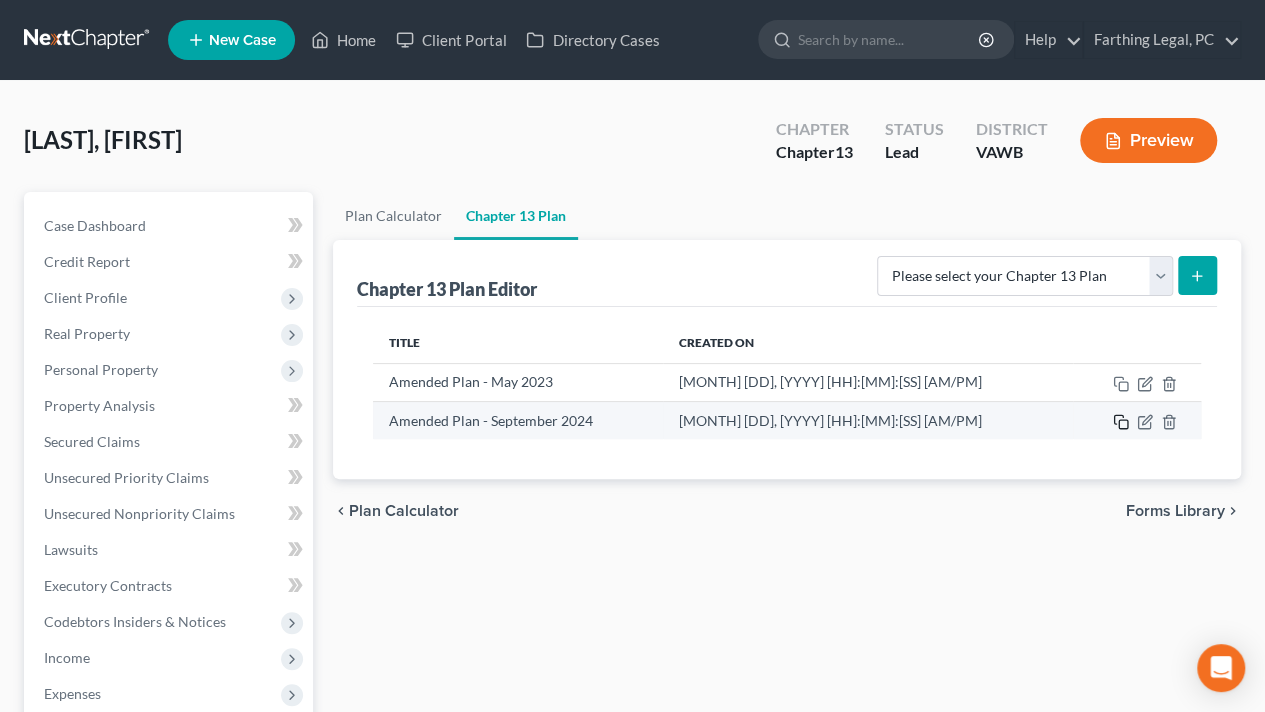 click 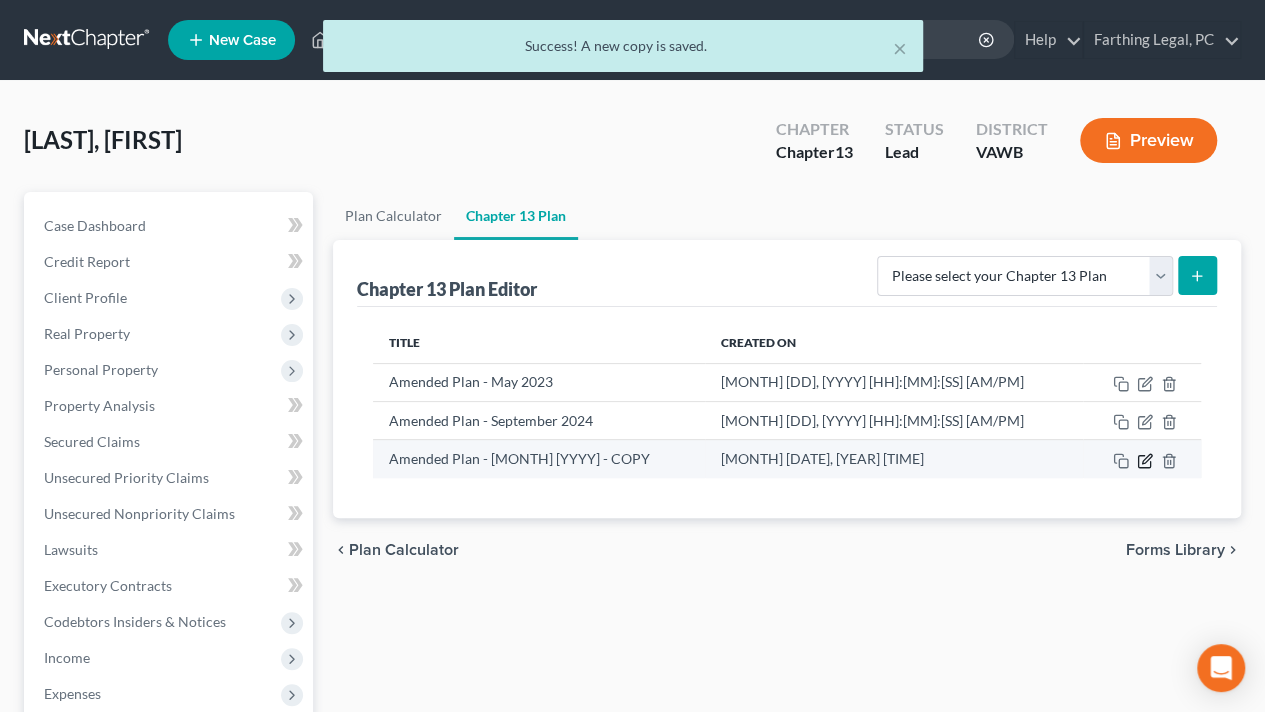 click 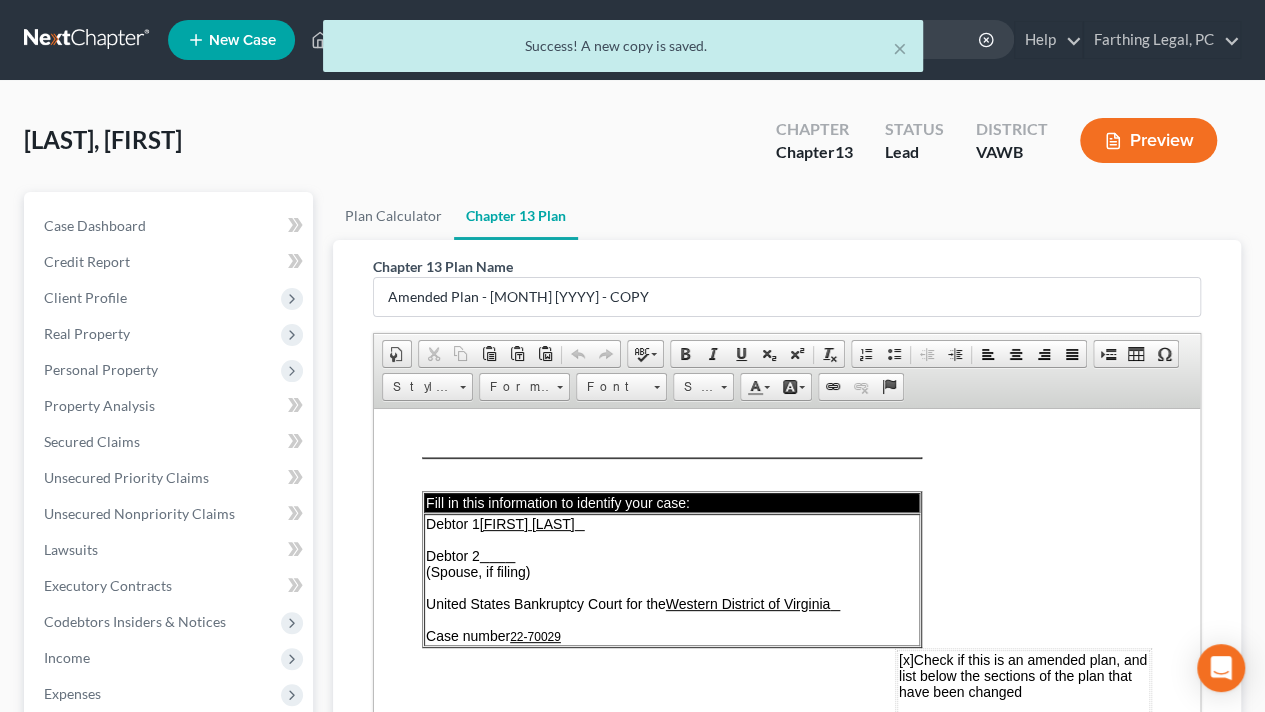 scroll, scrollTop: 0, scrollLeft: 0, axis: both 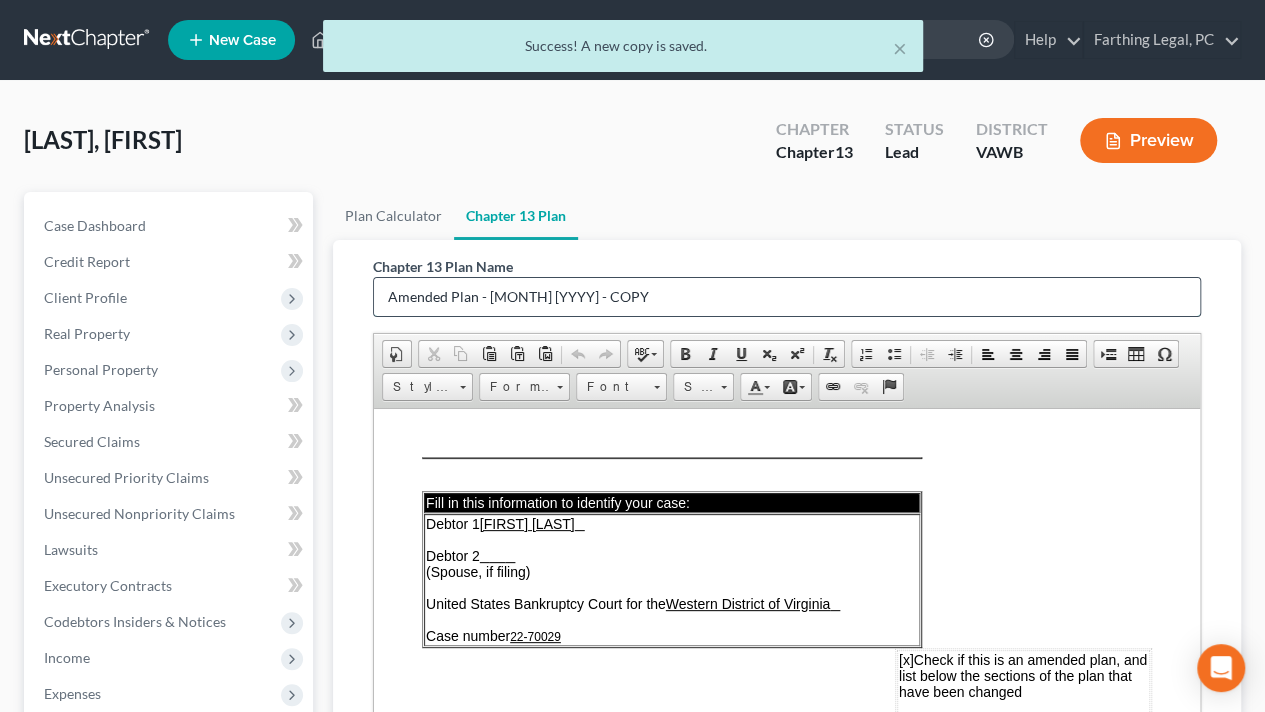 drag, startPoint x: 731, startPoint y: 301, endPoint x: 486, endPoint y: 295, distance: 245.07346 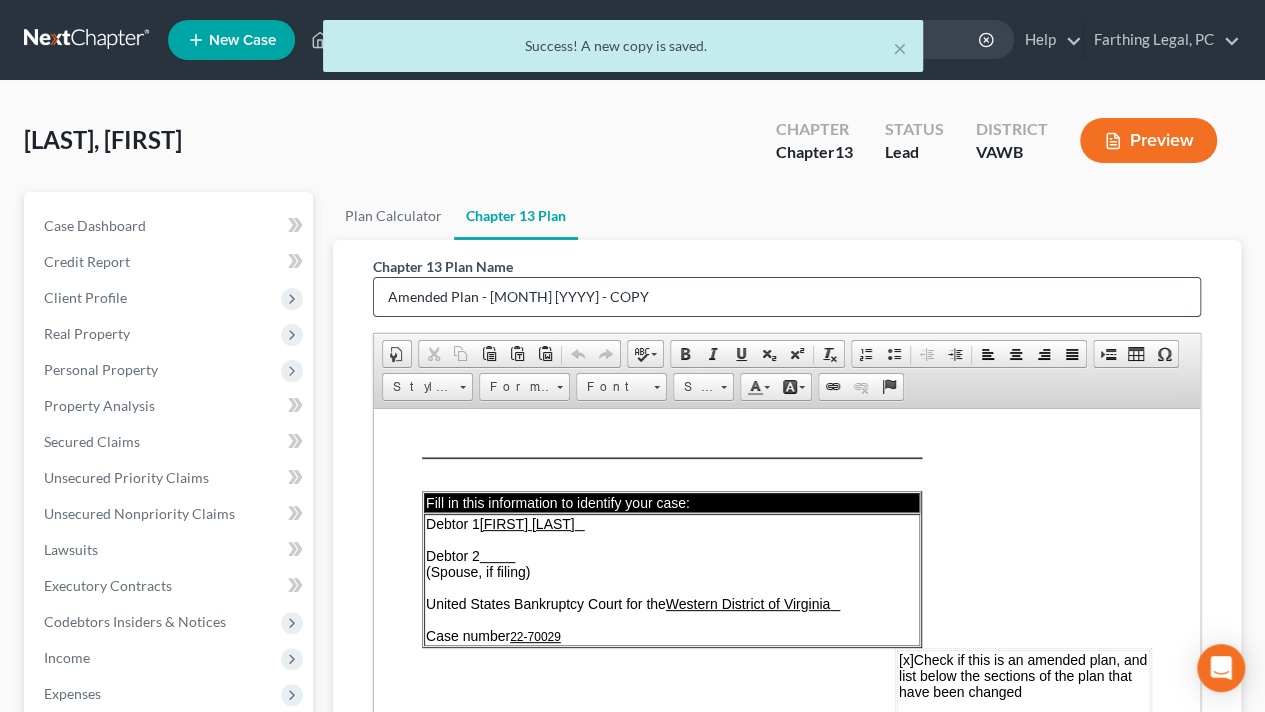 click on "Amended Plan - [MONTH] [YYYY] - COPY" at bounding box center (787, 297) 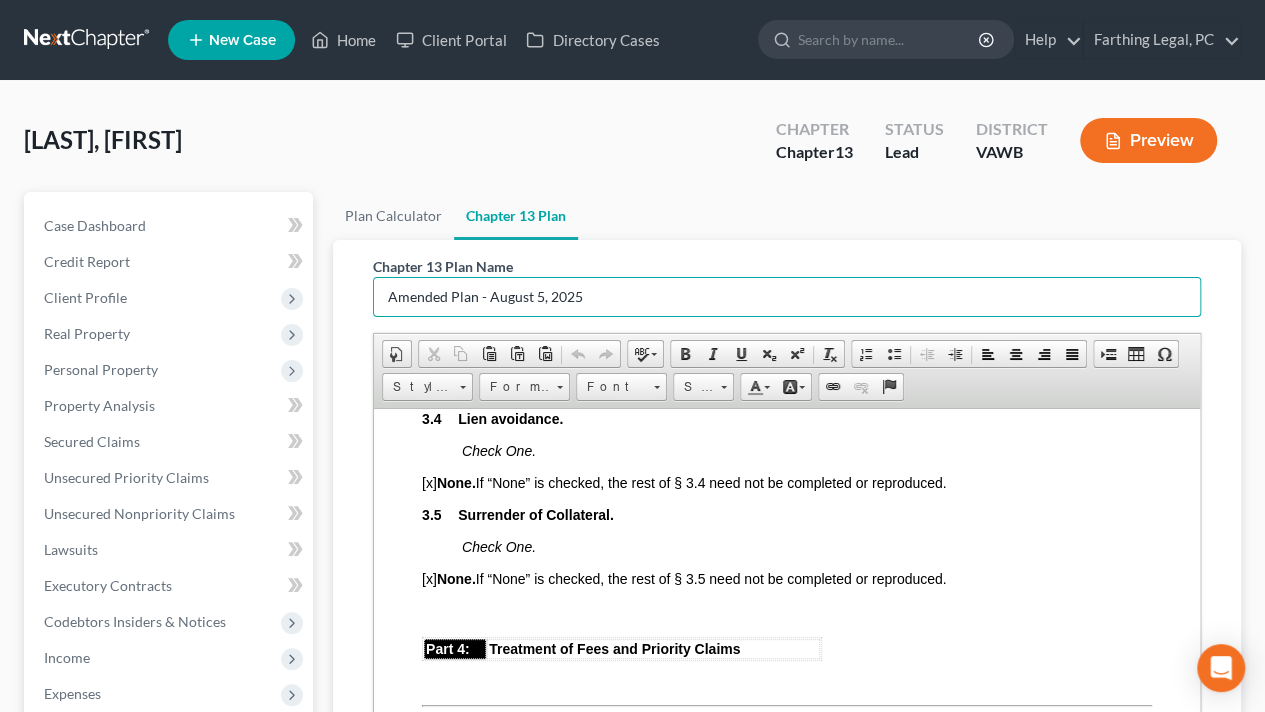 scroll, scrollTop: 2500, scrollLeft: 0, axis: vertical 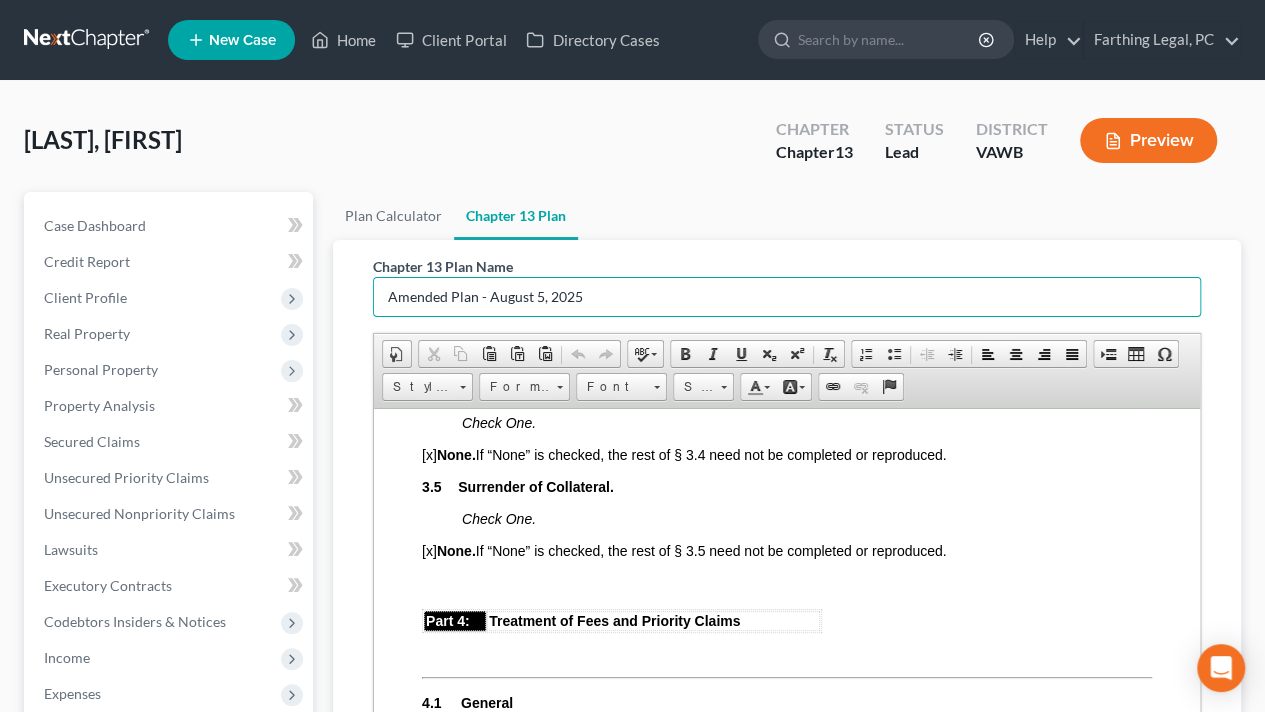 type on "Amended Plan - August 5, 2025" 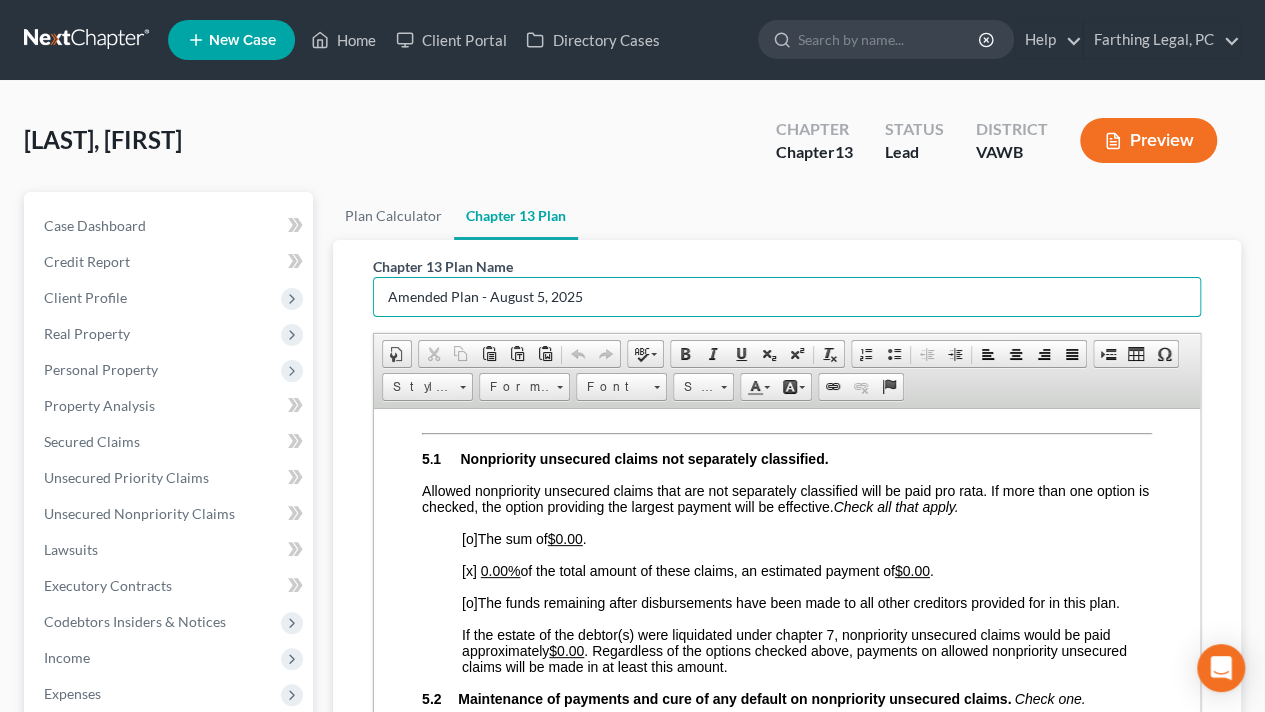 scroll, scrollTop: 3300, scrollLeft: 0, axis: vertical 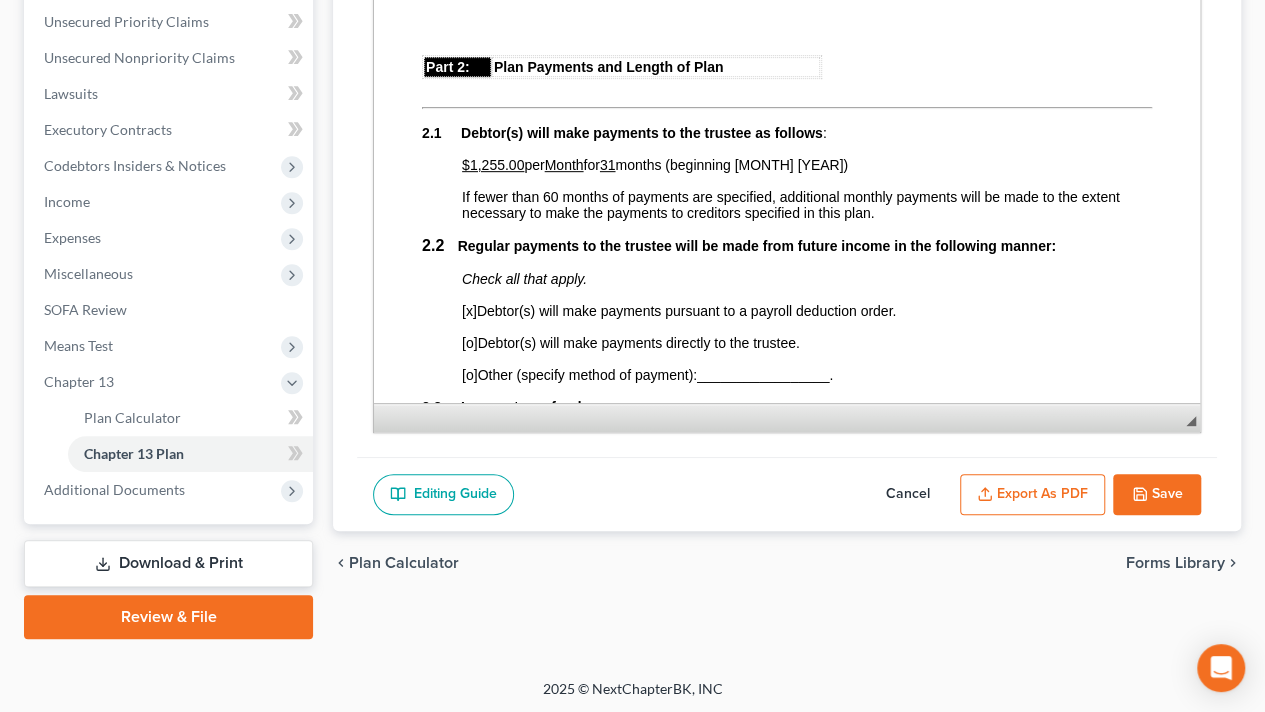 click on "Save" at bounding box center (1157, 495) 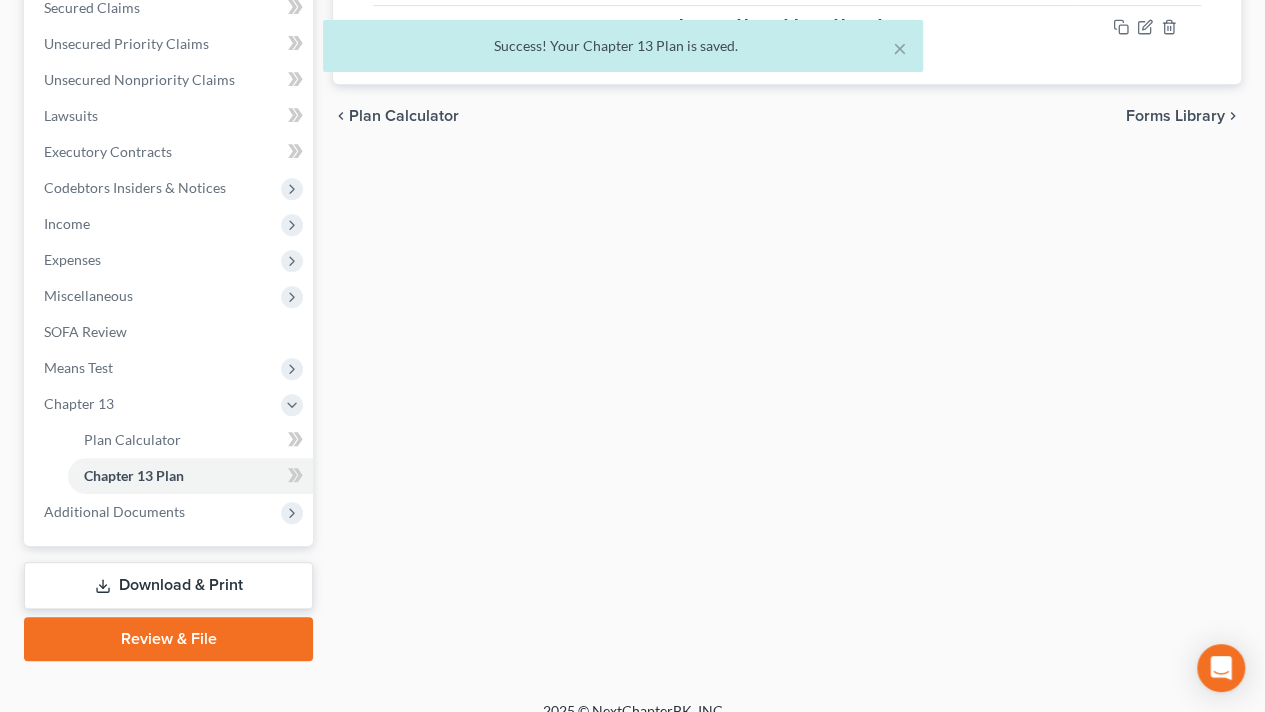 scroll, scrollTop: 0, scrollLeft: 0, axis: both 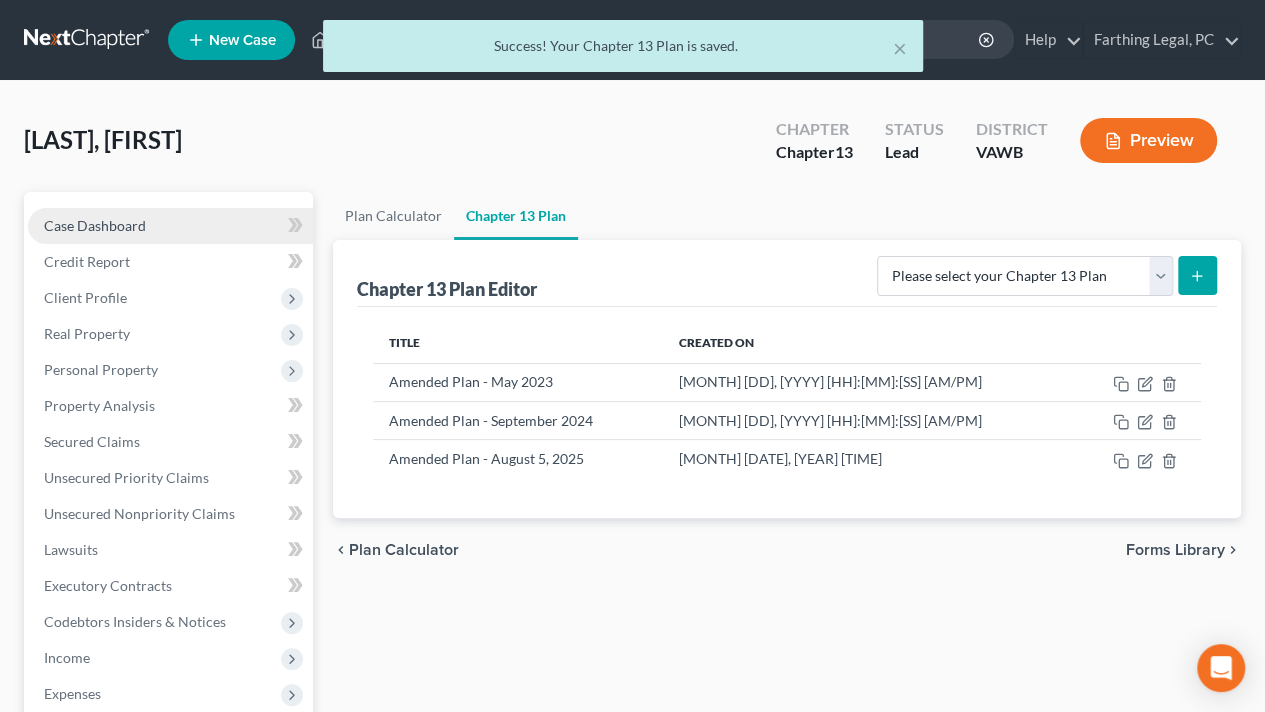 click on "Case Dashboard" at bounding box center [95, 225] 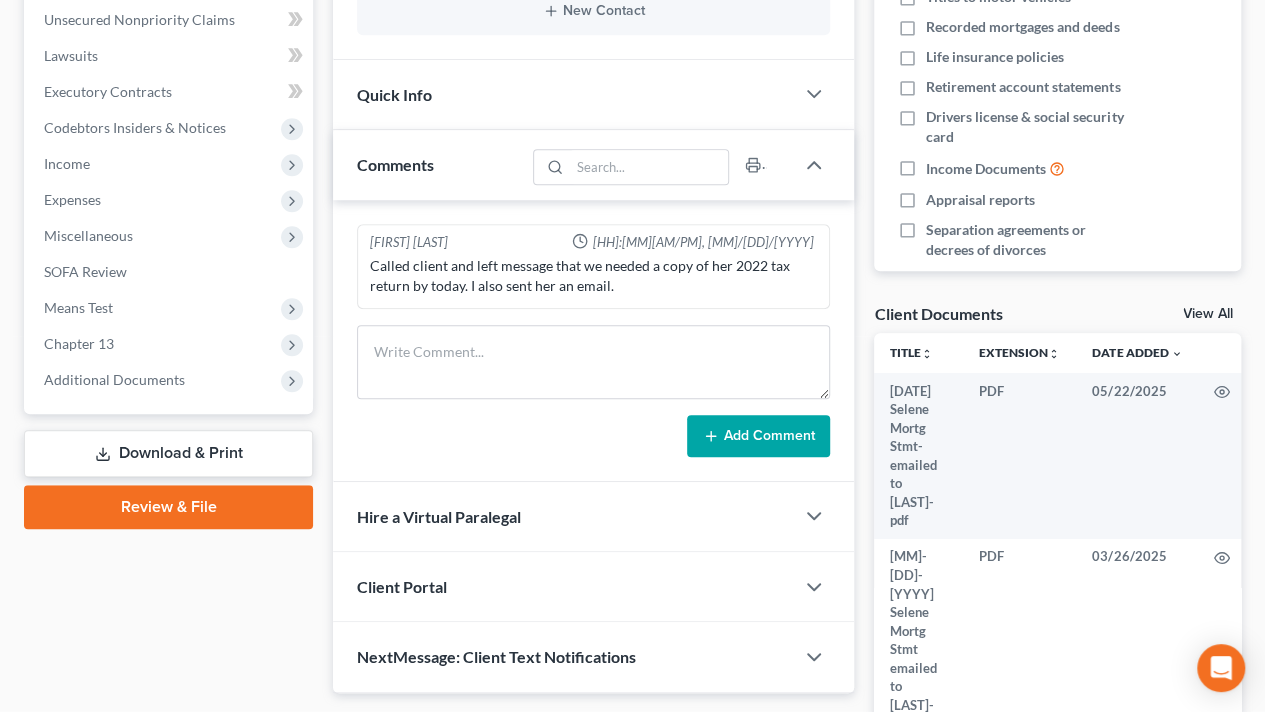 scroll, scrollTop: 522, scrollLeft: 0, axis: vertical 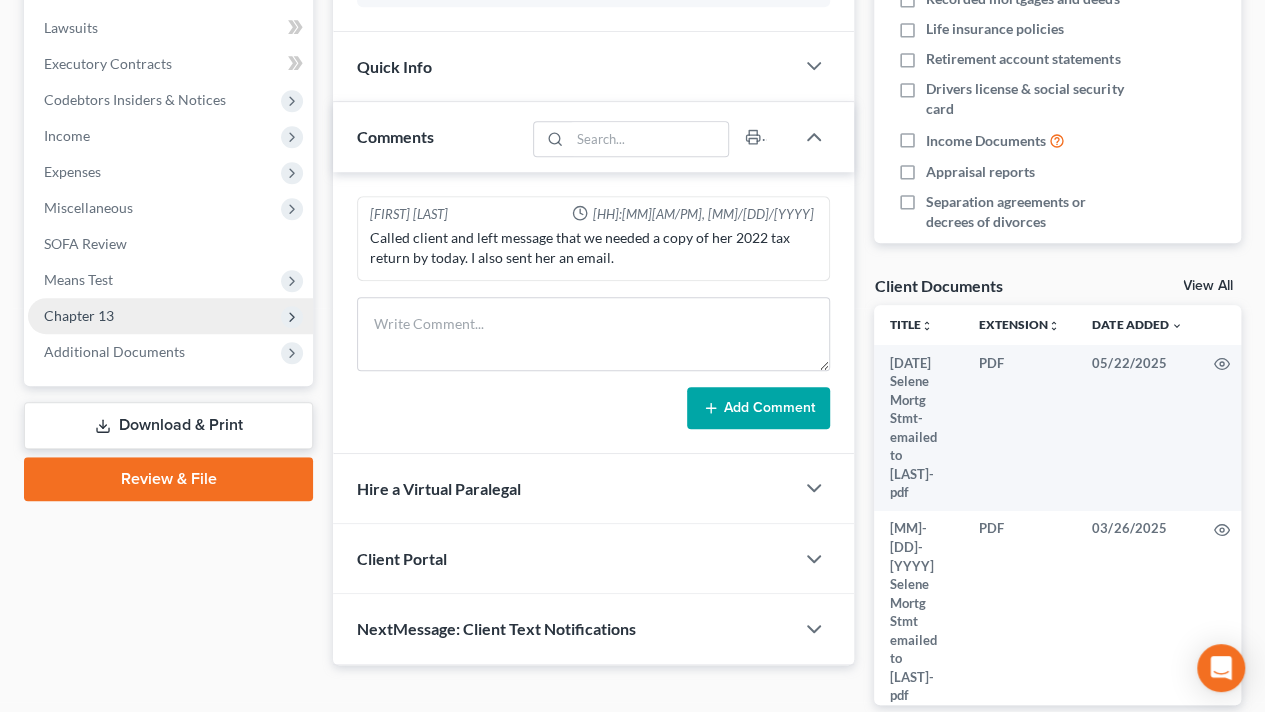 click on "Chapter 13" at bounding box center (170, 316) 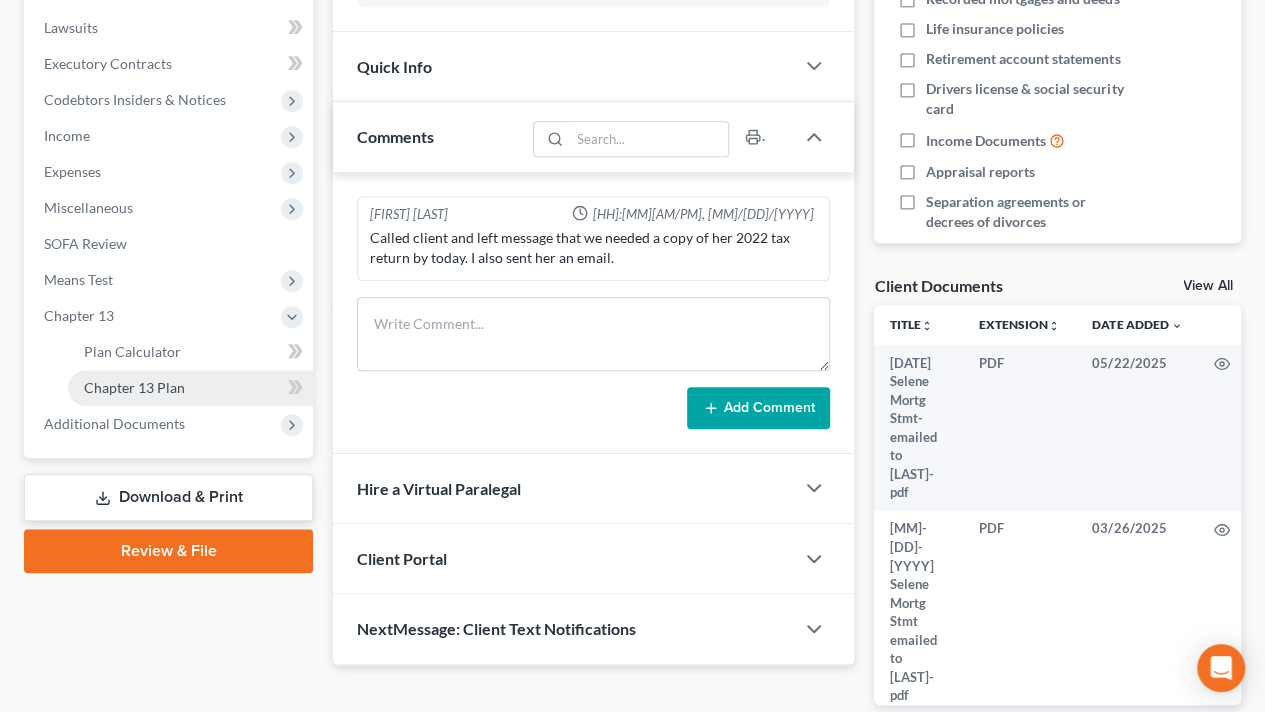 click on "Chapter 13 Plan" at bounding box center (134, 387) 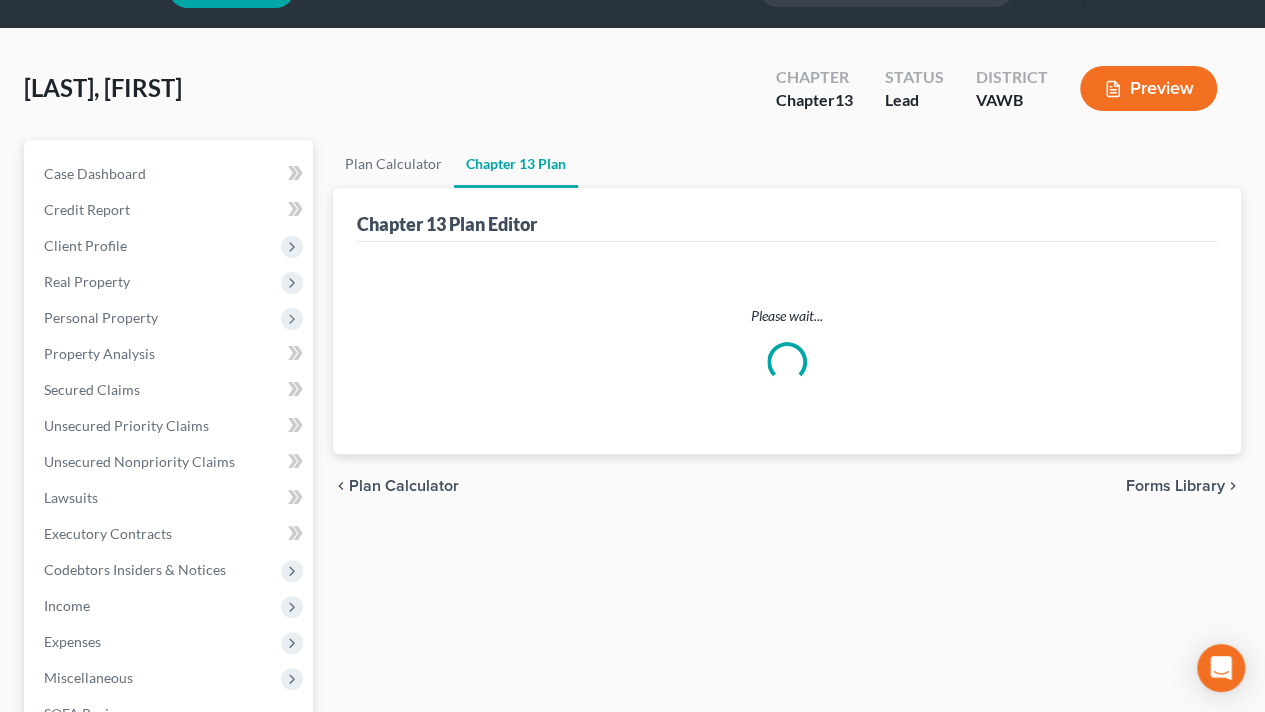 scroll, scrollTop: 0, scrollLeft: 0, axis: both 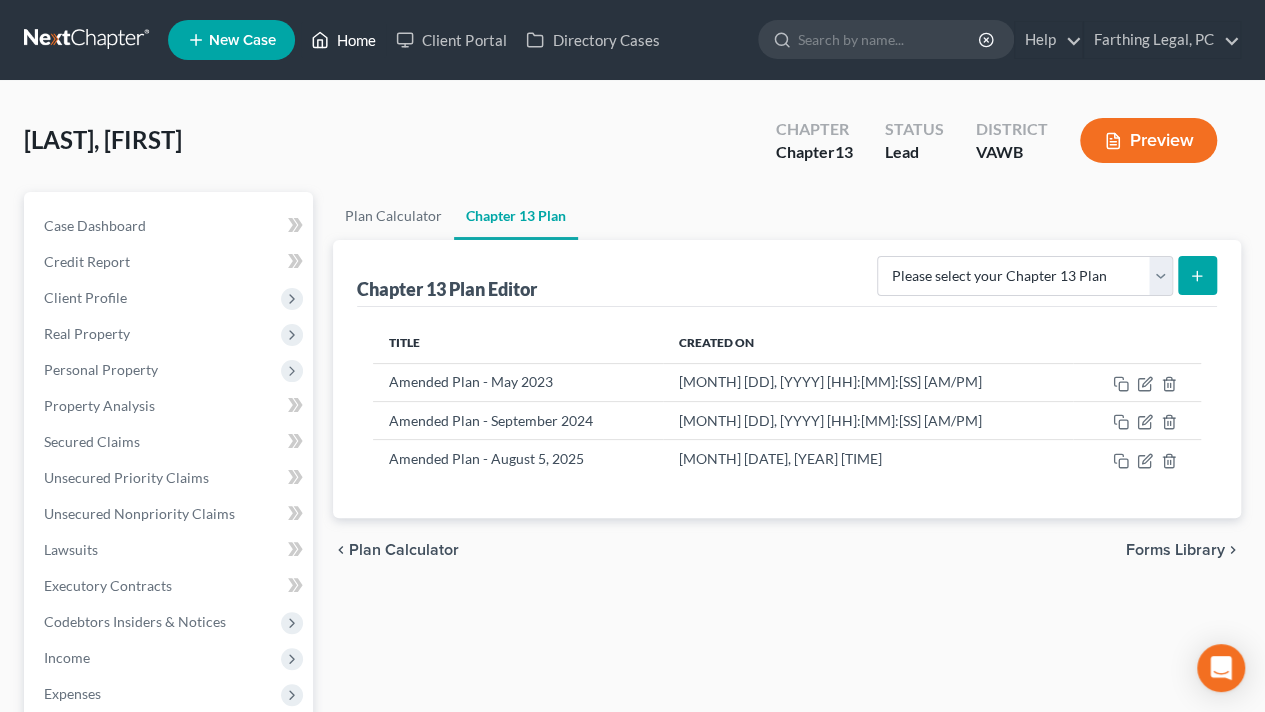 click on "Home" at bounding box center [343, 40] 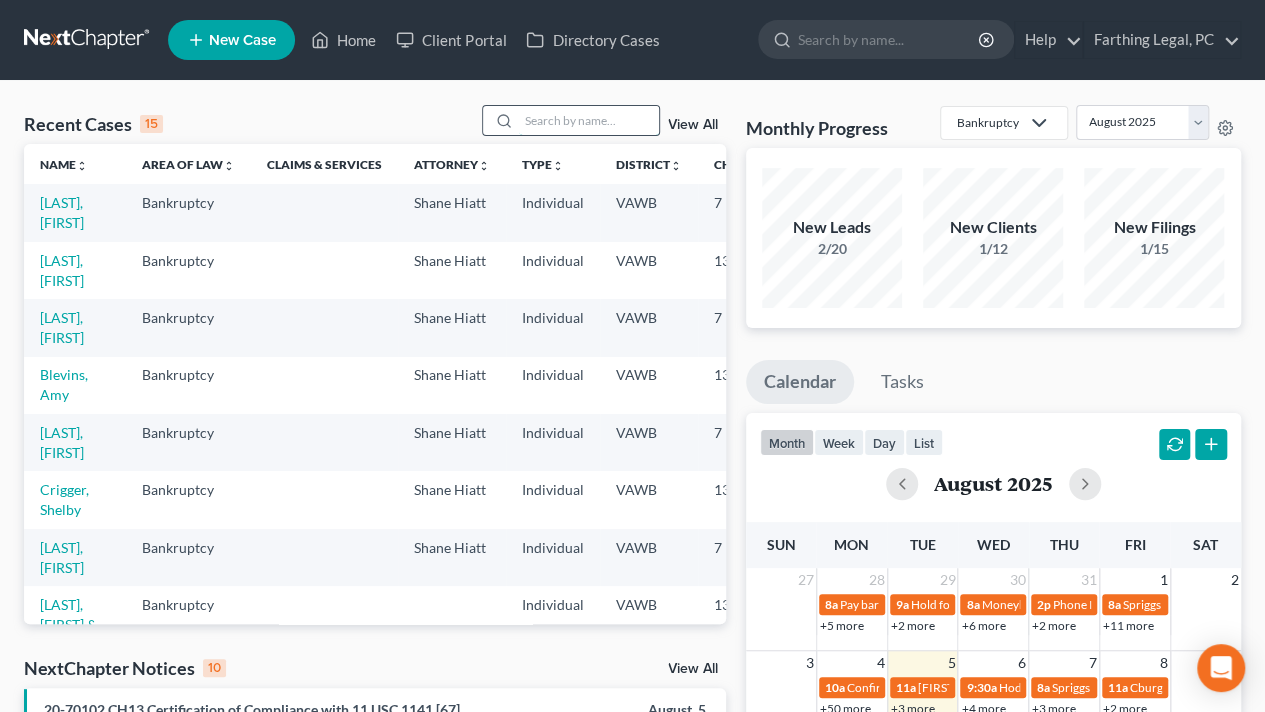 click at bounding box center (589, 120) 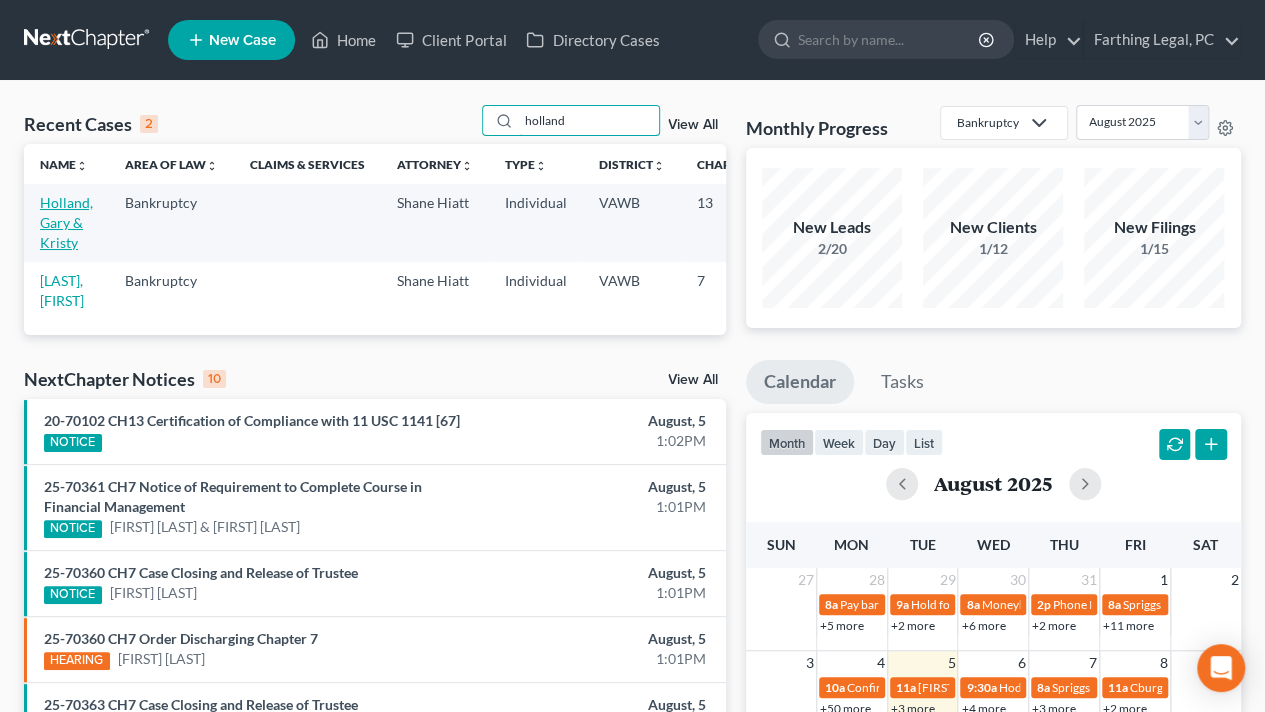 type on "holland" 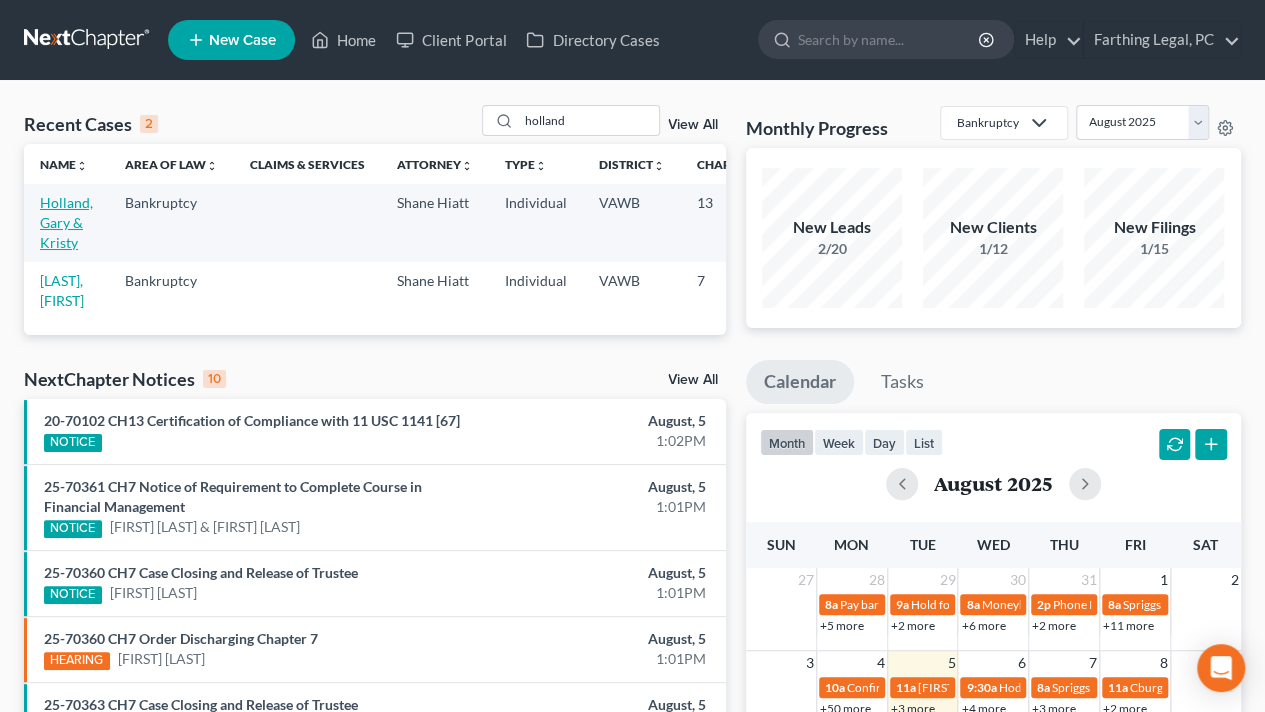 click on "Holland, Gary & Kristy" at bounding box center (66, 222) 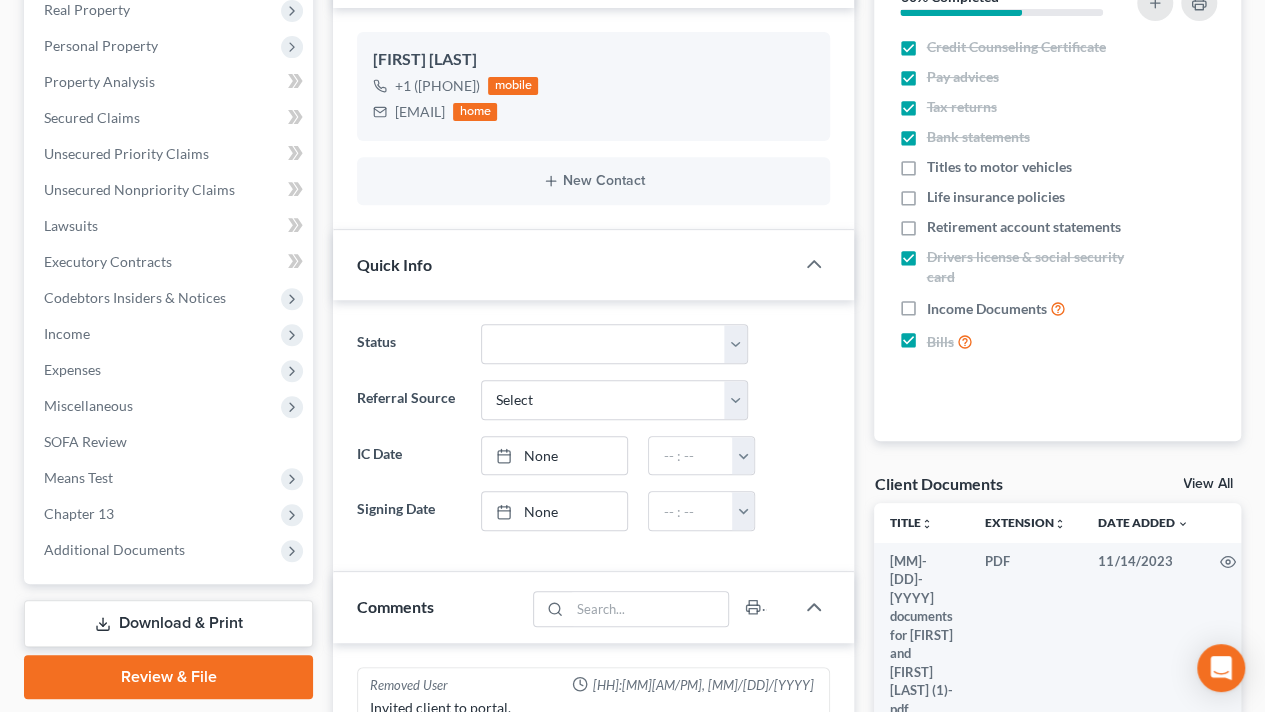 scroll, scrollTop: 326, scrollLeft: 0, axis: vertical 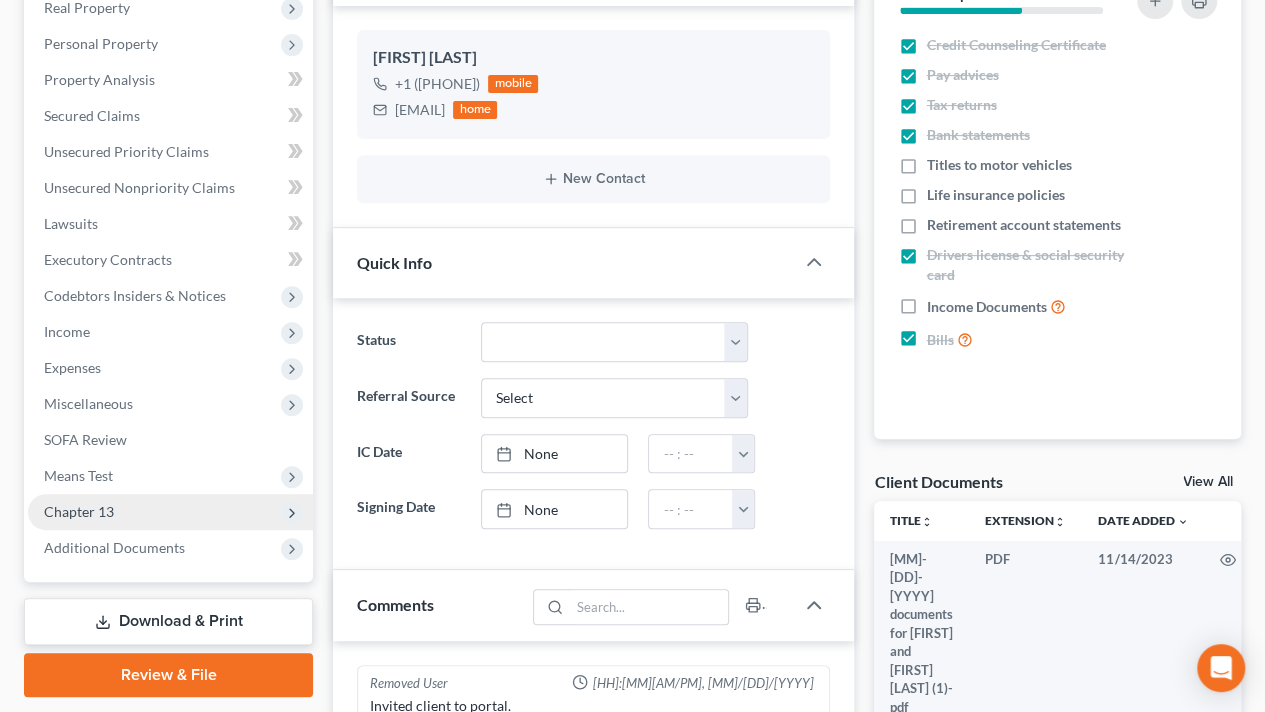 click on "Chapter 13" at bounding box center (170, 512) 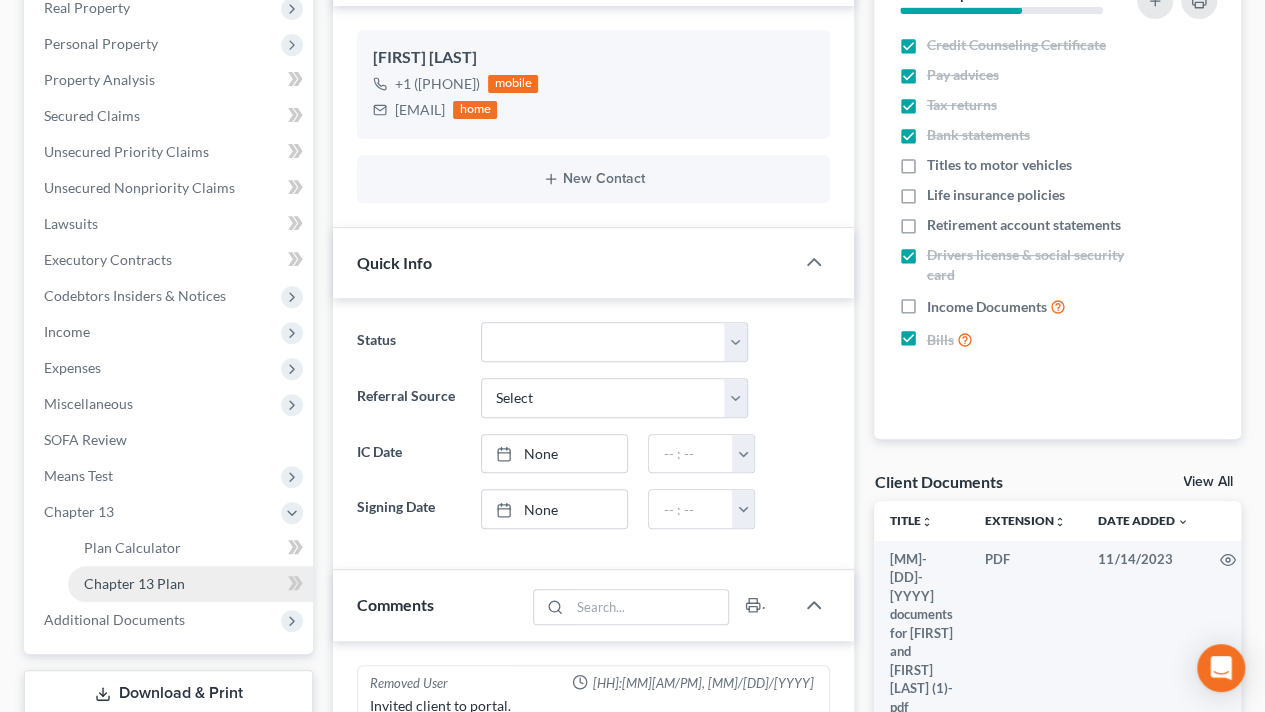 click on "Chapter 13 Plan" at bounding box center [134, 583] 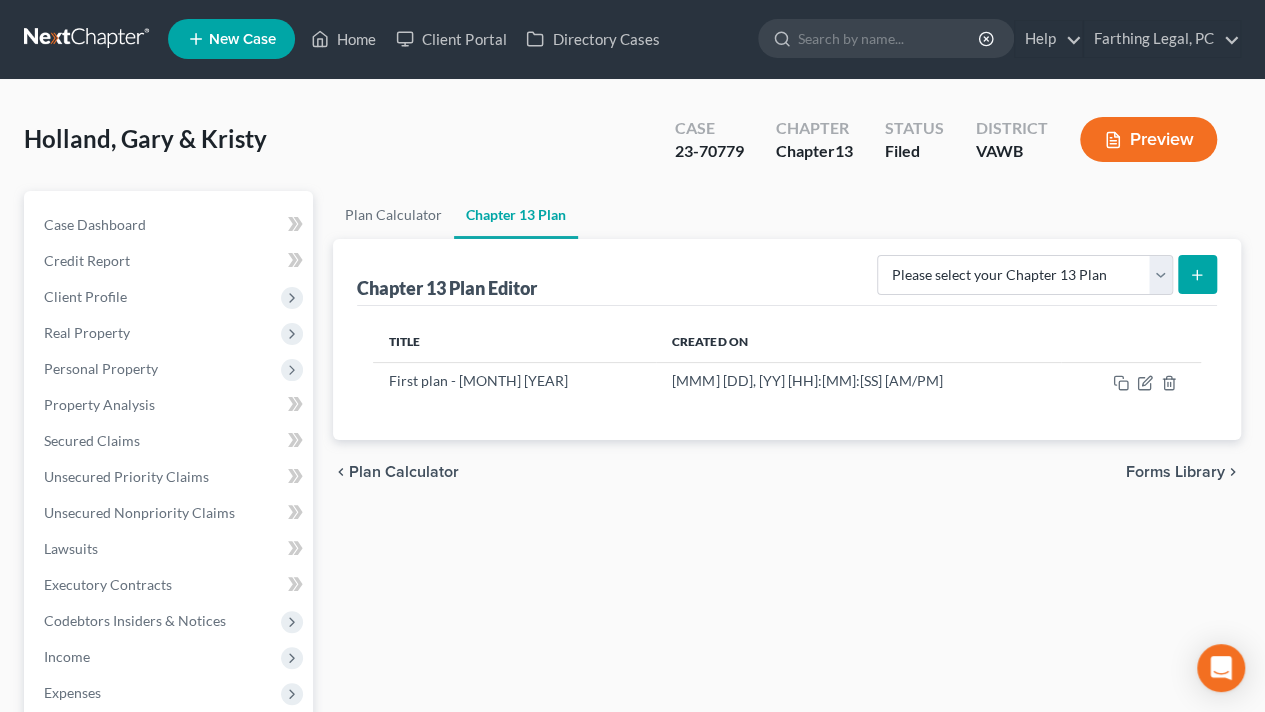 scroll, scrollTop: 0, scrollLeft: 0, axis: both 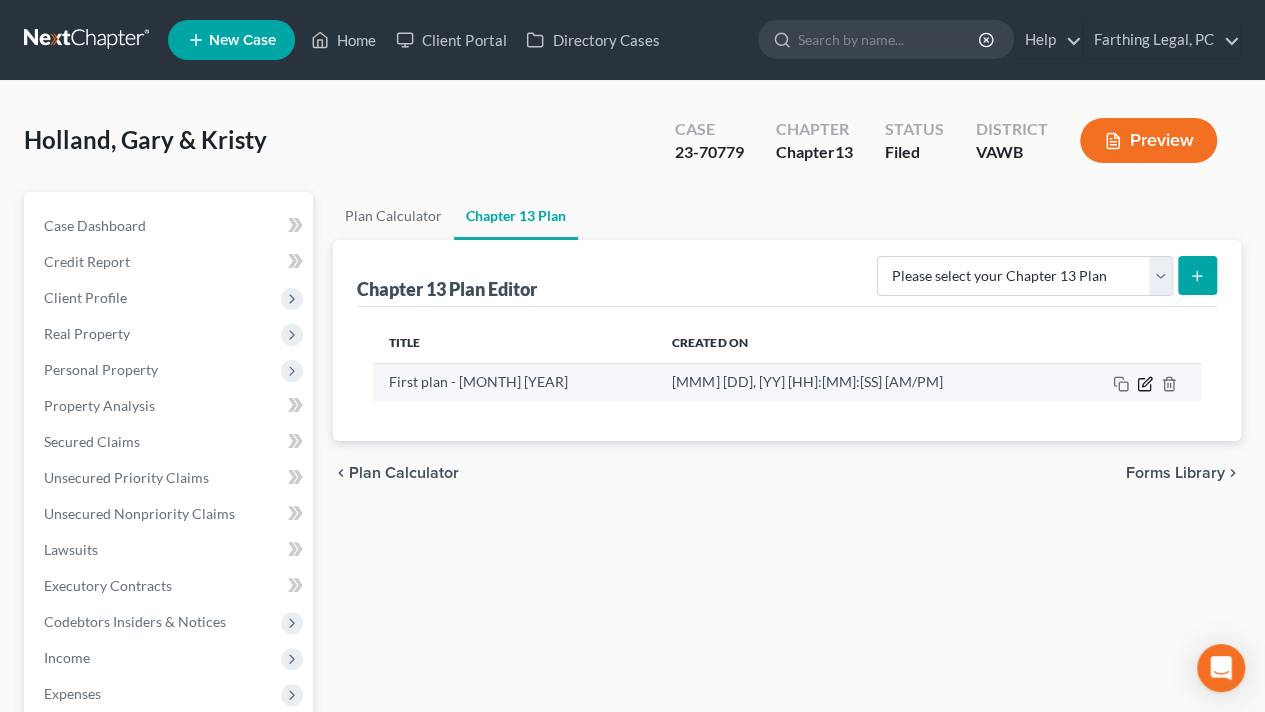 click 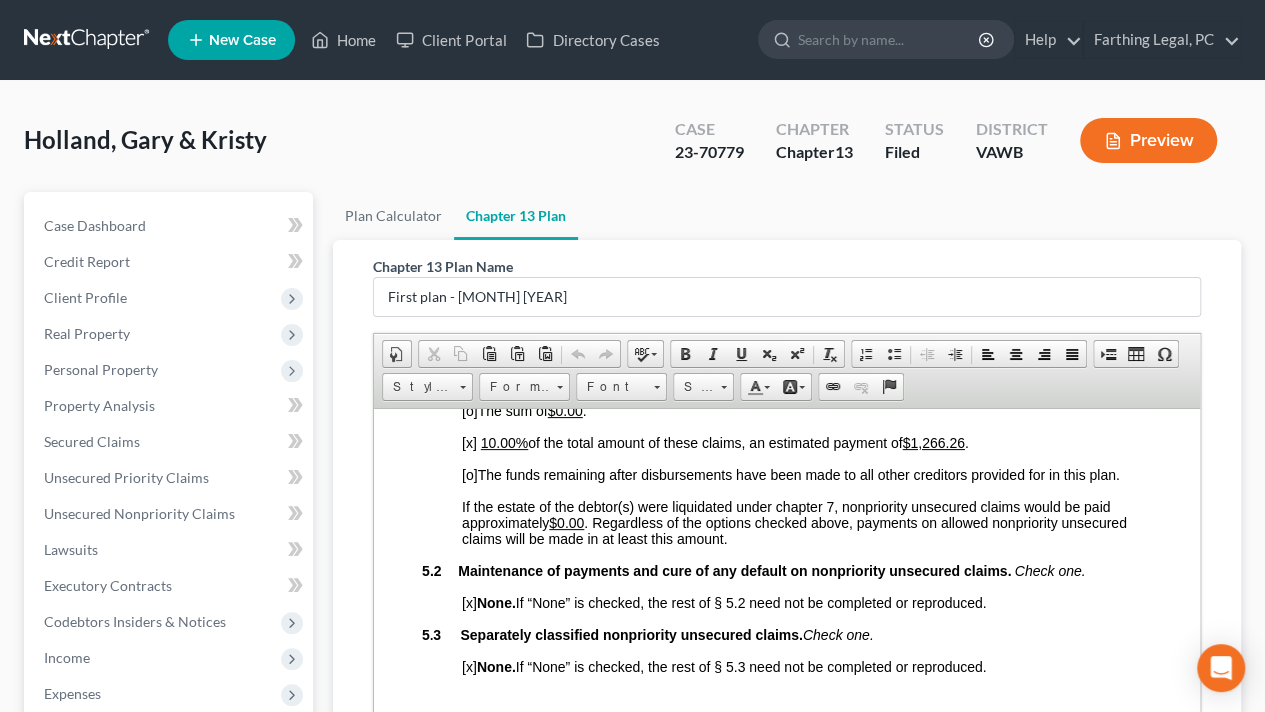 scroll, scrollTop: 3545, scrollLeft: 0, axis: vertical 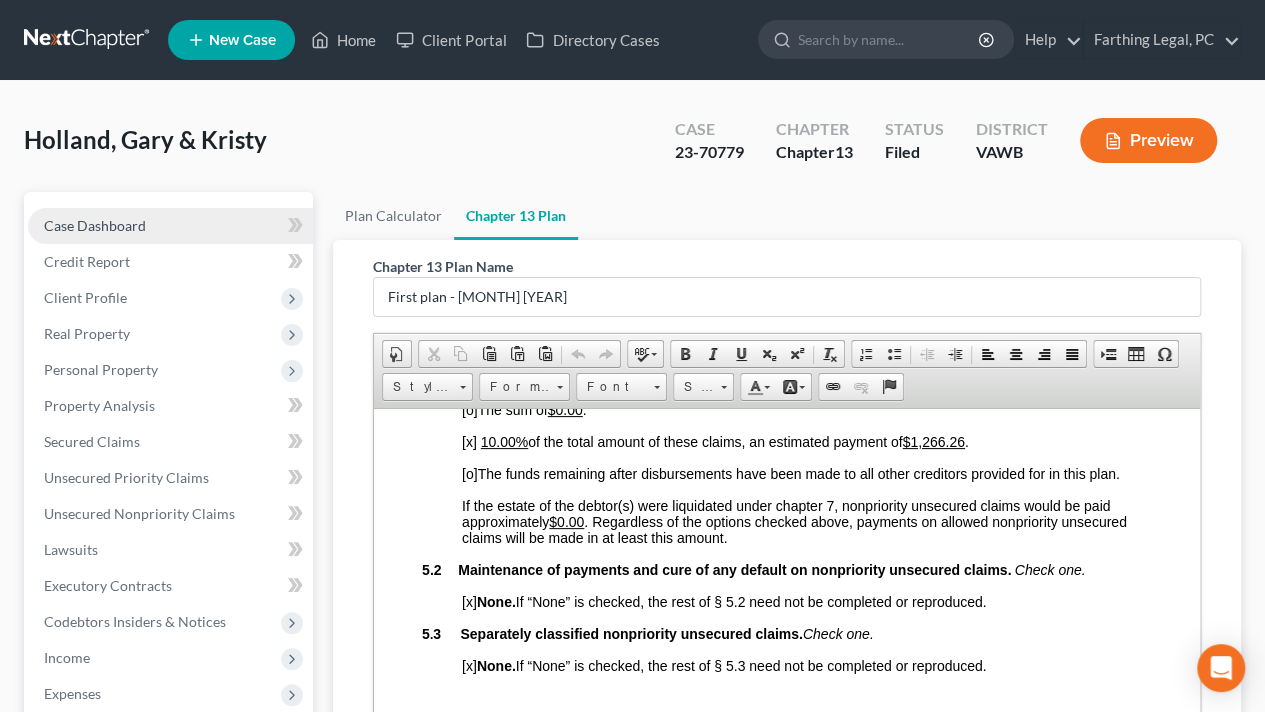 click on "Case Dashboard" at bounding box center [95, 225] 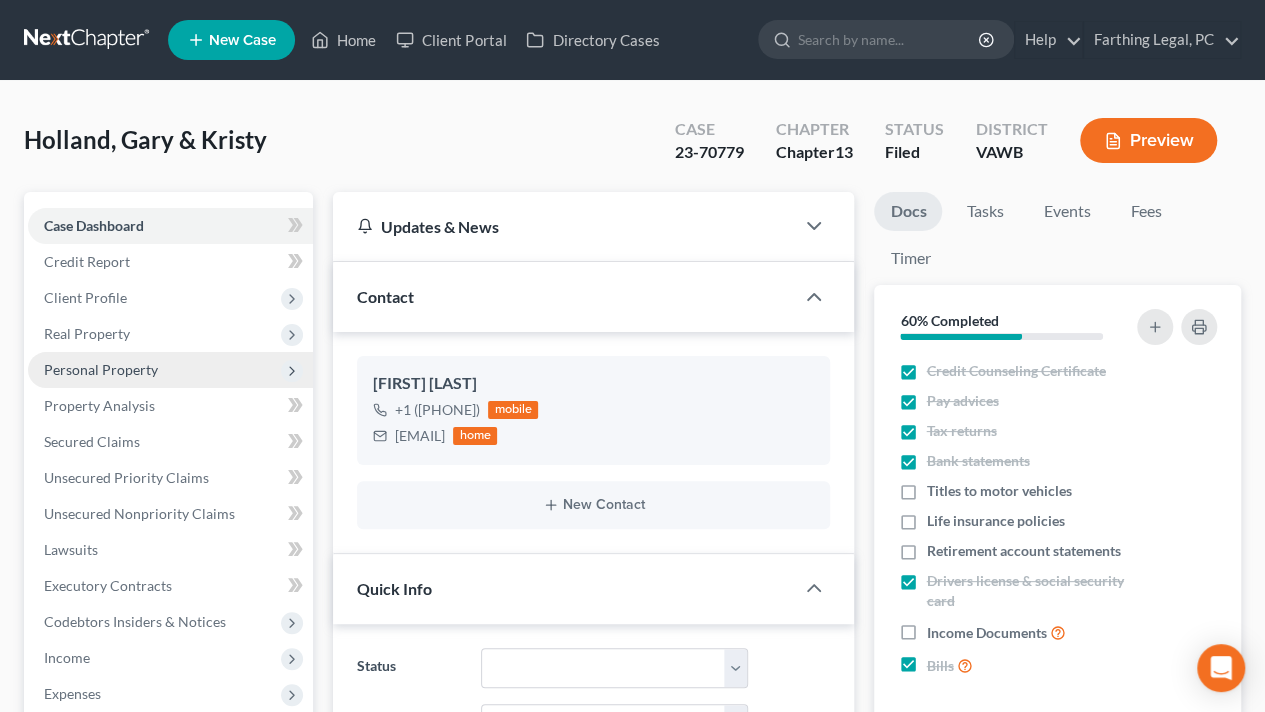 click on "Personal Property" at bounding box center (101, 369) 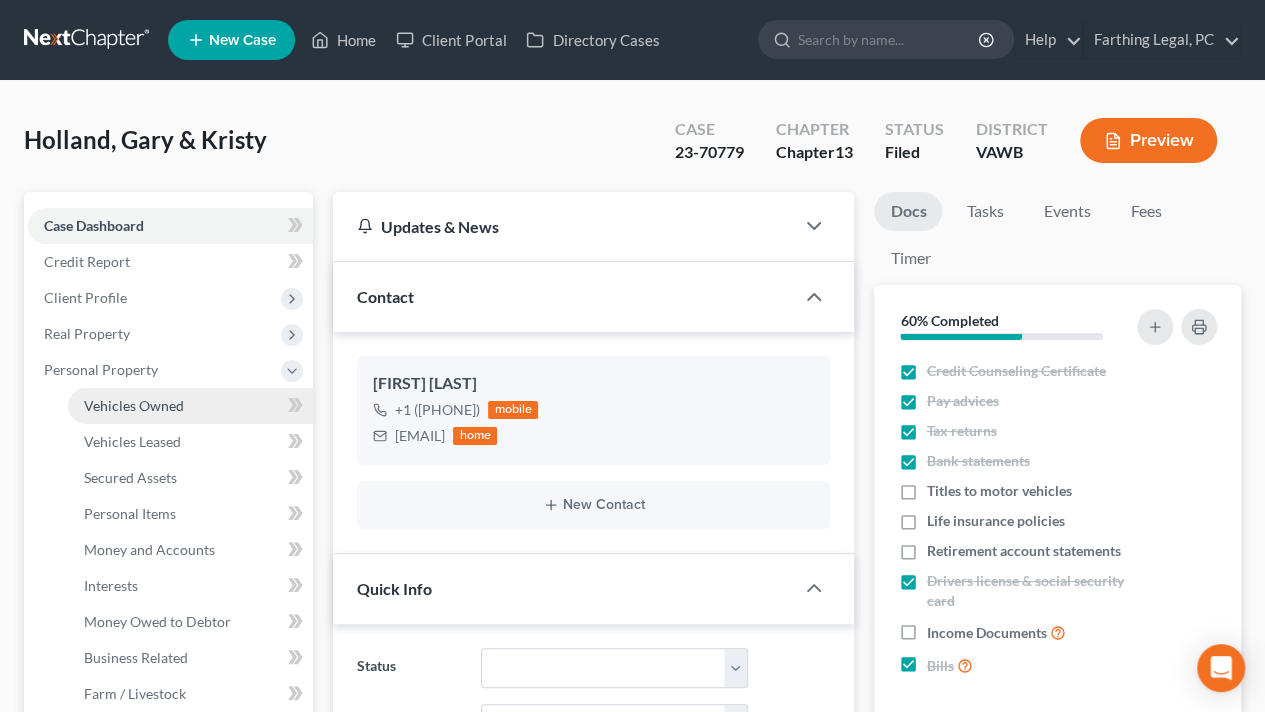 click on "Vehicles Owned" at bounding box center (134, 405) 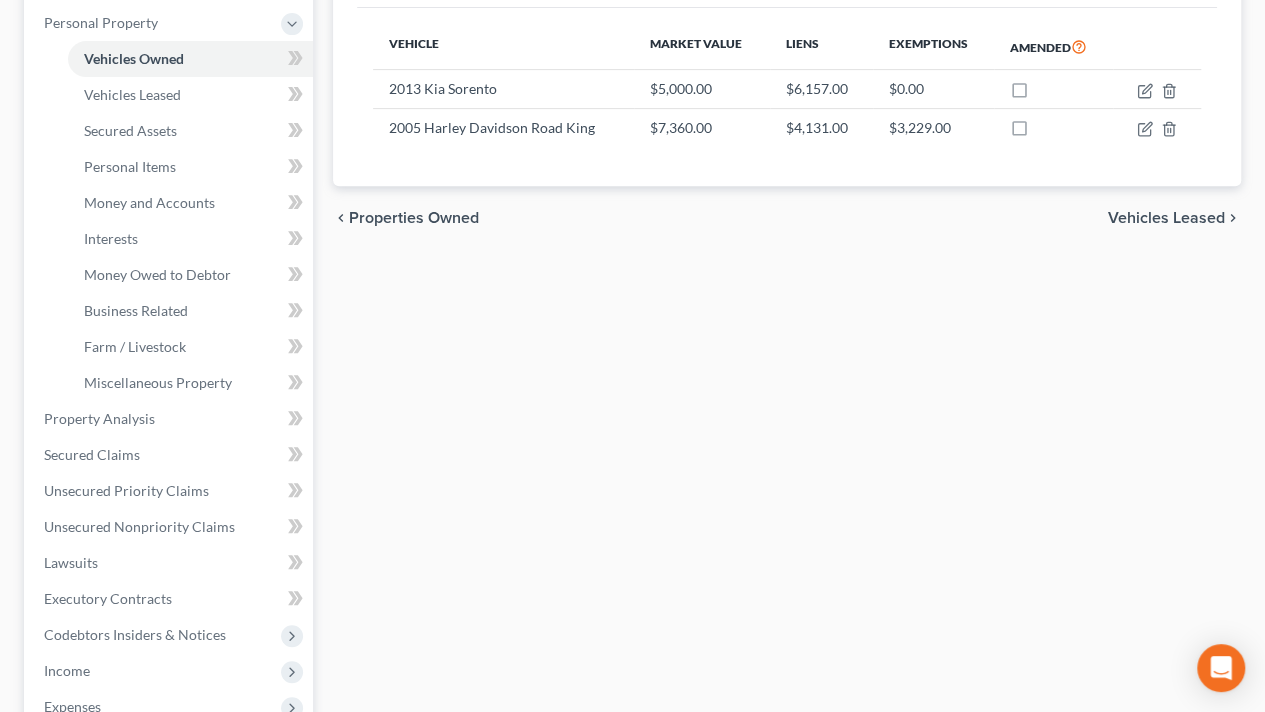 scroll, scrollTop: 348, scrollLeft: 0, axis: vertical 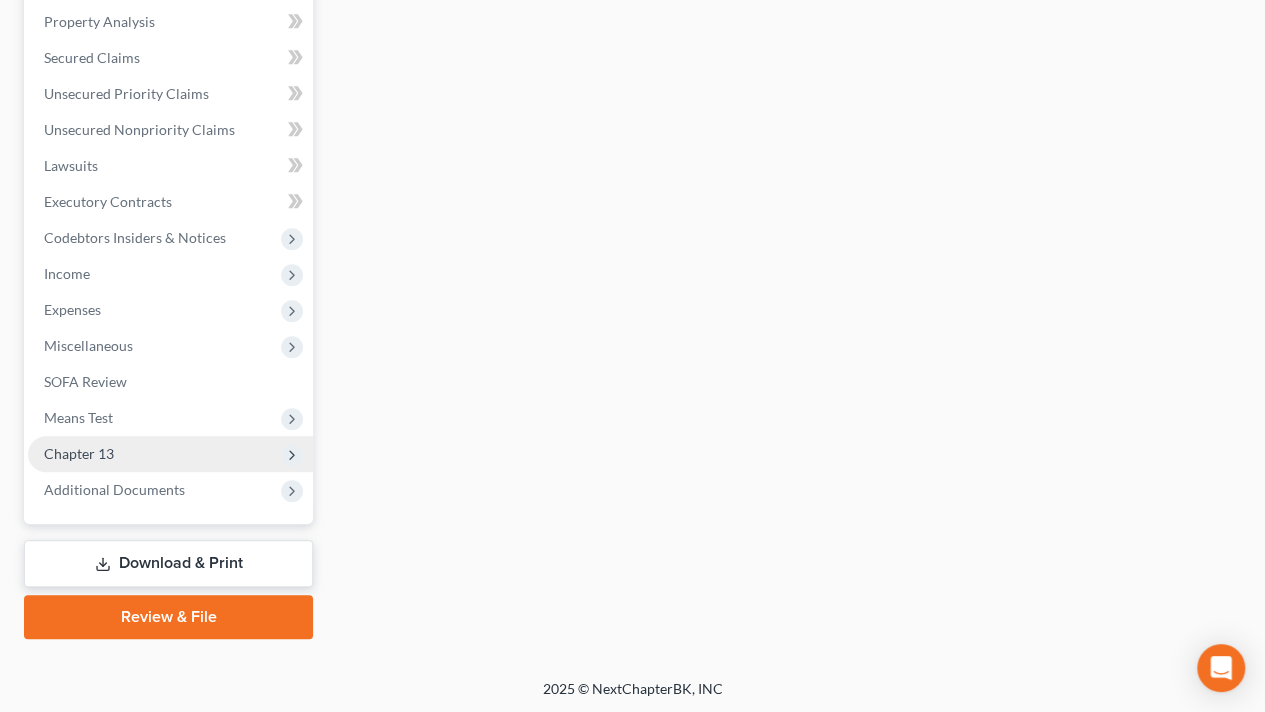 click on "Chapter 13" at bounding box center (170, 454) 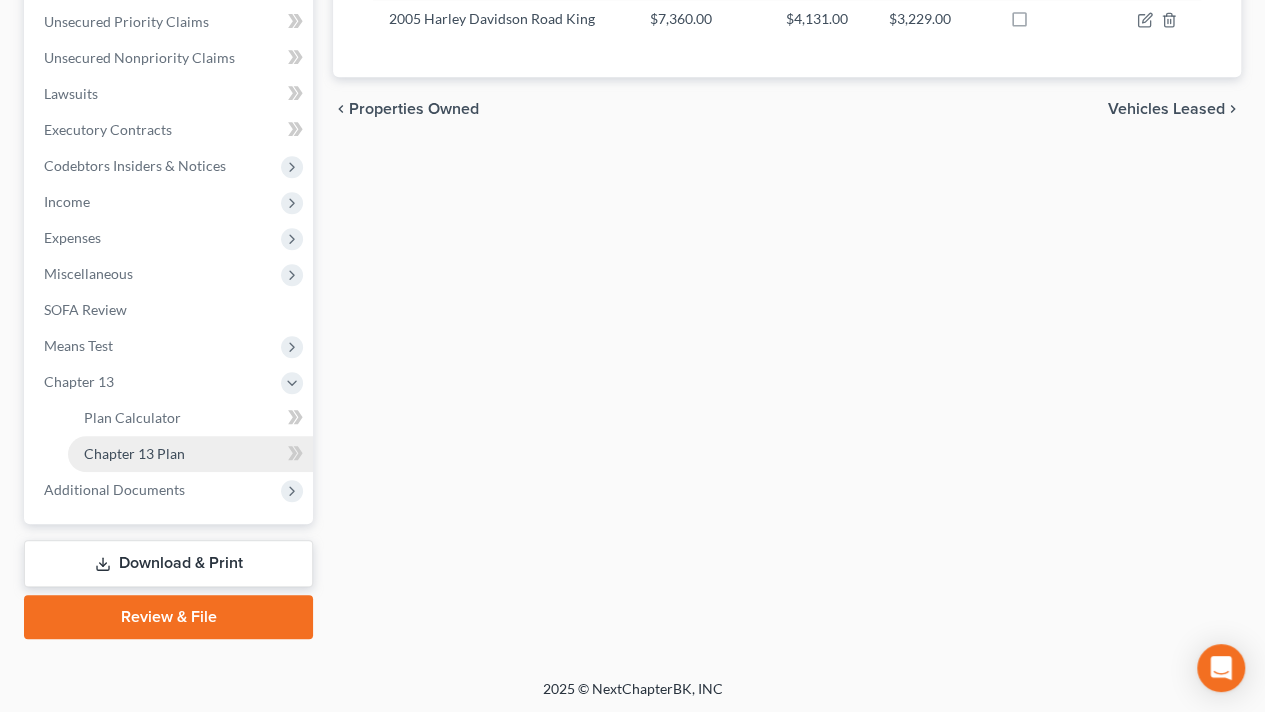click on "Chapter 13 Plan" at bounding box center [134, 453] 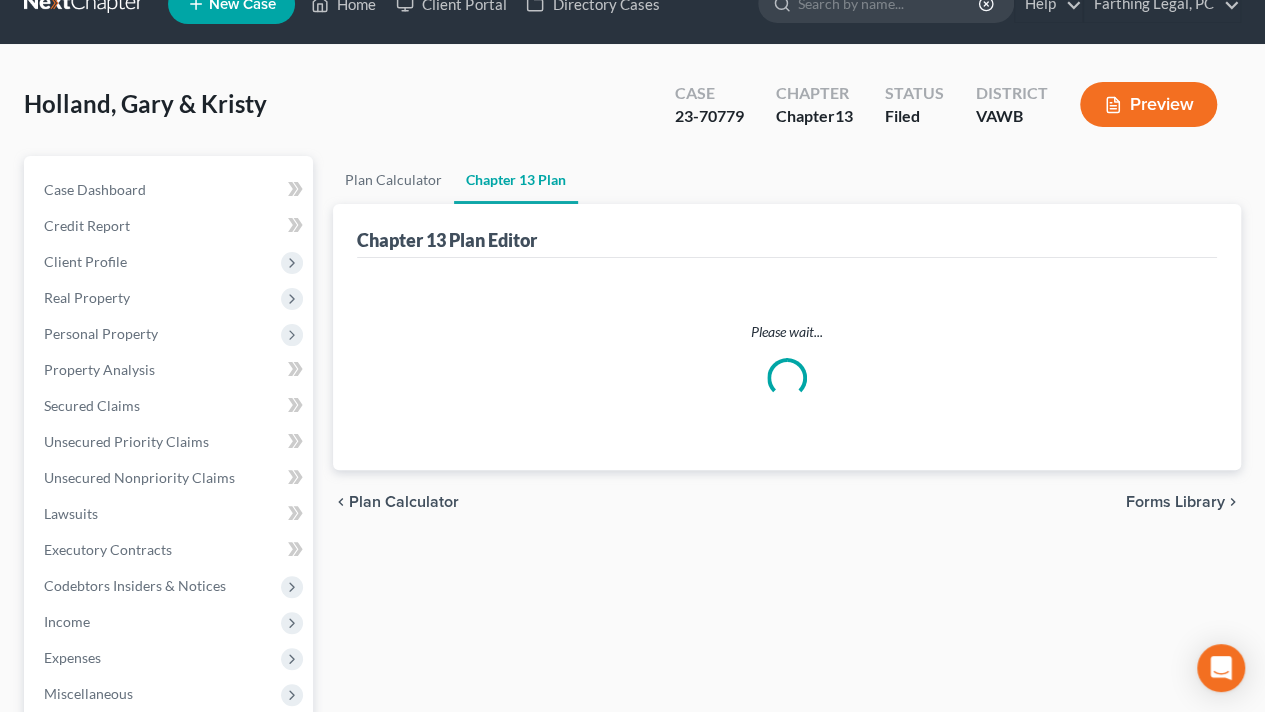 scroll, scrollTop: 0, scrollLeft: 0, axis: both 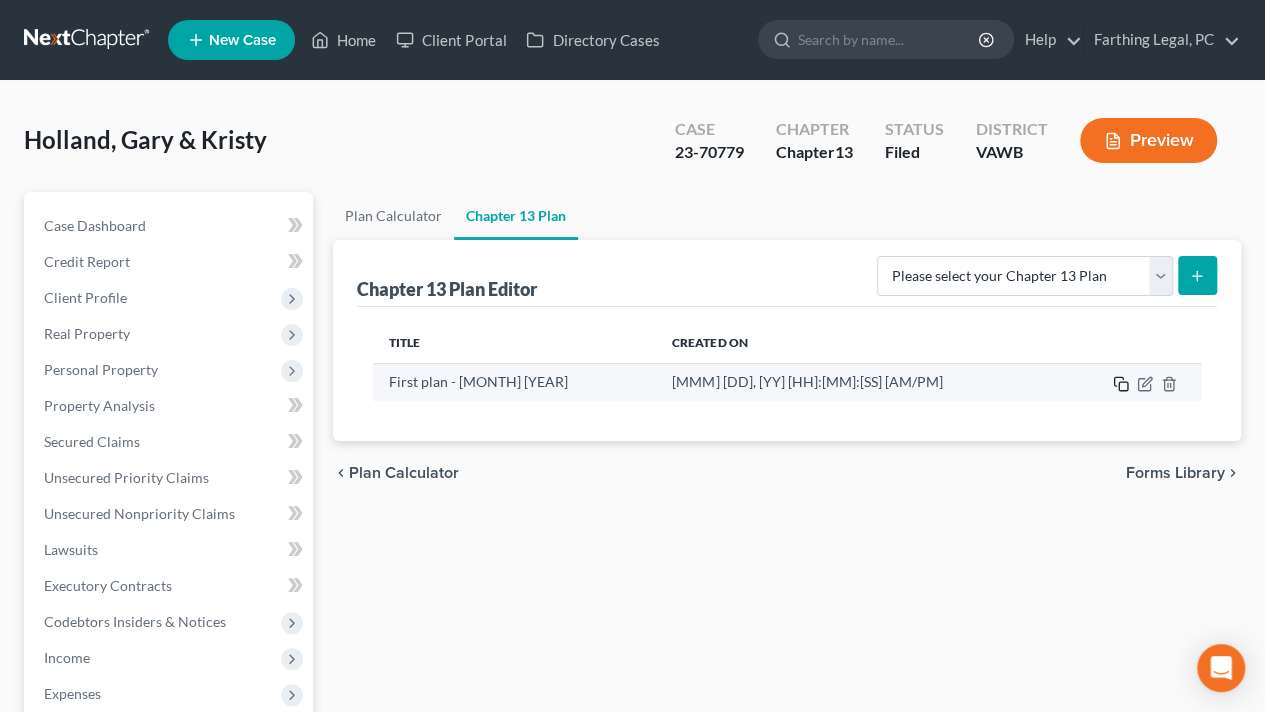 click 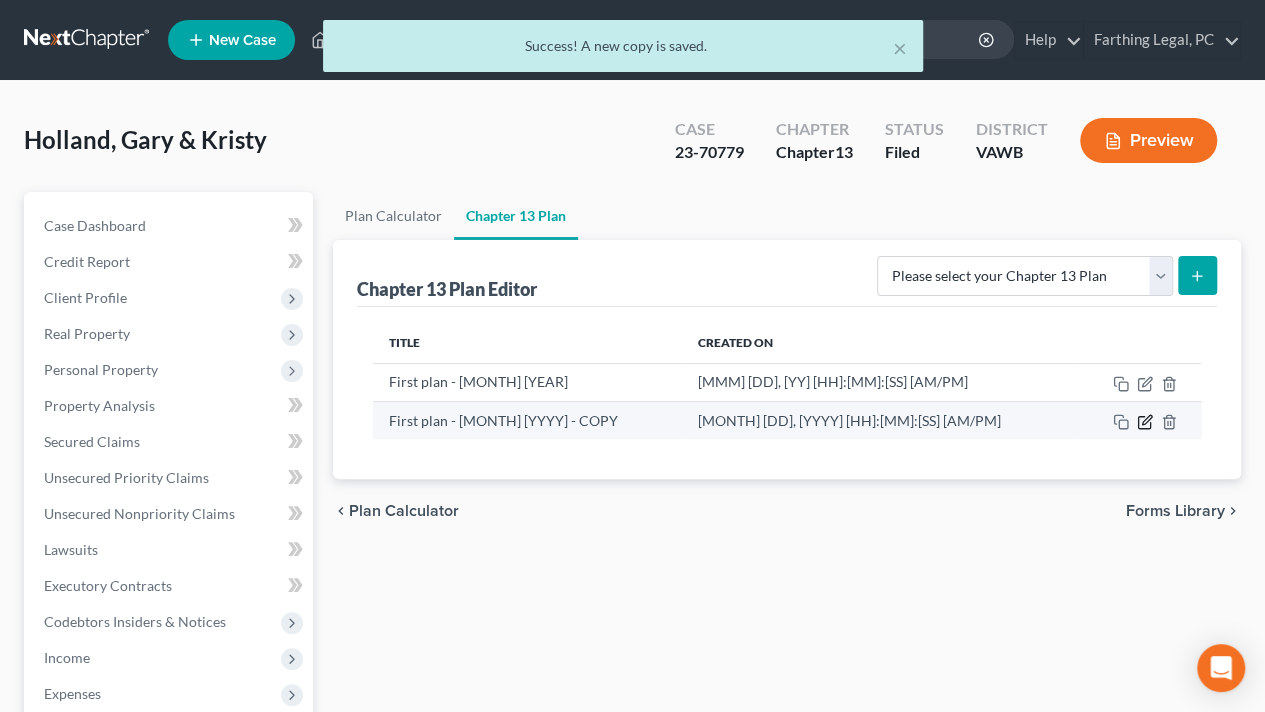 click 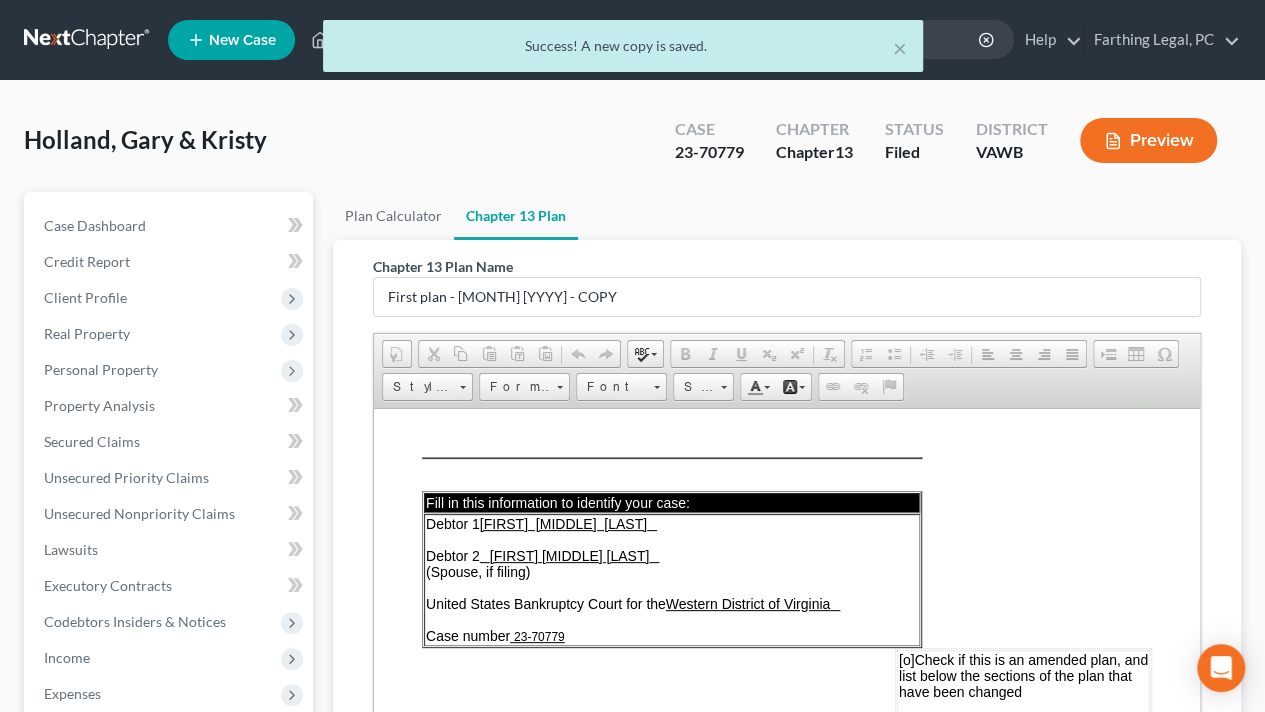 scroll, scrollTop: 0, scrollLeft: 0, axis: both 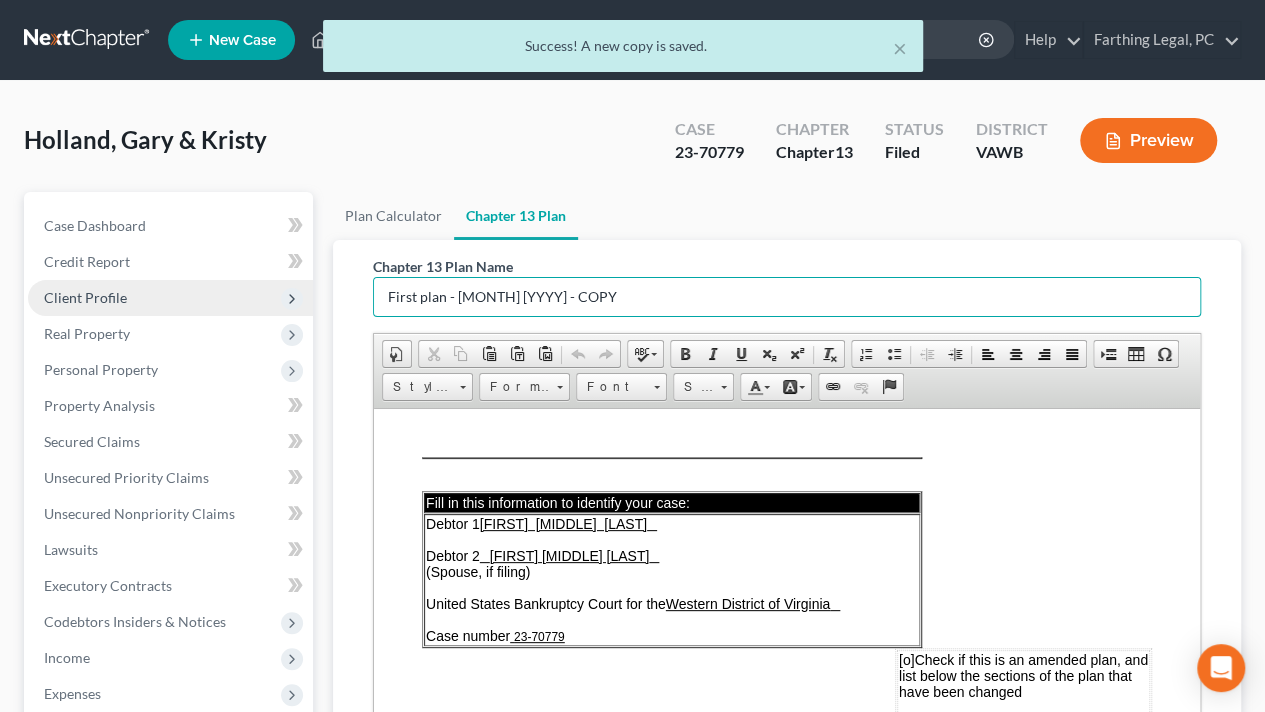 drag, startPoint x: 652, startPoint y: 294, endPoint x: 304, endPoint y: 287, distance: 348.0704 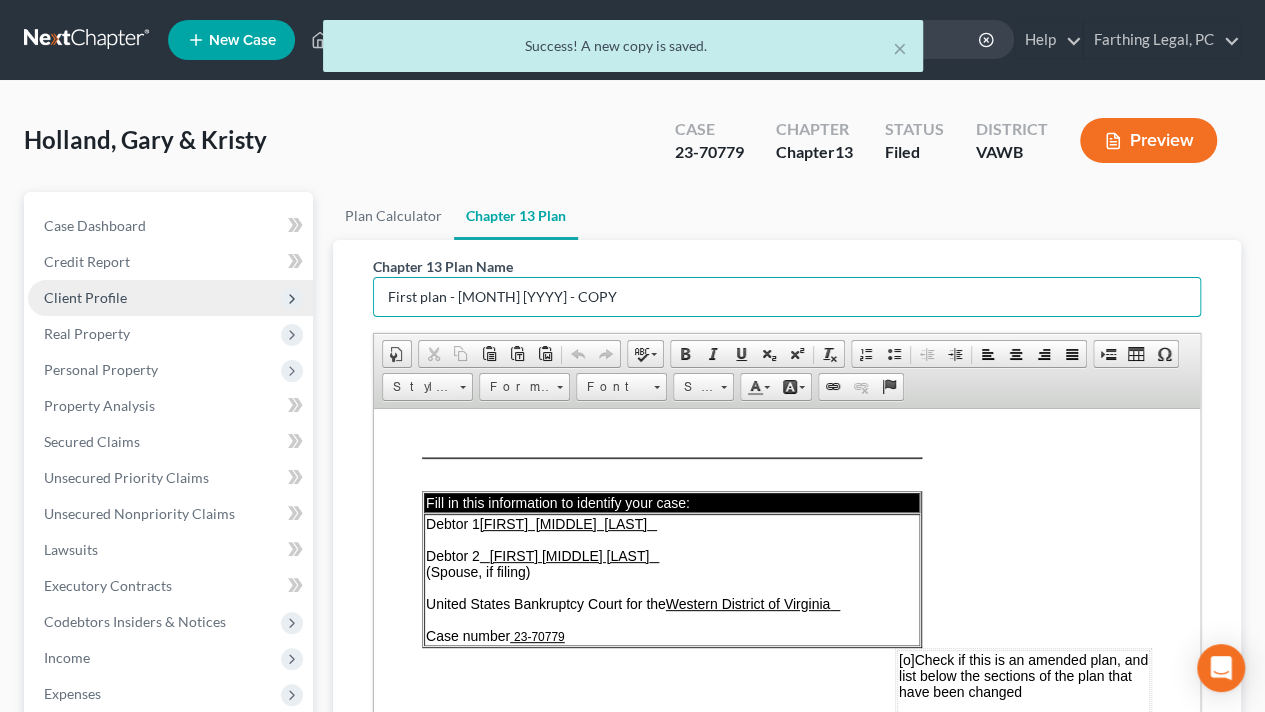 click on "Petition Navigation
Case Dashboard
Payments
Invoices
Payments
Payments
Credit Report
Client Profile" at bounding box center (632, 643) 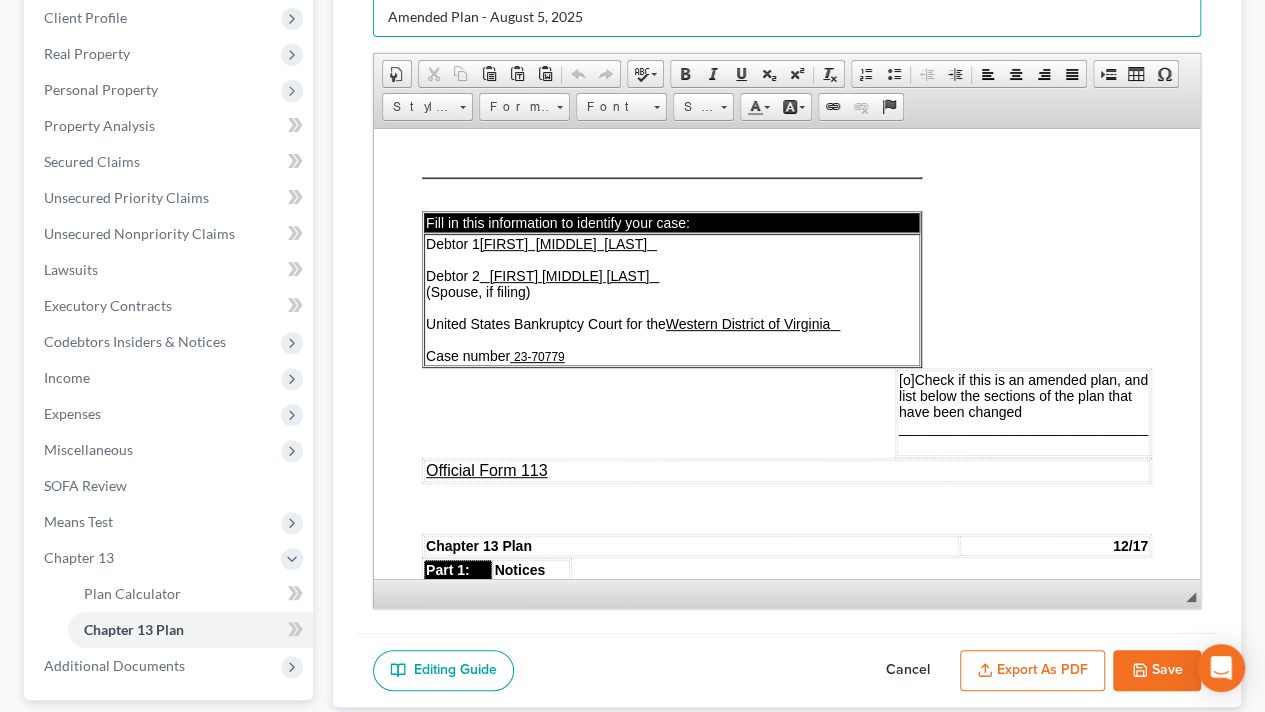 scroll, scrollTop: 300, scrollLeft: 0, axis: vertical 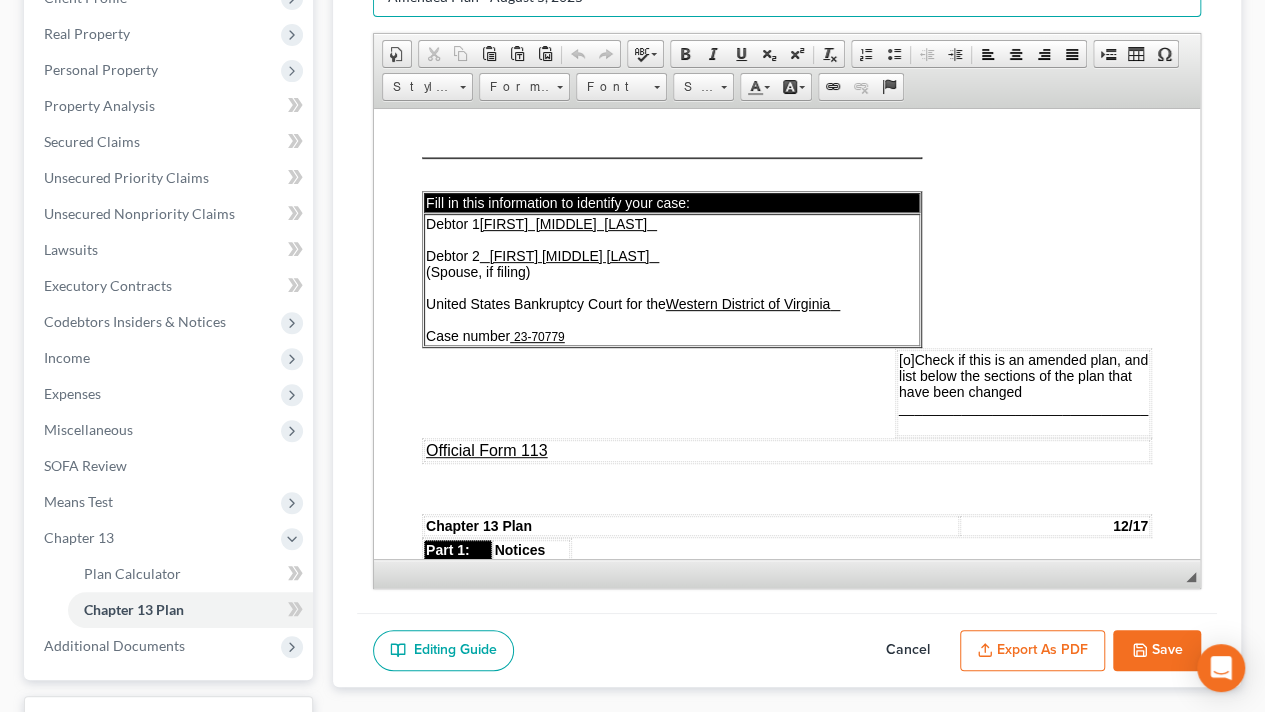 type on "Amended Plan - August 5, 2025" 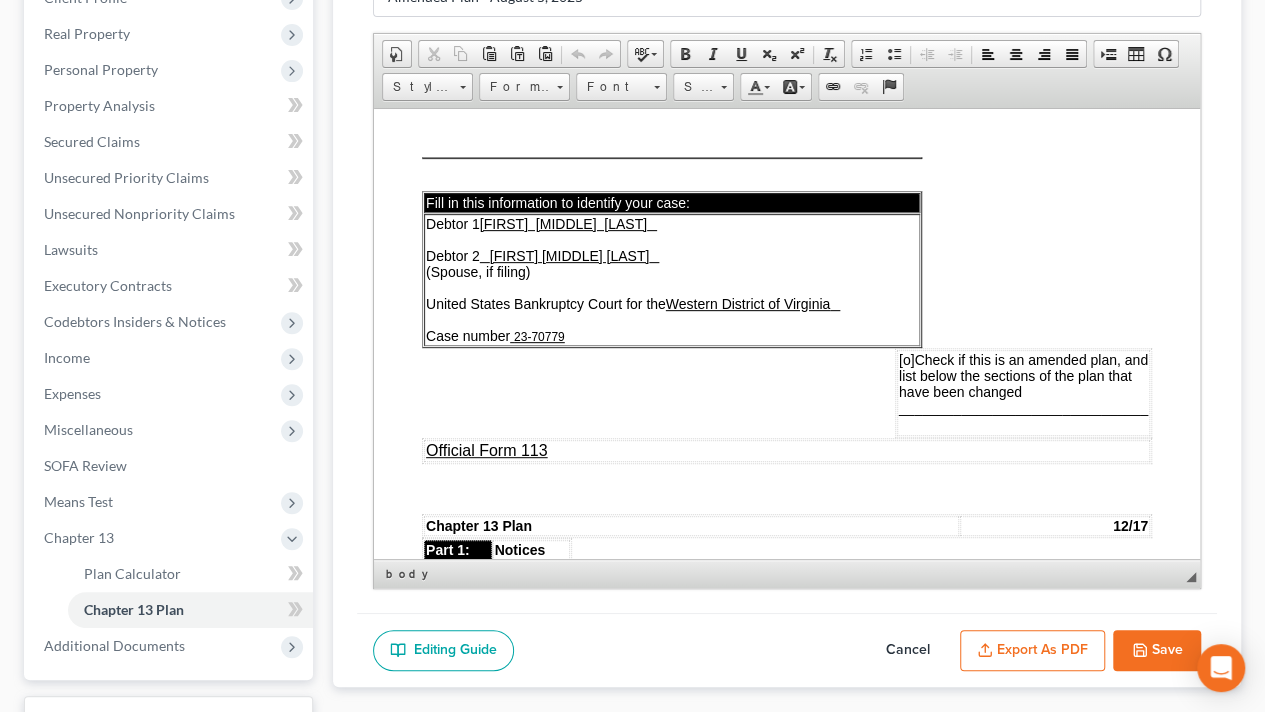 click on "[o]" at bounding box center [907, 359] 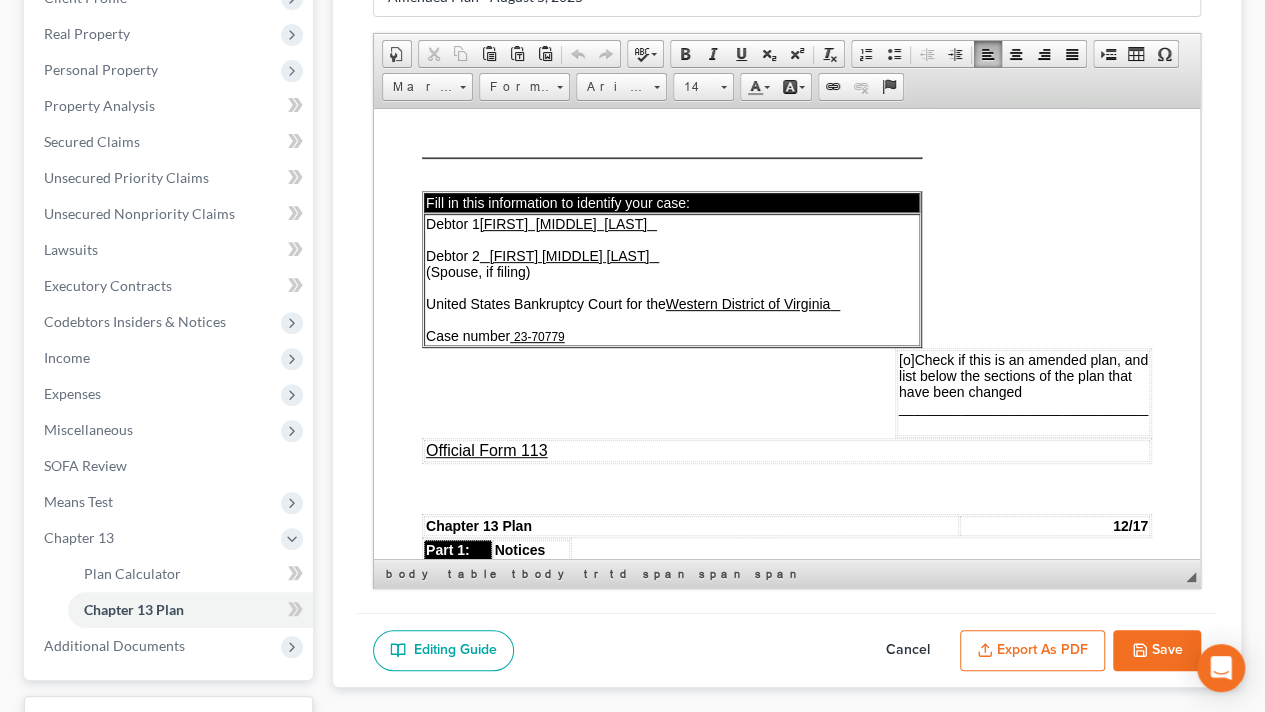 type 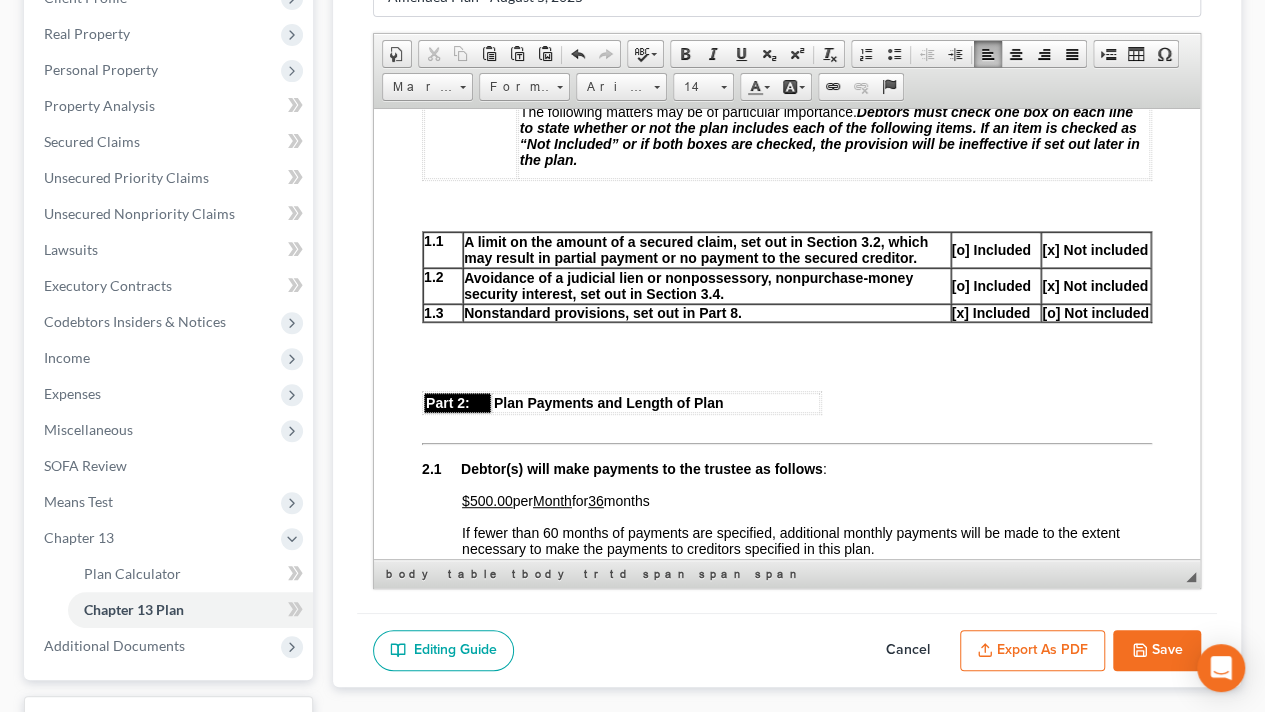 scroll, scrollTop: 800, scrollLeft: 0, axis: vertical 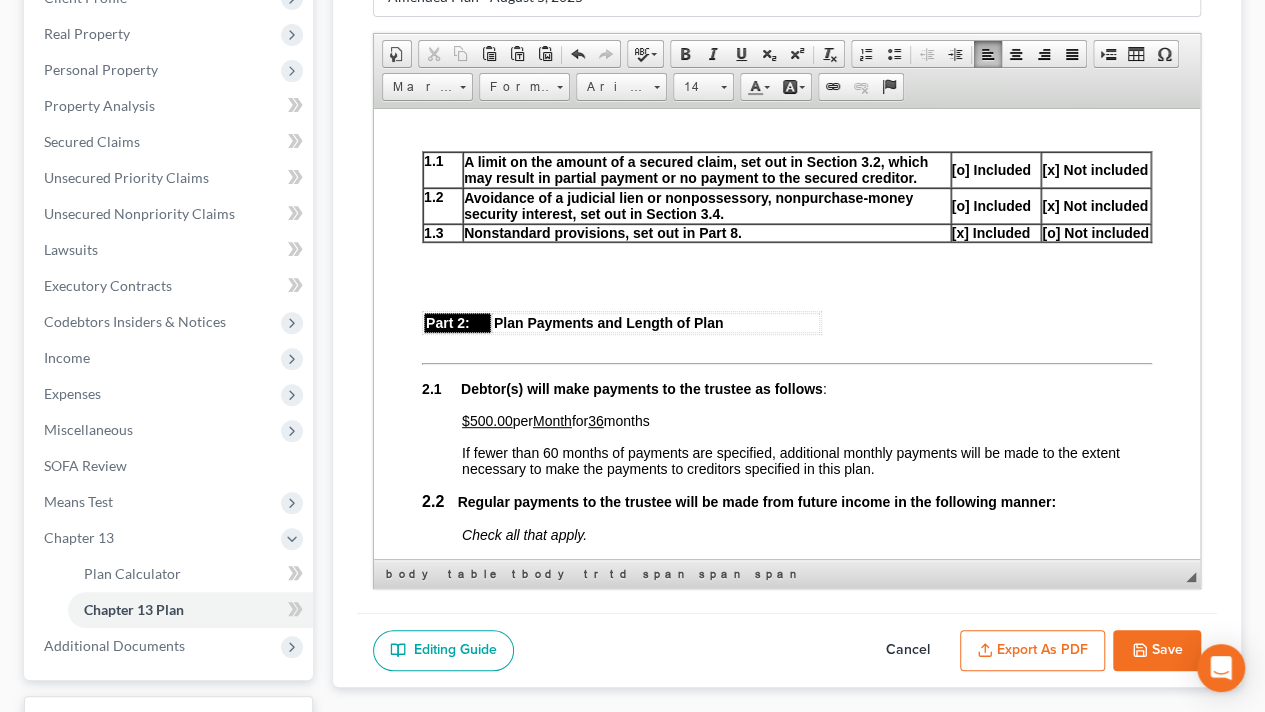 click on "$500.00" at bounding box center [487, 420] 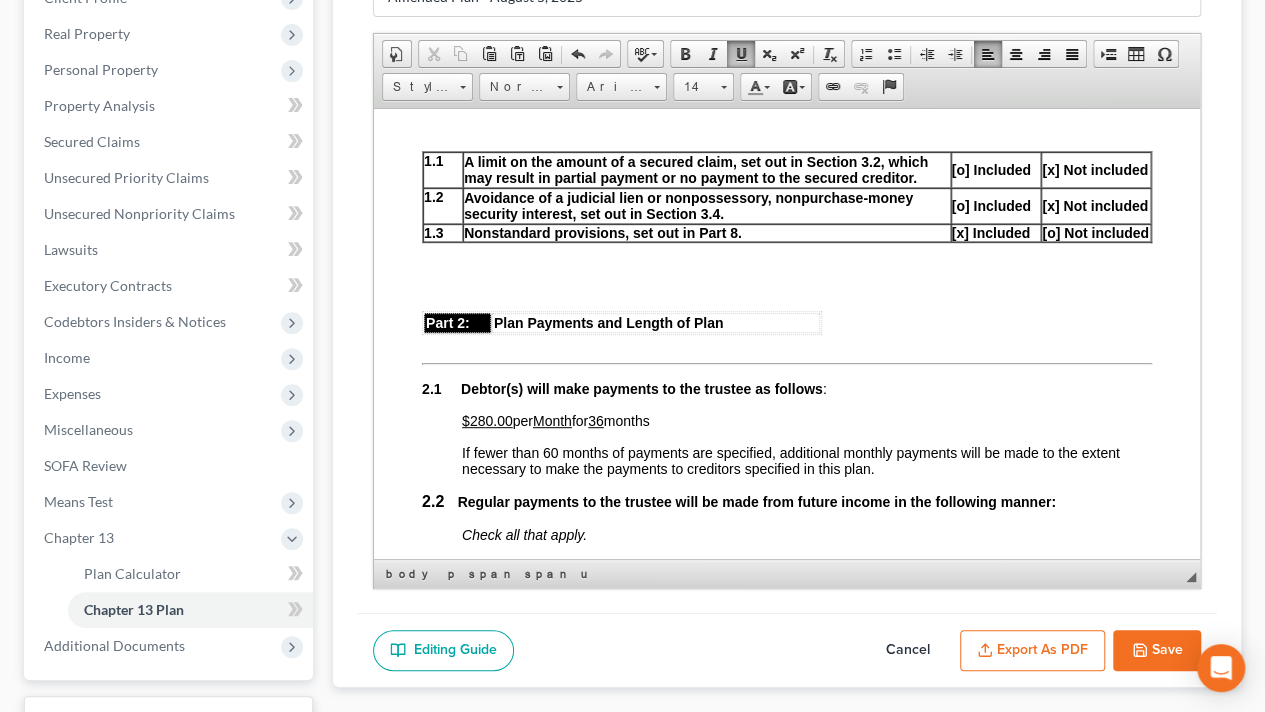 click on "36" at bounding box center [596, 420] 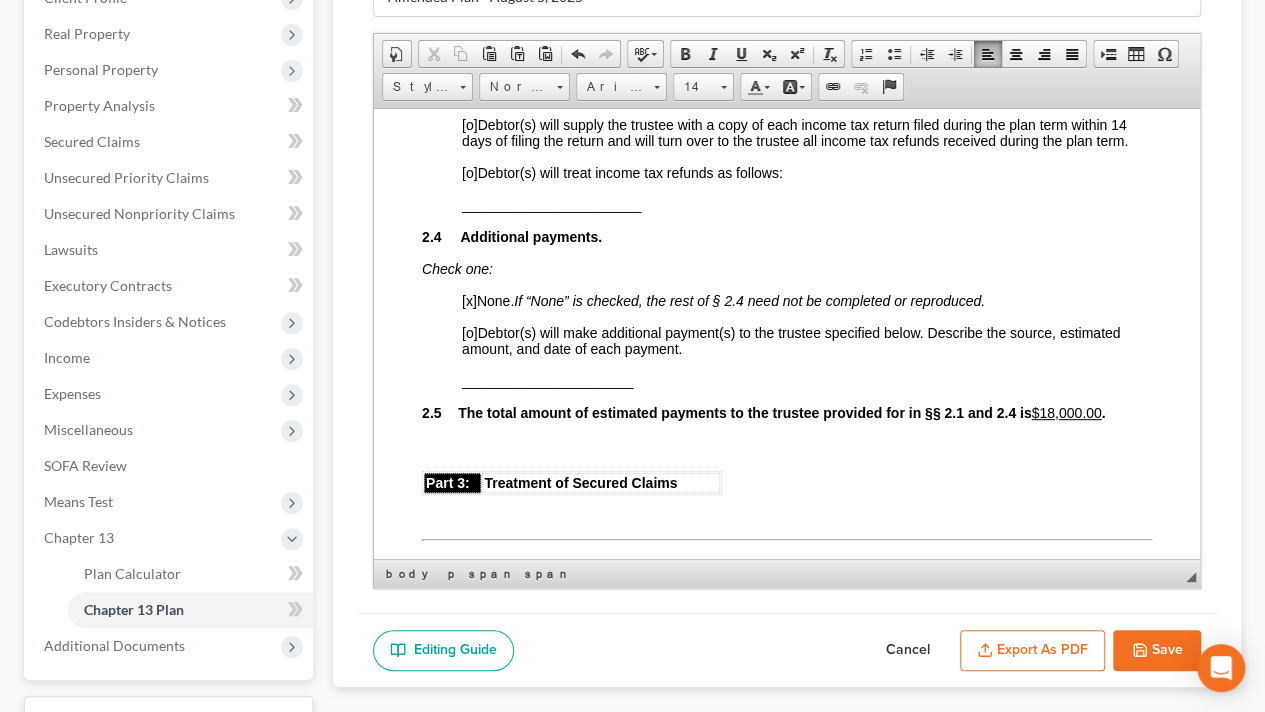scroll, scrollTop: 1500, scrollLeft: 0, axis: vertical 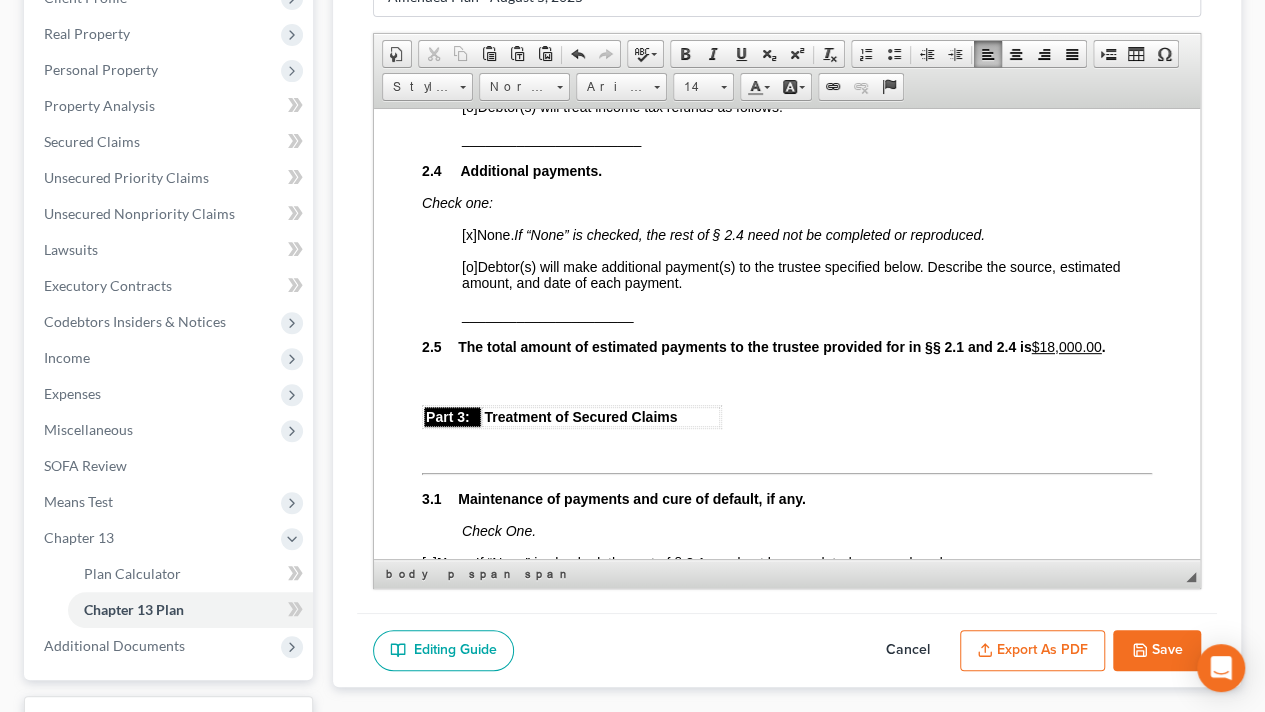 click on "[o]  Debtor(s) will make additional payment(s) to the trustee specified below. Describe the source, estimated amount, and date of each payment." at bounding box center [791, 274] 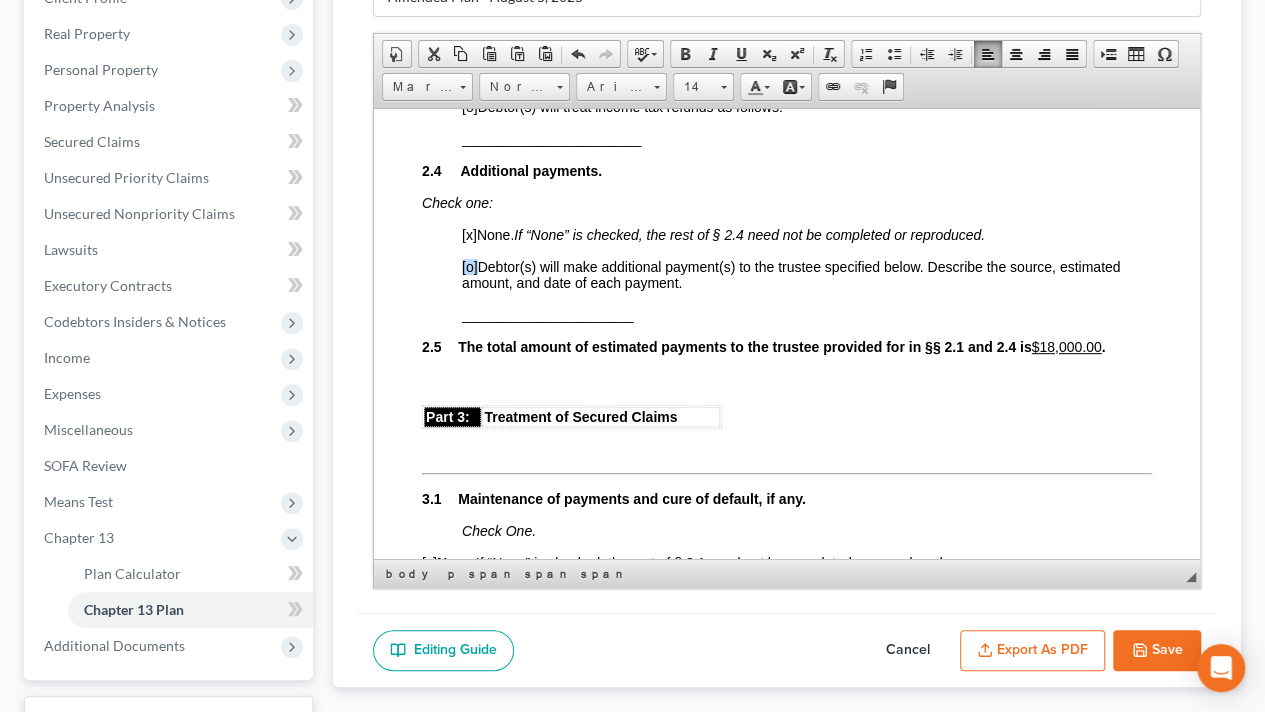 copy on "[o]" 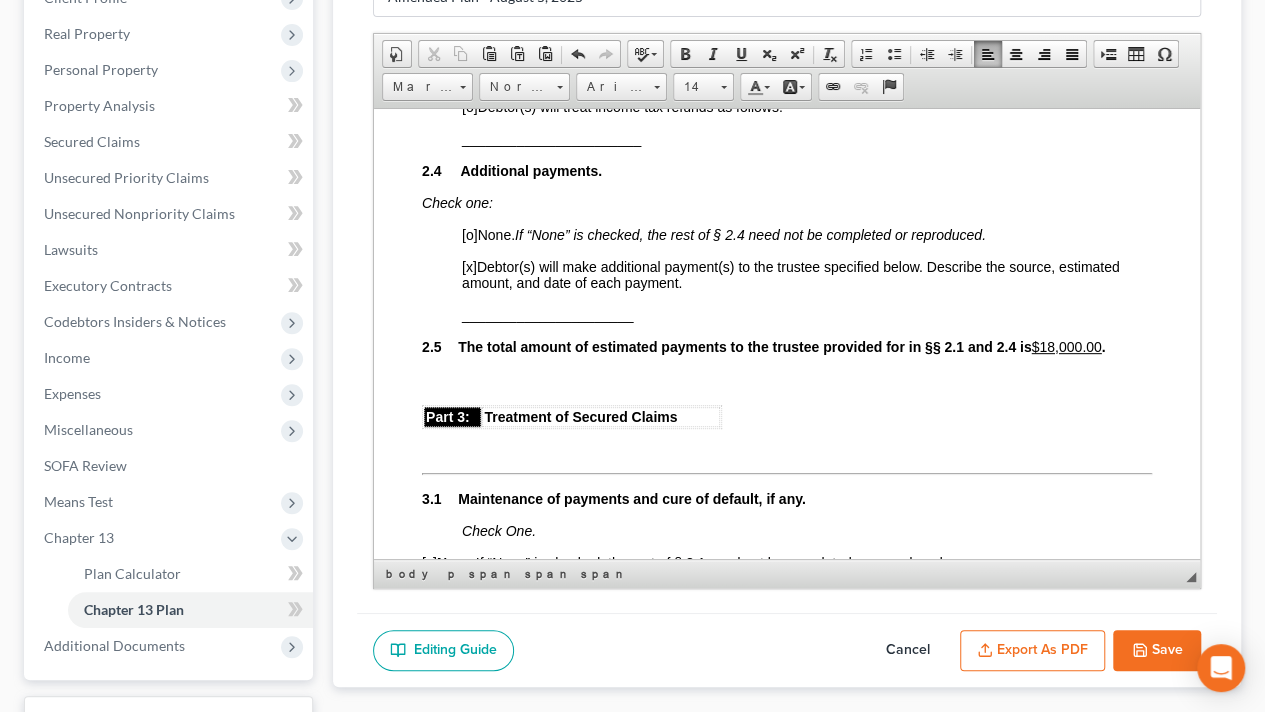 click on "______________________" at bounding box center [807, 314] 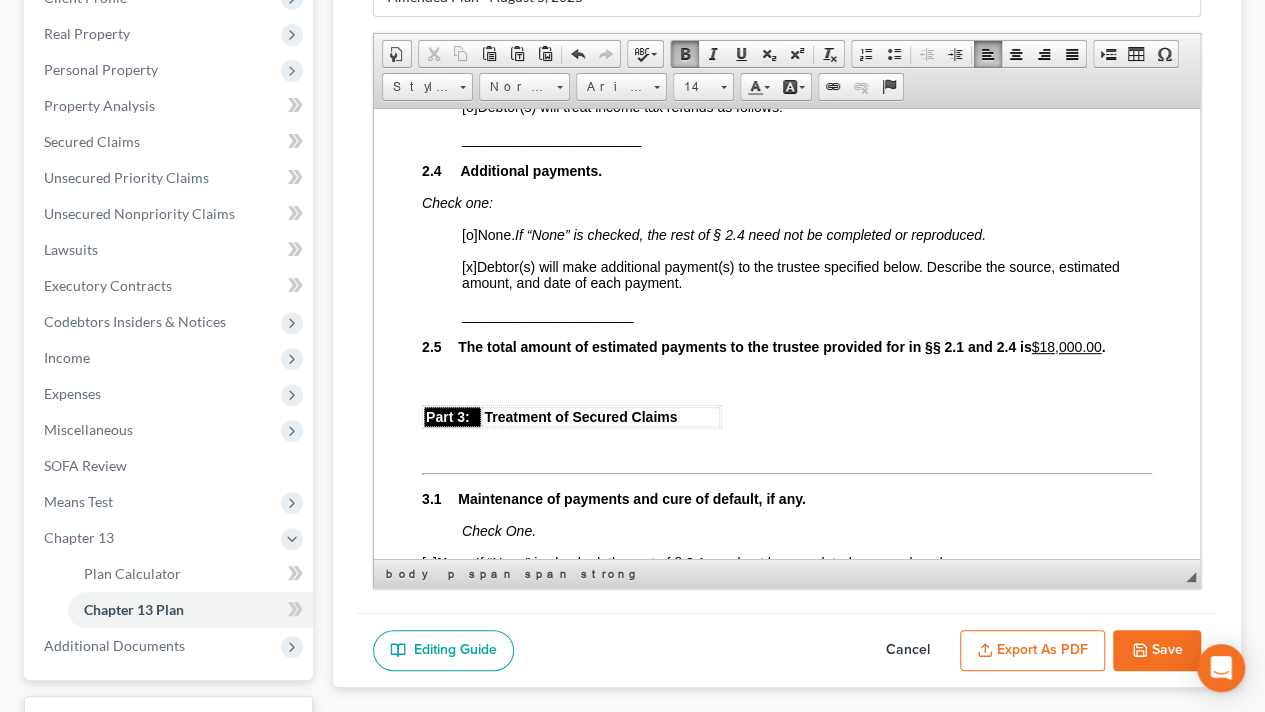 click on "______________________" at bounding box center [807, 314] 